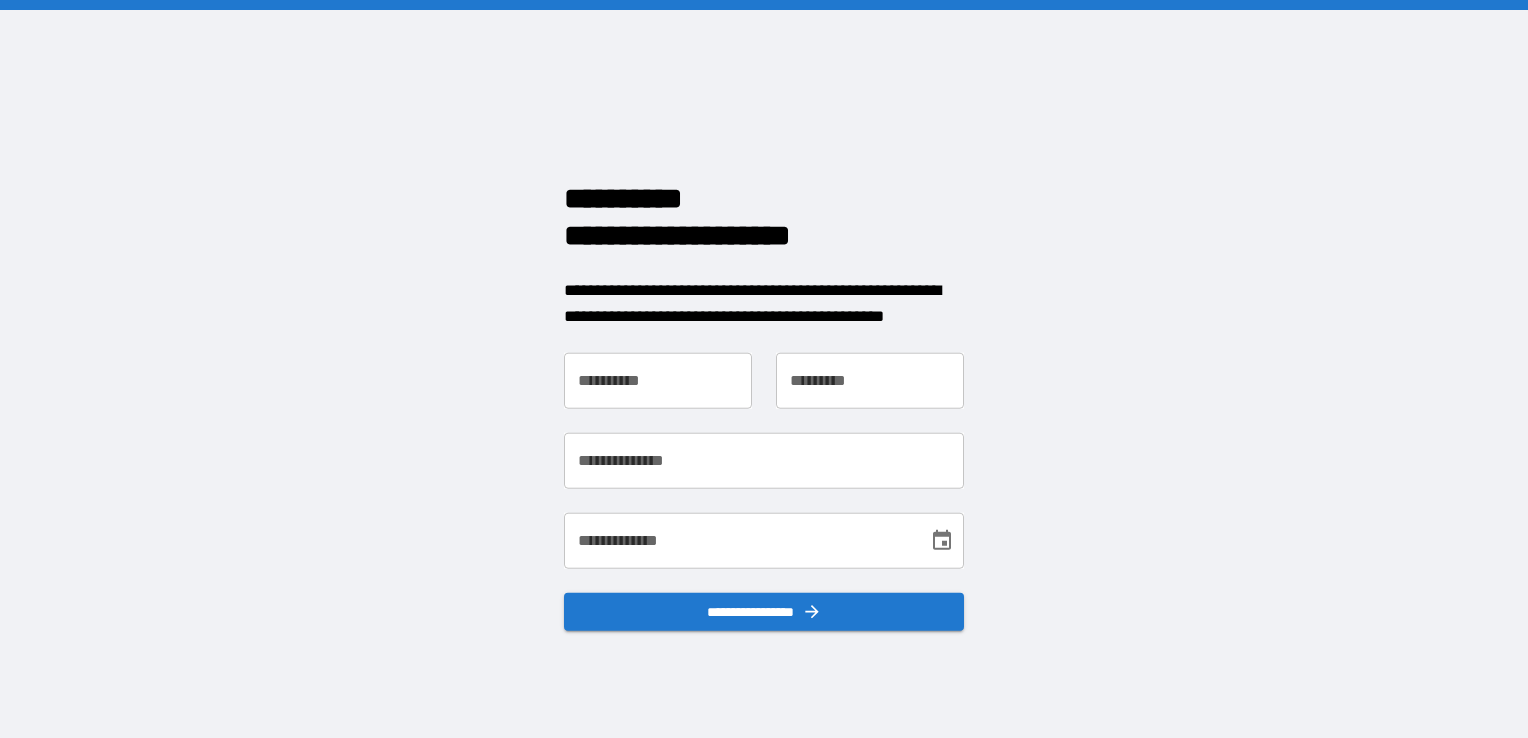 scroll, scrollTop: 0, scrollLeft: 0, axis: both 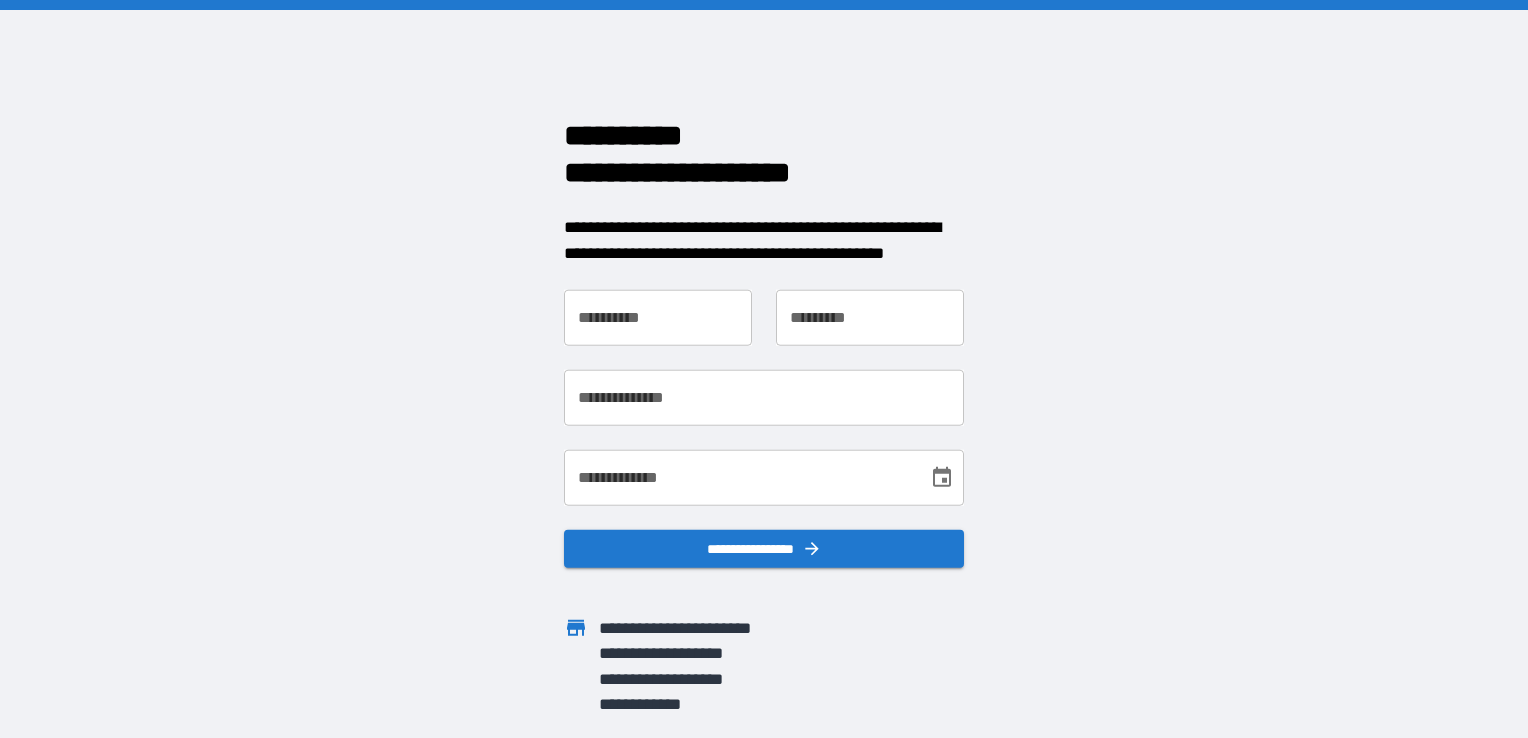 click on "**********" at bounding box center [658, 318] 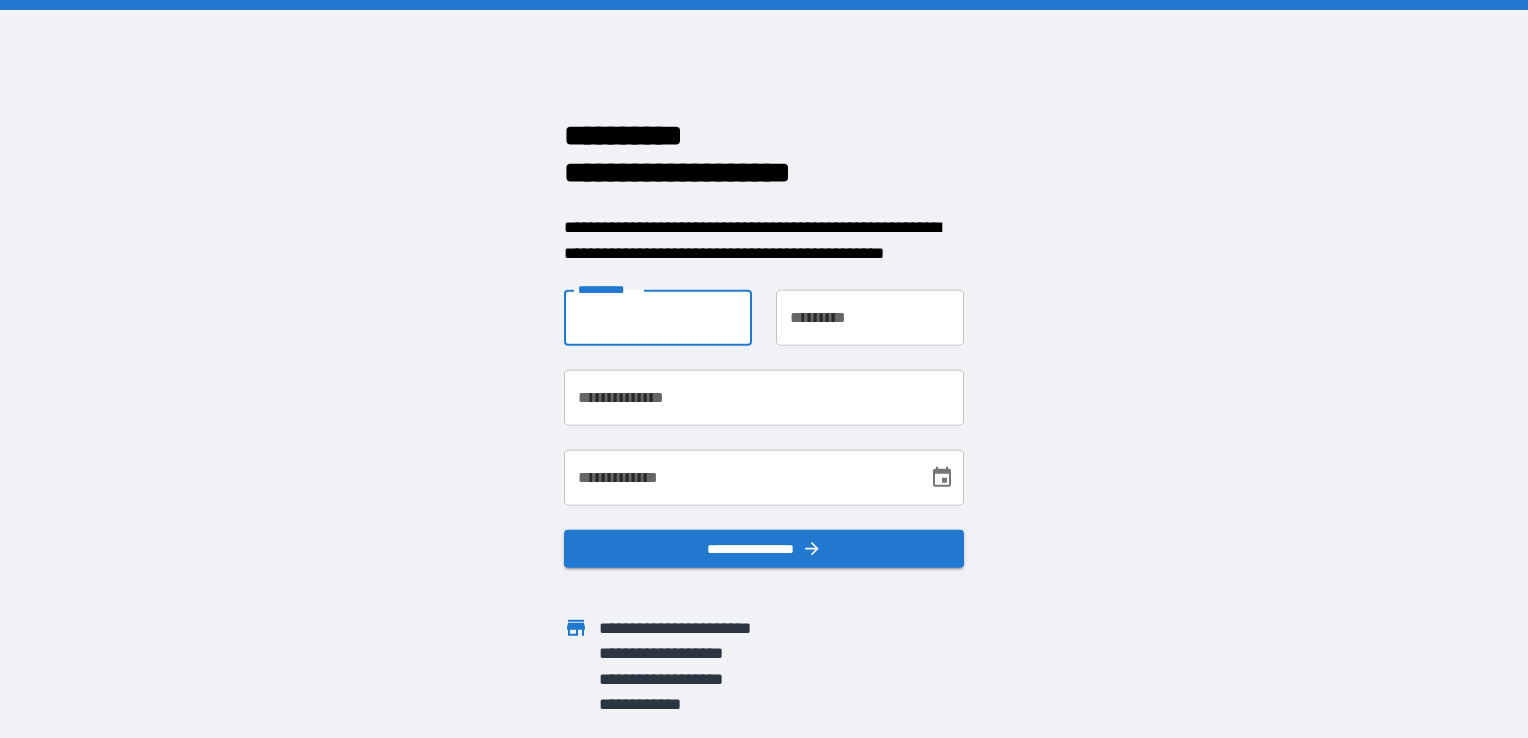 type on "******" 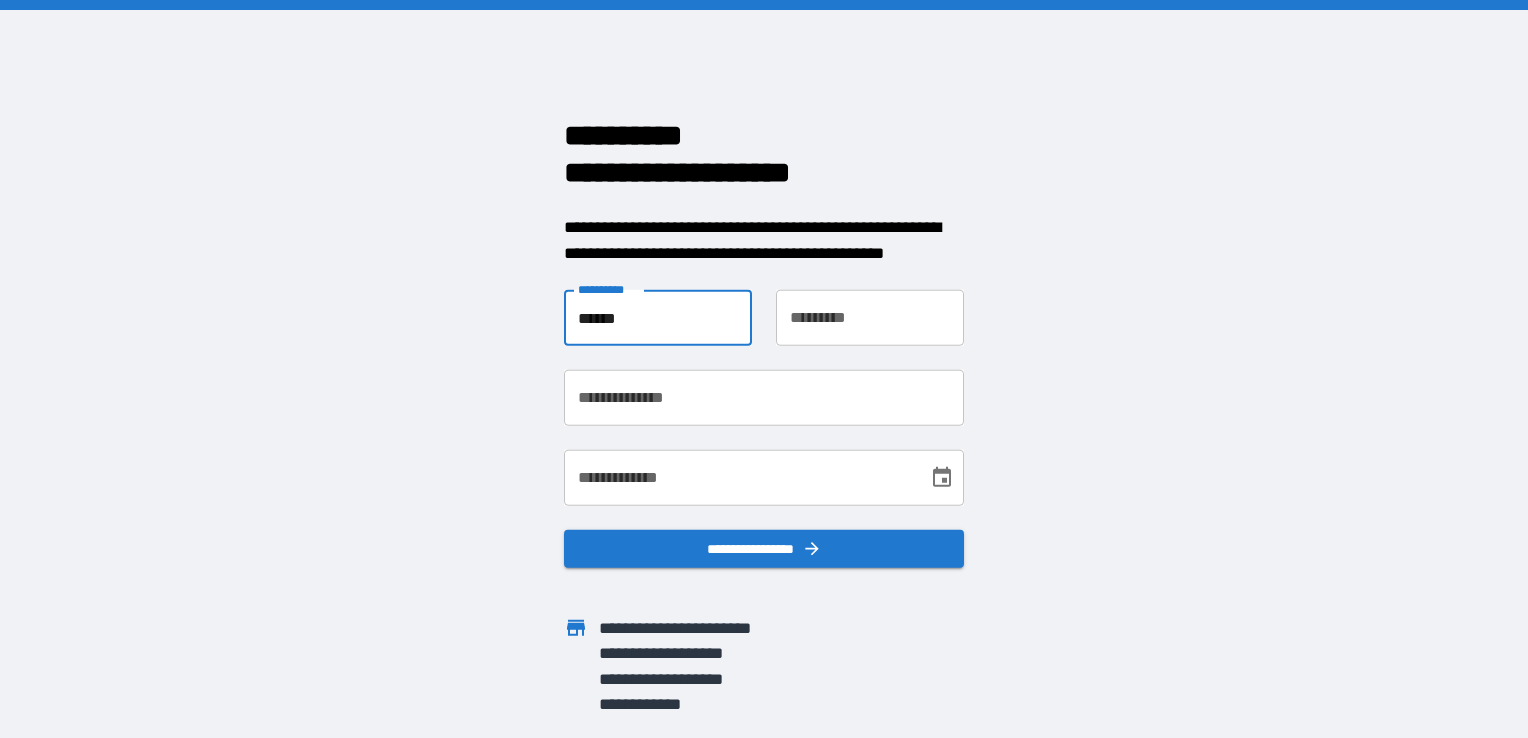 type on "*******" 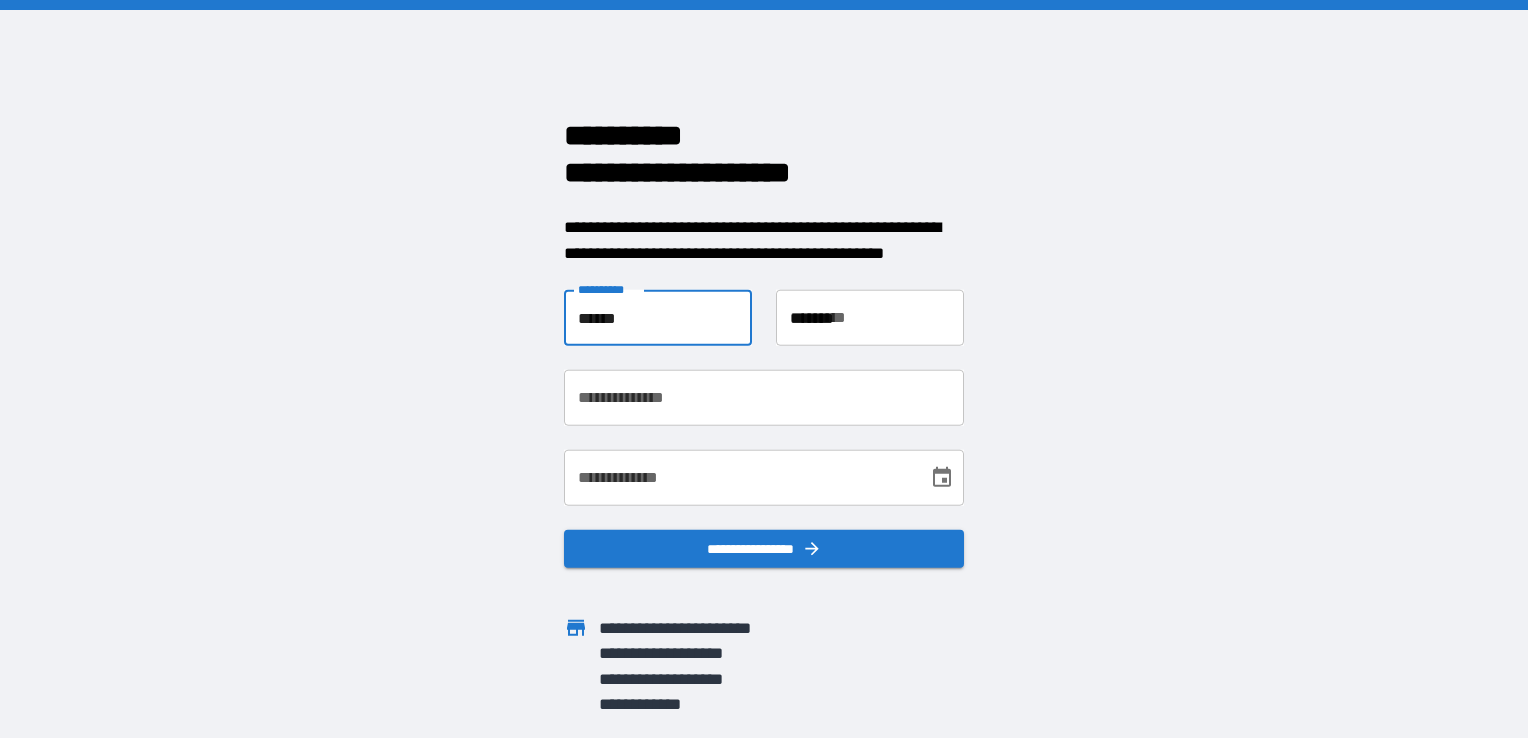 type on "**********" 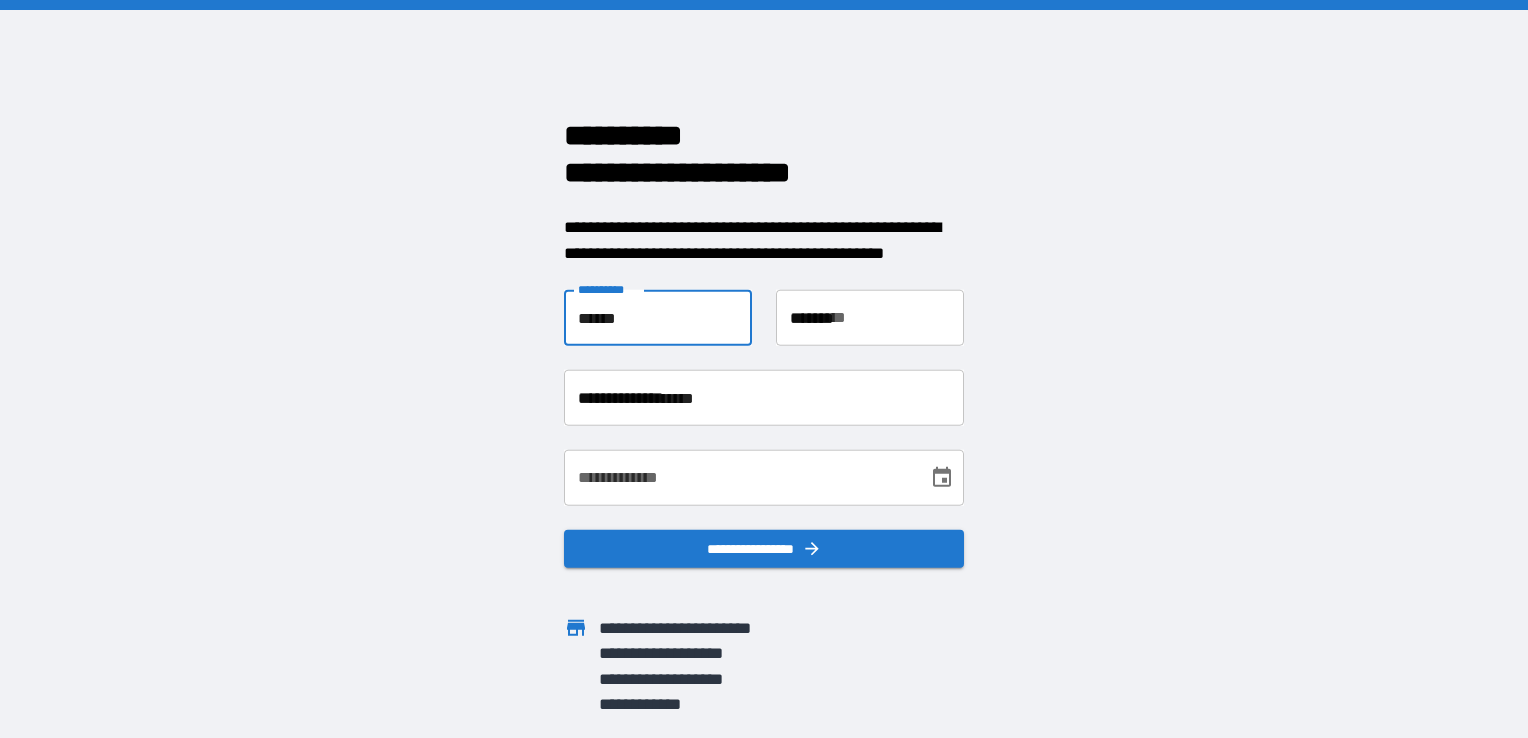 type on "**********" 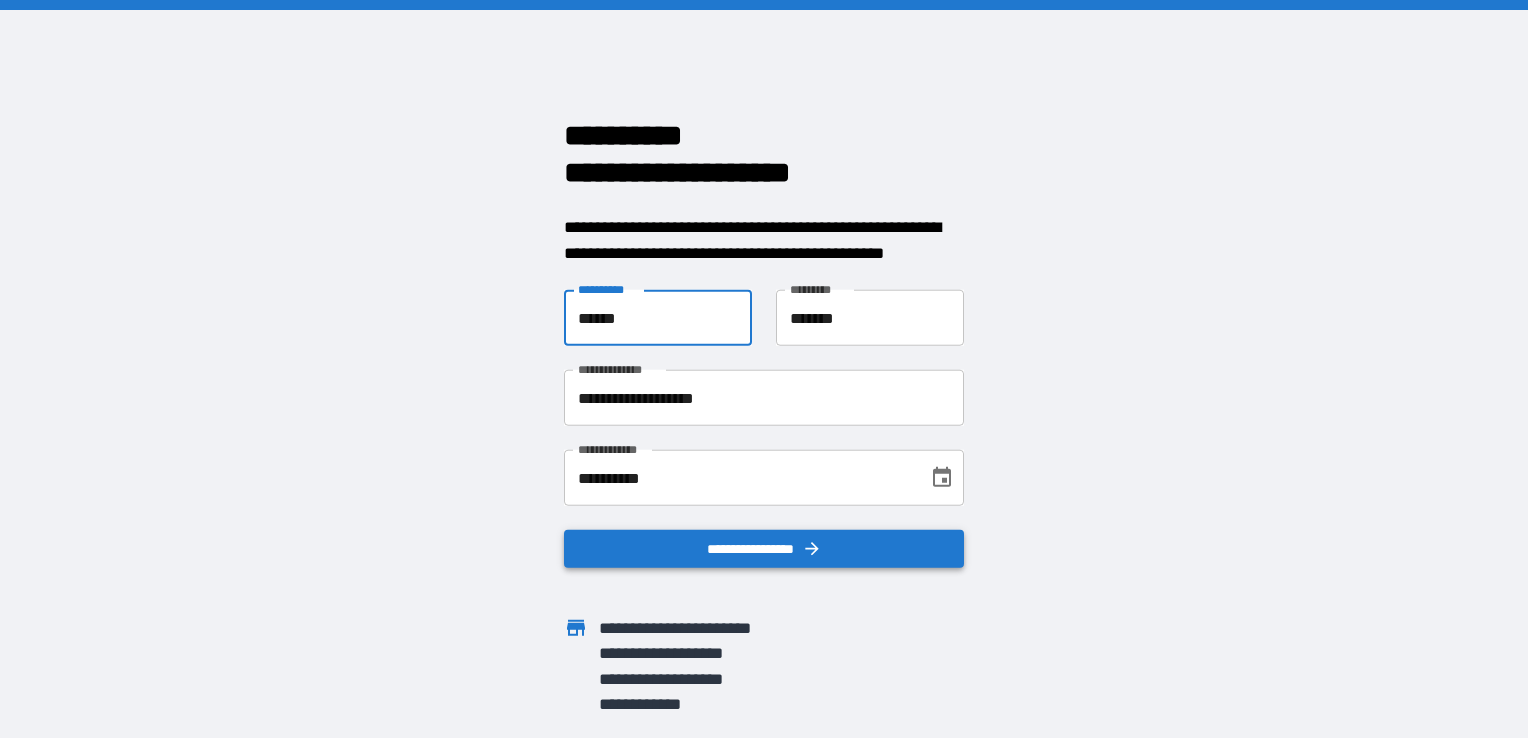 click on "**********" at bounding box center [764, 549] 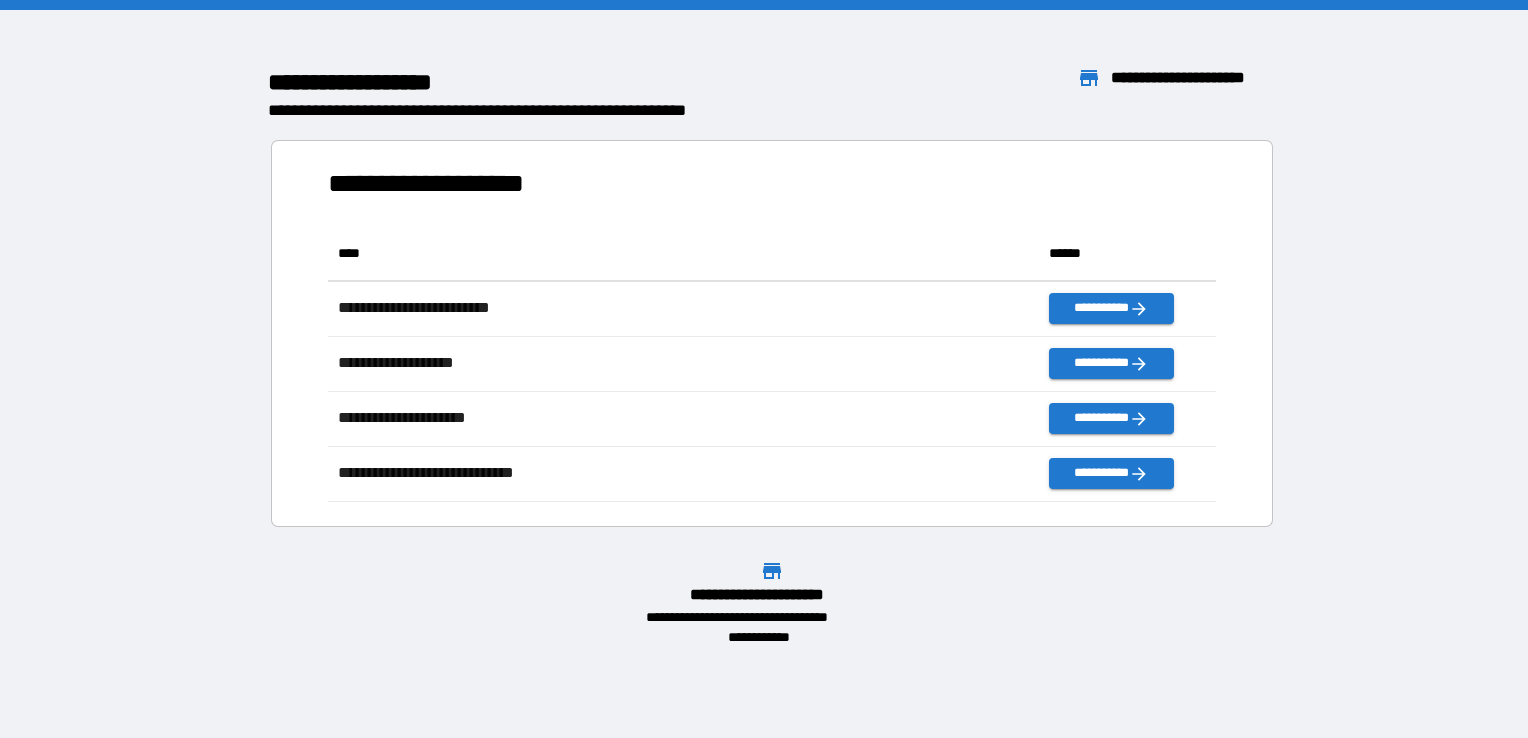 scroll, scrollTop: 16, scrollLeft: 16, axis: both 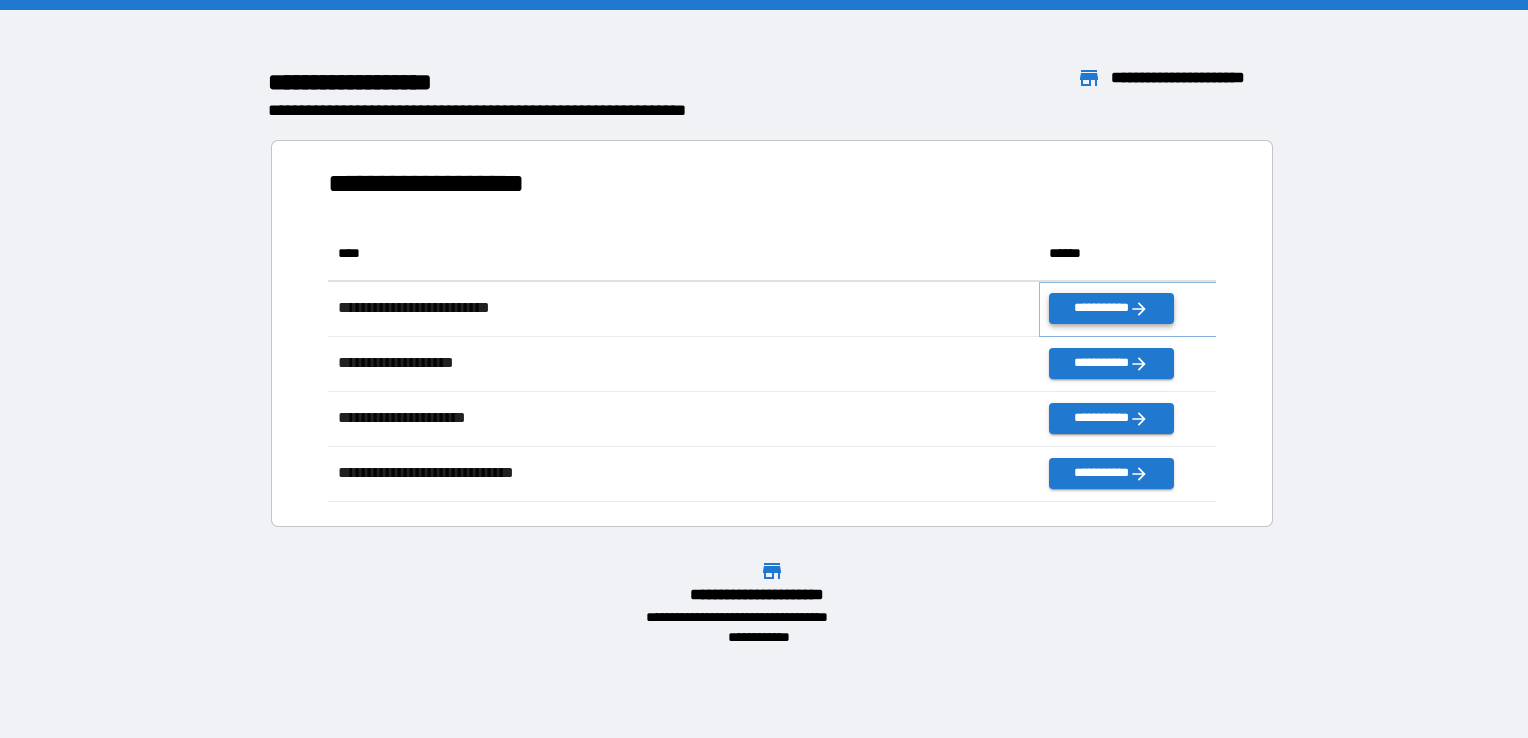click on "**********" at bounding box center (1111, 308) 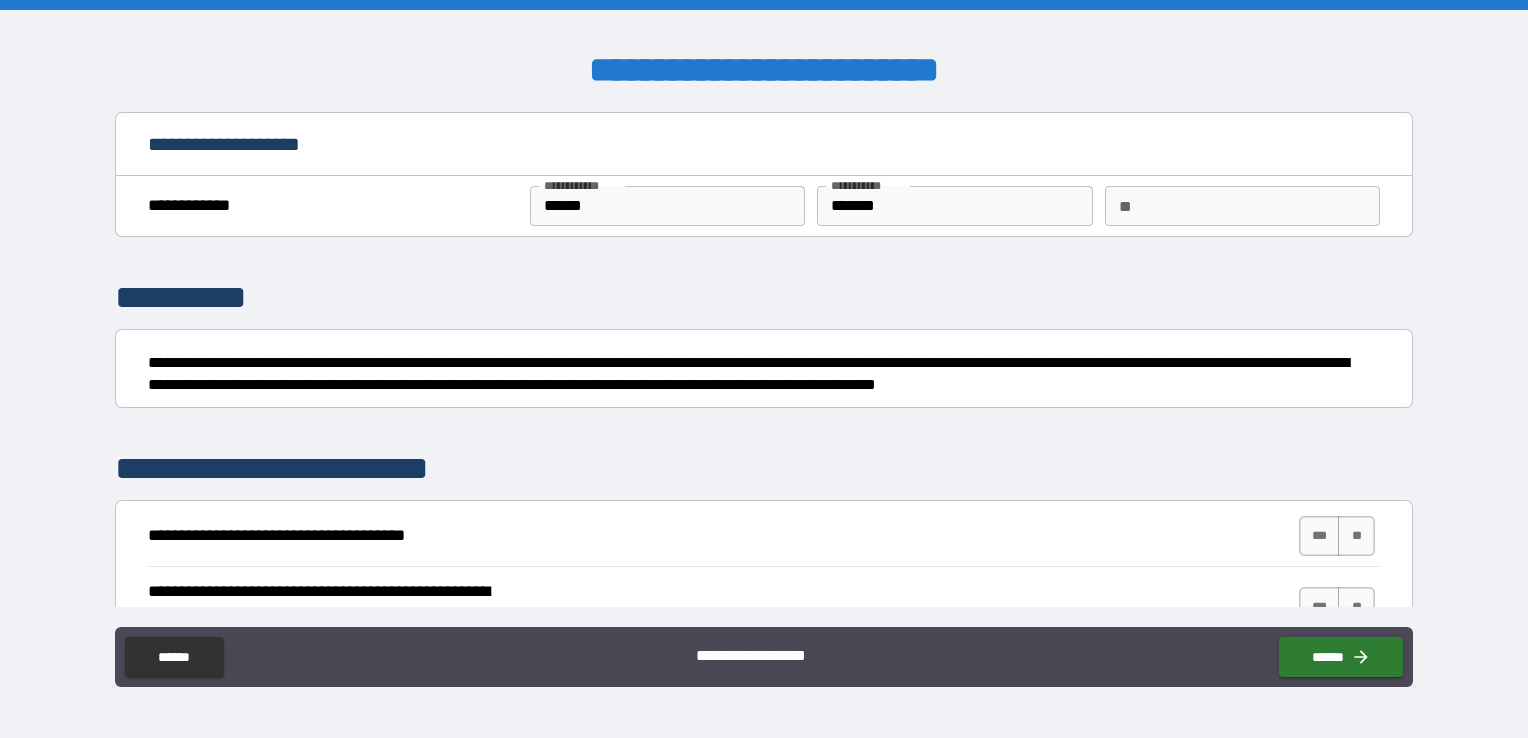 click on "**********" at bounding box center (331, 206) 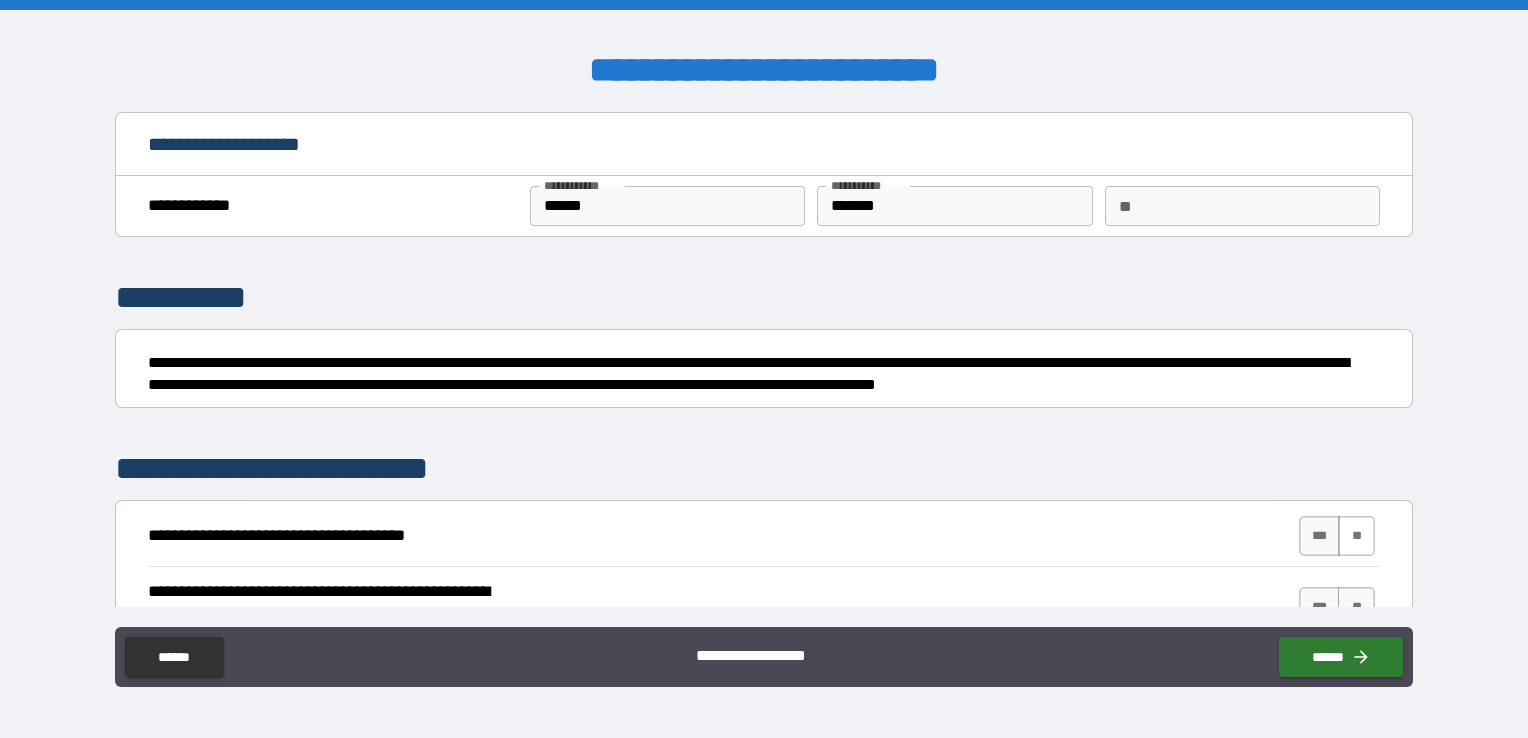 click on "**" at bounding box center (1356, 536) 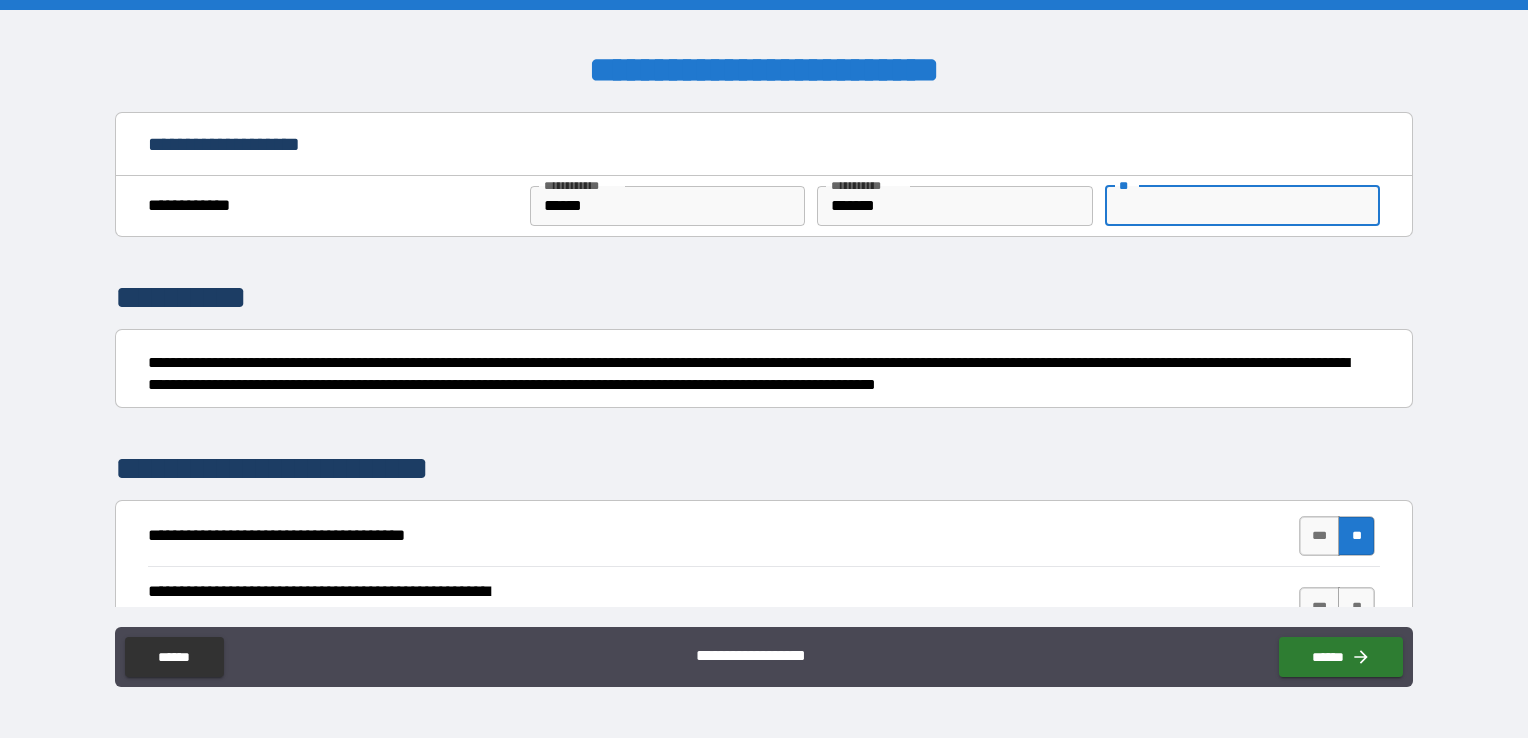 click on "**" at bounding box center (1242, 206) 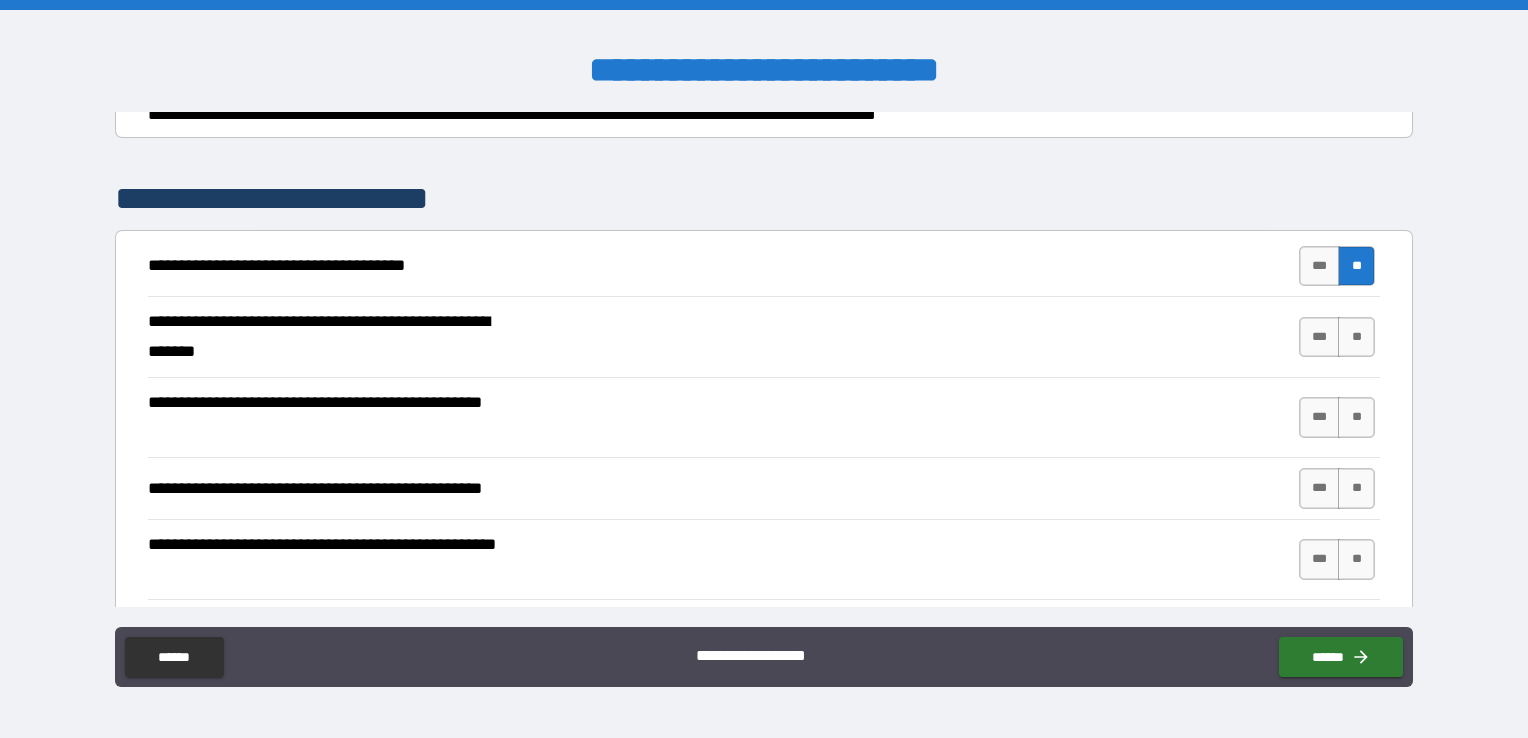scroll, scrollTop: 278, scrollLeft: 0, axis: vertical 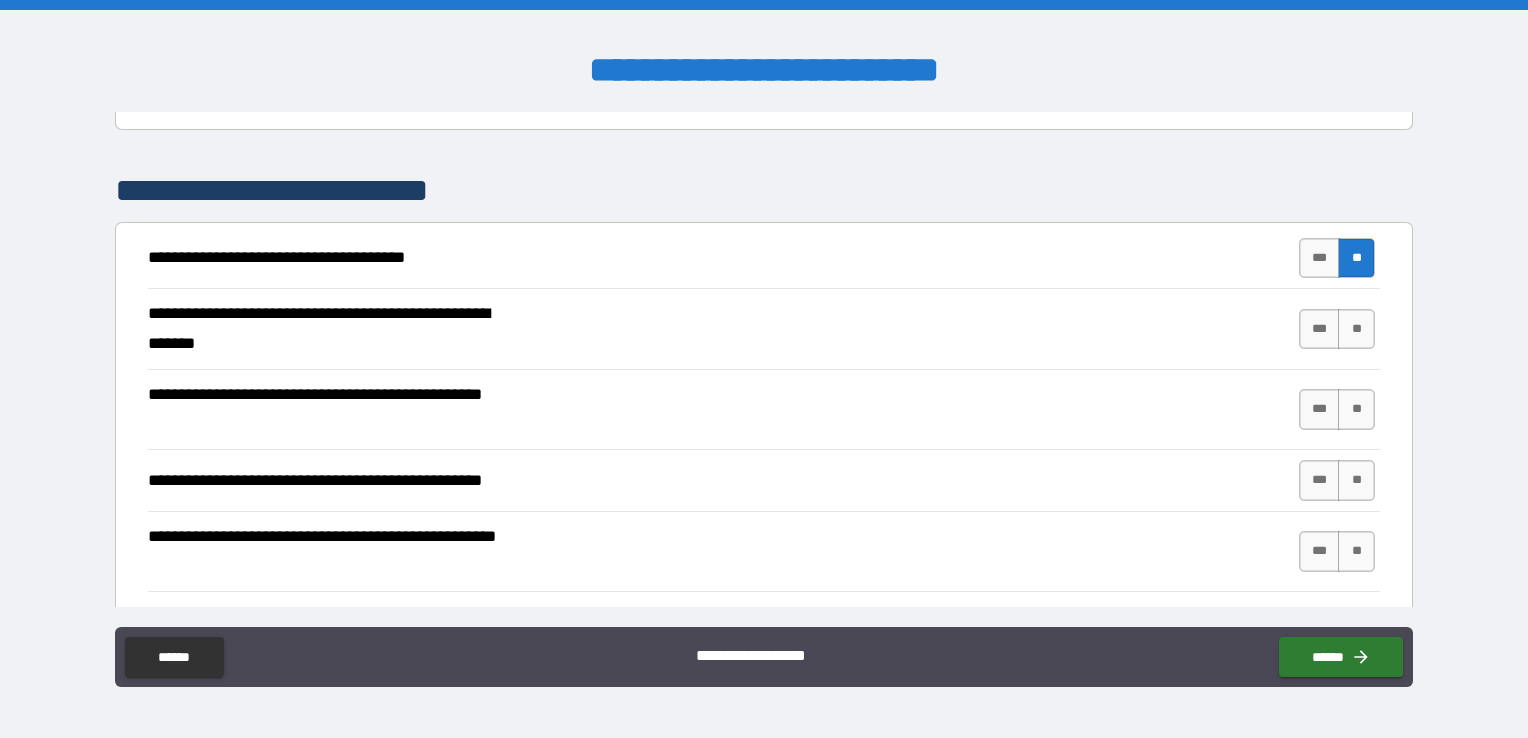 type on "*" 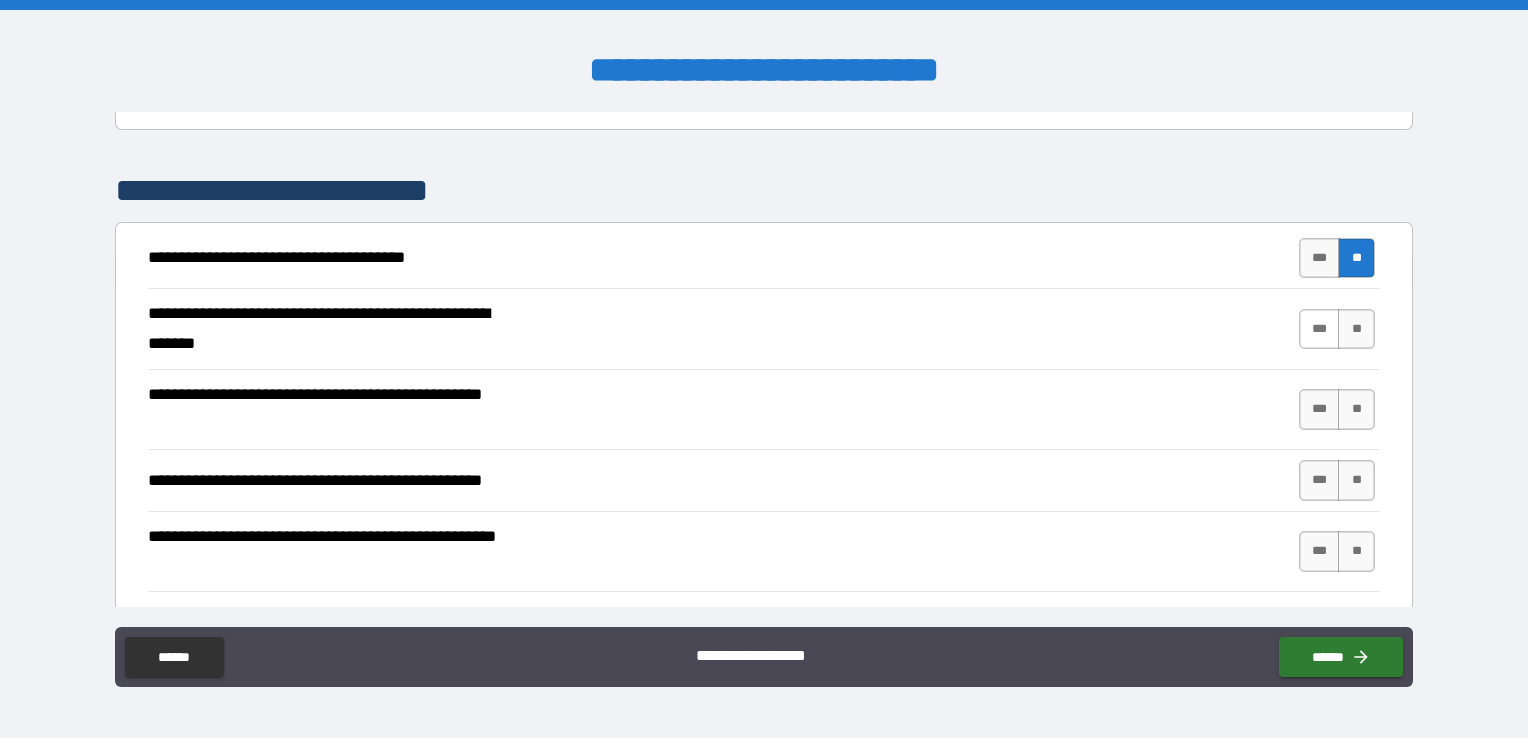 click on "***" at bounding box center (1320, 329) 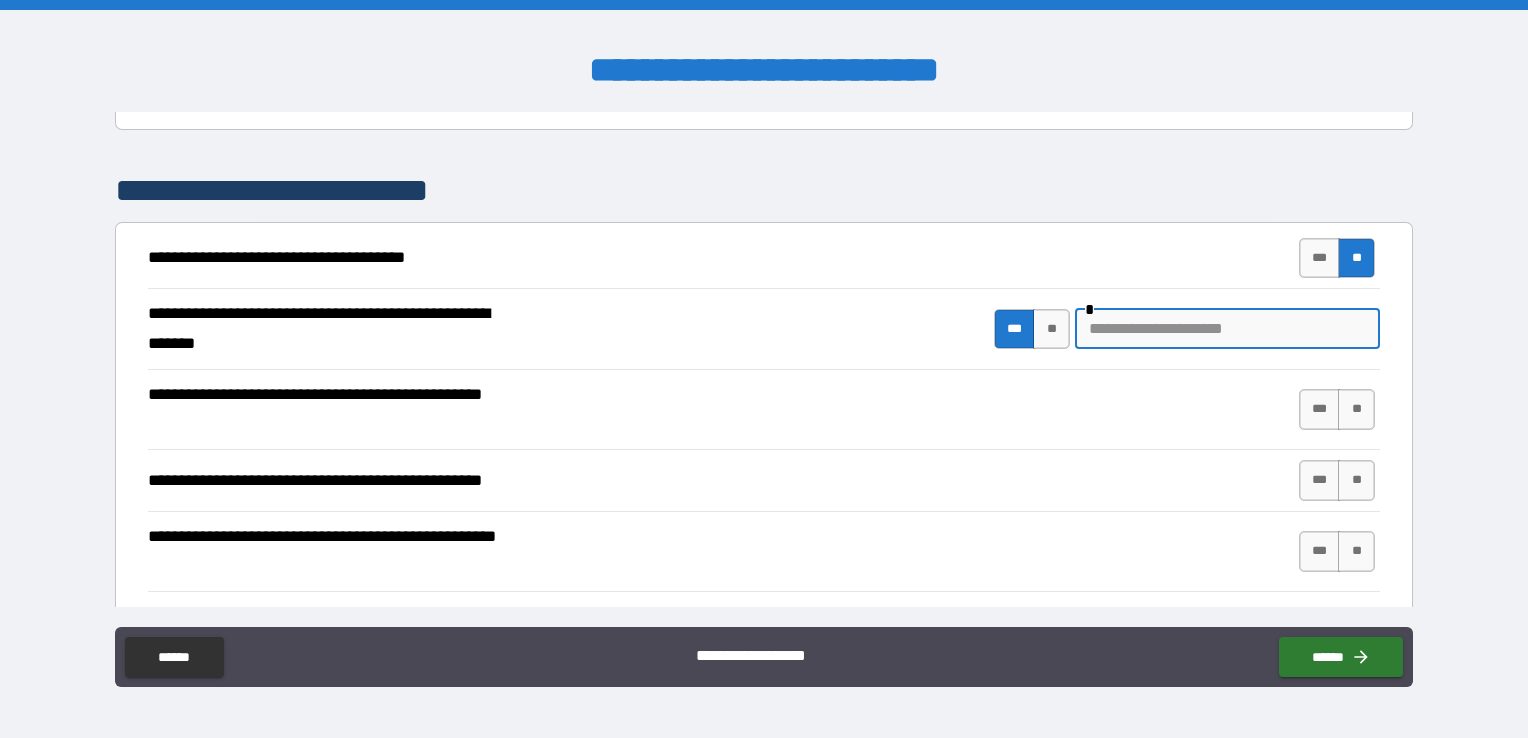 click at bounding box center (1227, 329) 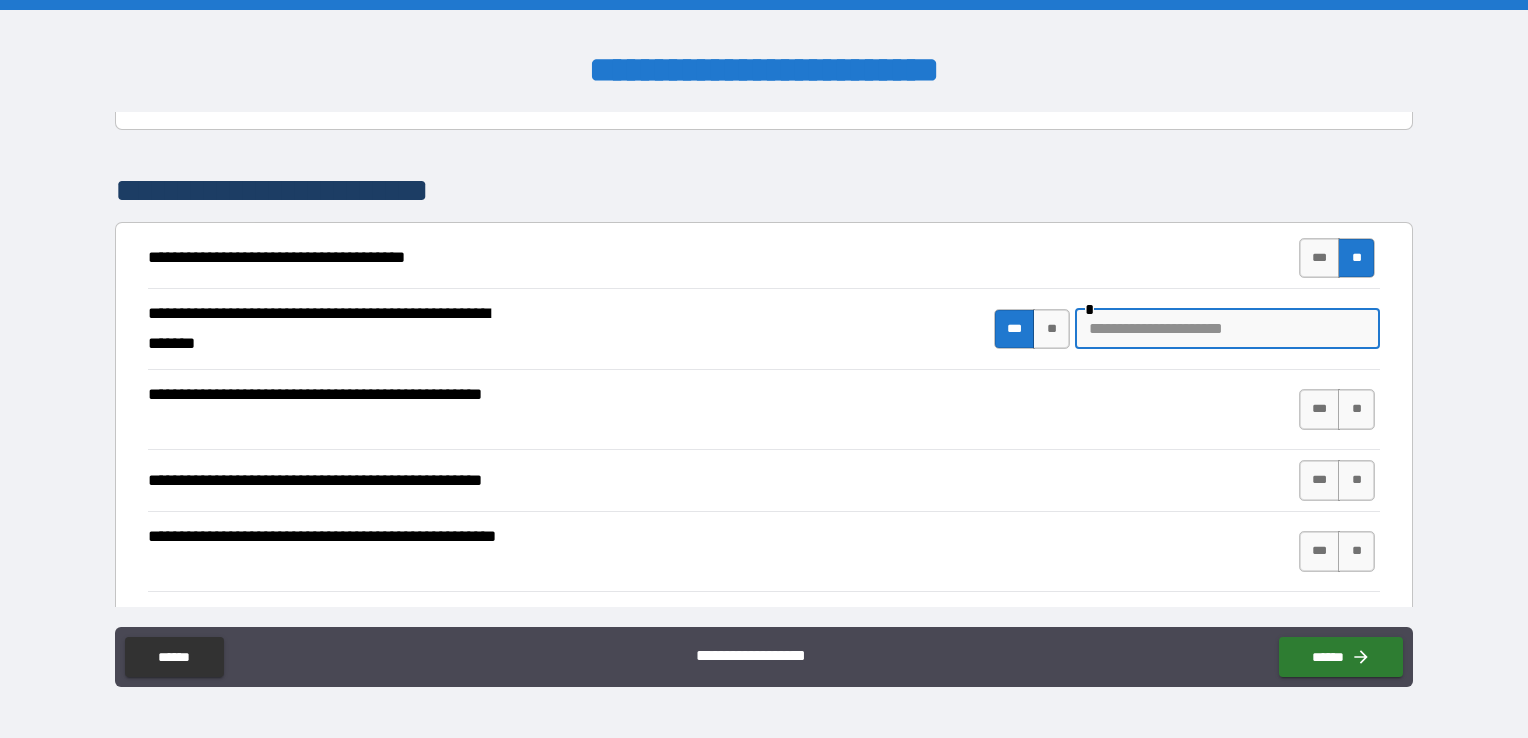 click at bounding box center (1227, 329) 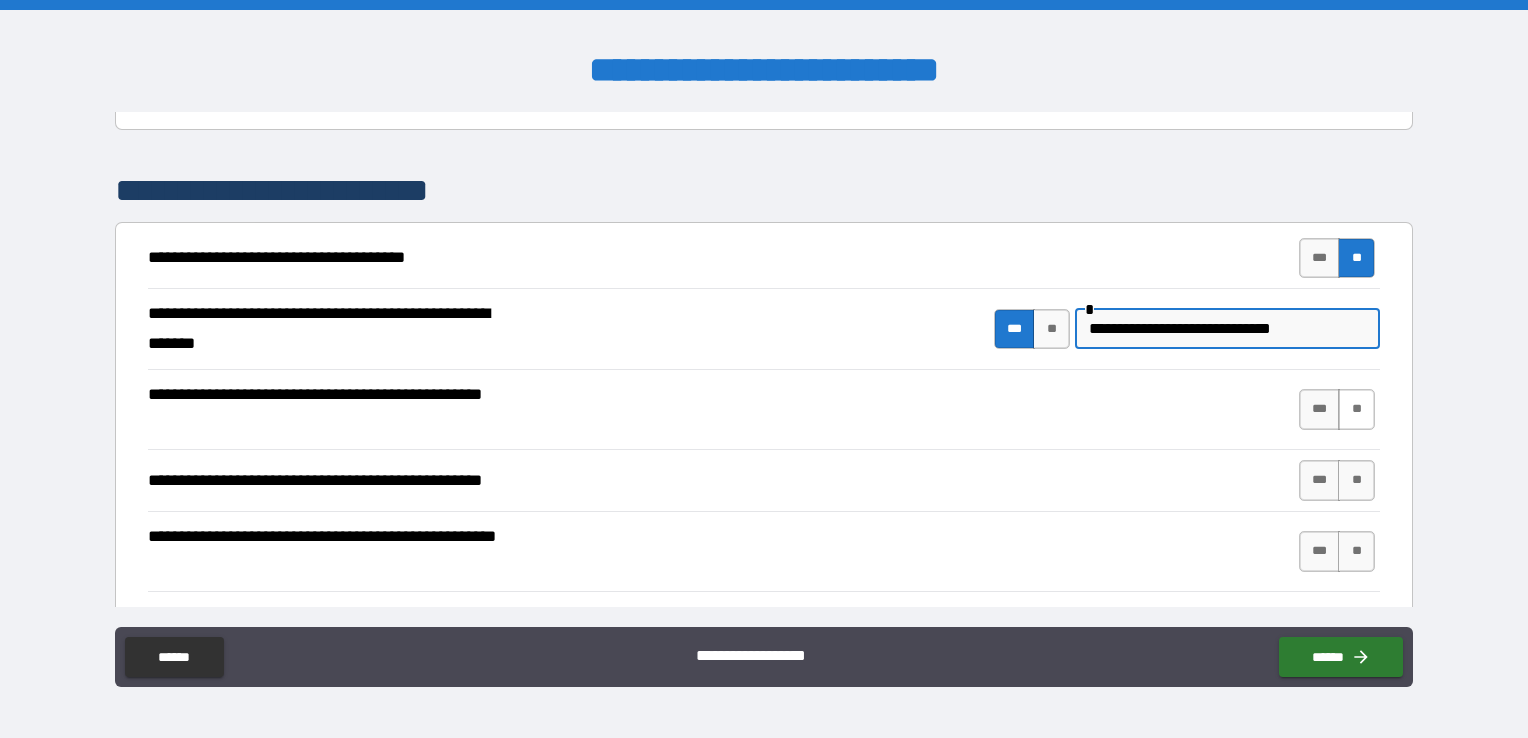 type on "**********" 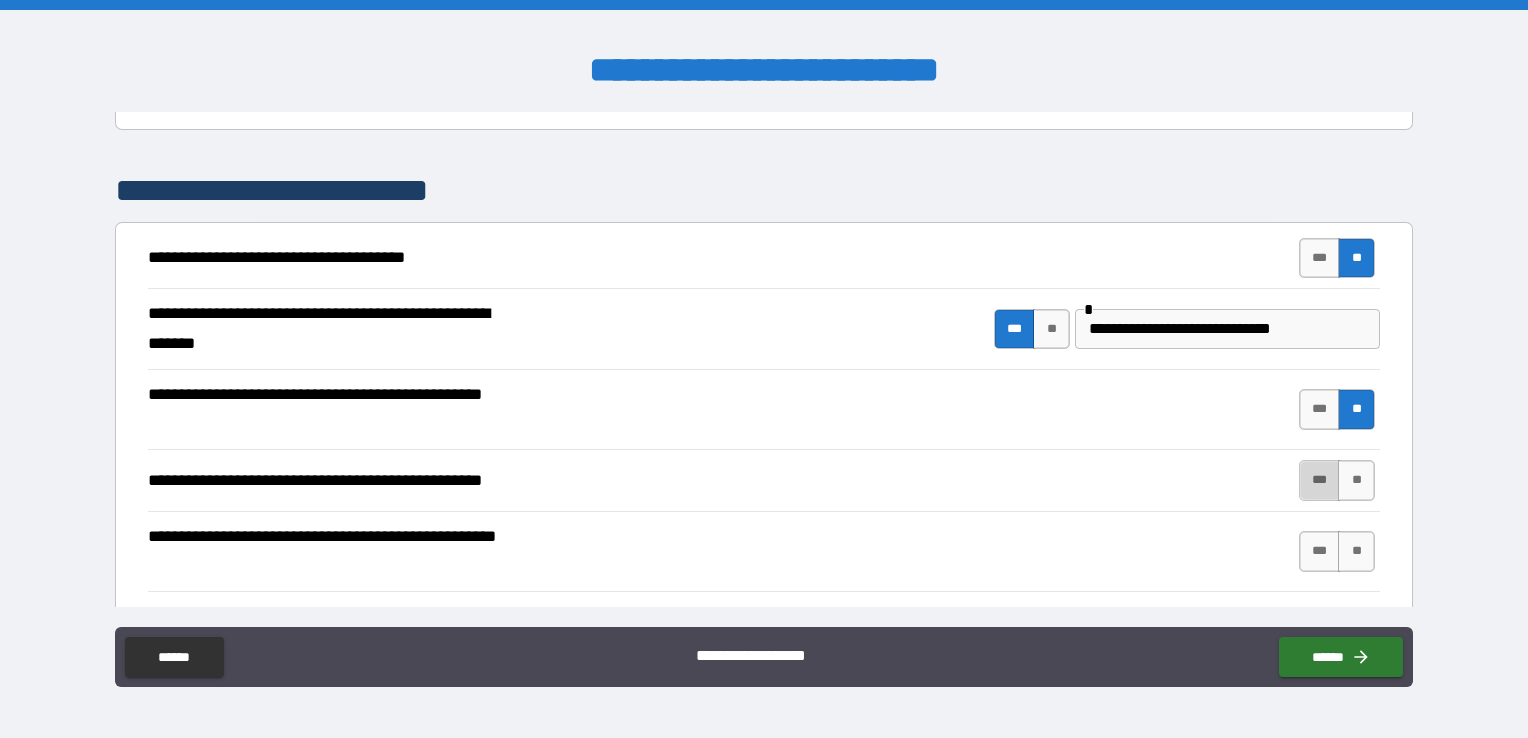 click on "***" at bounding box center (1320, 480) 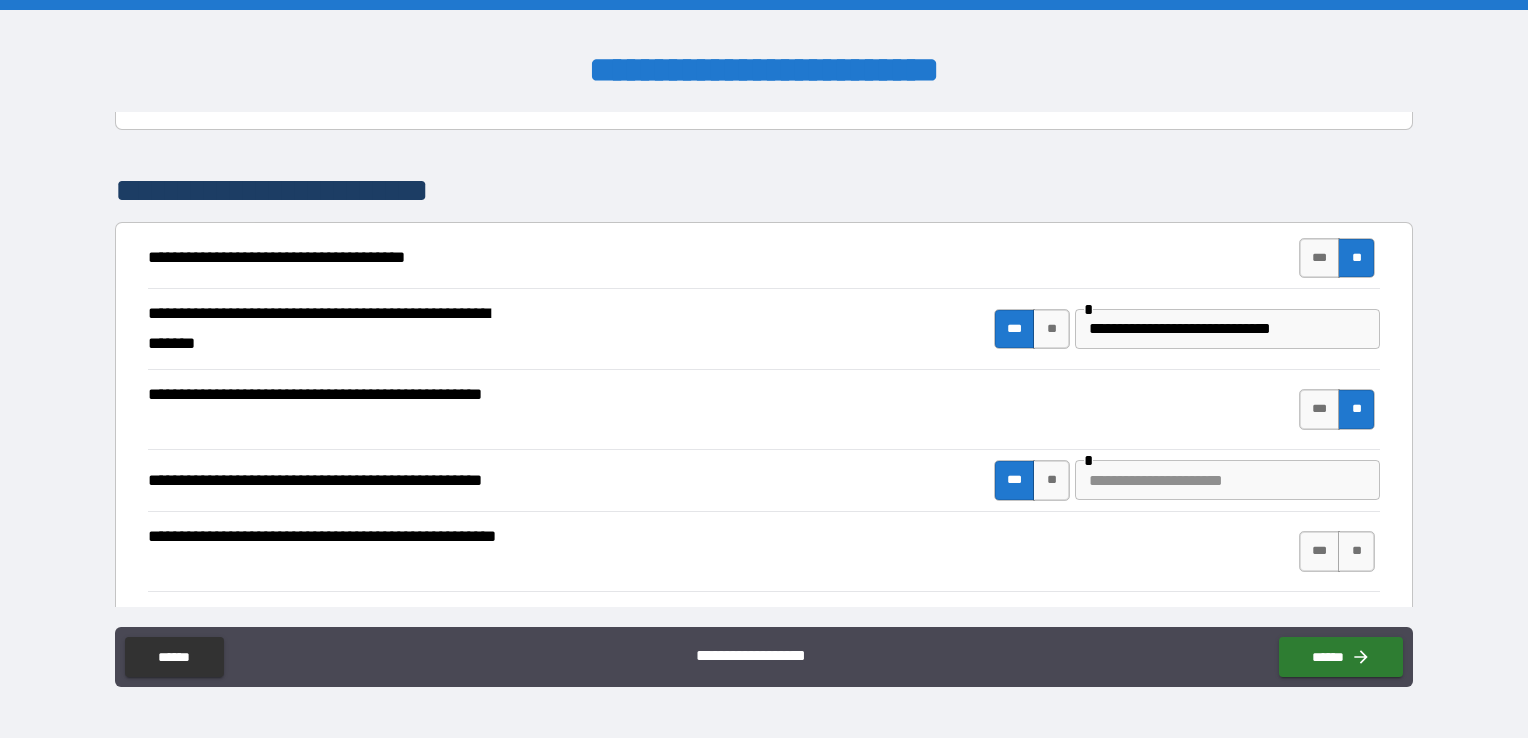 click at bounding box center [1227, 480] 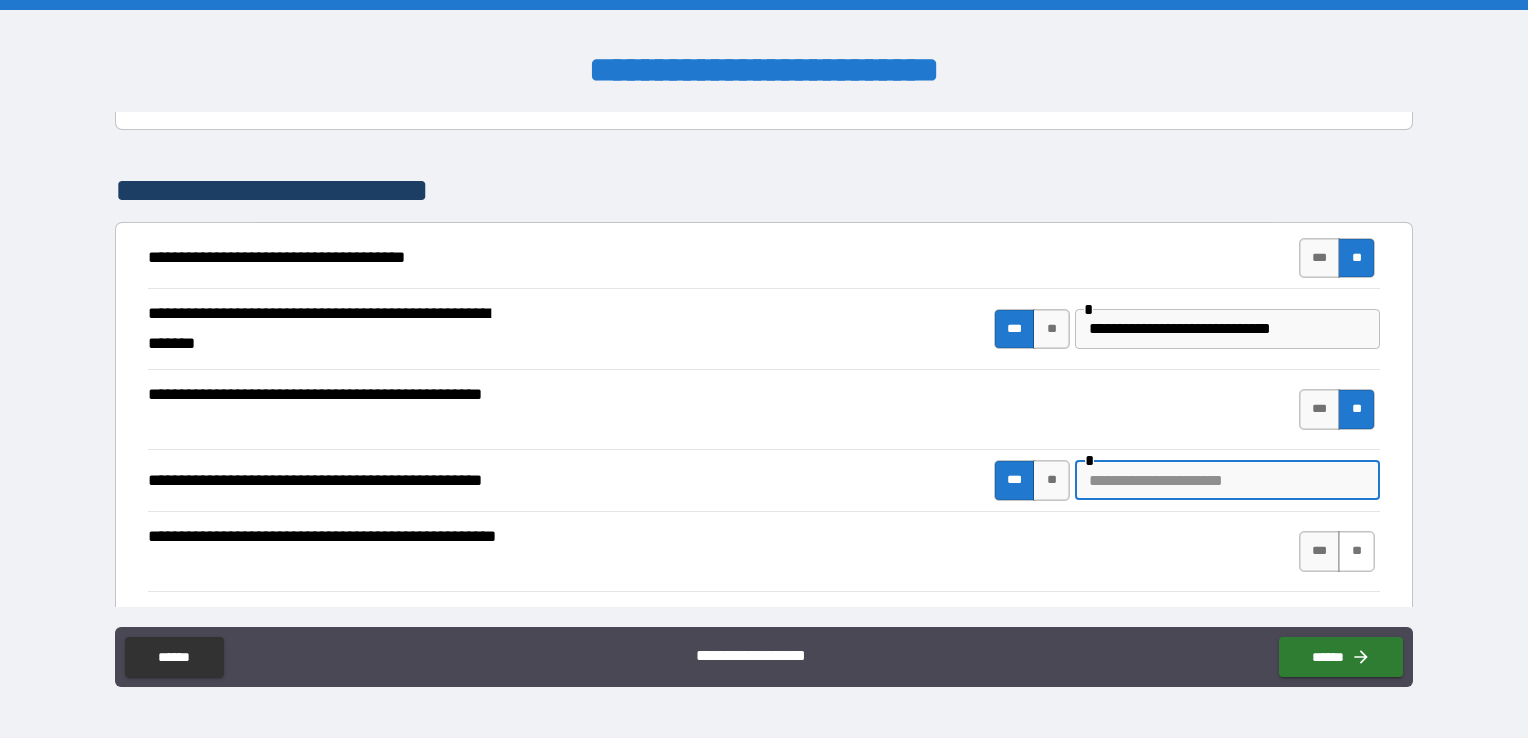 click on "**" at bounding box center (1356, 551) 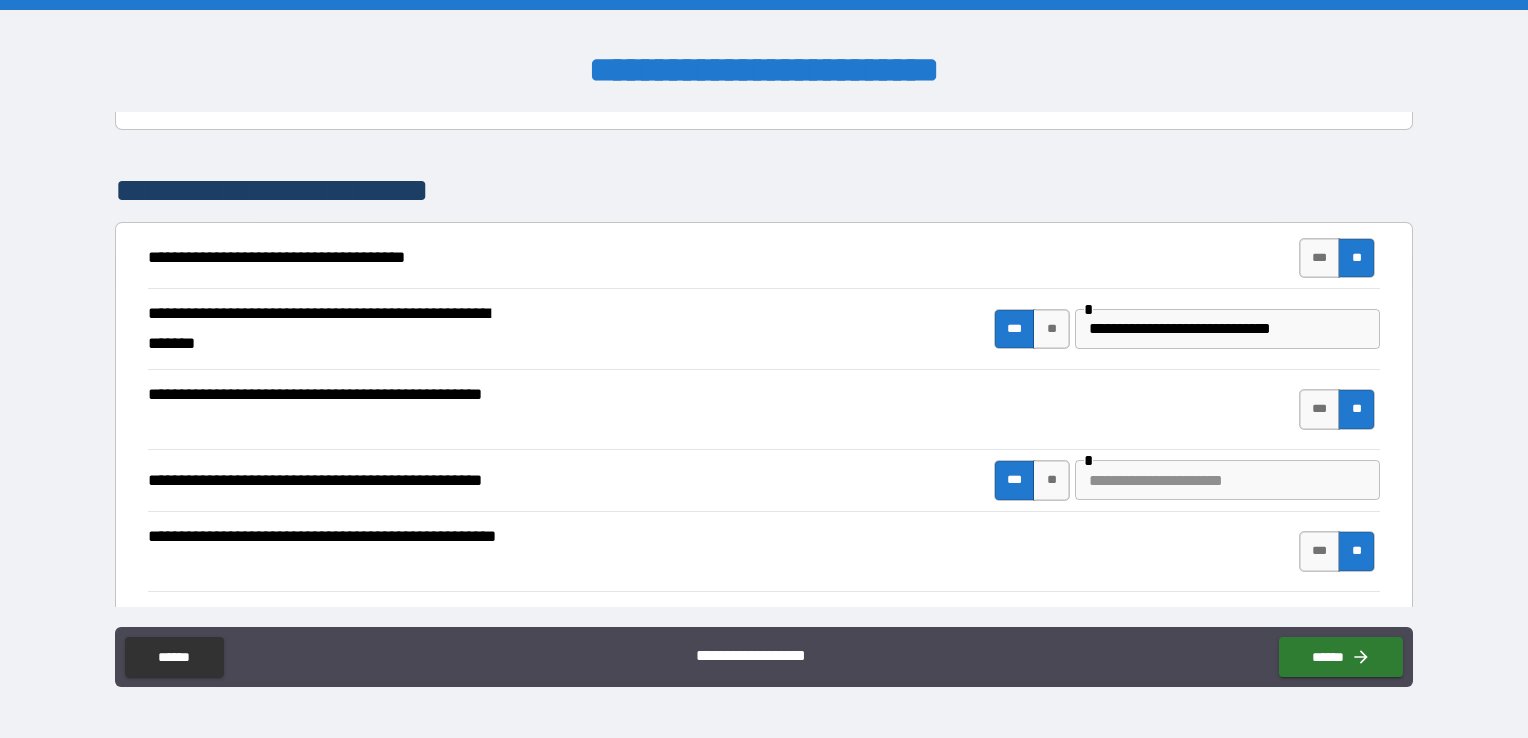click at bounding box center [1227, 480] 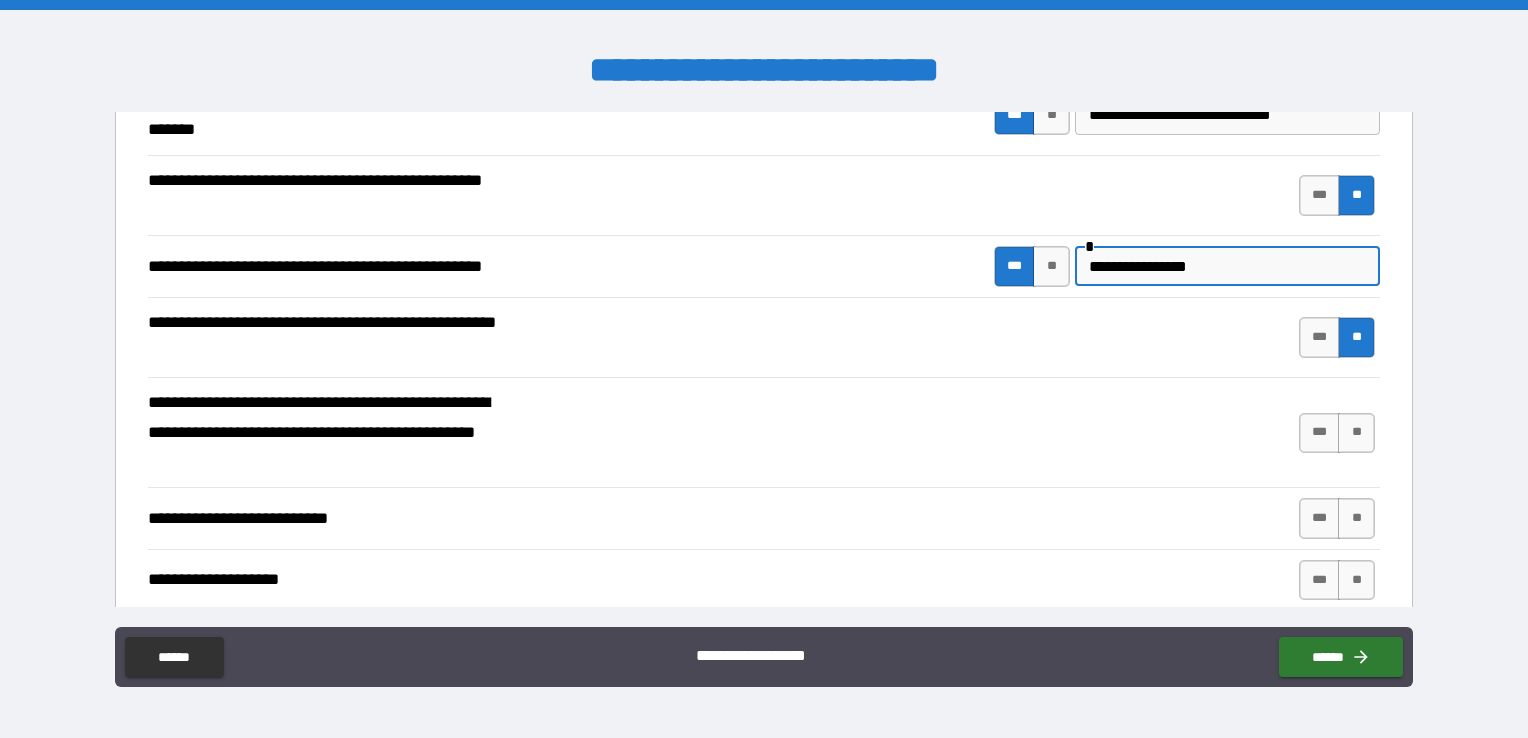 scroll, scrollTop: 508, scrollLeft: 0, axis: vertical 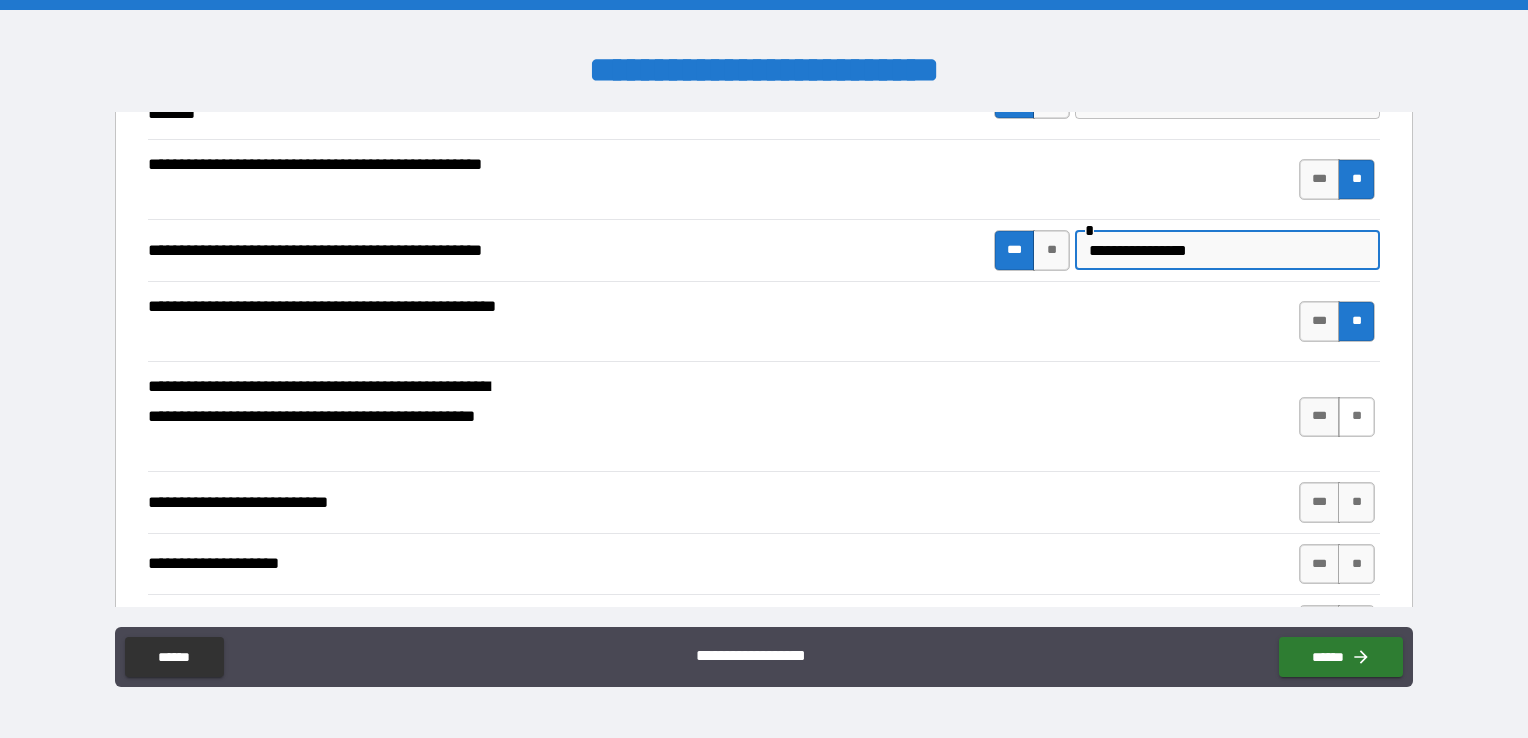 type on "**********" 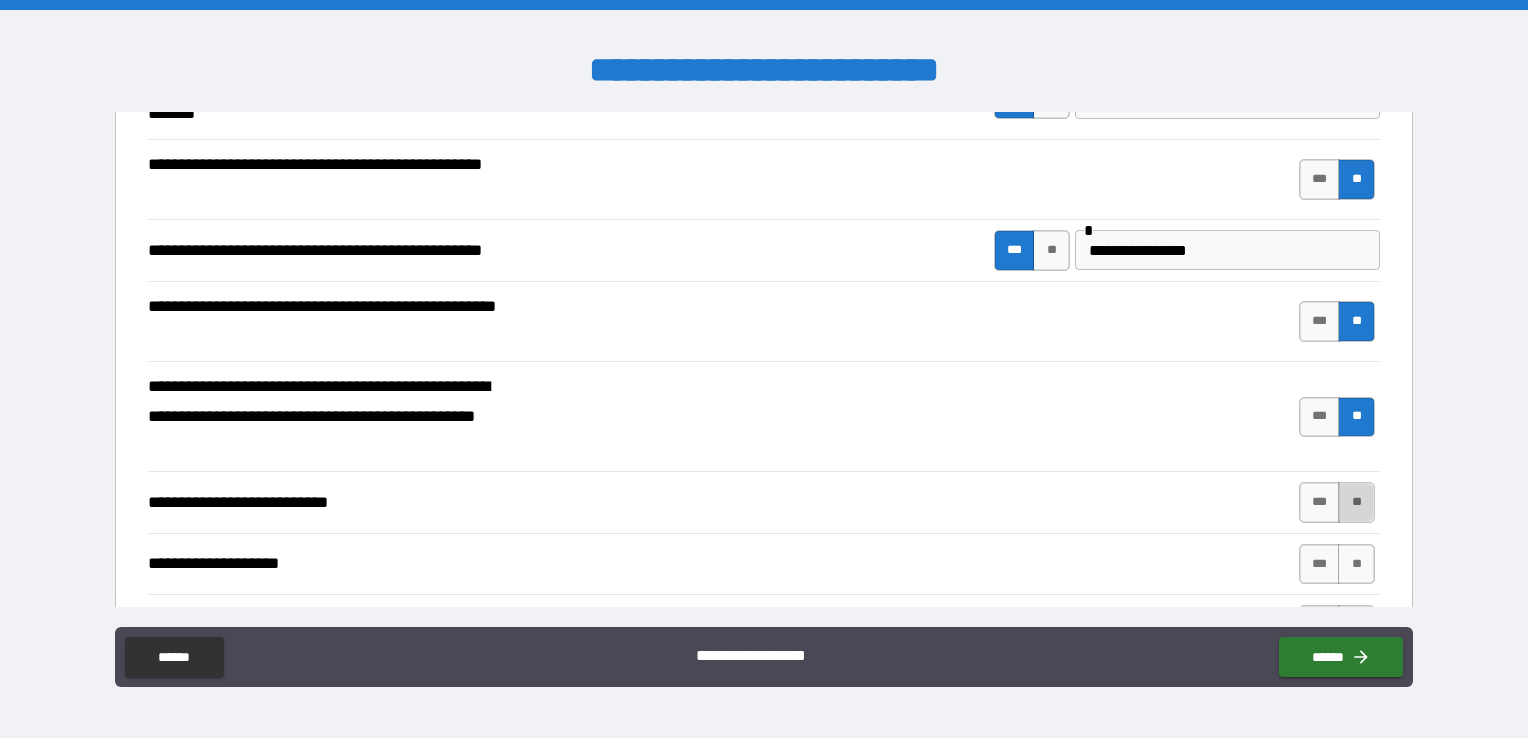 click on "**" at bounding box center [1356, 502] 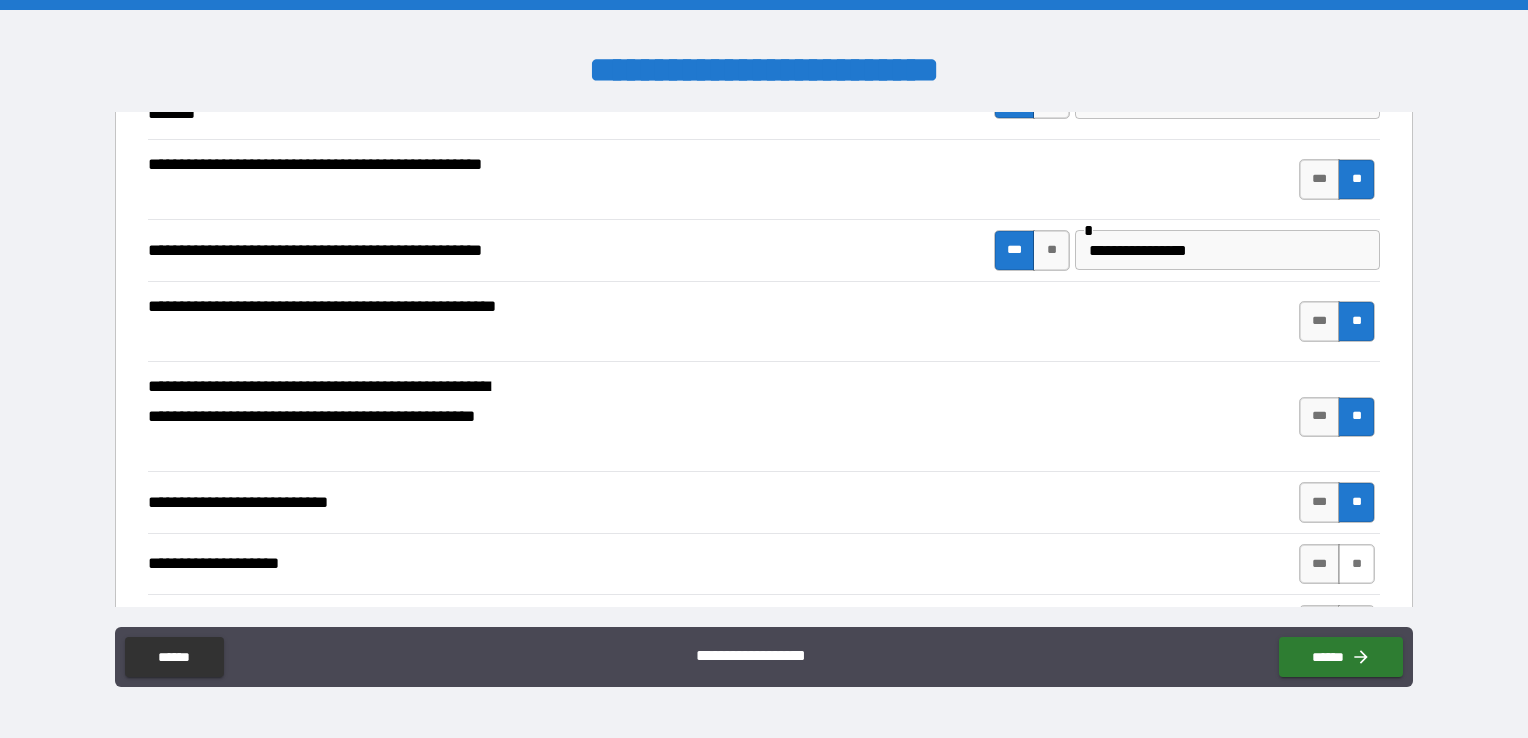 click on "**" at bounding box center (1356, 564) 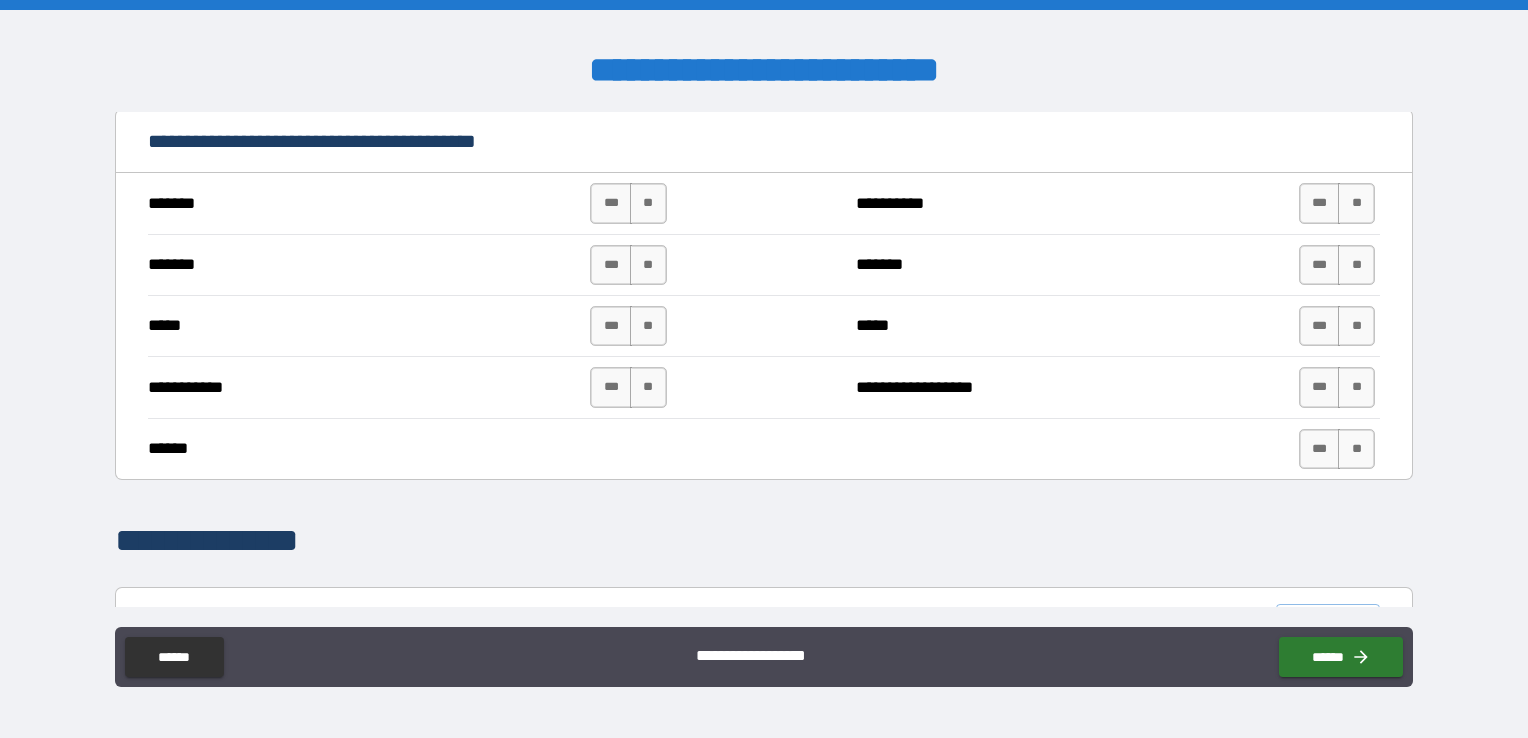 scroll, scrollTop: 1393, scrollLeft: 0, axis: vertical 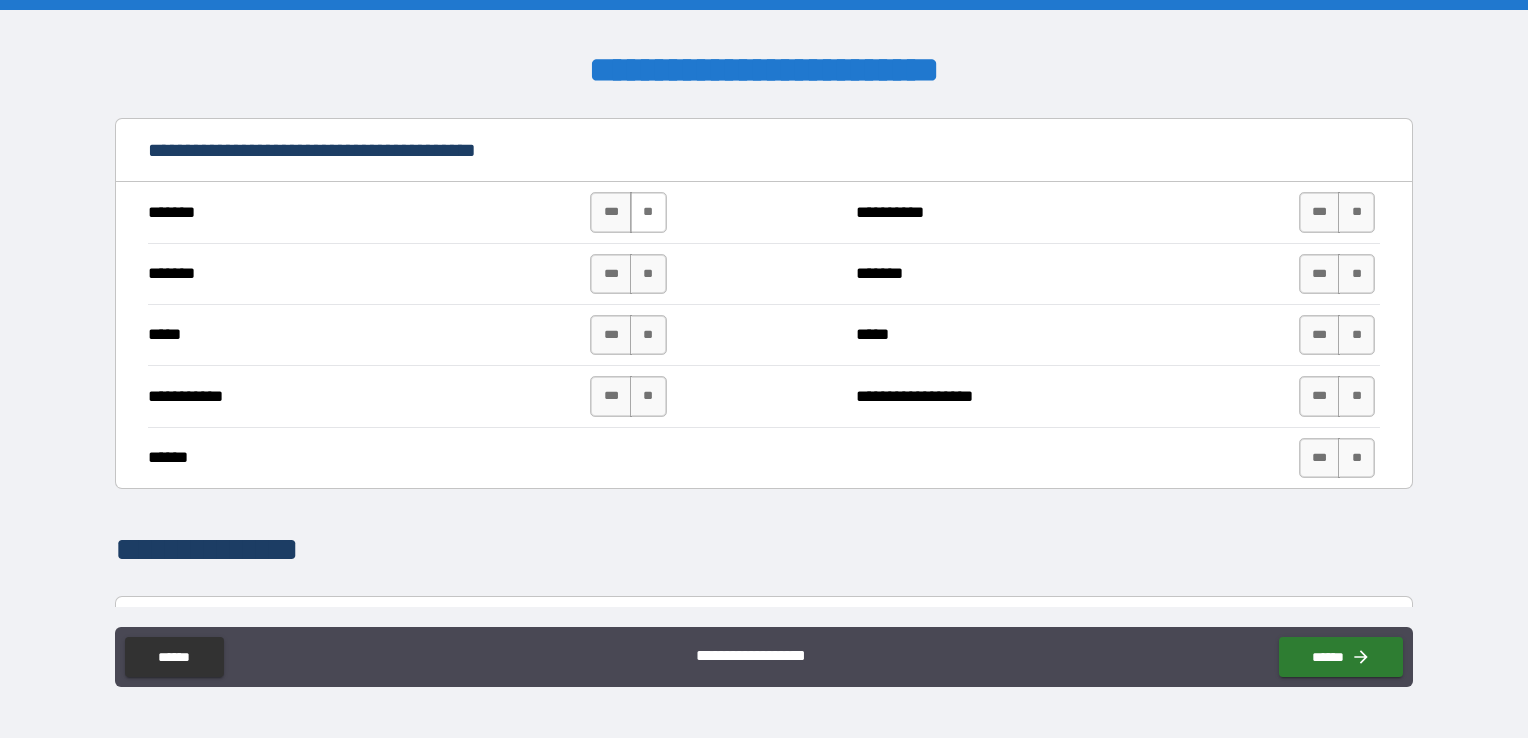 click on "**" at bounding box center [648, 212] 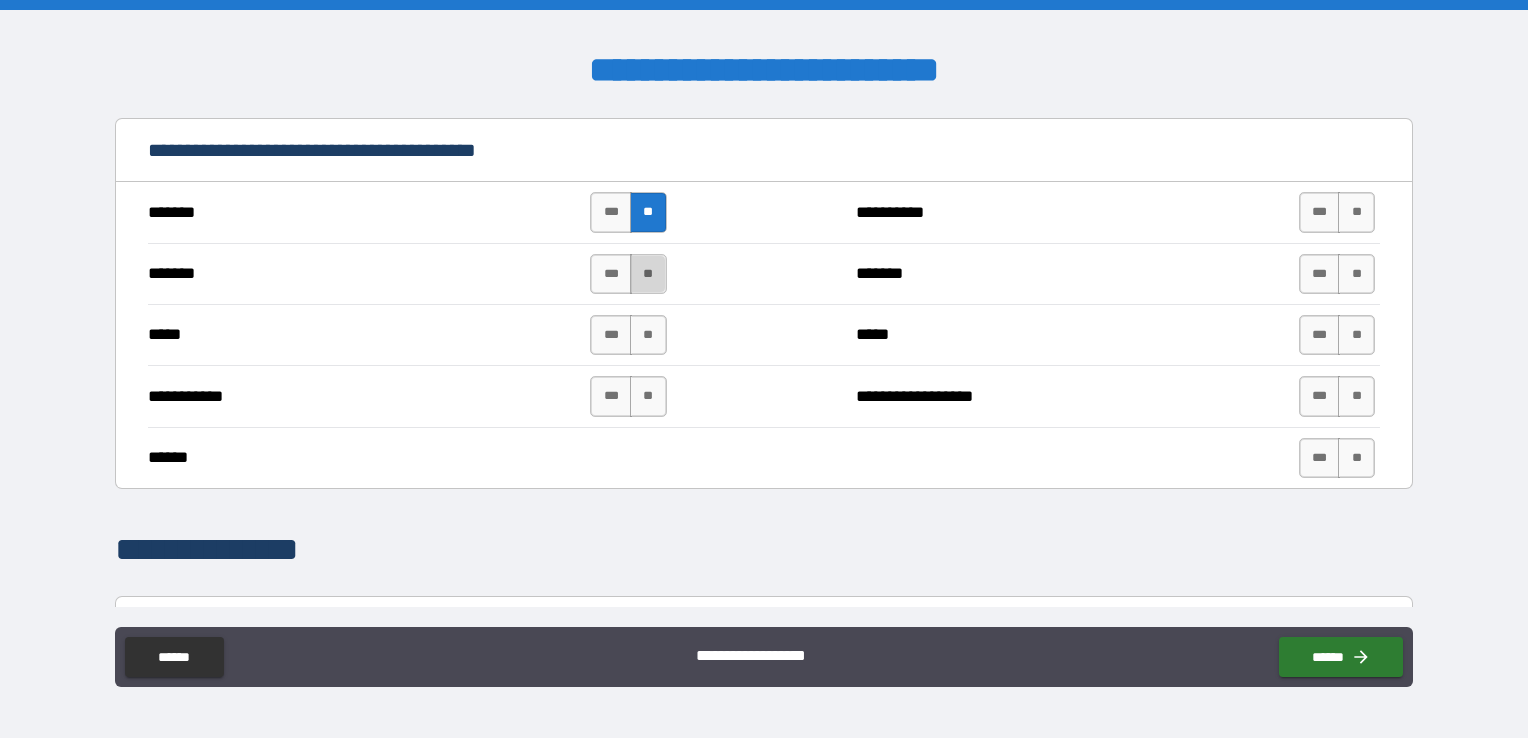 click on "**" at bounding box center [648, 274] 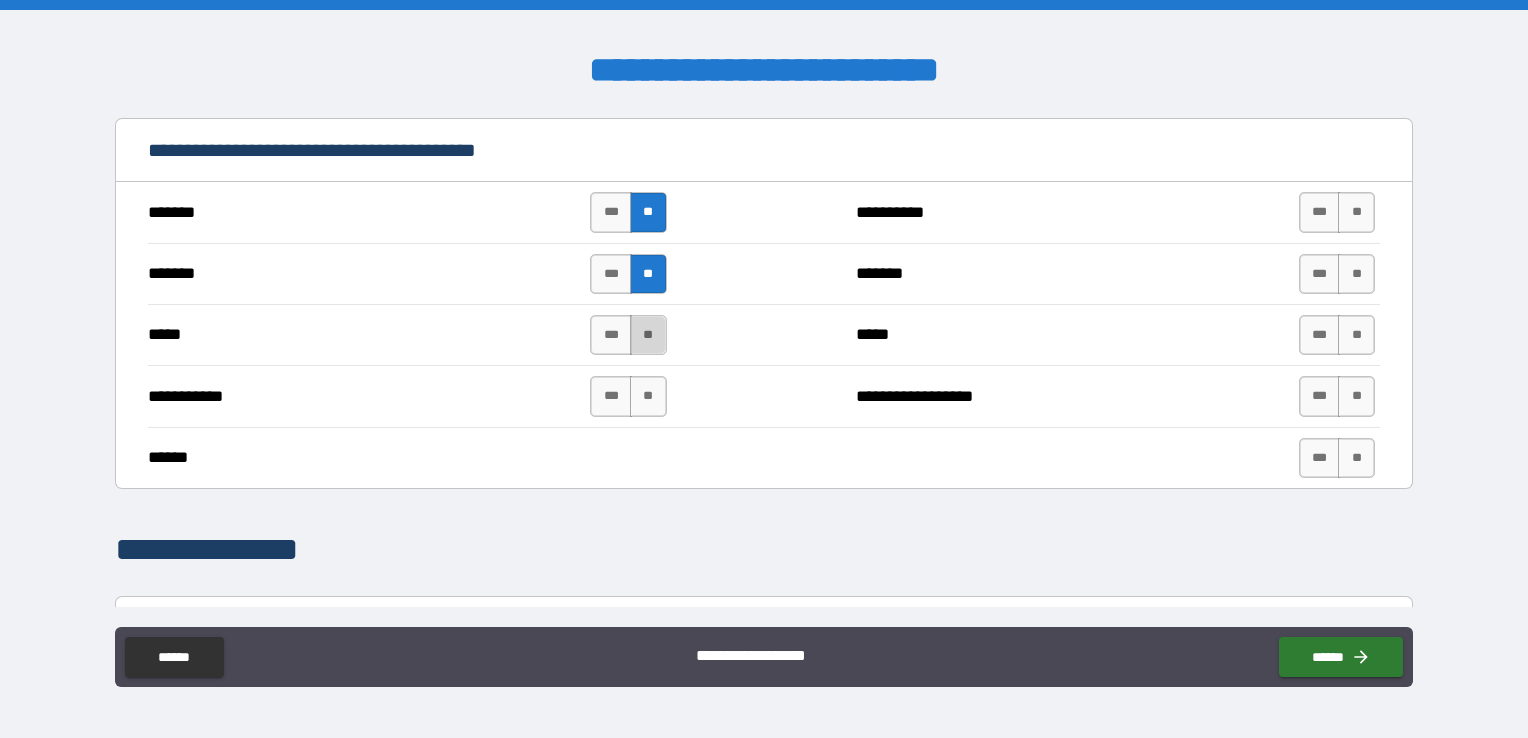 click on "**" at bounding box center [648, 335] 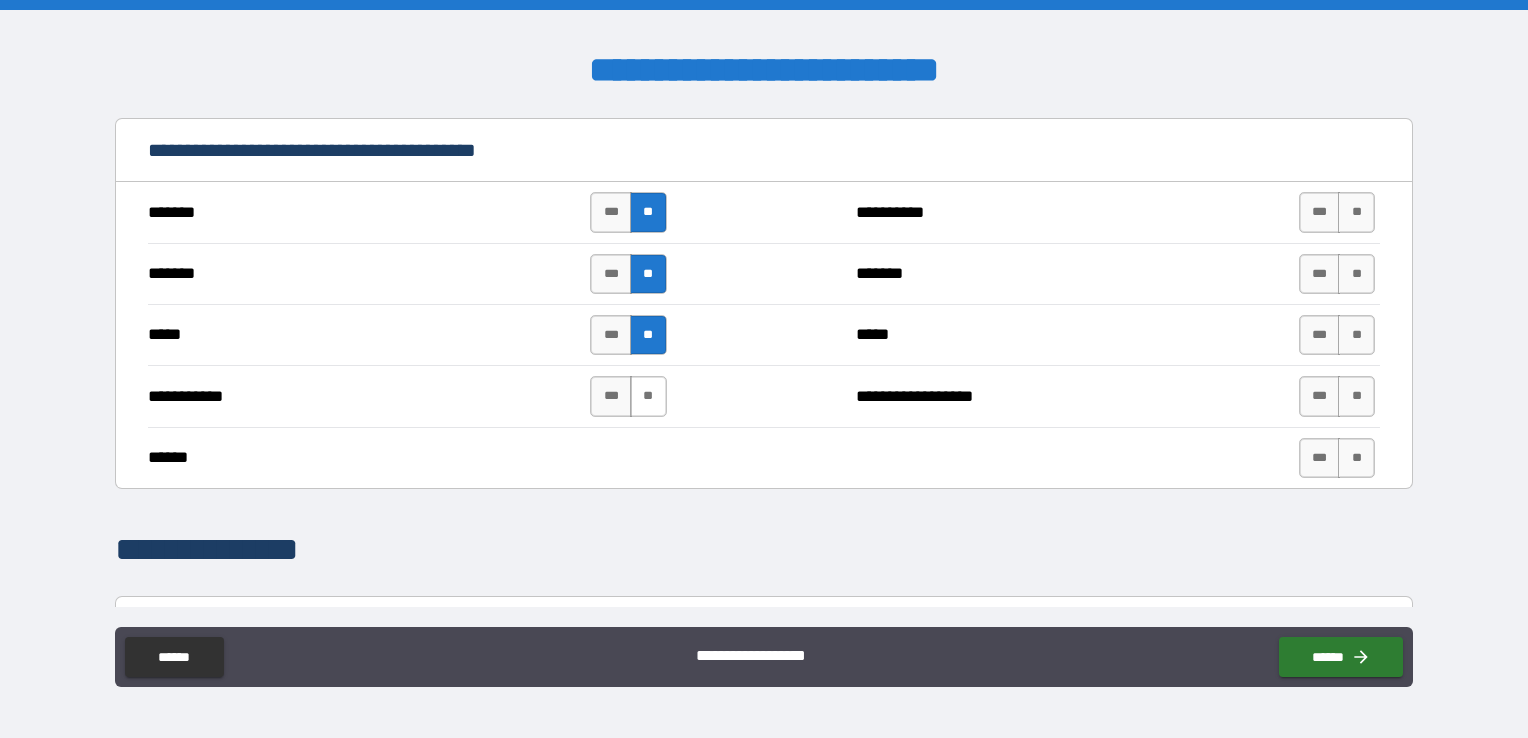 click on "**" at bounding box center (648, 396) 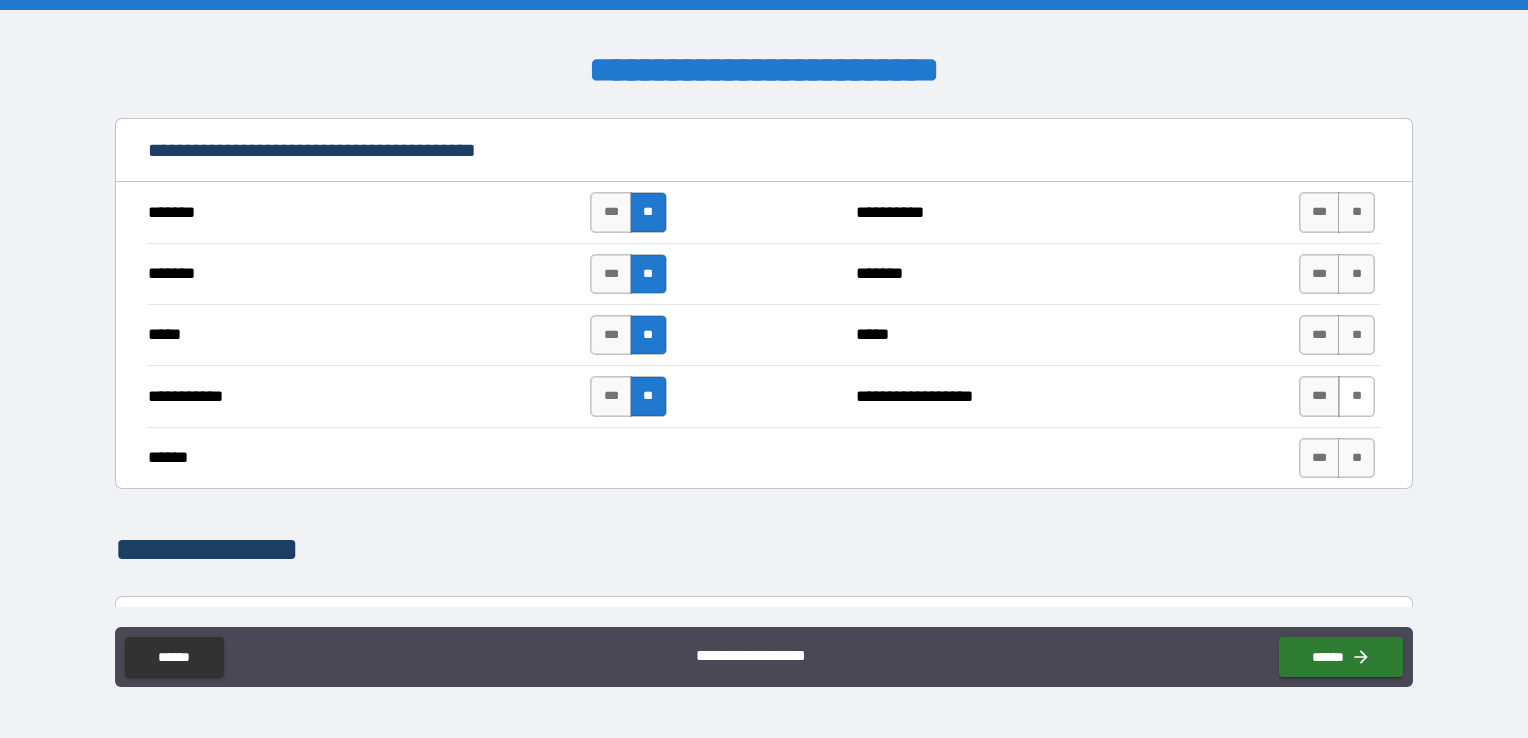 click on "**" at bounding box center (1356, 396) 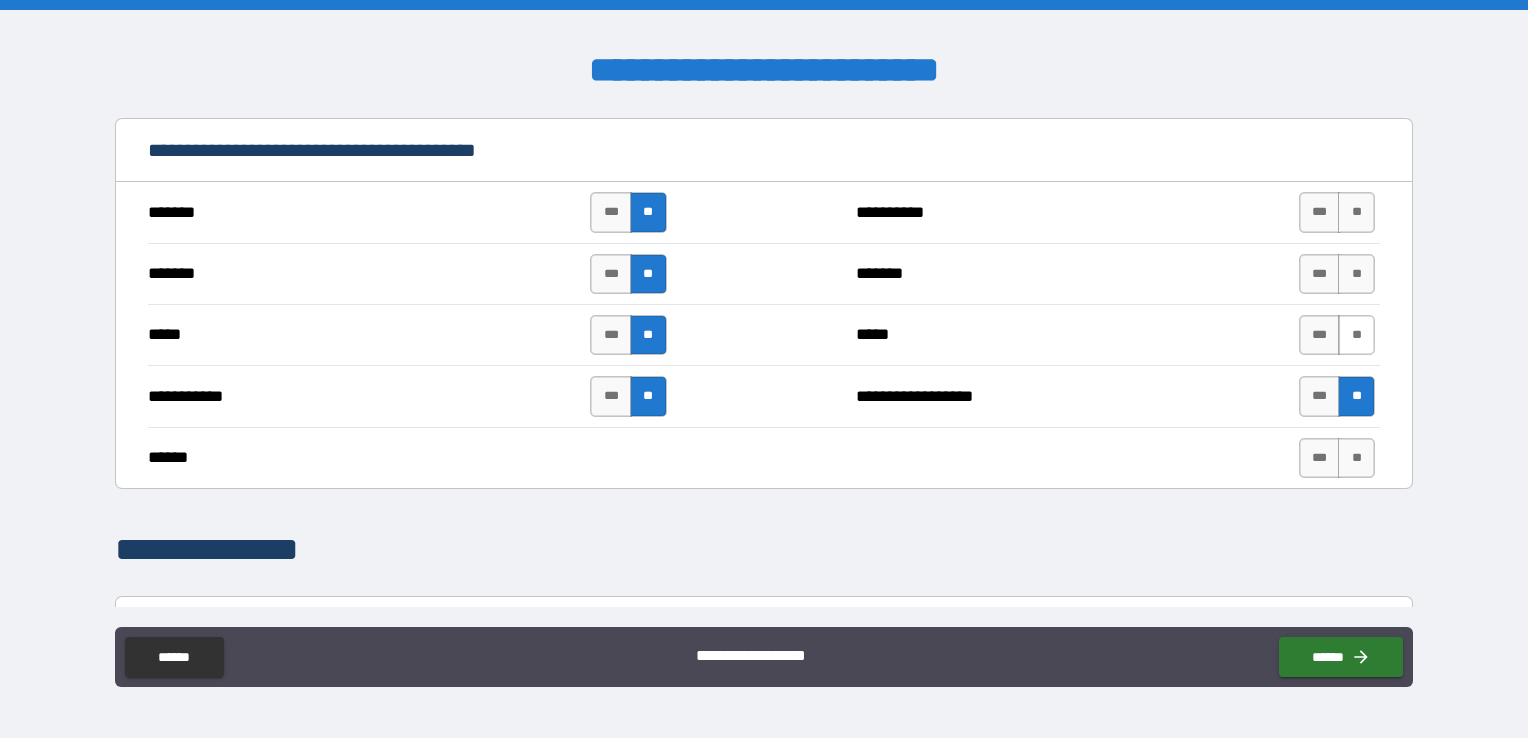 click on "**" at bounding box center (1356, 335) 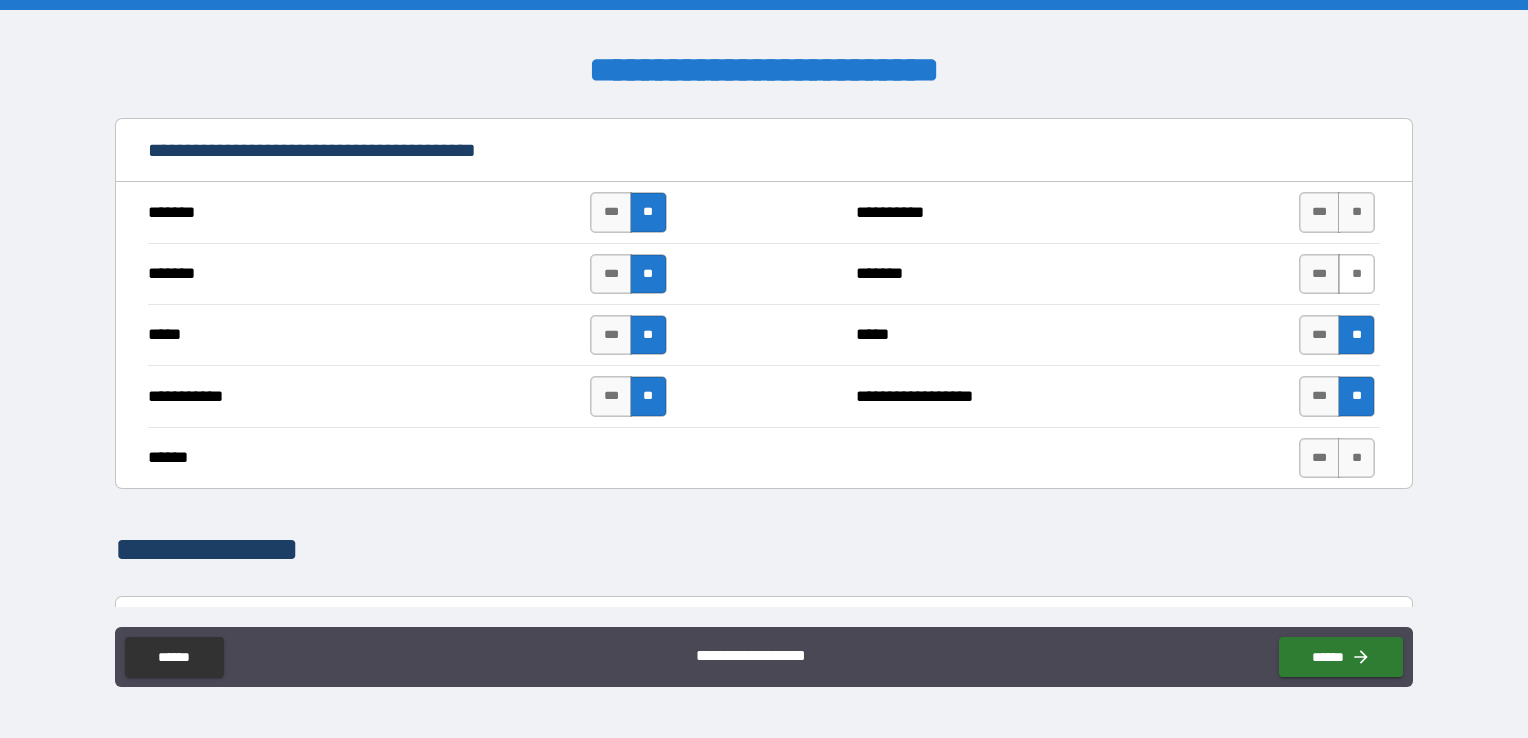 click on "**" at bounding box center (1356, 274) 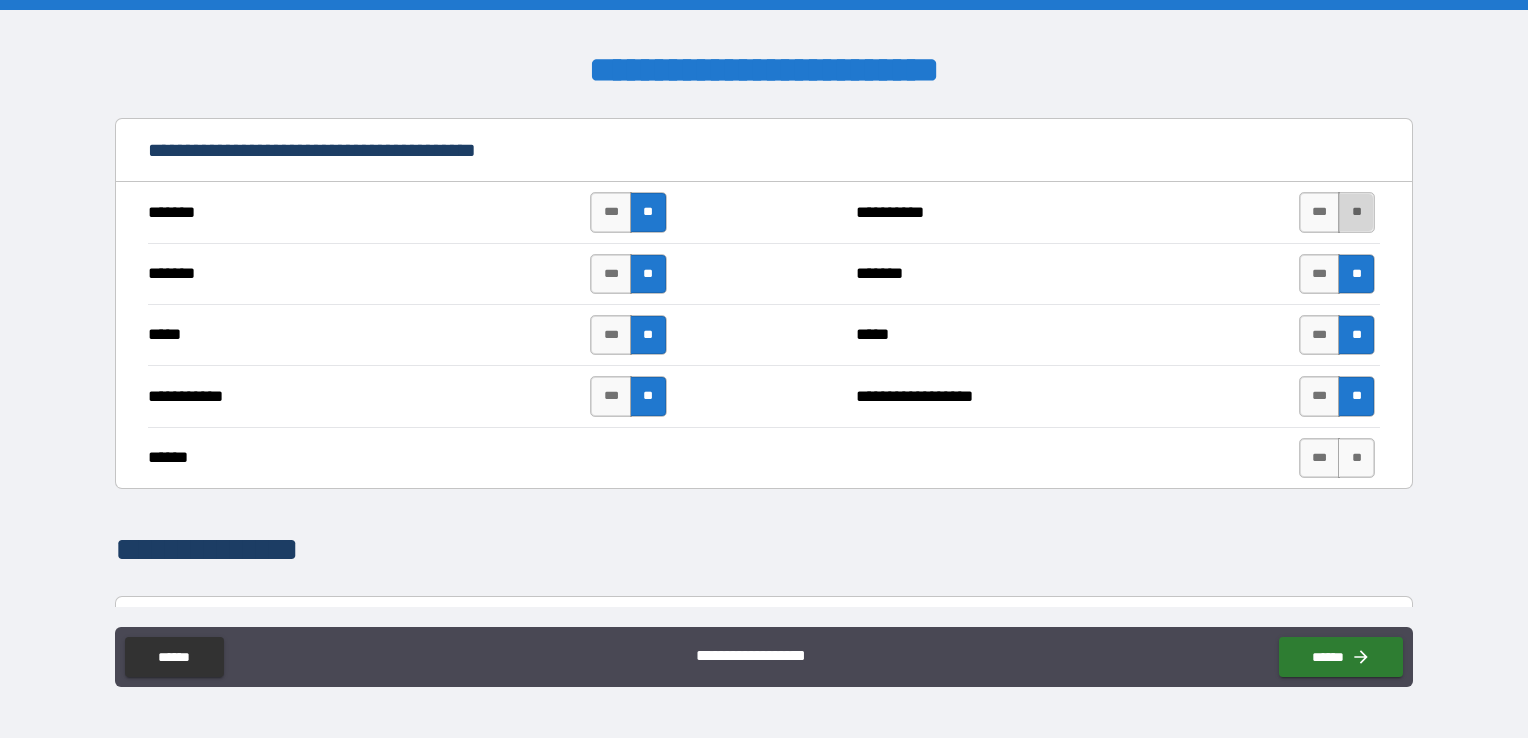 click on "**" at bounding box center [1356, 212] 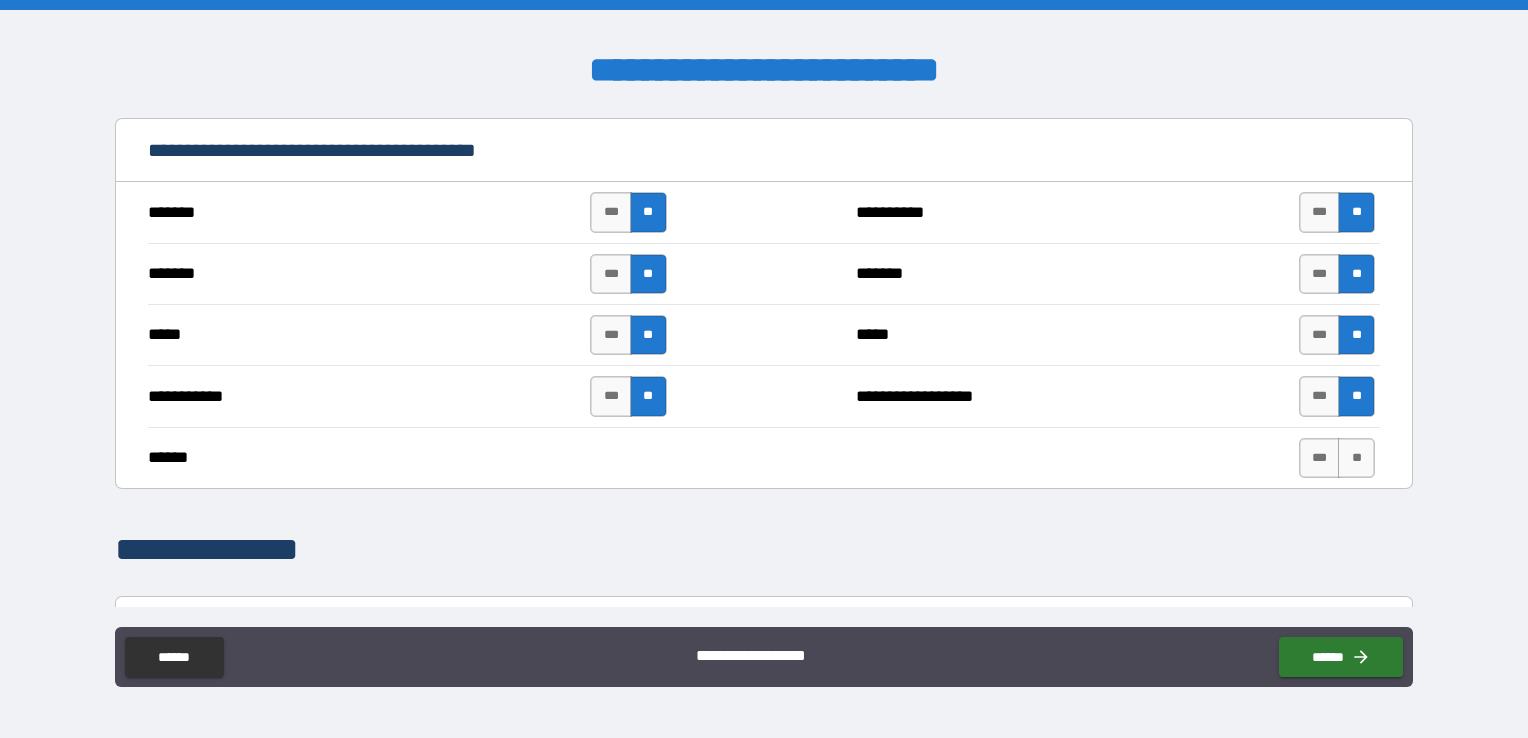 click on "******" at bounding box center [331, 458] 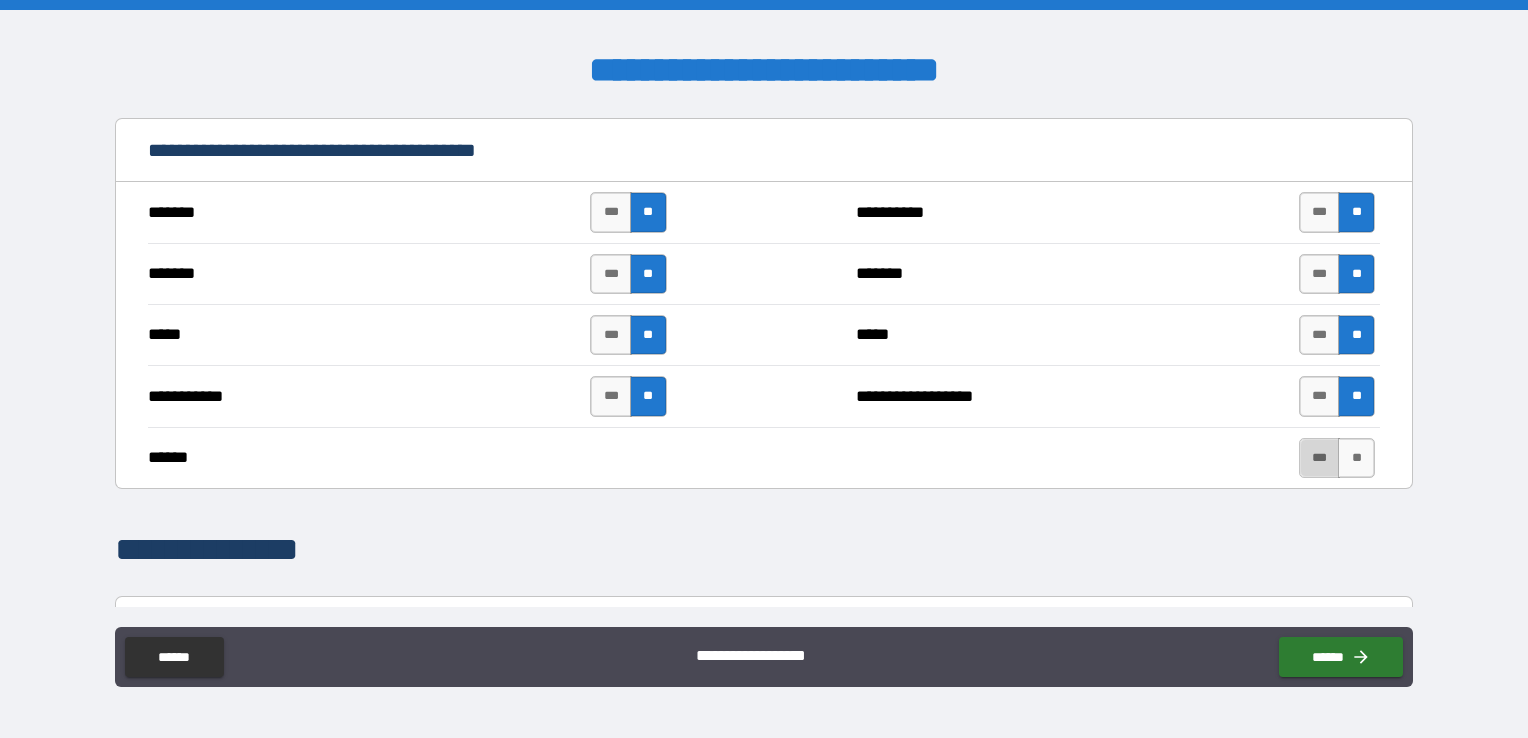 click on "***" at bounding box center (1320, 458) 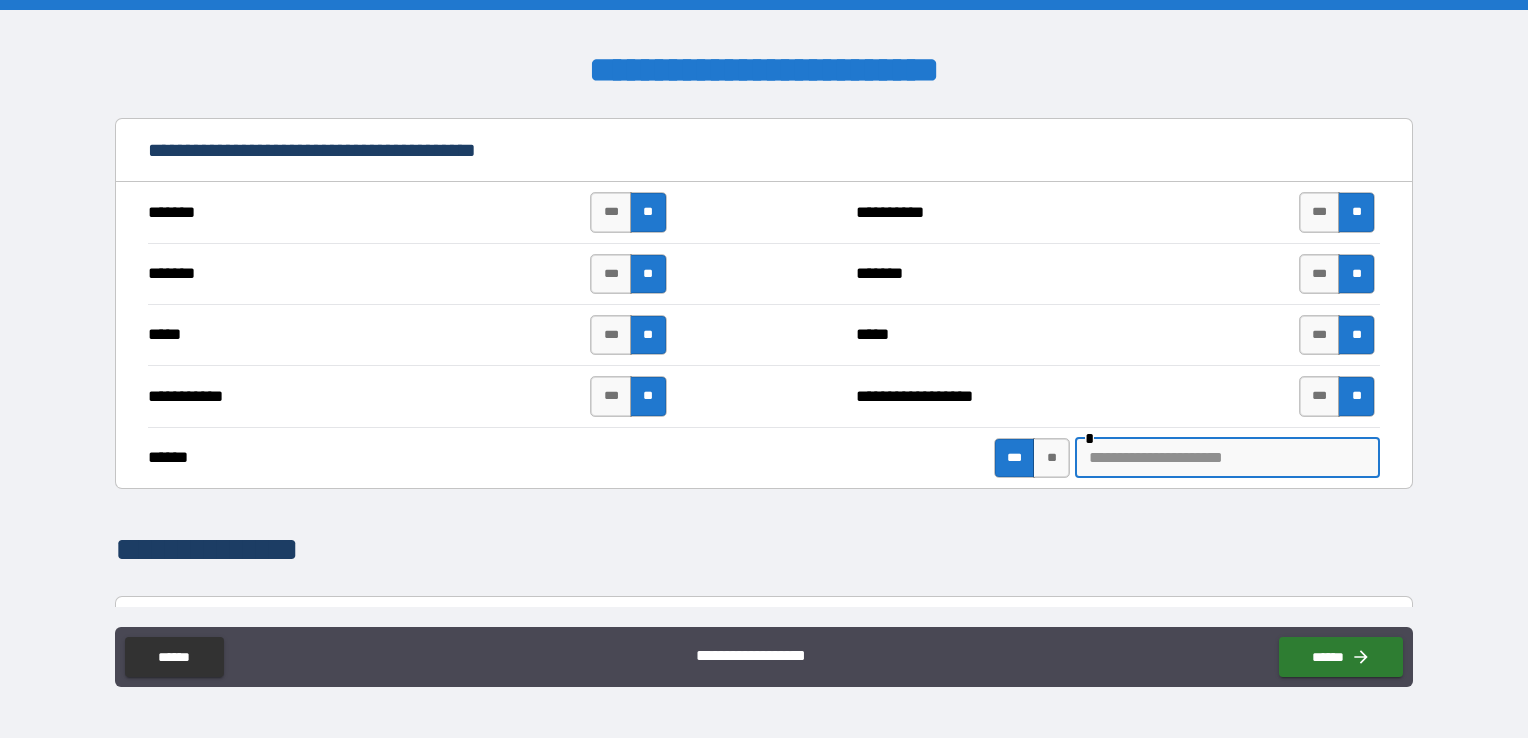 click at bounding box center [1227, 458] 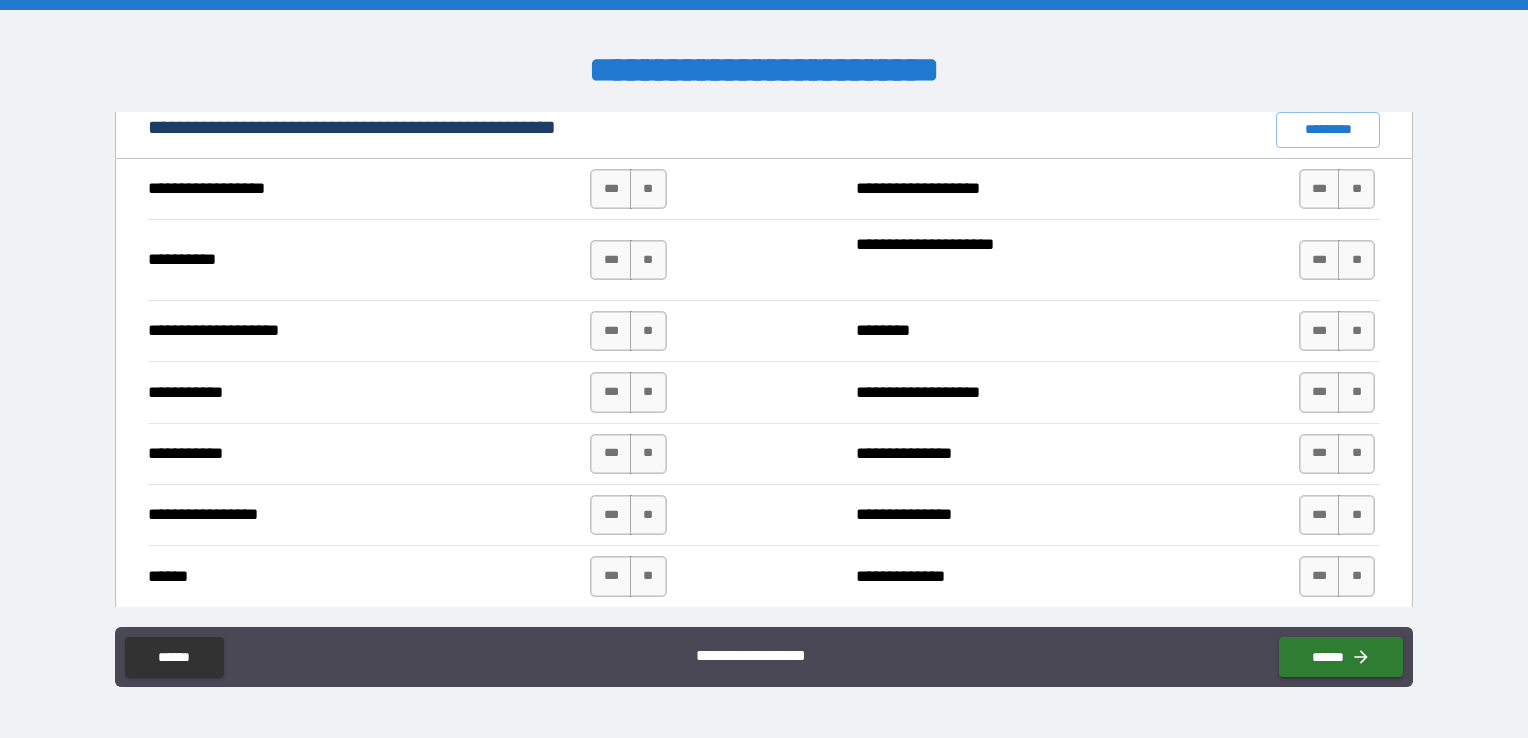 scroll, scrollTop: 1902, scrollLeft: 0, axis: vertical 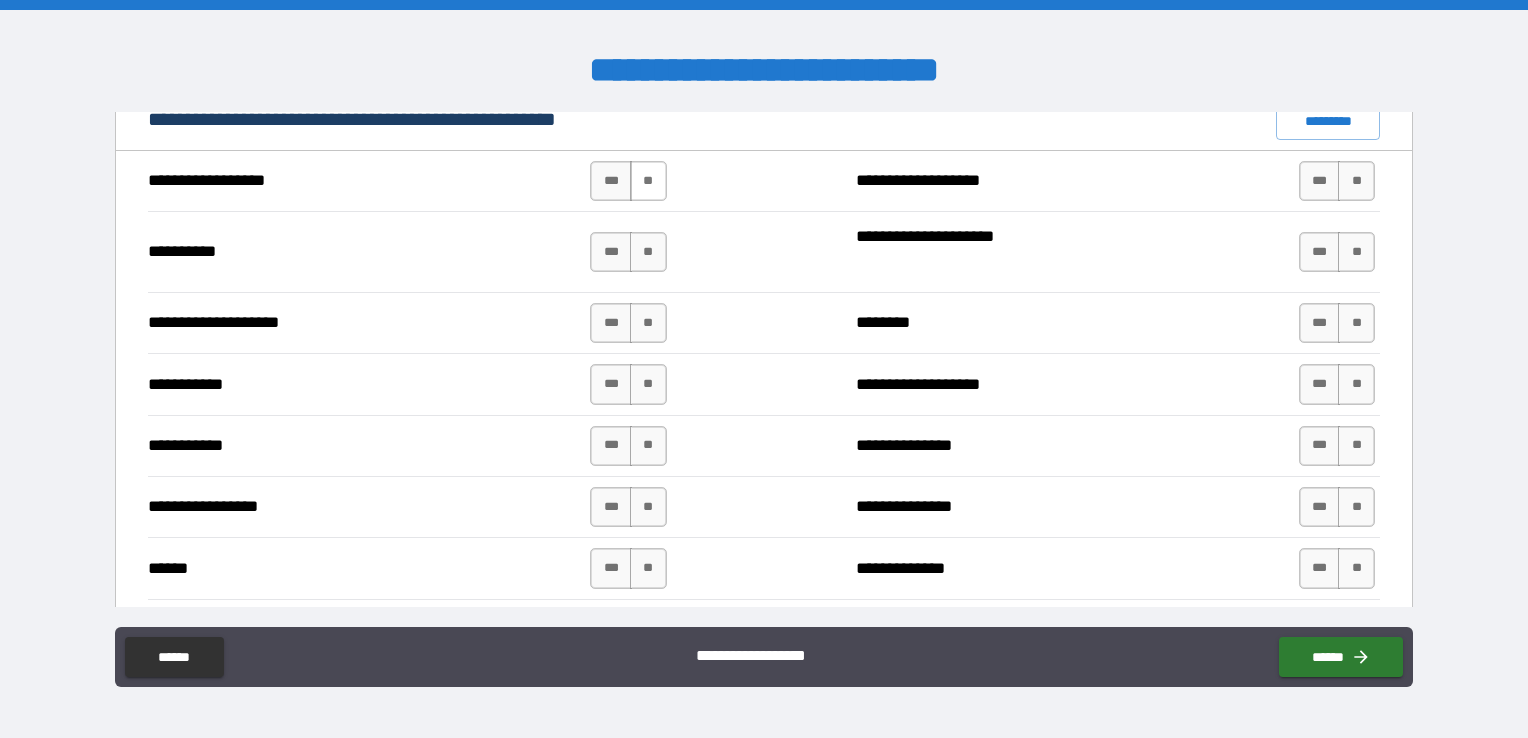 type on "********" 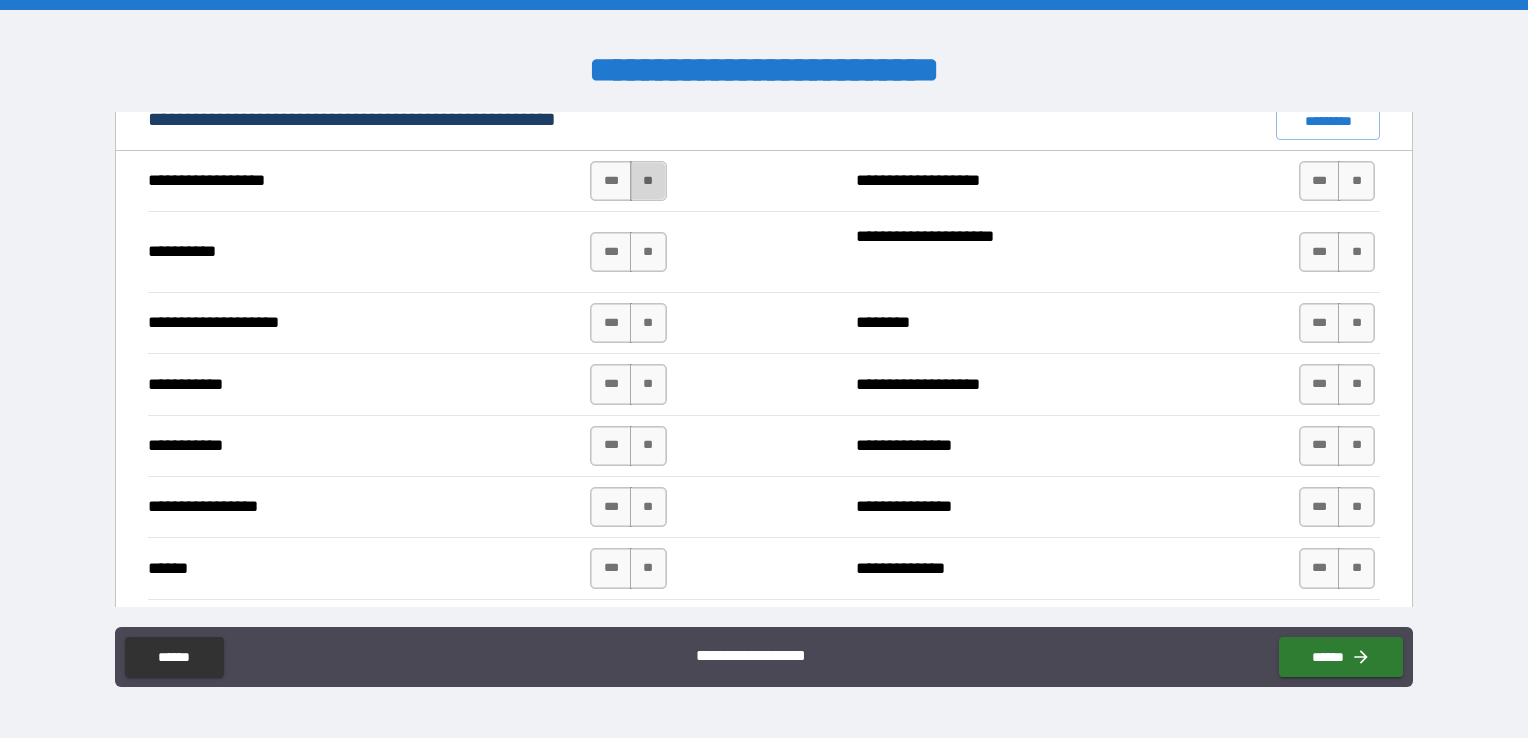 click on "**" at bounding box center [648, 181] 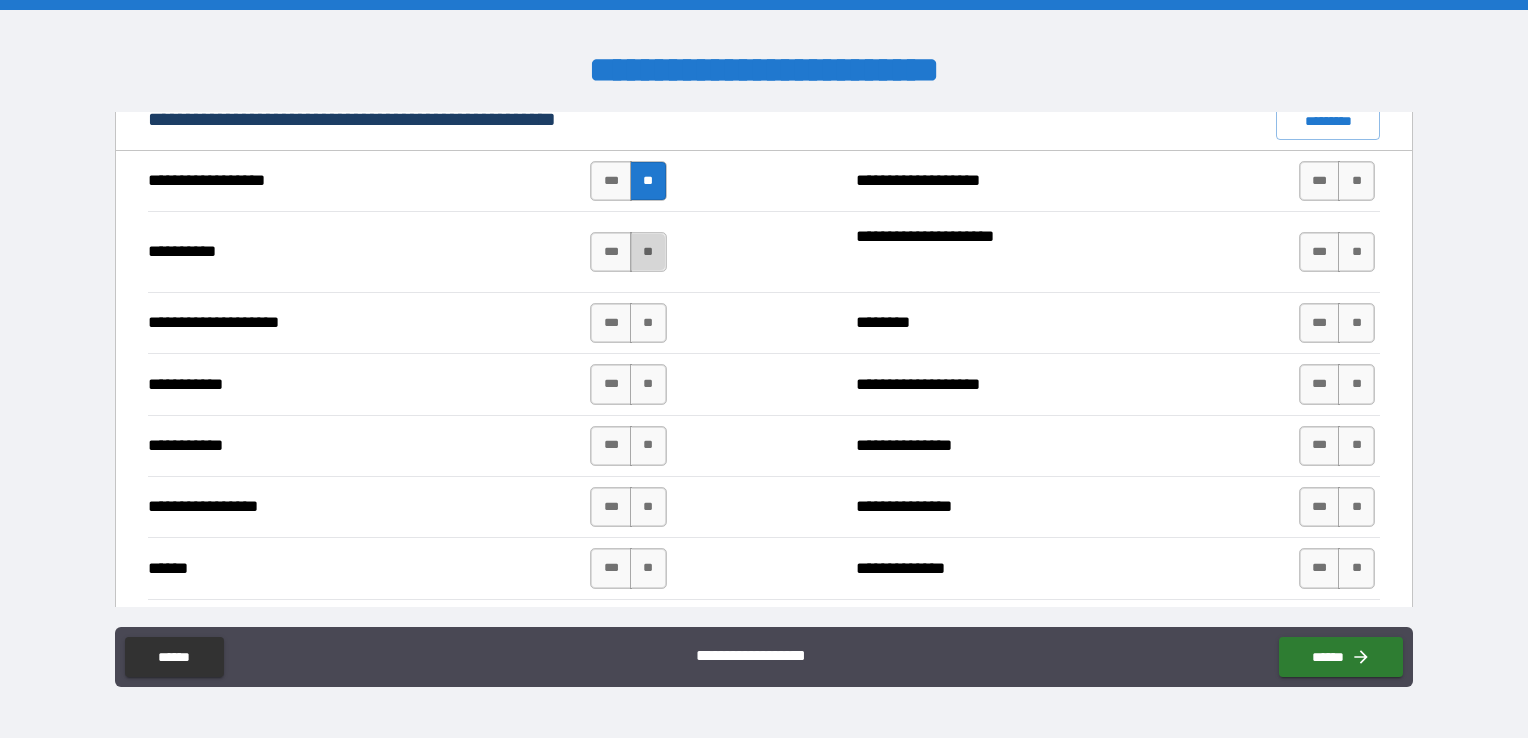 click on "**" at bounding box center (648, 252) 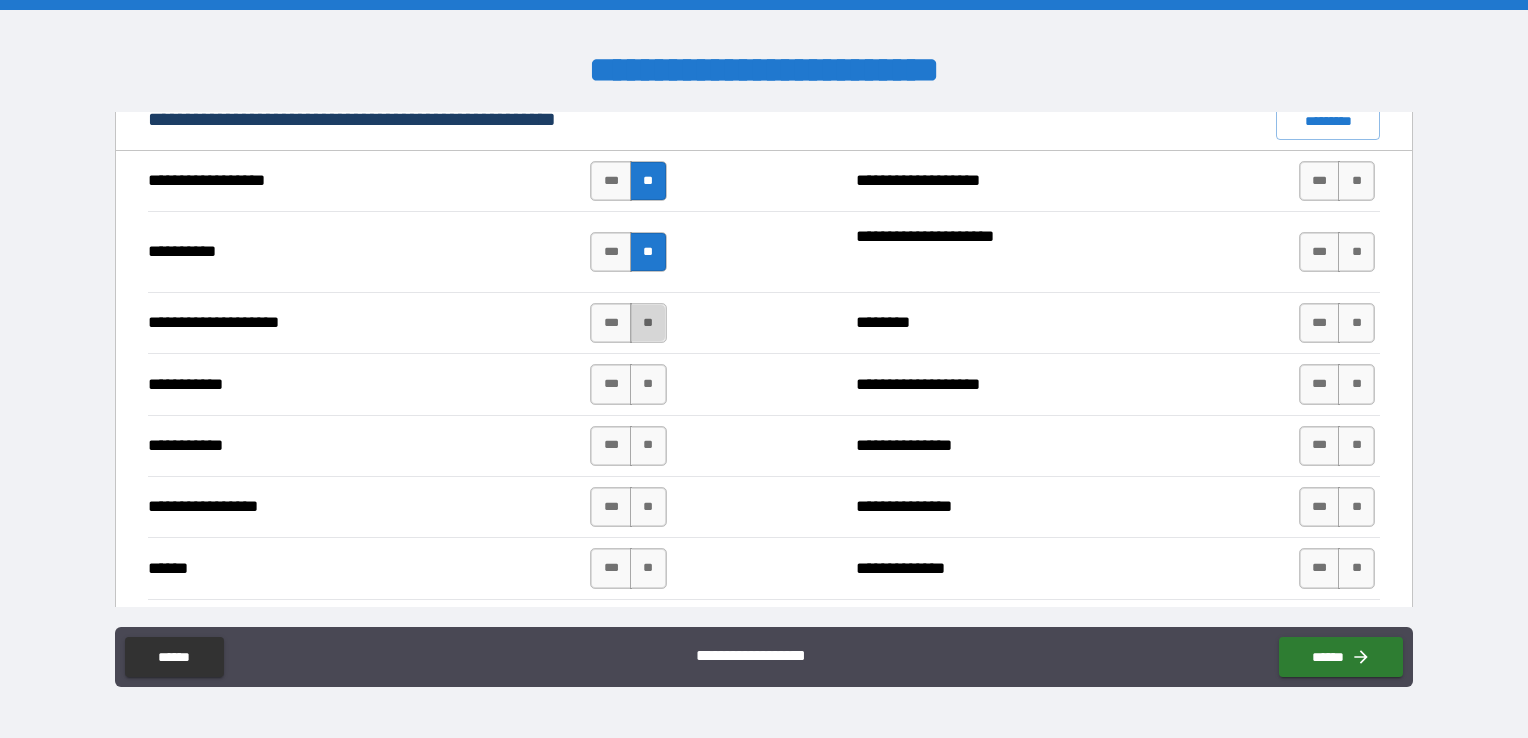 click on "**" at bounding box center [648, 323] 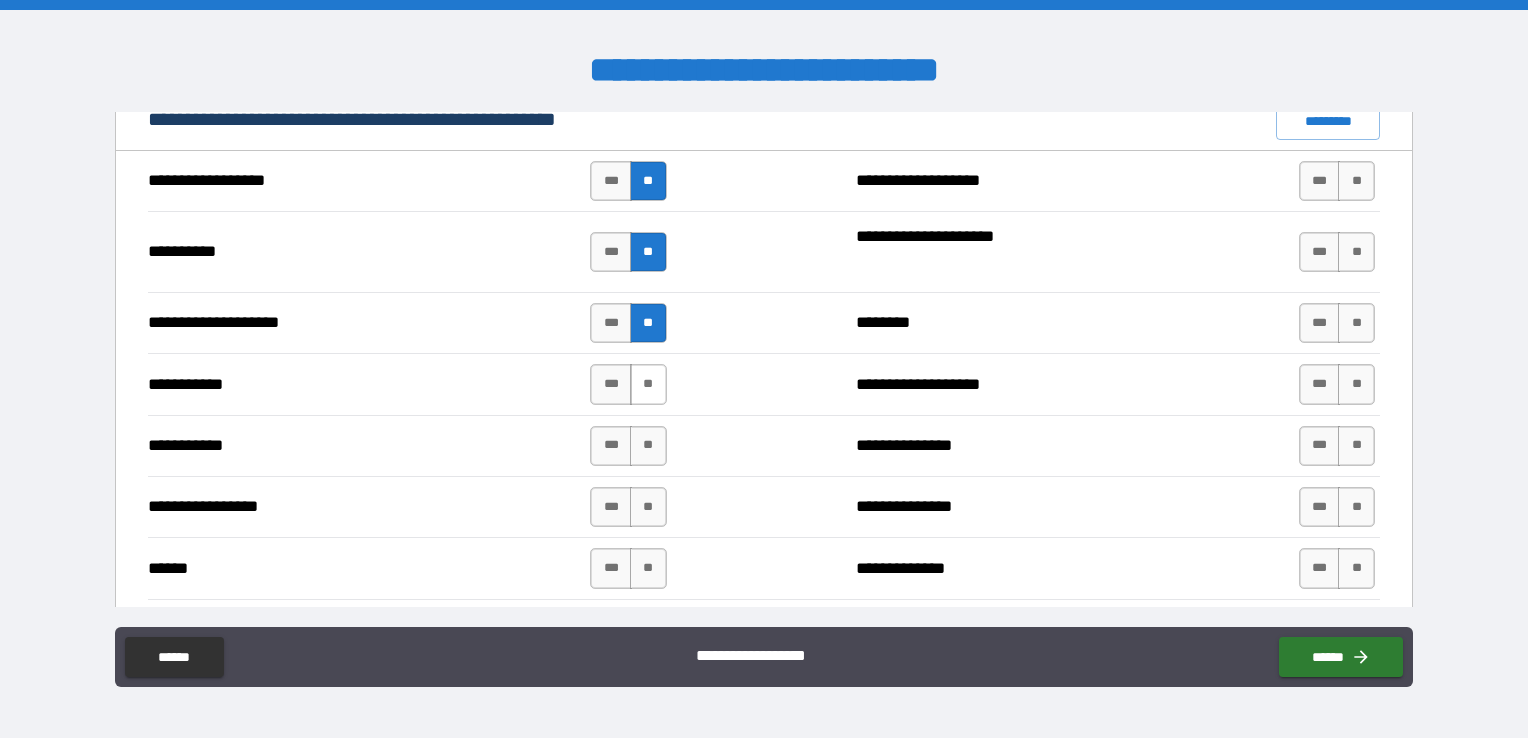click on "**" at bounding box center [648, 384] 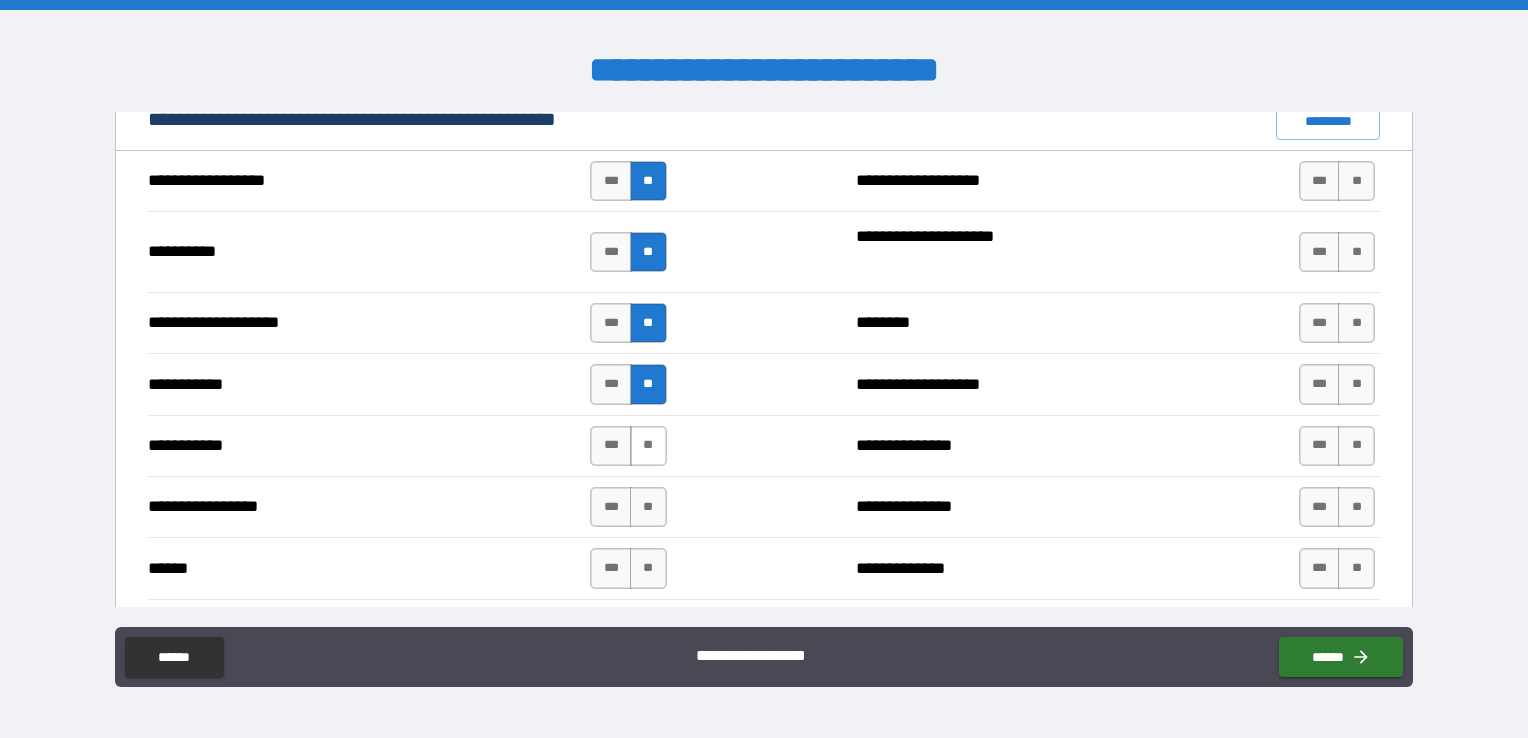 click on "**" at bounding box center (648, 446) 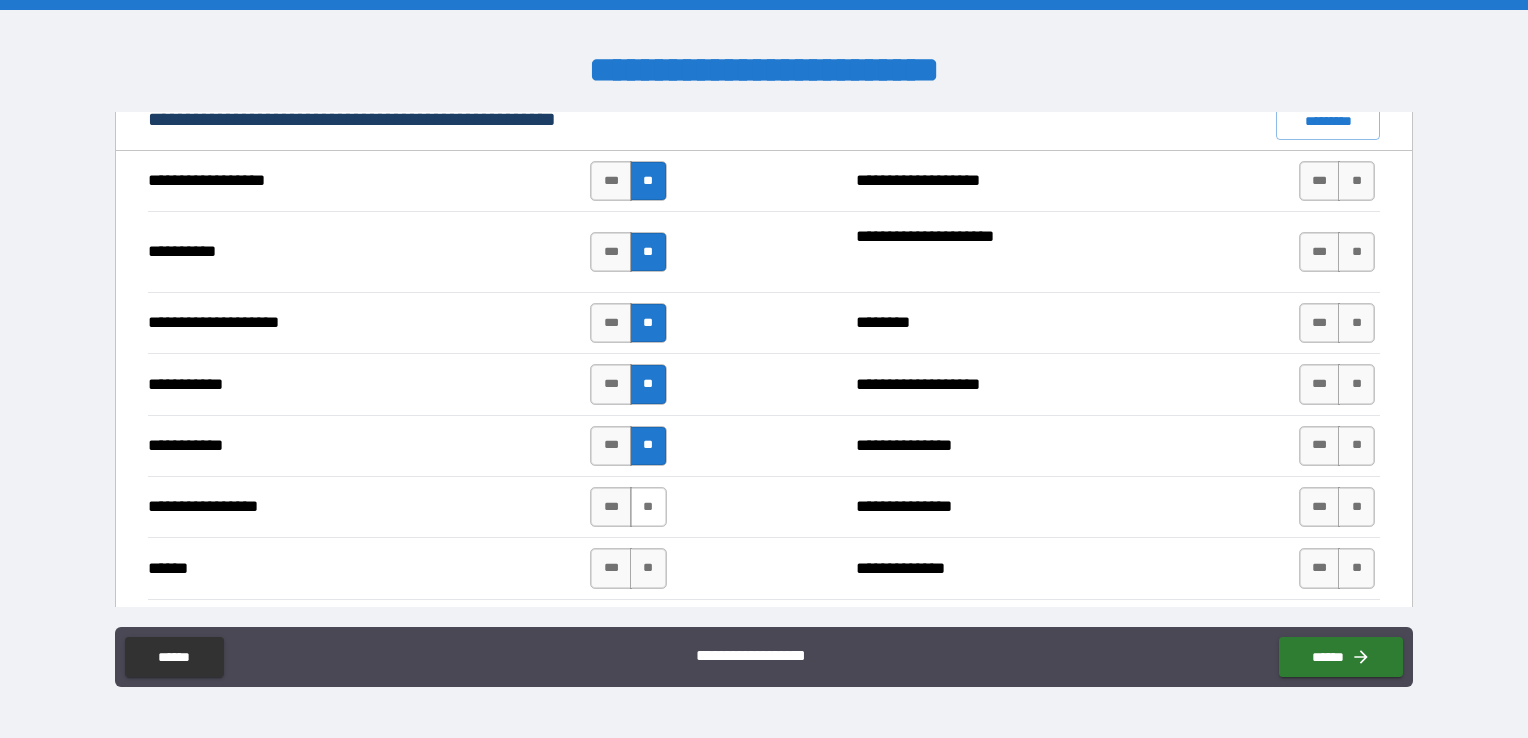 click on "**" at bounding box center [648, 507] 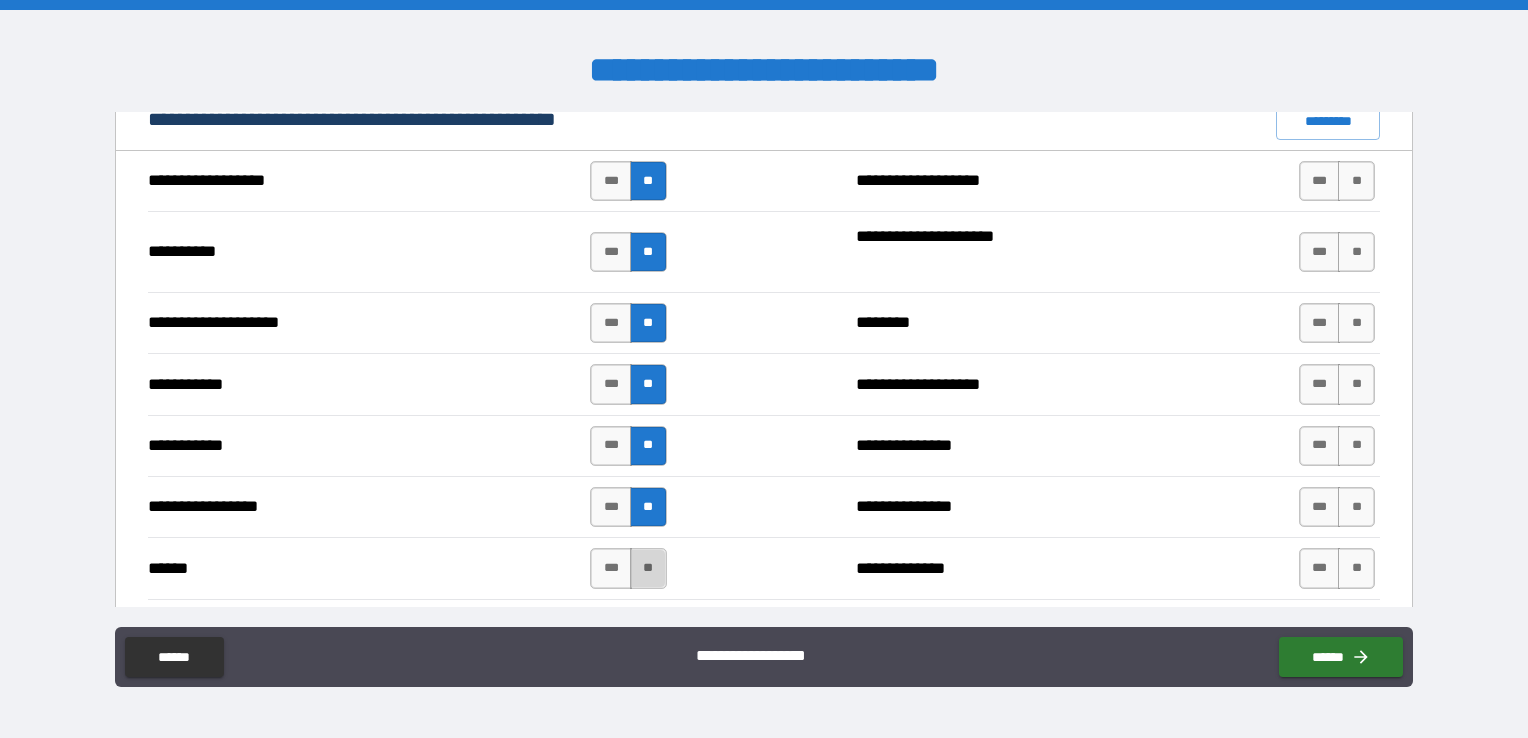 click on "**" at bounding box center [648, 568] 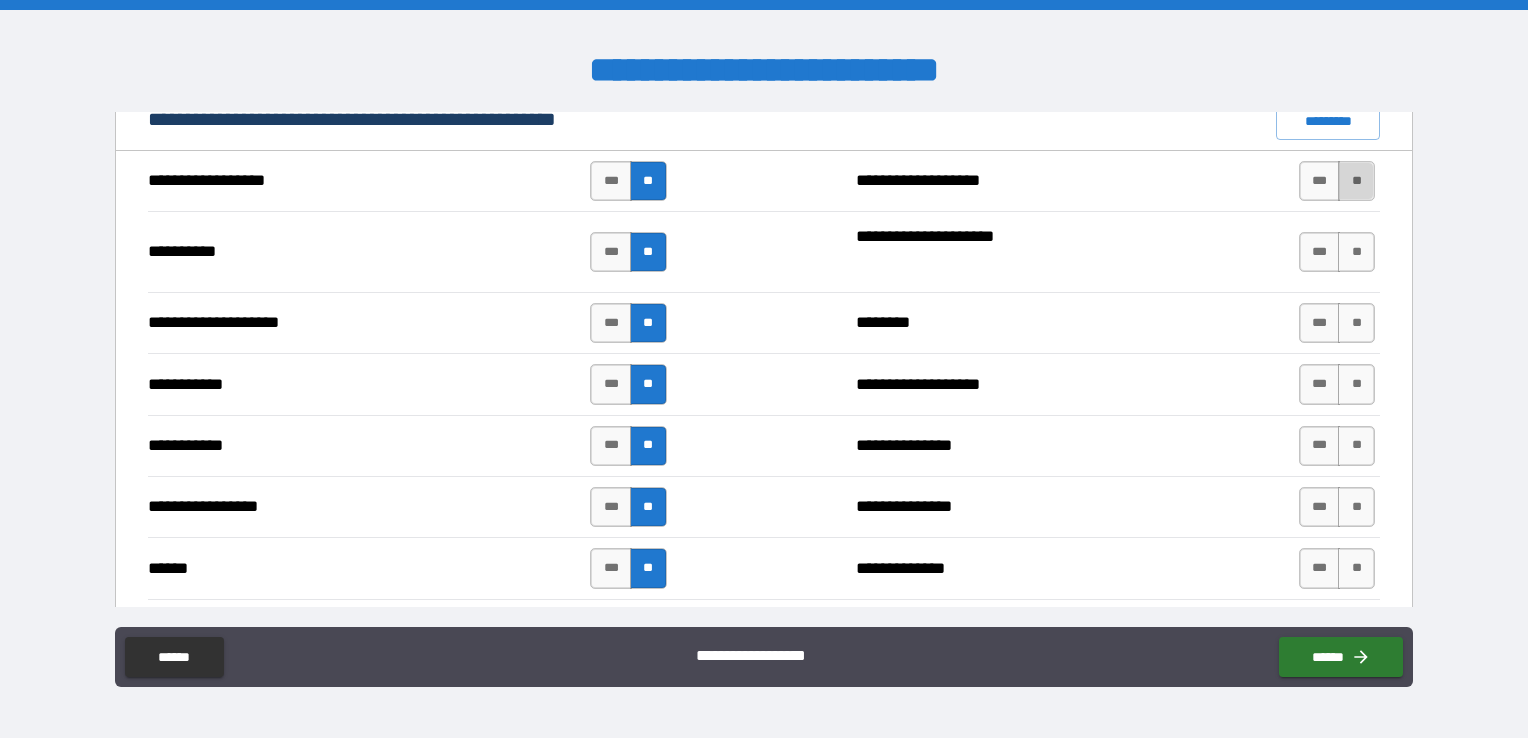 click on "**" at bounding box center (1356, 181) 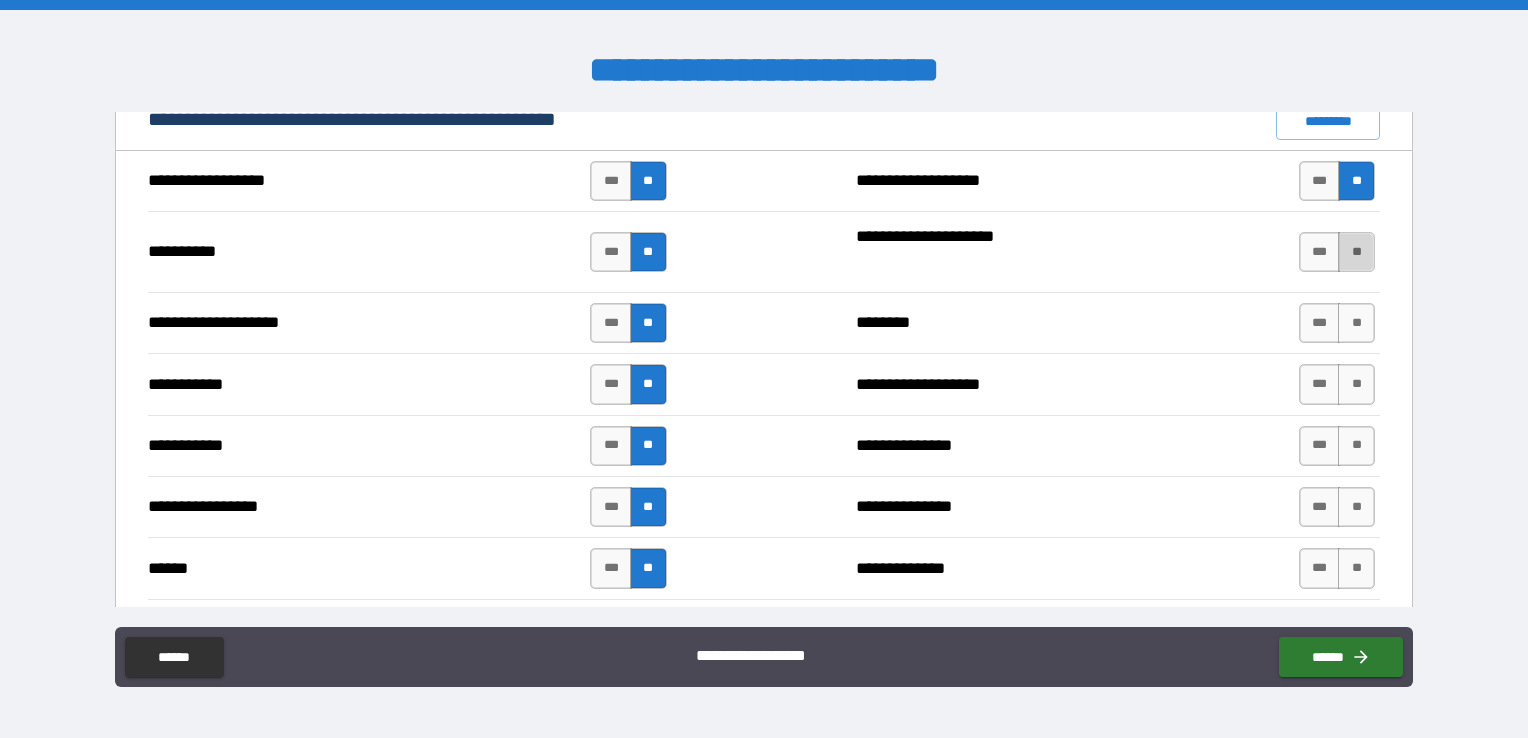click on "**" at bounding box center (1356, 252) 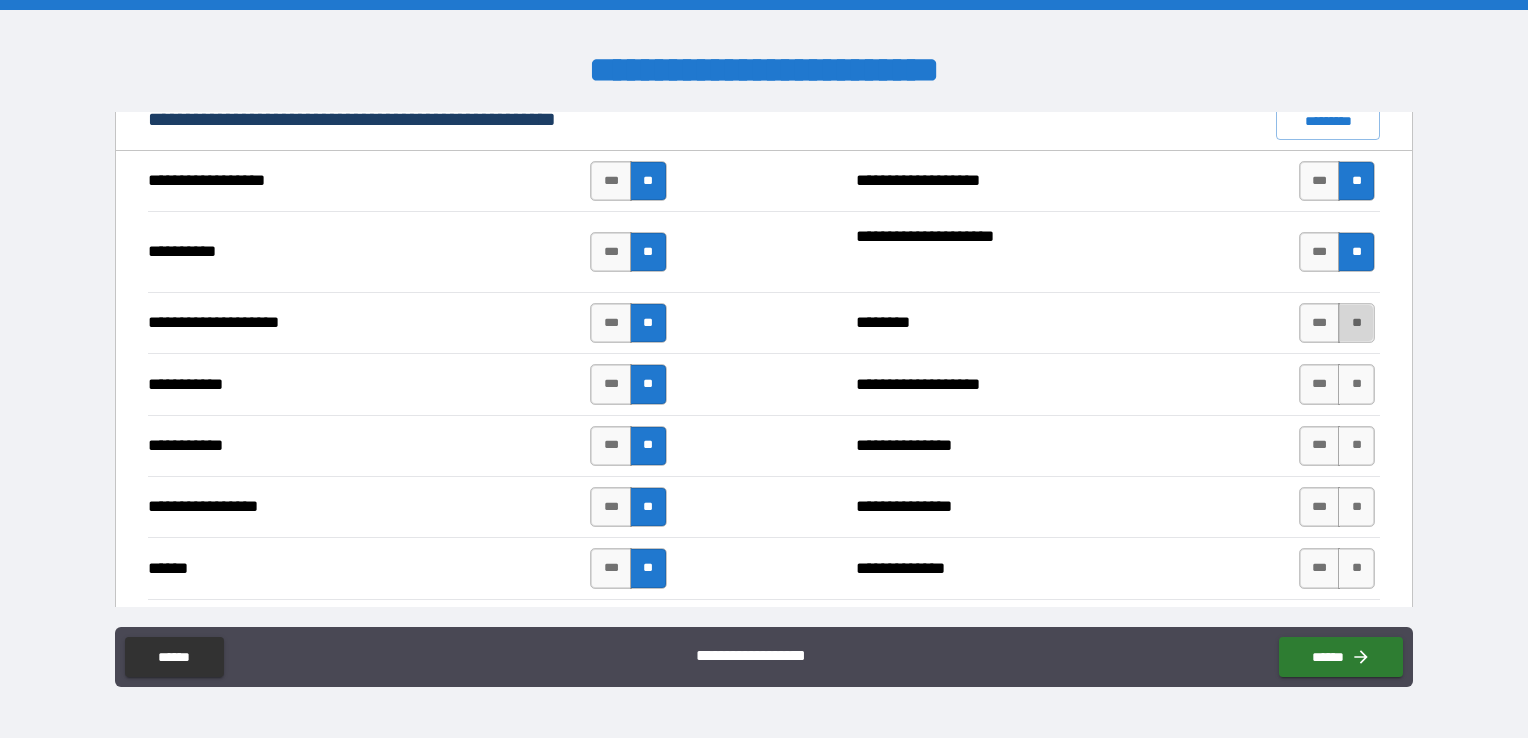 click on "**" at bounding box center [1356, 323] 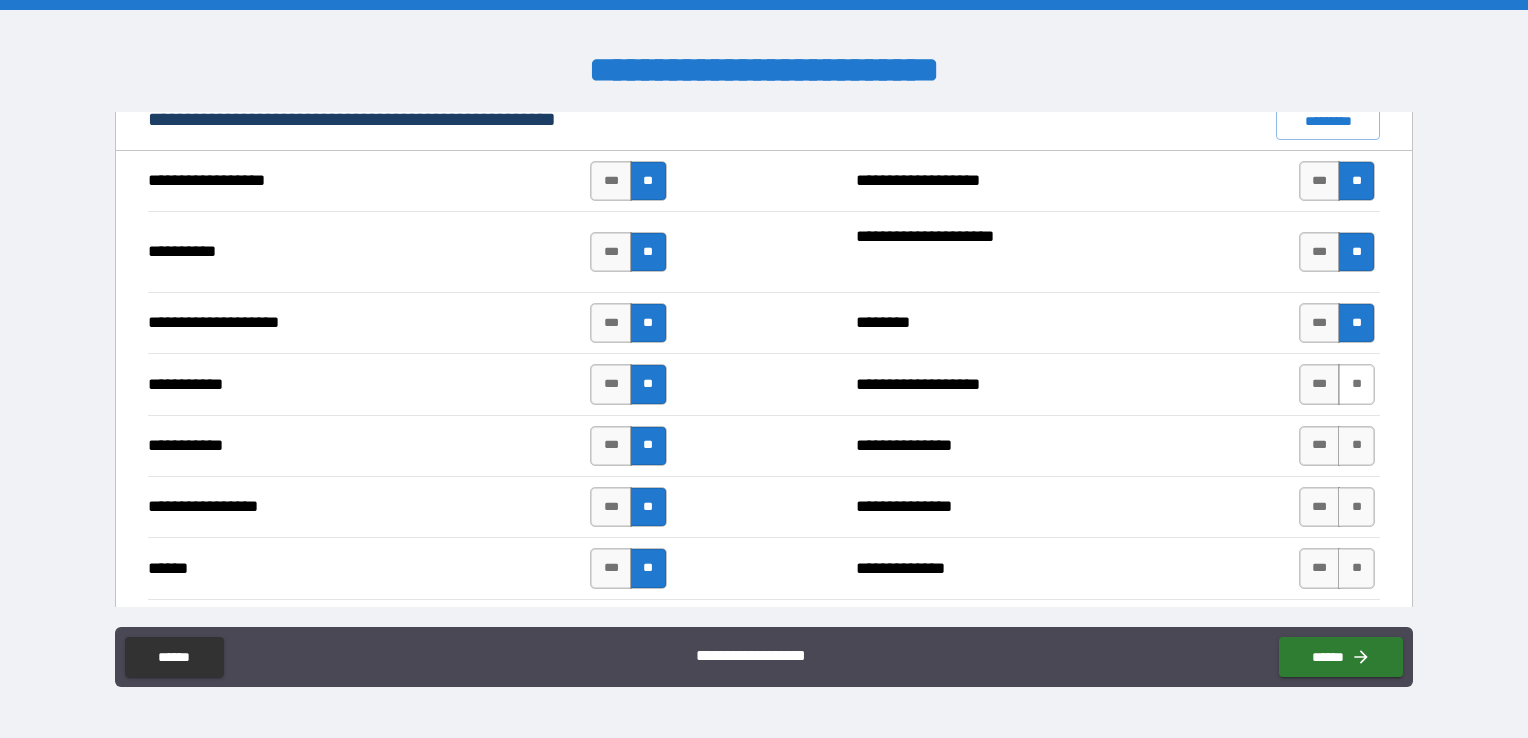 click on "**" at bounding box center [1356, 384] 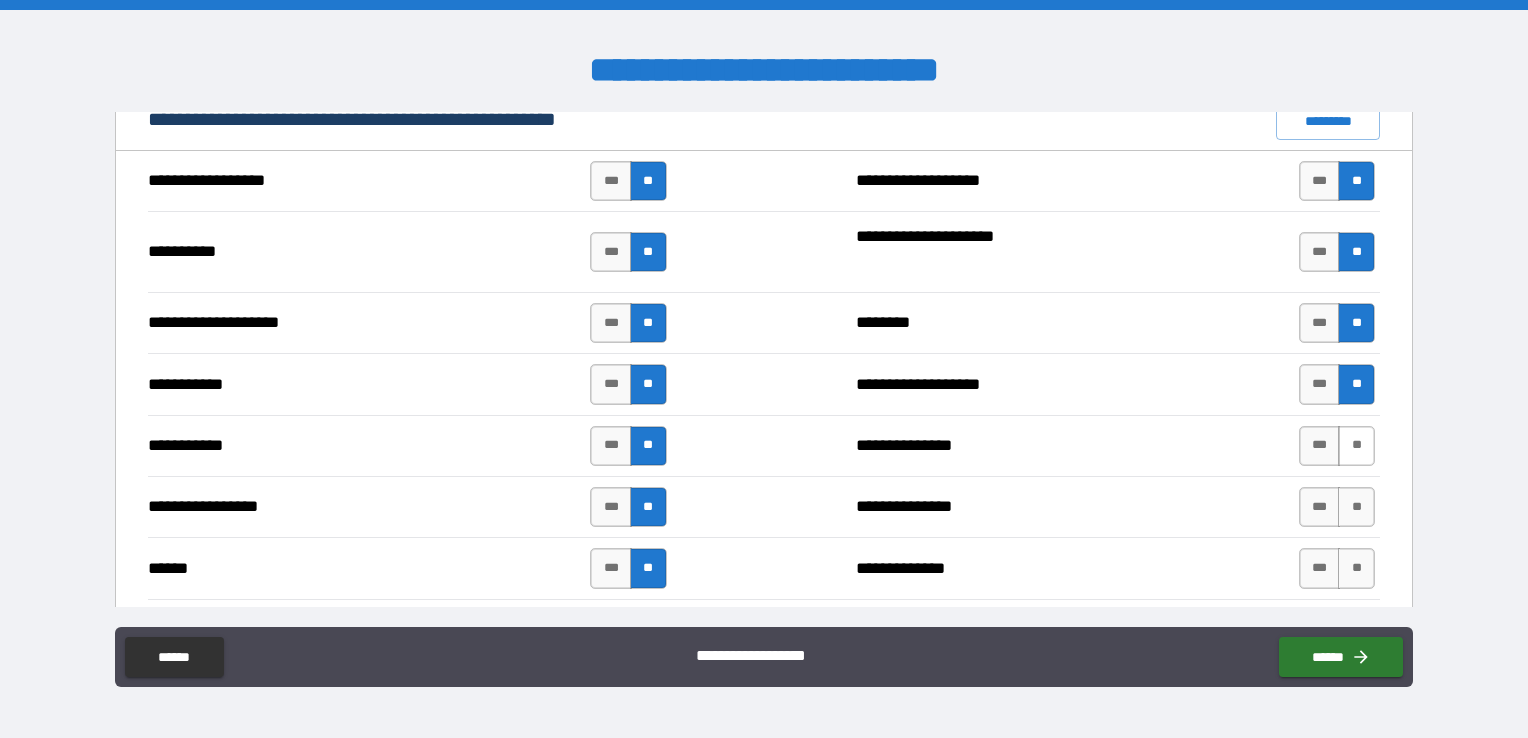 click on "**" at bounding box center (1356, 446) 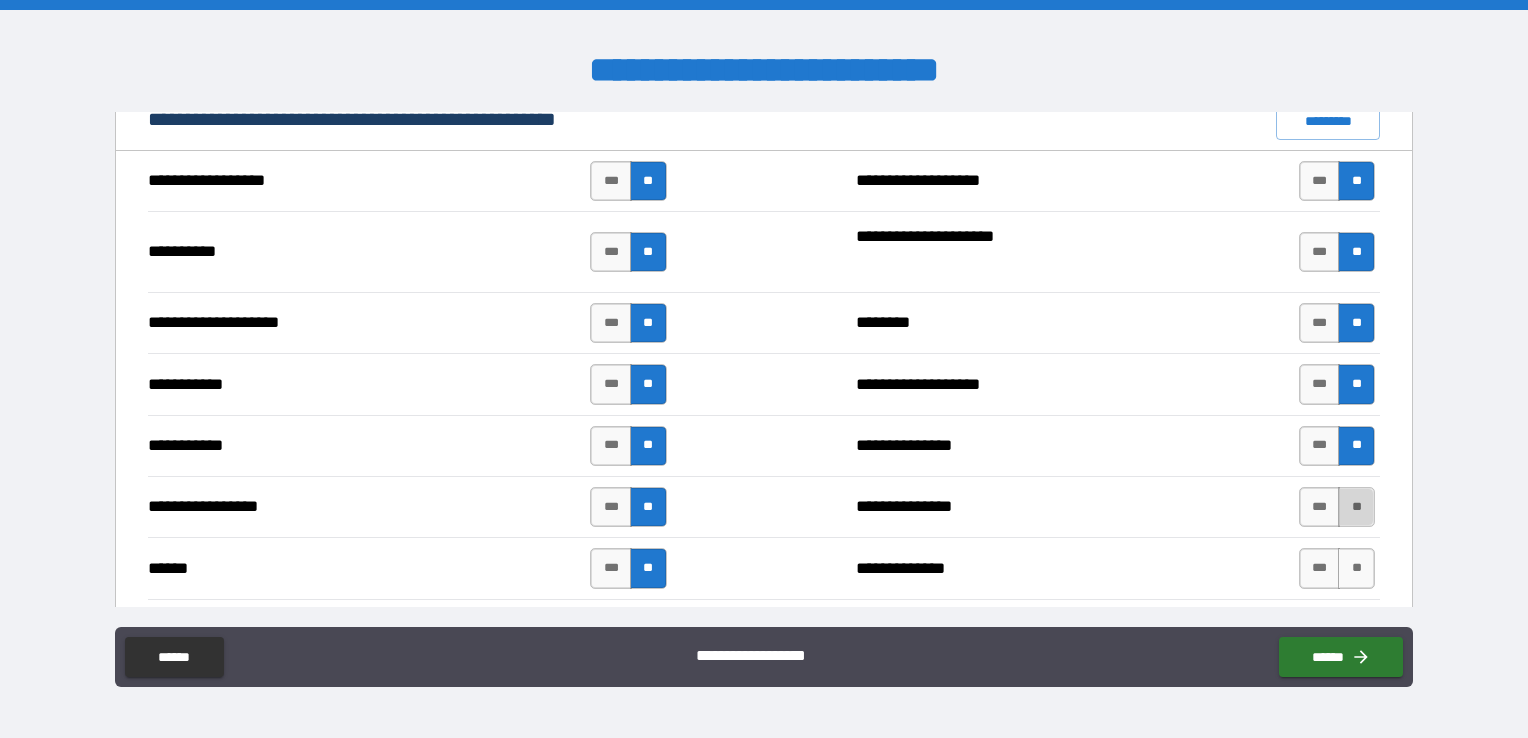 click on "**" at bounding box center [1356, 507] 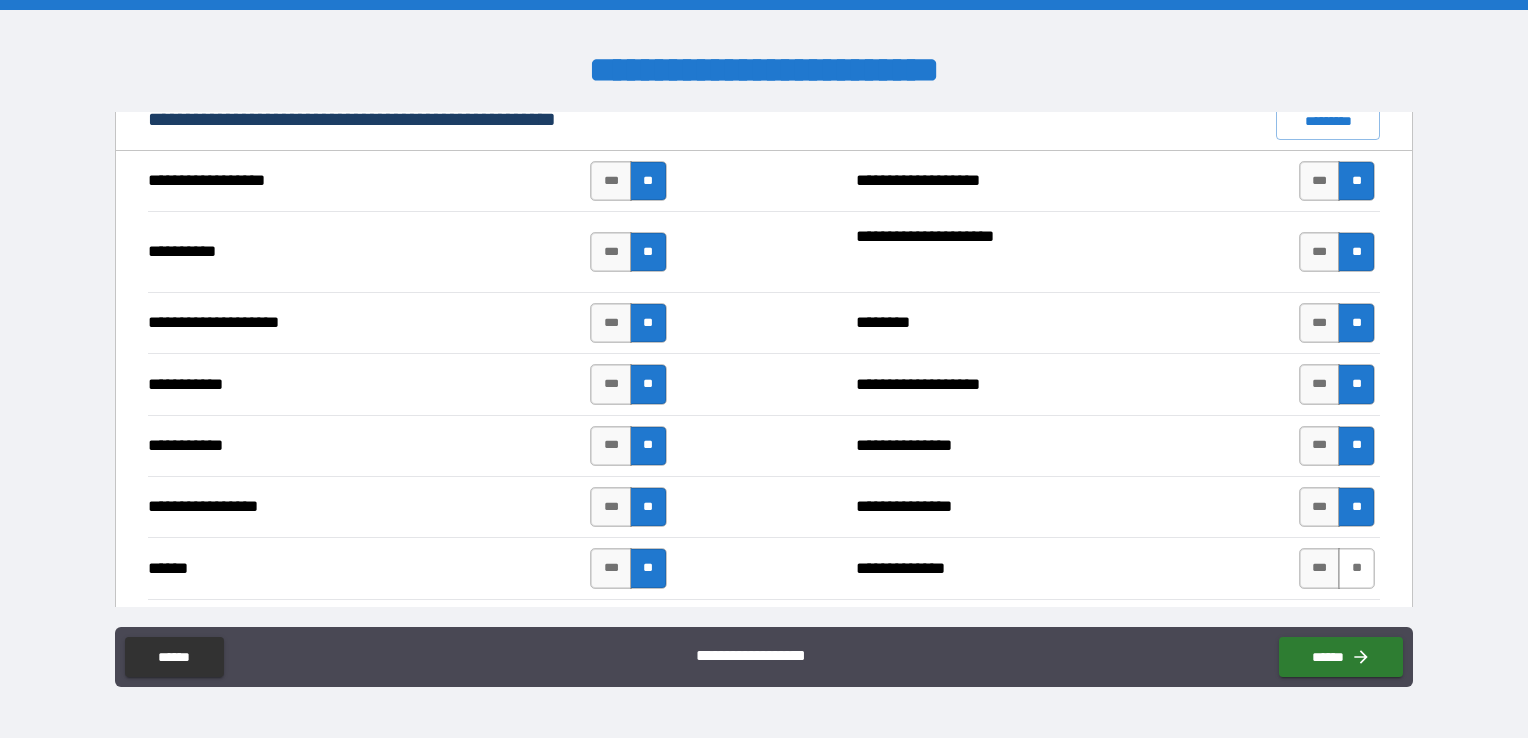 click on "**" at bounding box center (1356, 568) 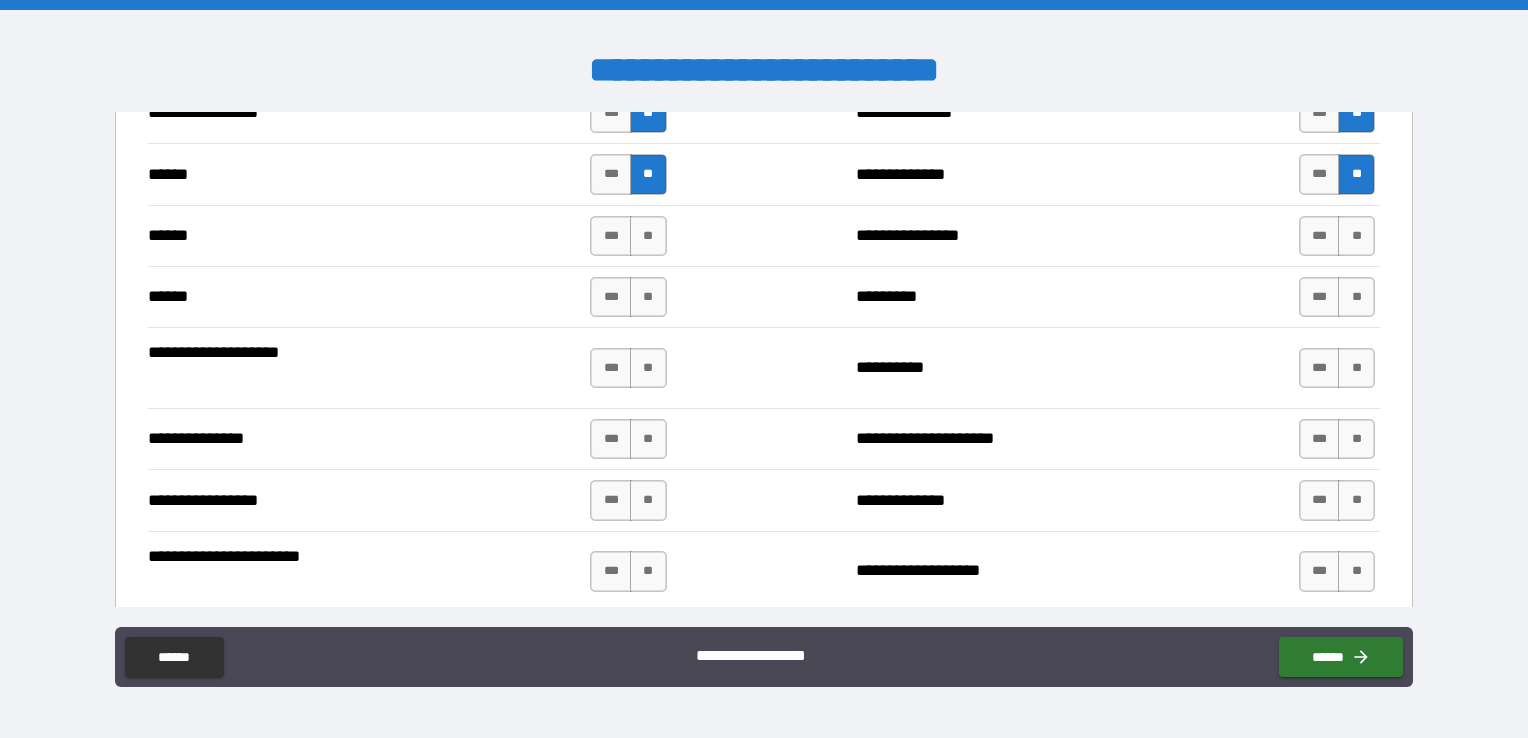 scroll, scrollTop: 2329, scrollLeft: 0, axis: vertical 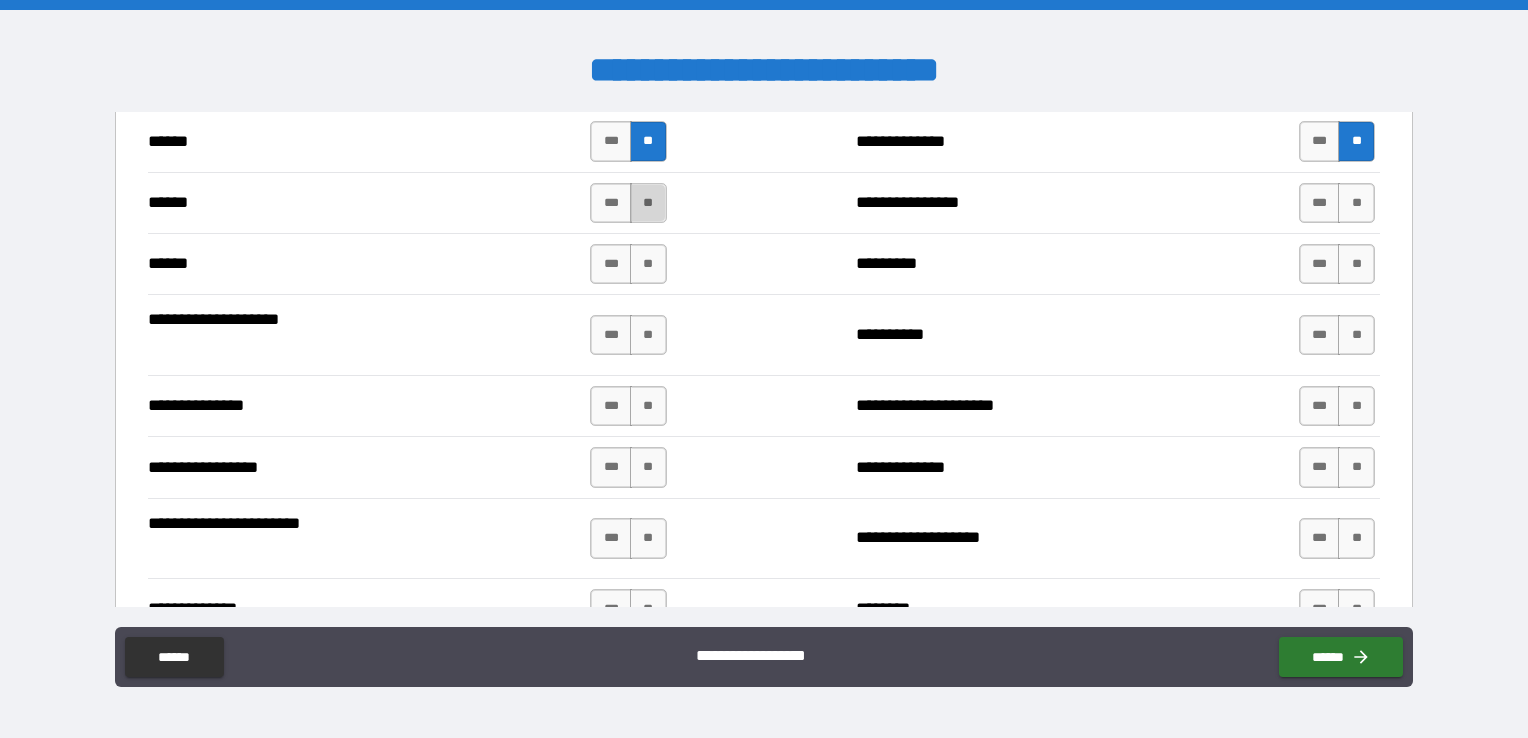 click on "**" at bounding box center (648, 203) 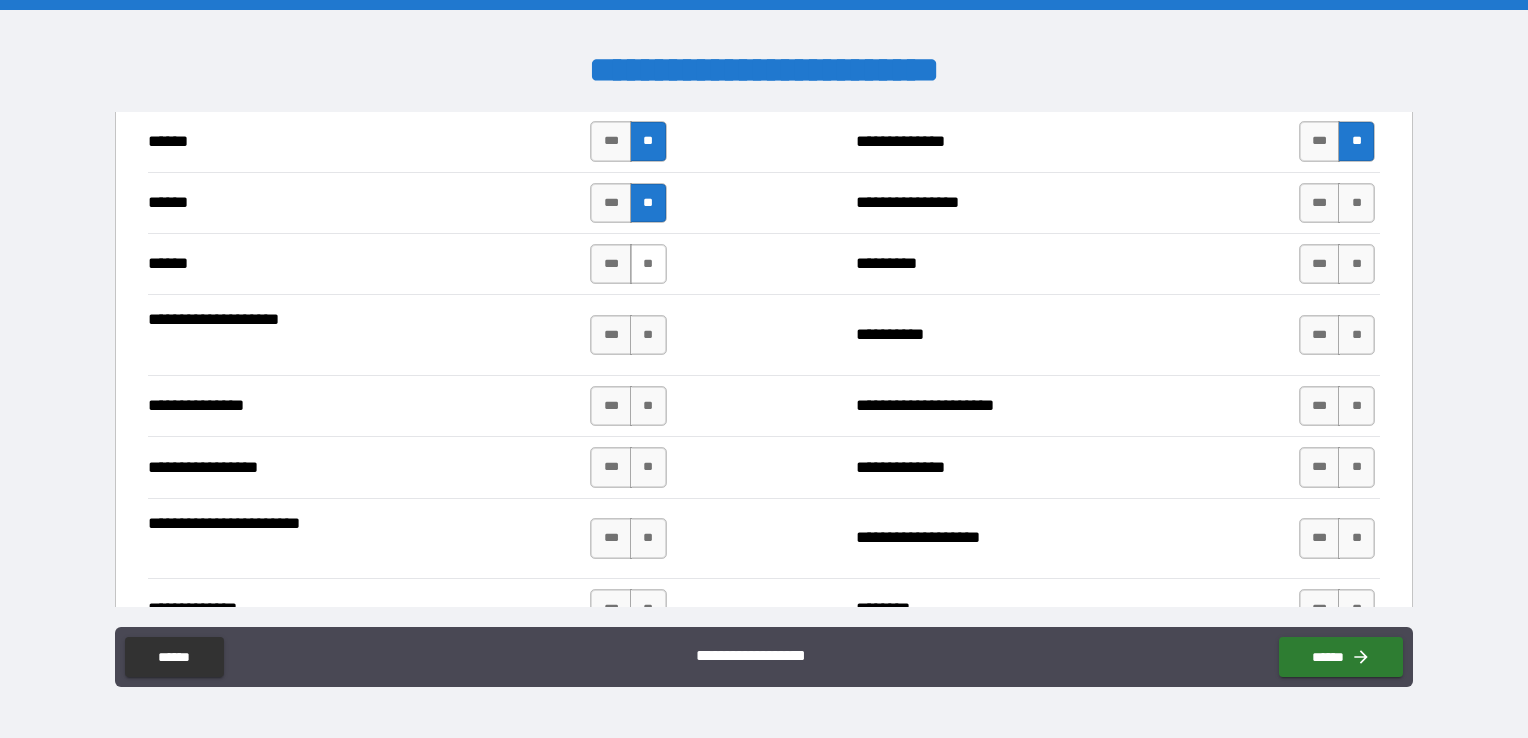 click on "**" at bounding box center (648, 264) 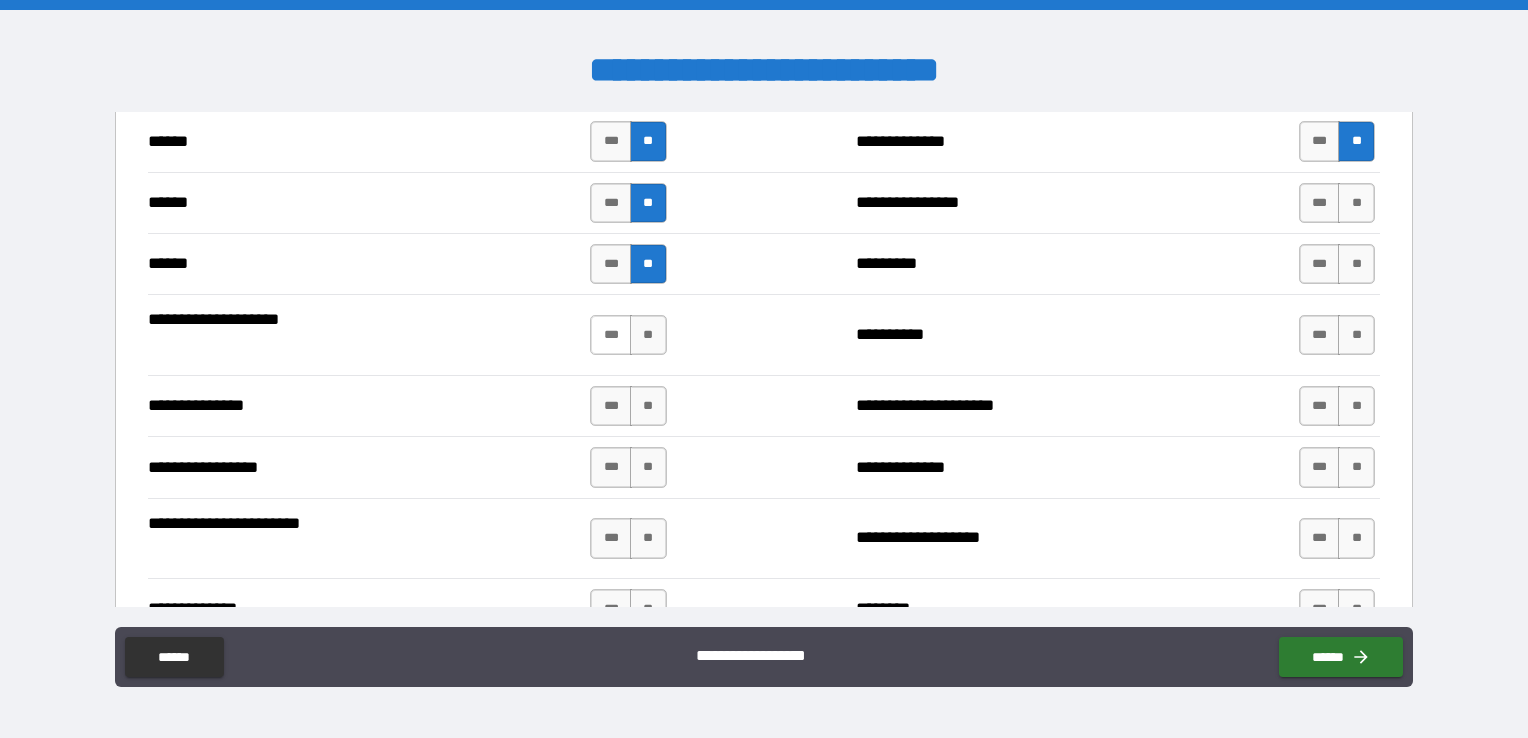 click on "***" at bounding box center (611, 335) 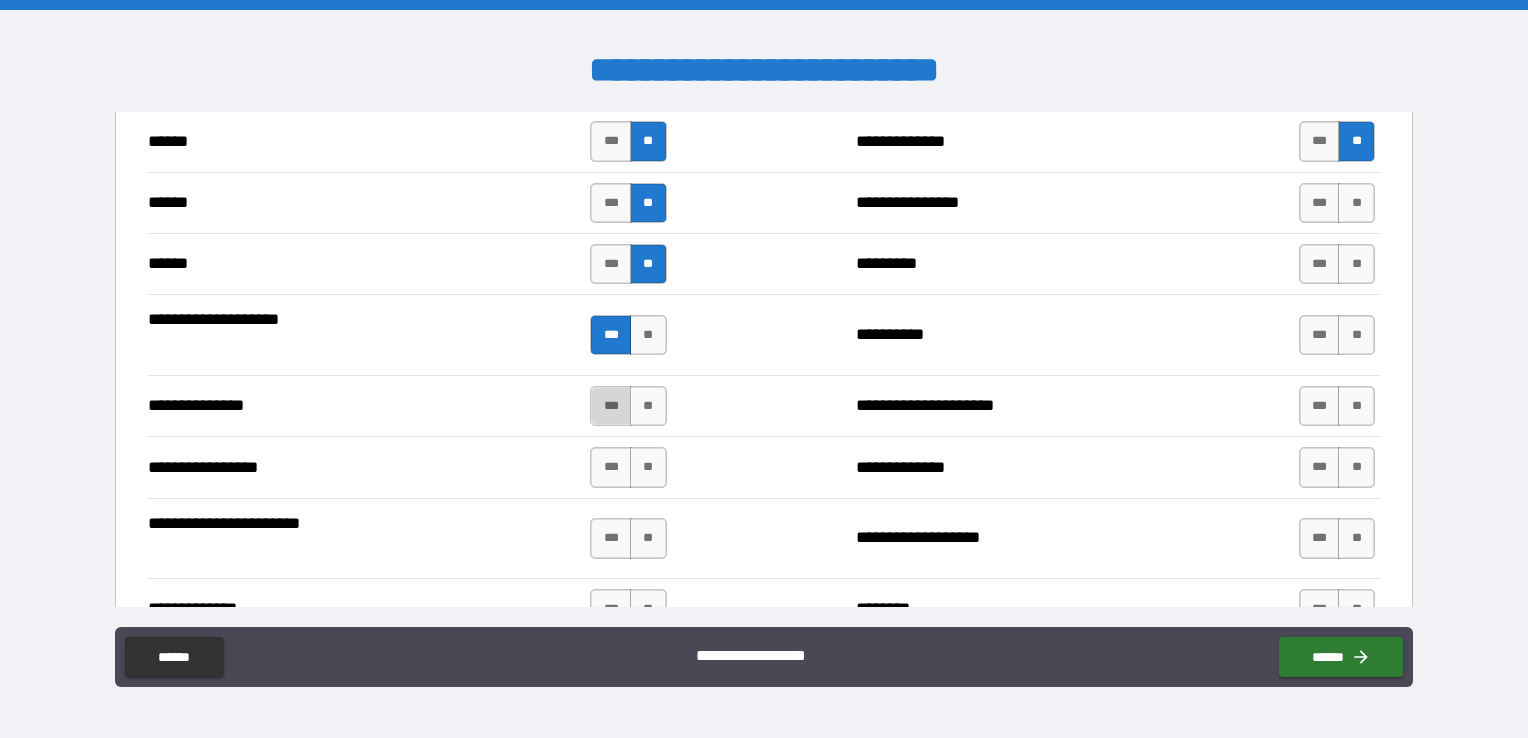 click on "***" at bounding box center [611, 406] 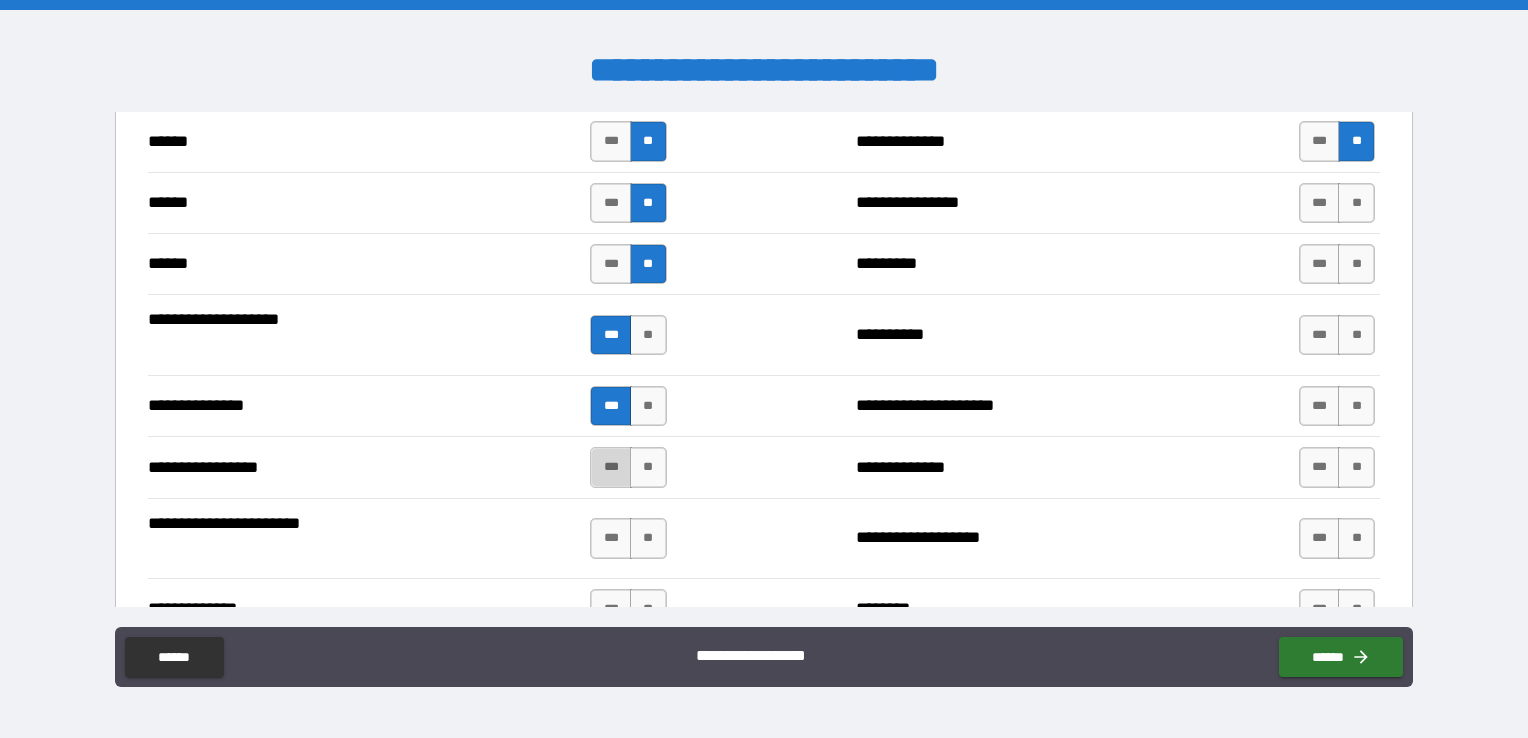 click on "***" at bounding box center [611, 467] 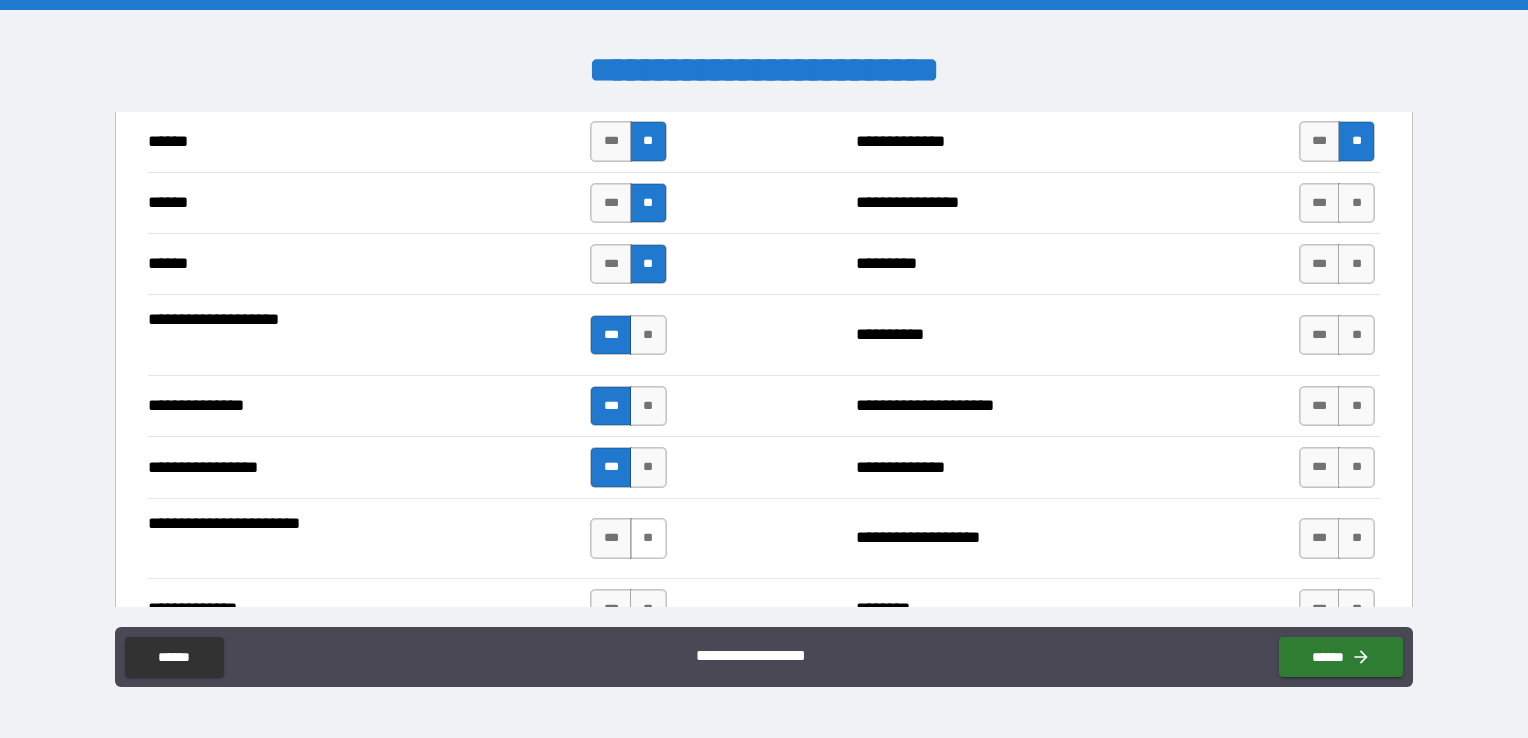 click on "**" at bounding box center [648, 538] 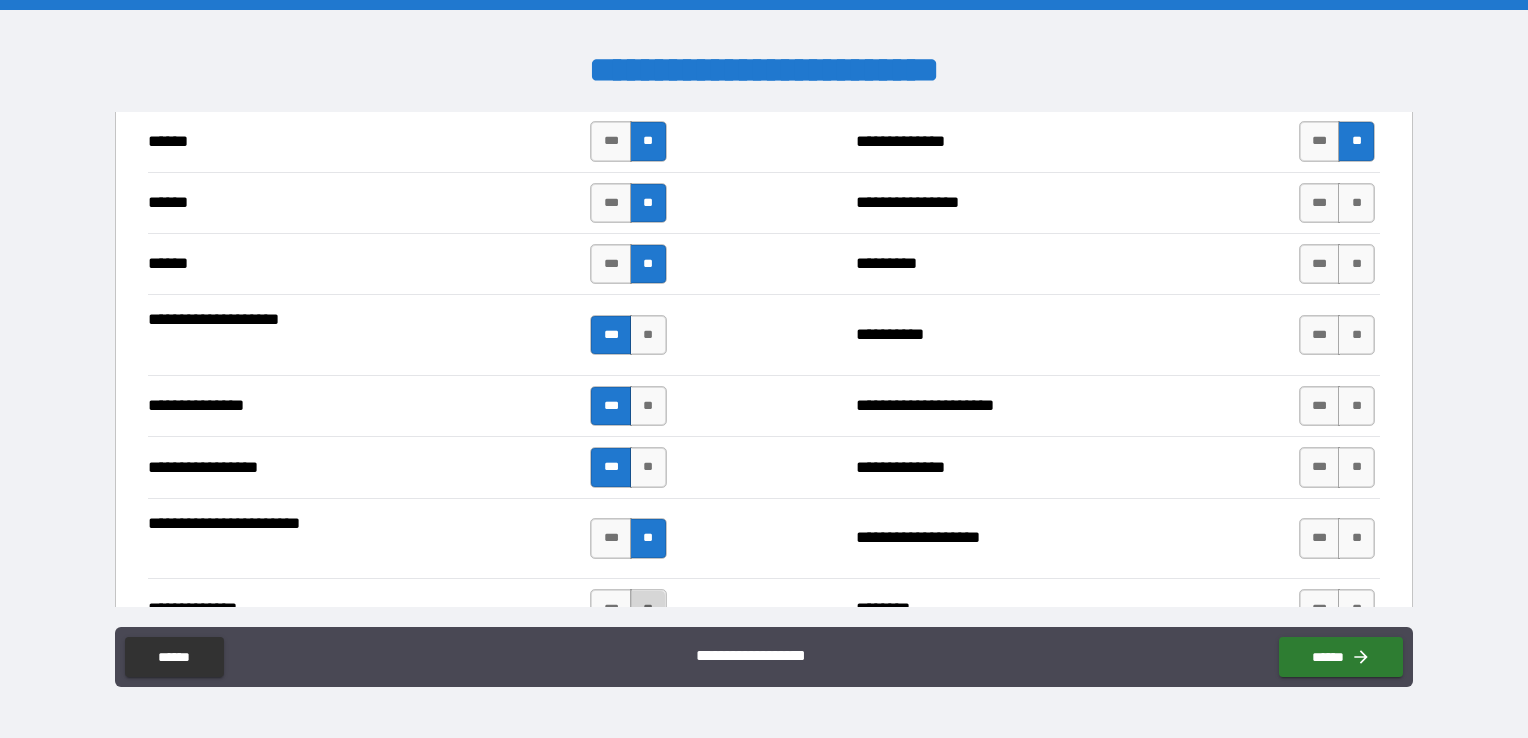 click on "**" at bounding box center [648, 609] 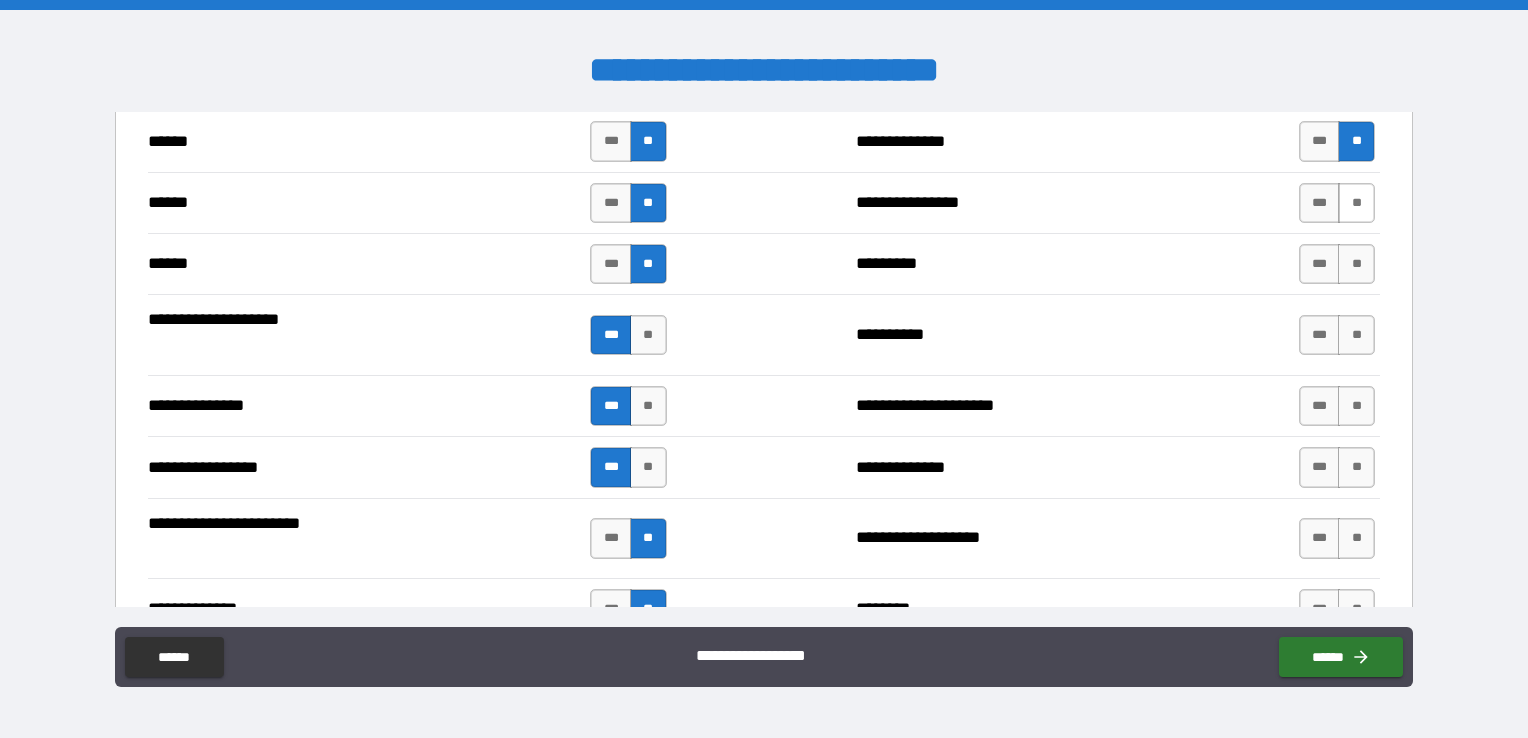 click on "**" at bounding box center [1356, 203] 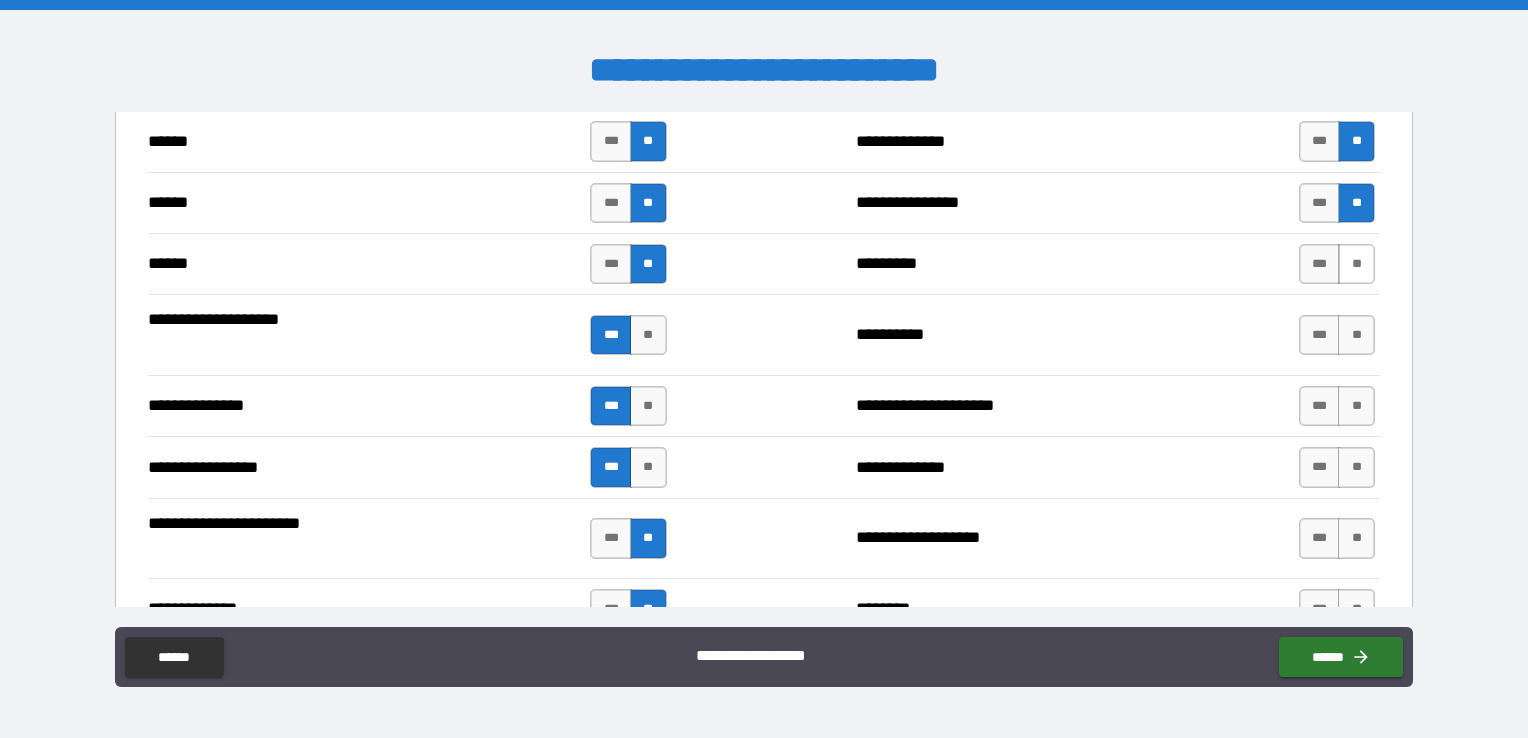 click on "**" at bounding box center [1356, 264] 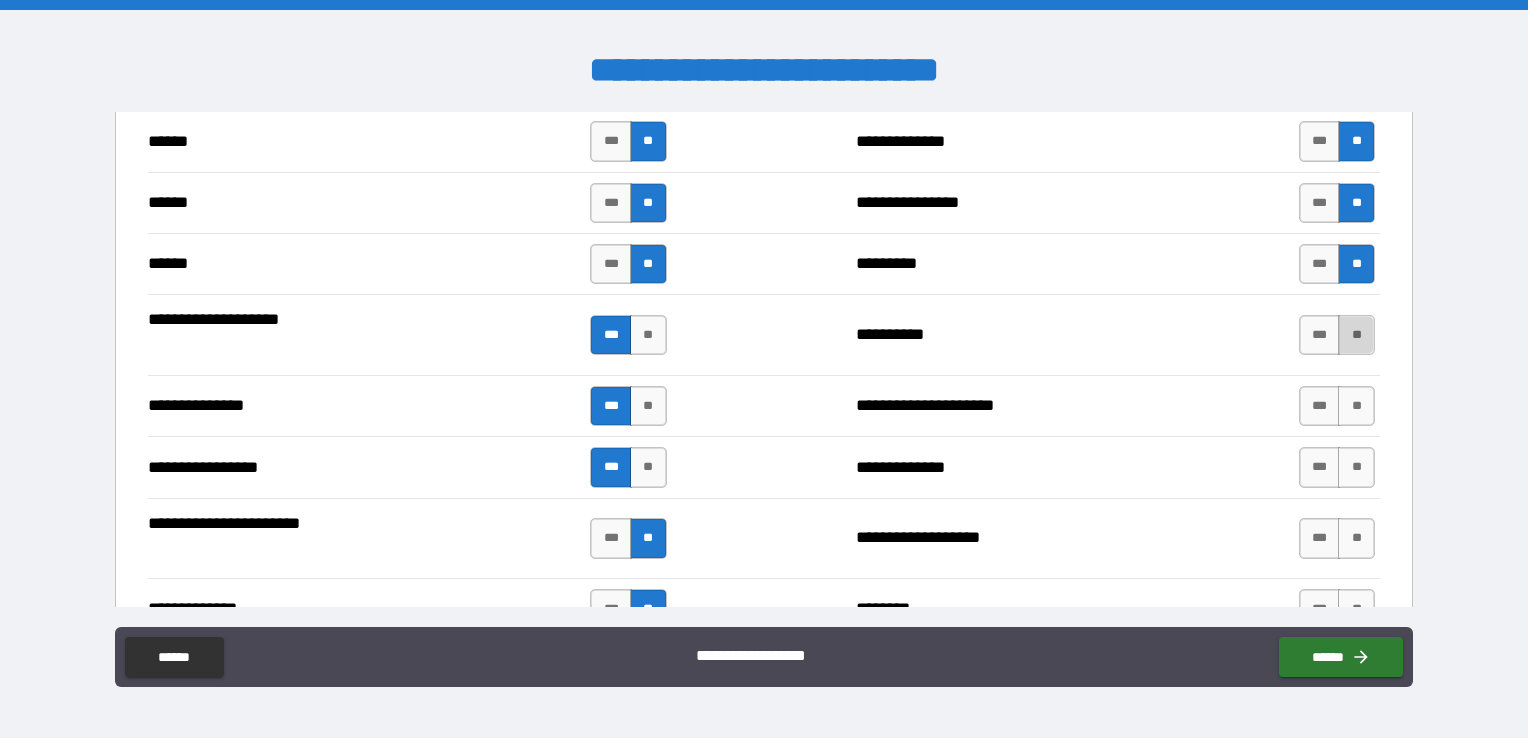 click on "**" at bounding box center [1356, 335] 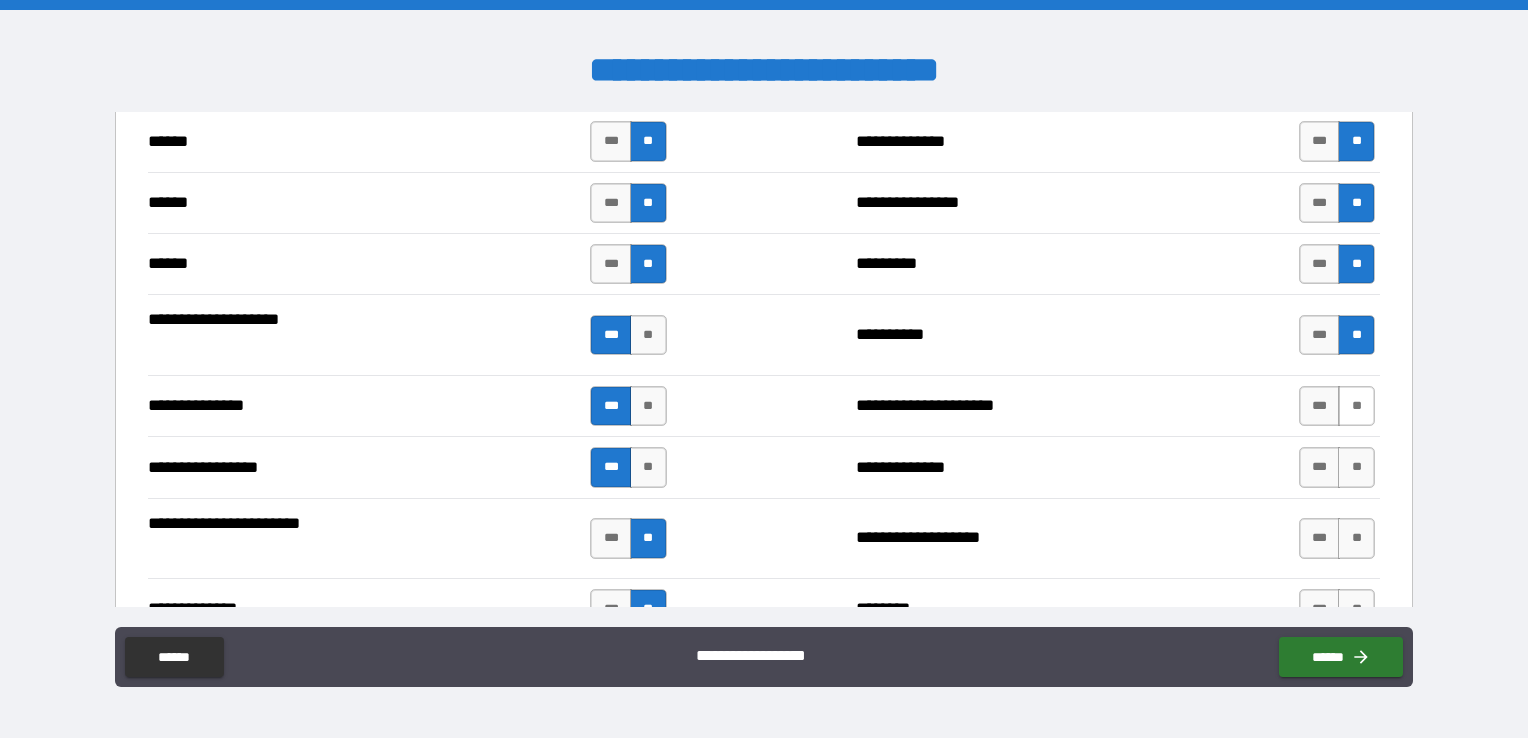 click on "**" at bounding box center [1356, 406] 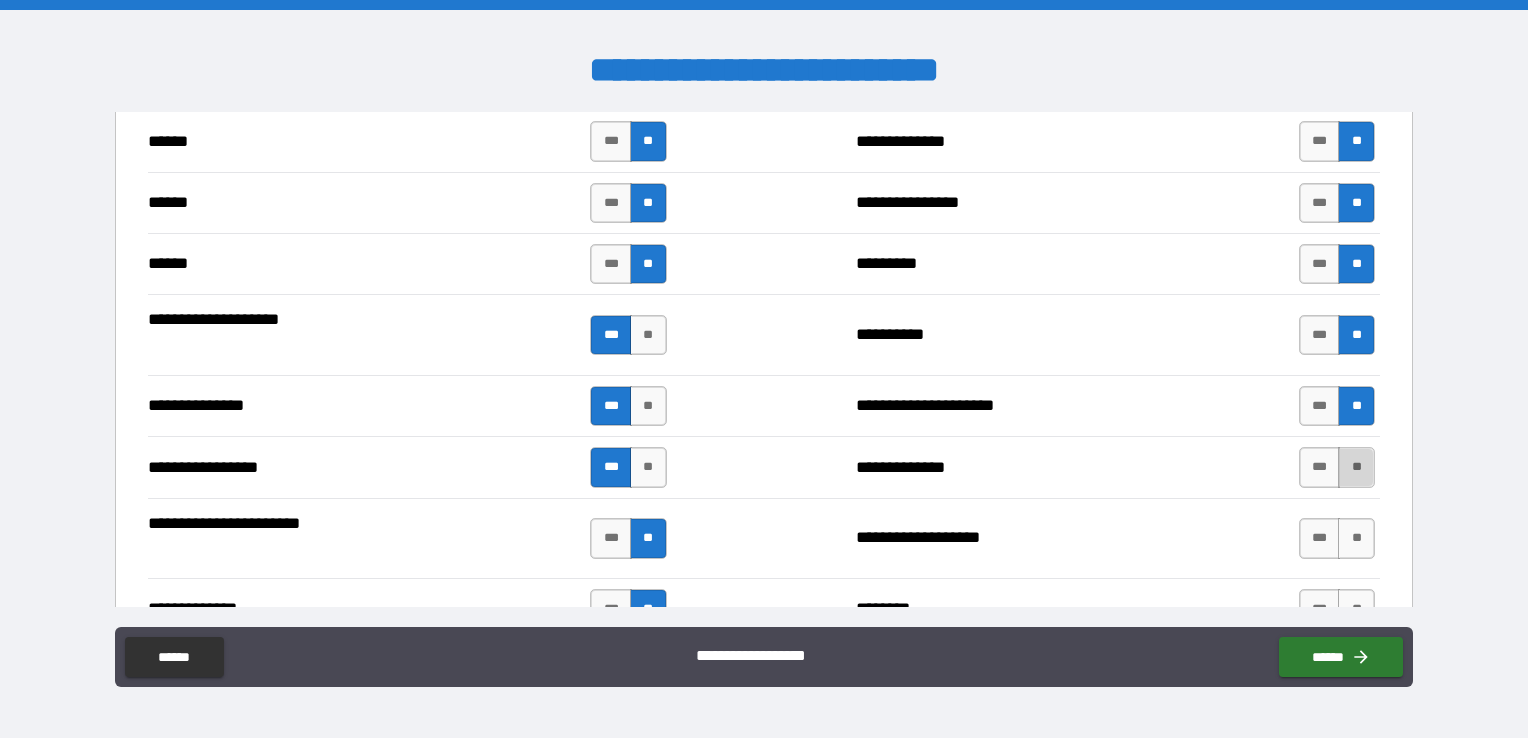 click on "**" at bounding box center (1356, 467) 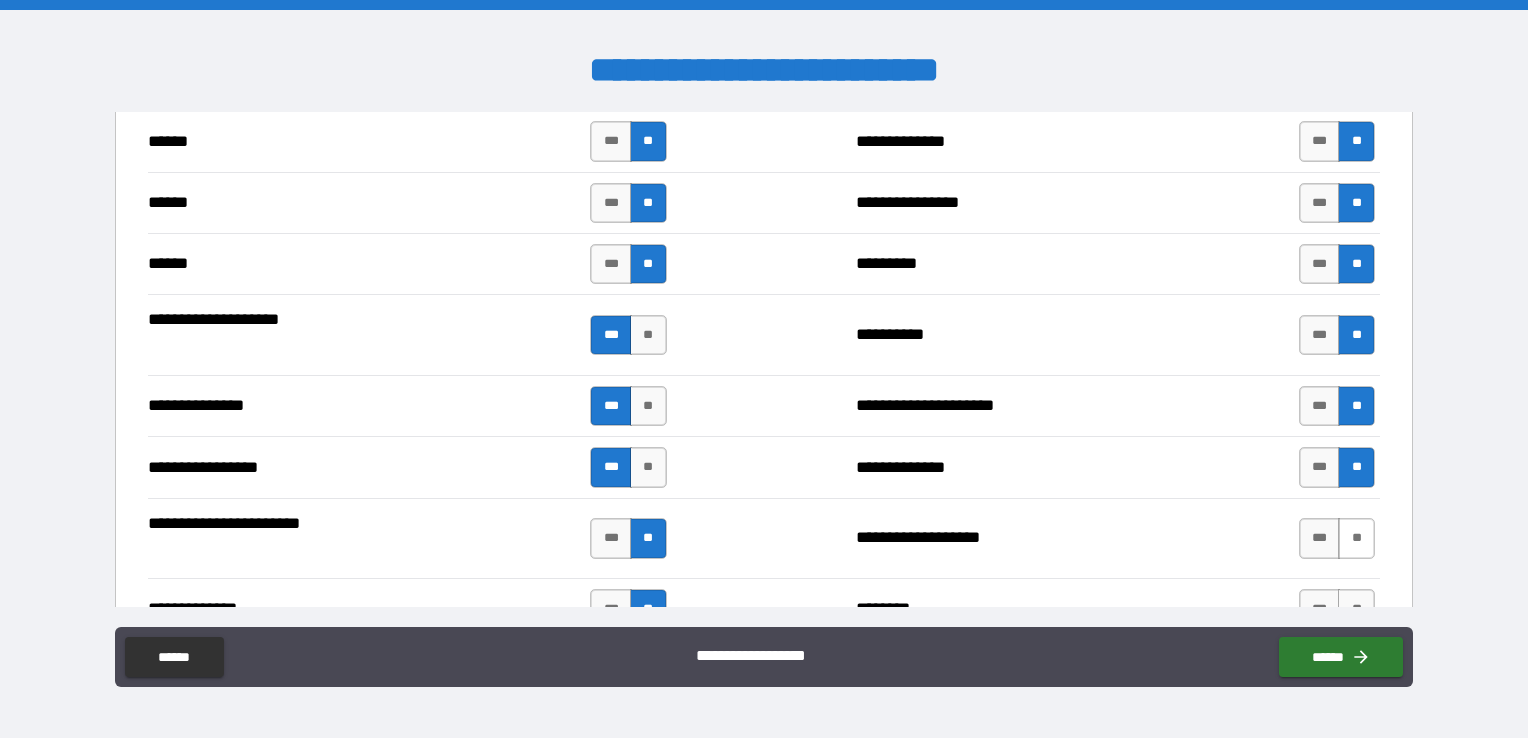 click on "**" at bounding box center [1356, 538] 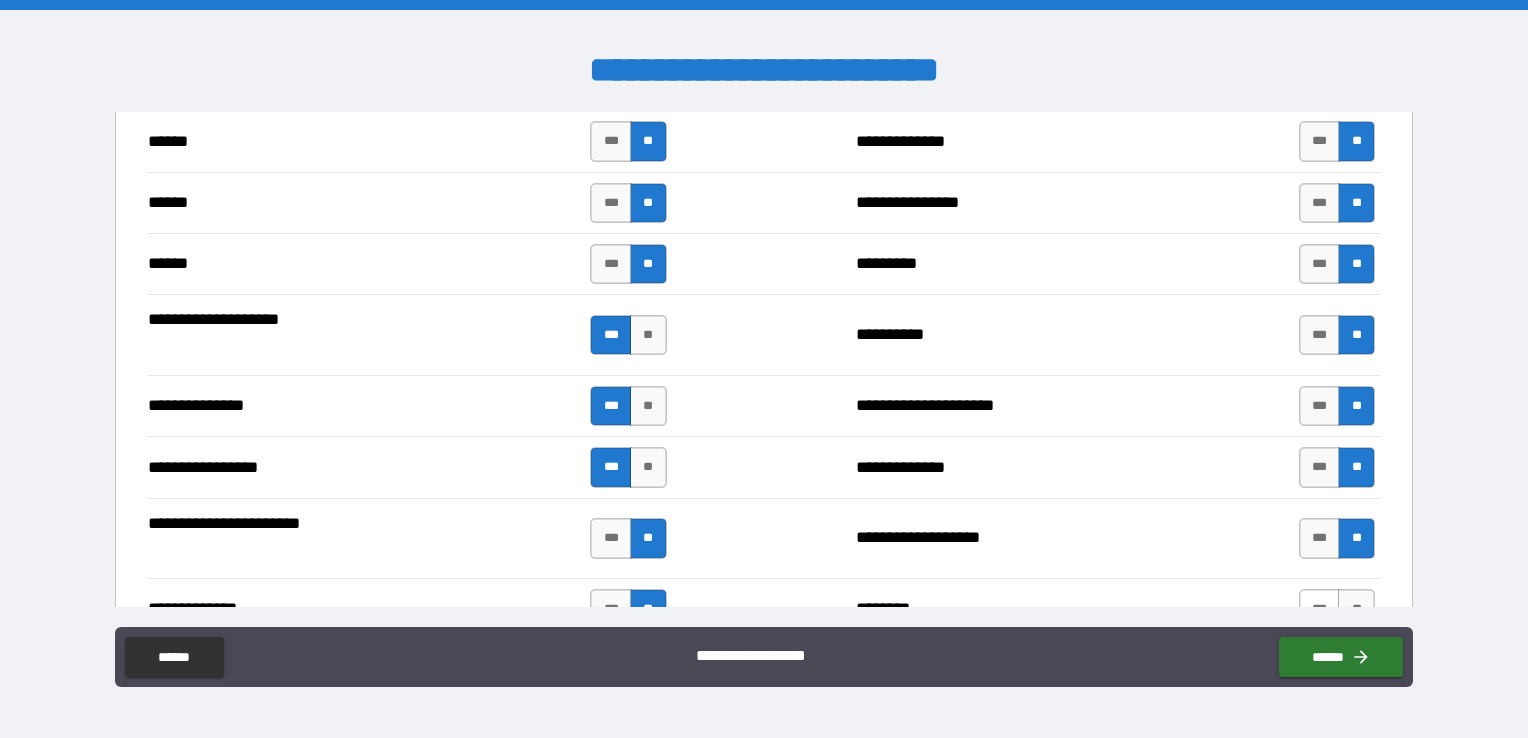 click on "***" at bounding box center (1320, 609) 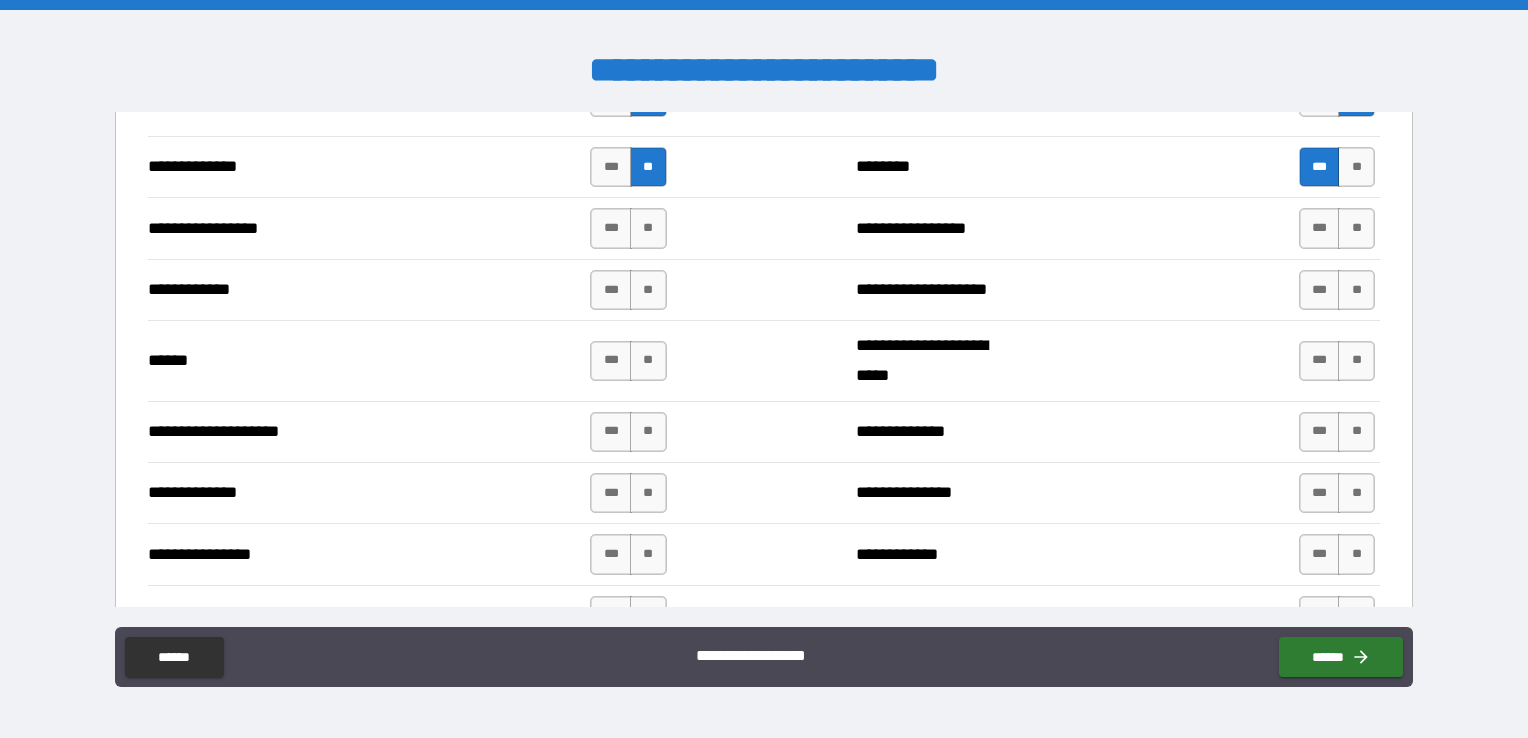 scroll, scrollTop: 2812, scrollLeft: 0, axis: vertical 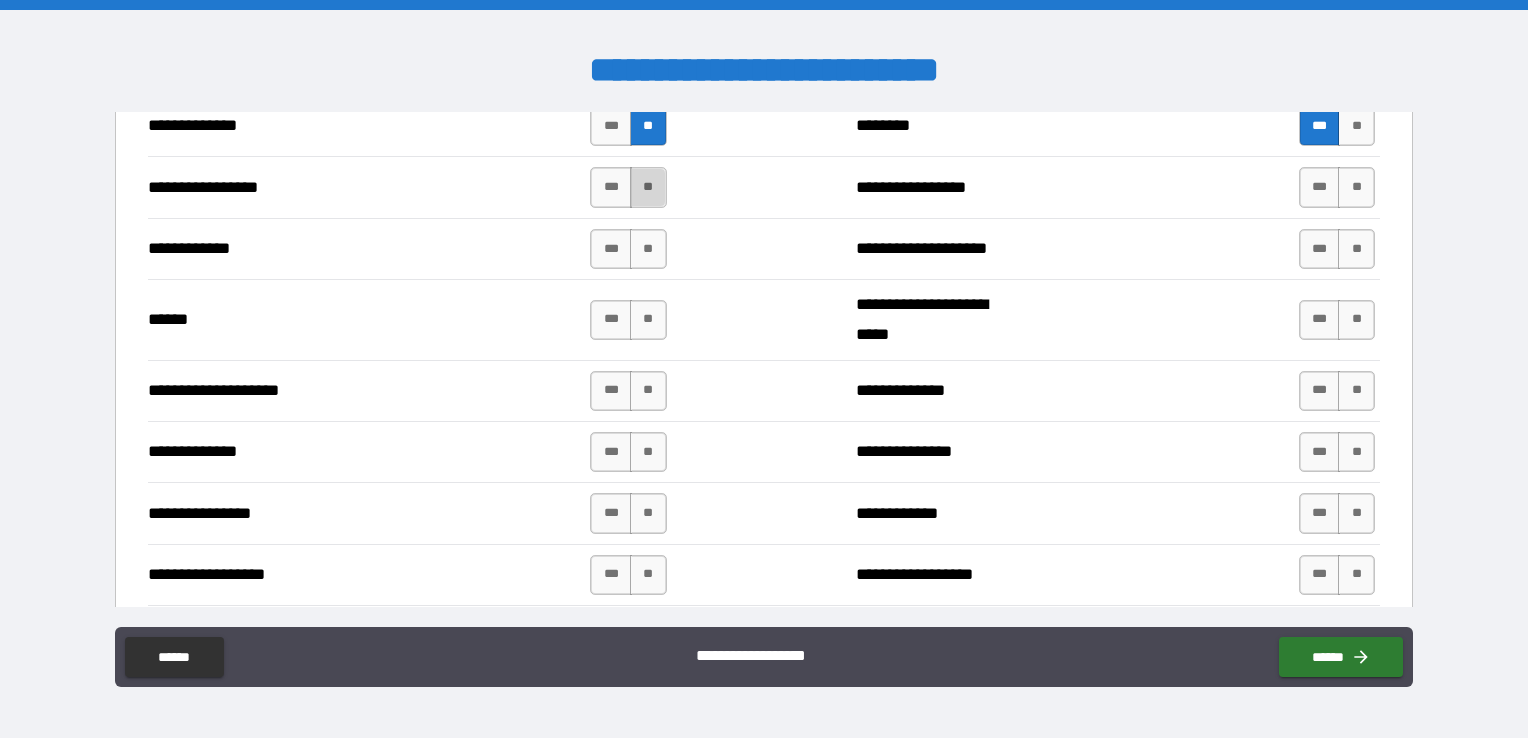 click on "**" at bounding box center [648, 187] 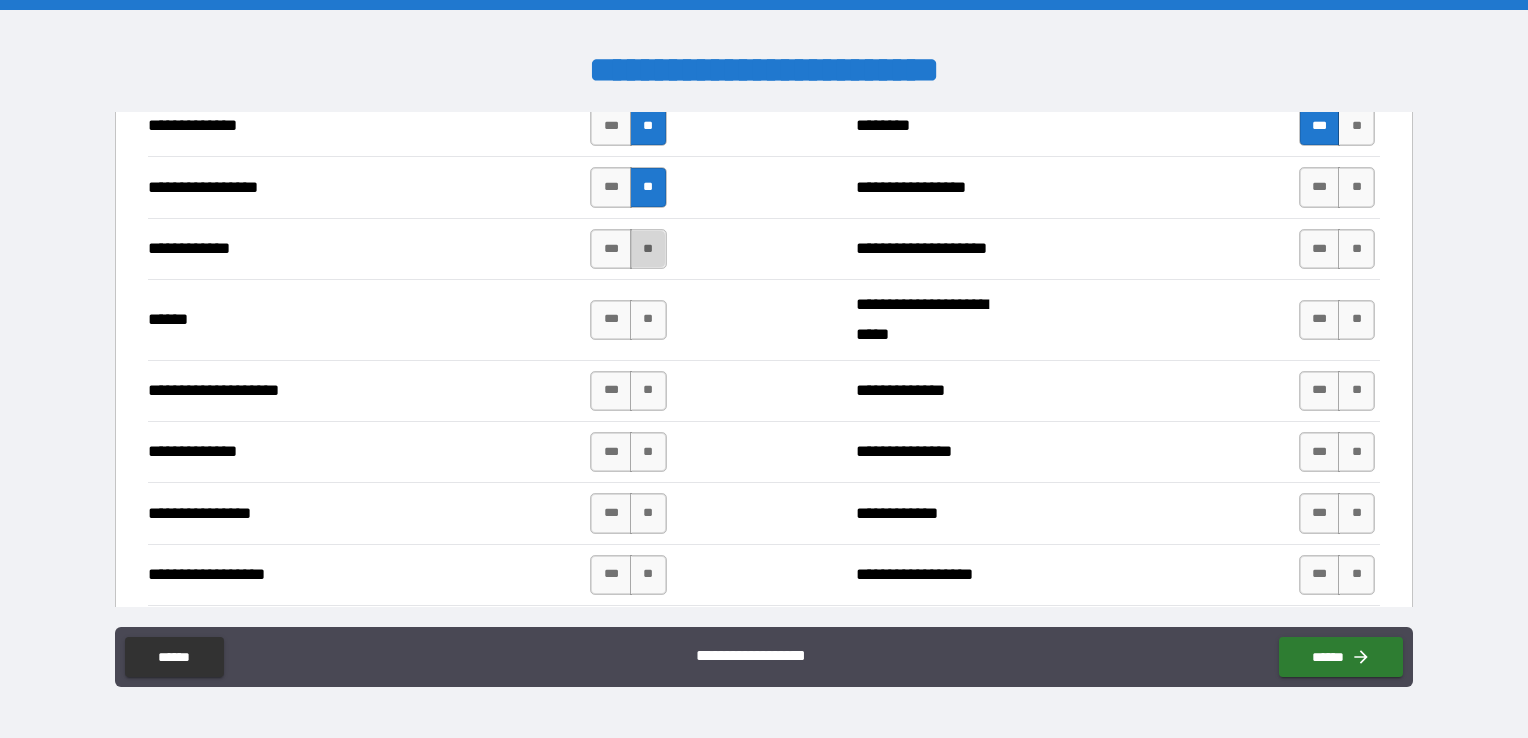 click on "**" at bounding box center [648, 249] 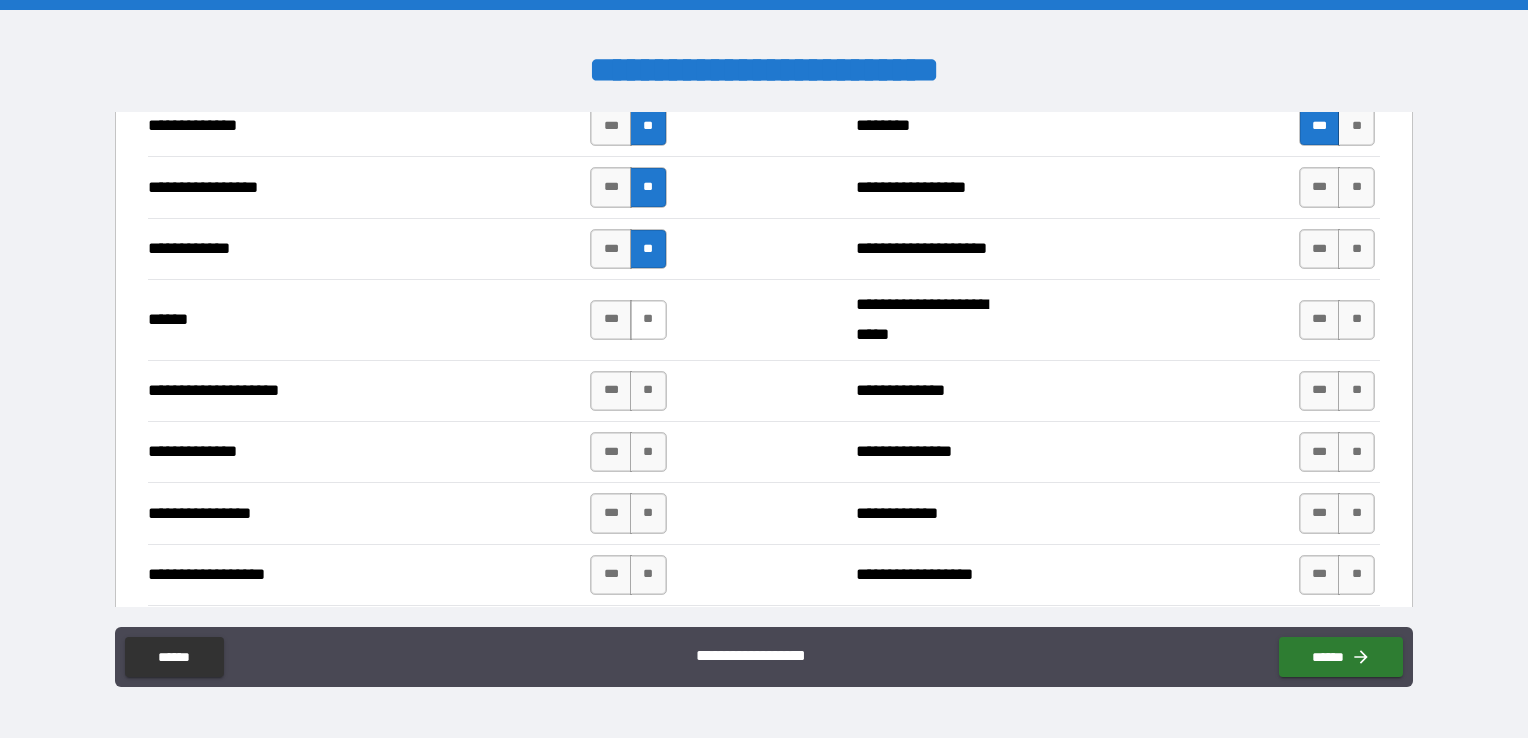 click on "**" at bounding box center (648, 320) 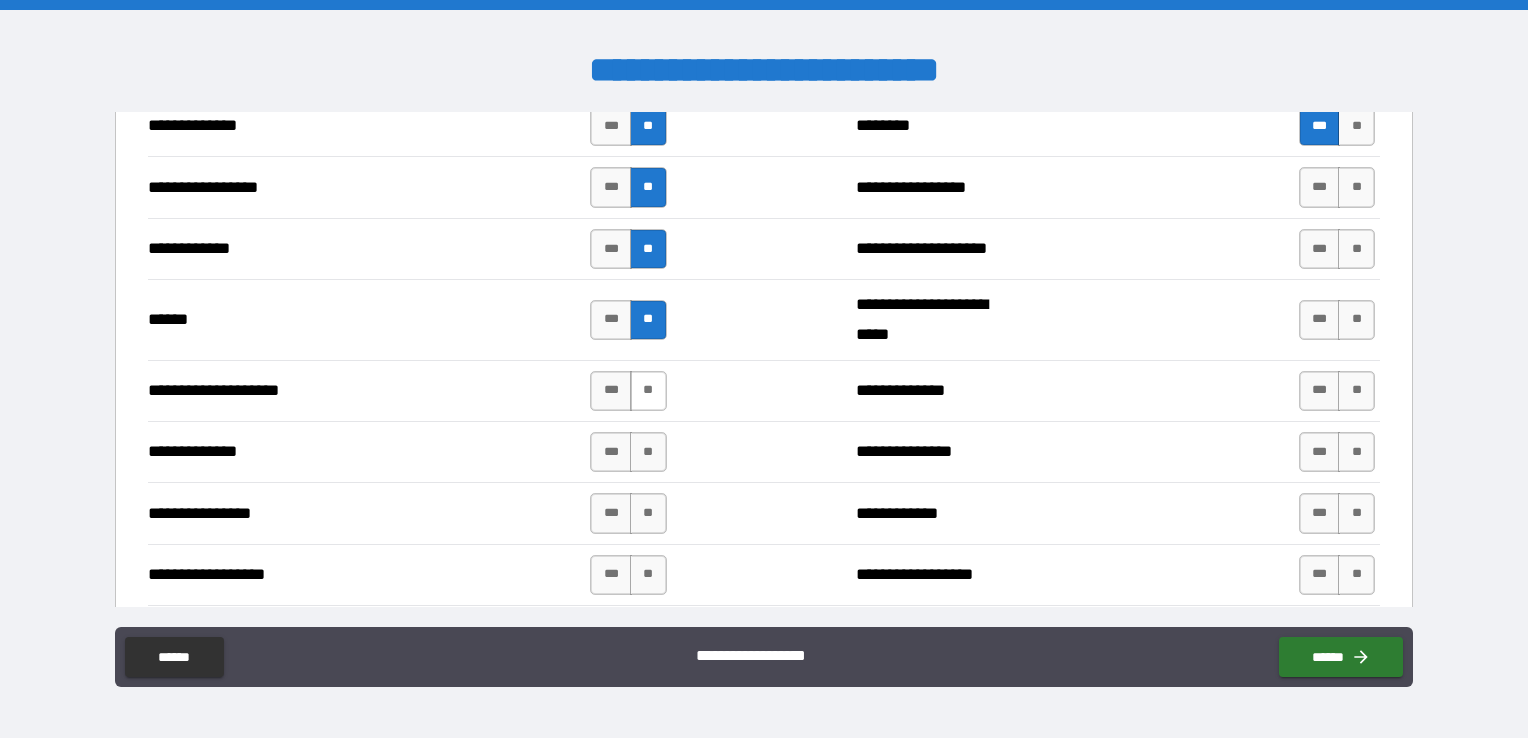 click on "**" at bounding box center (648, 391) 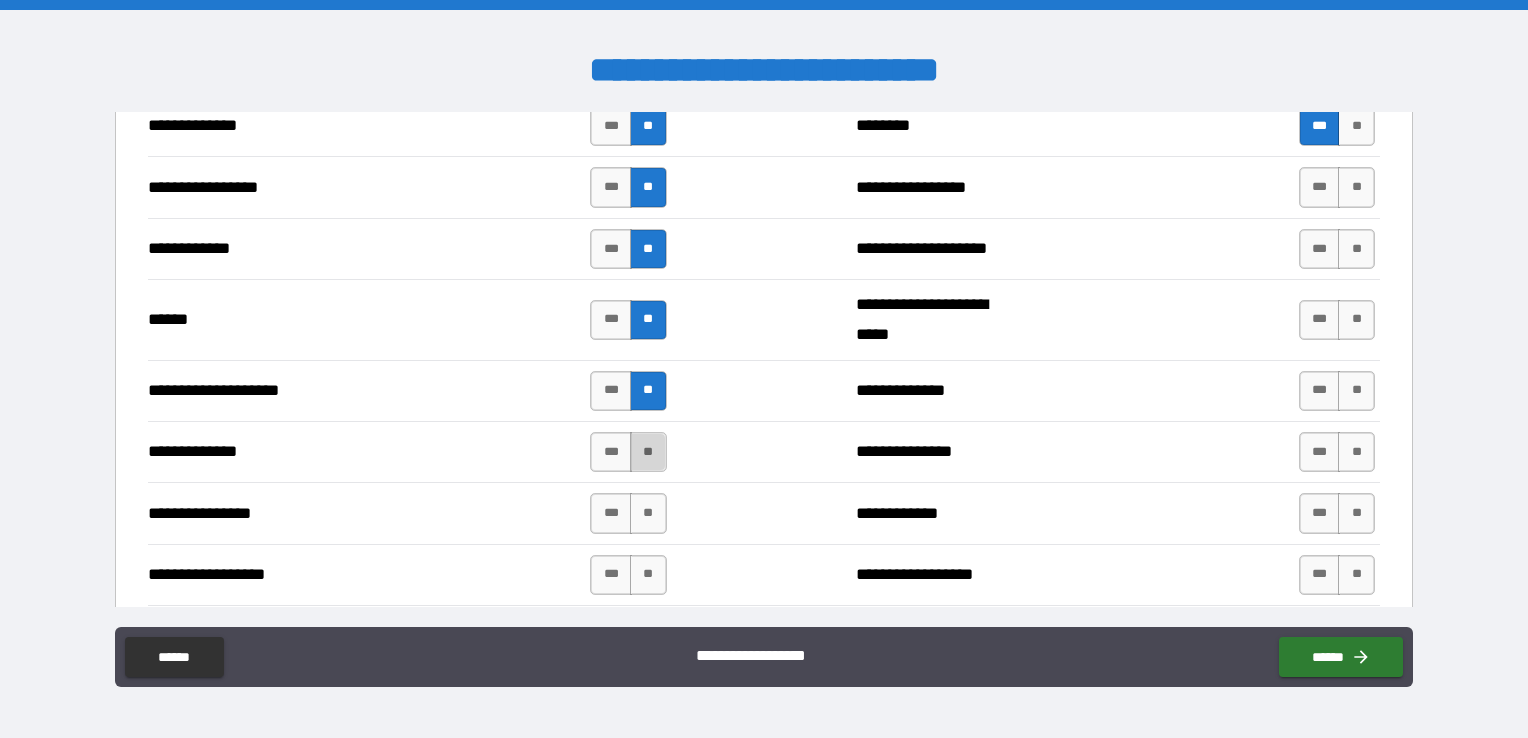 click on "**" at bounding box center (648, 452) 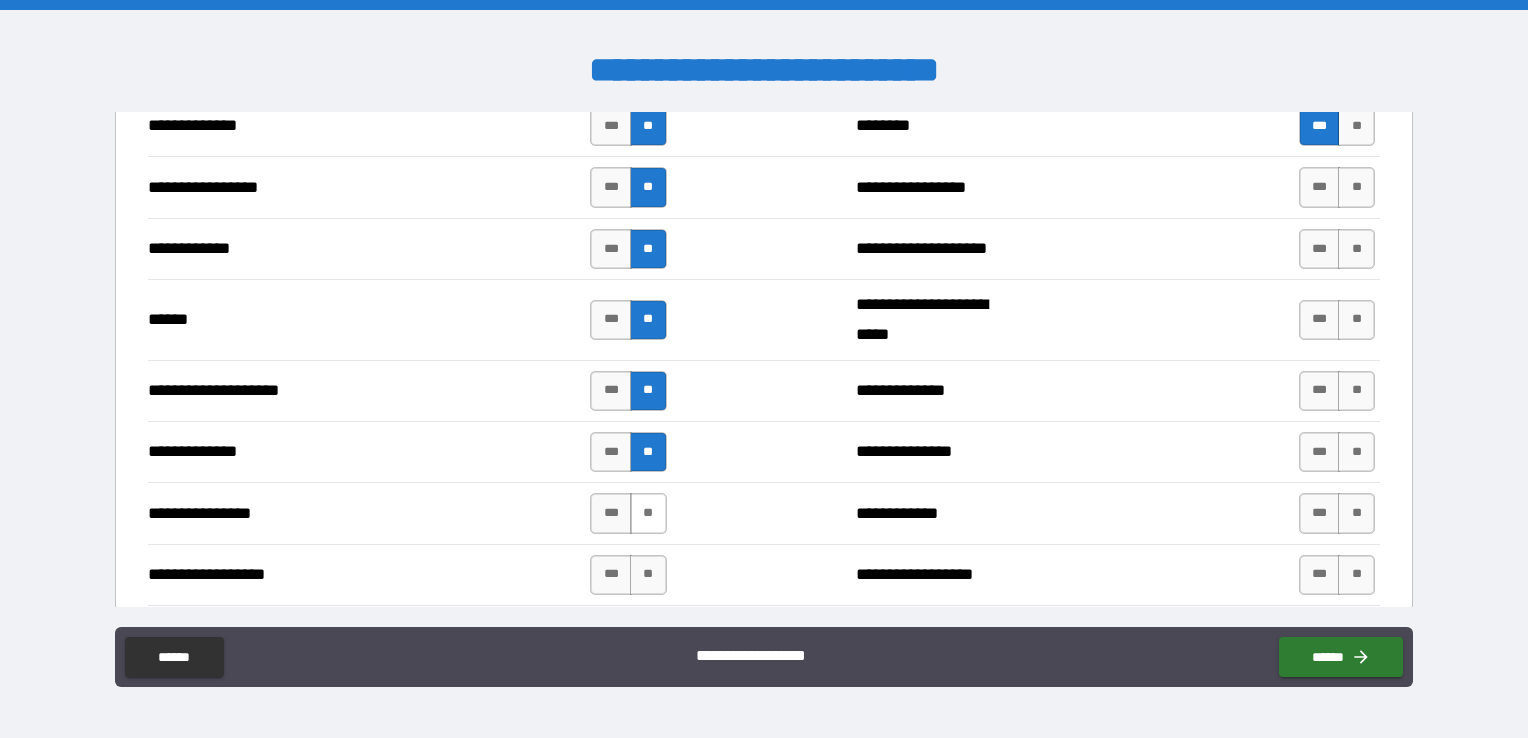 click on "**" at bounding box center [648, 513] 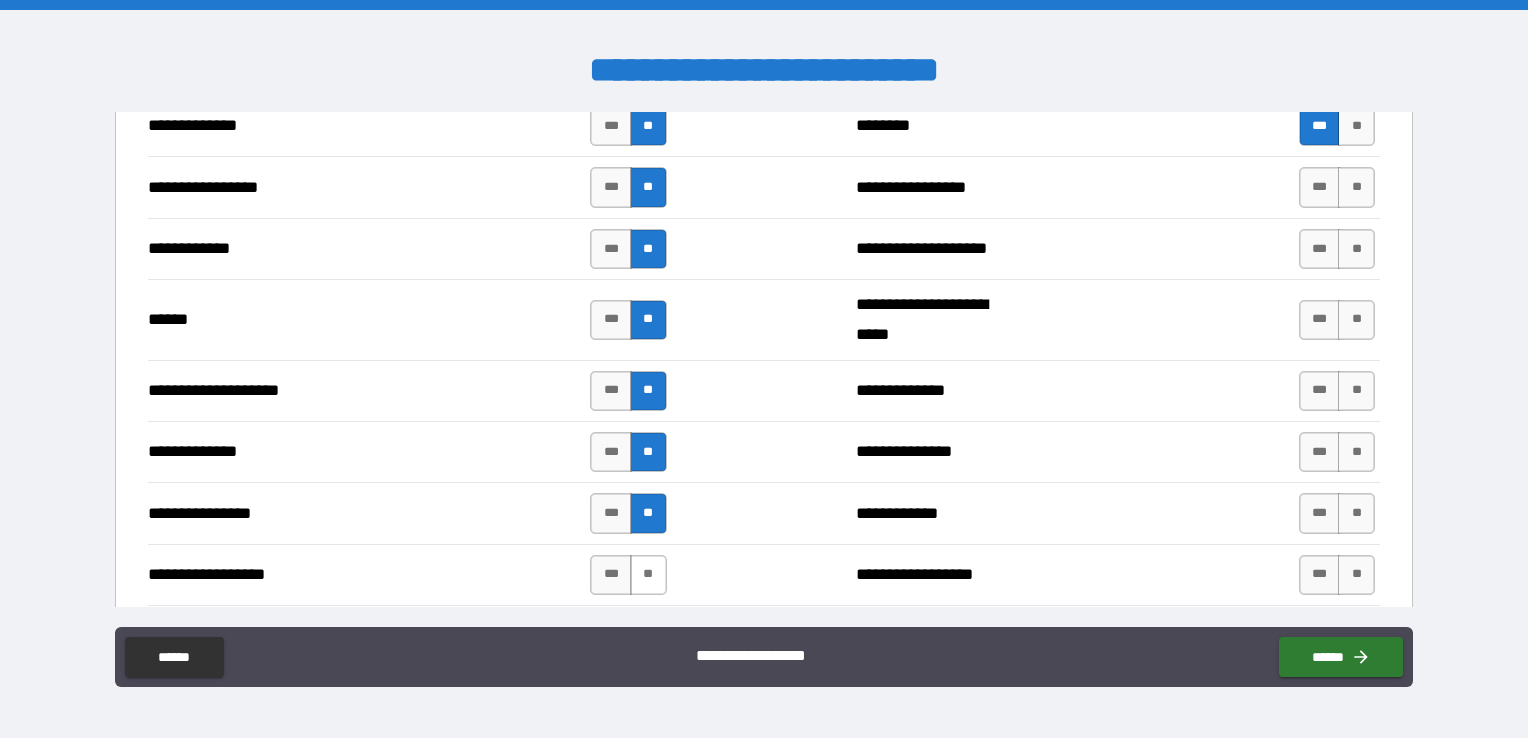 click on "**" at bounding box center [648, 575] 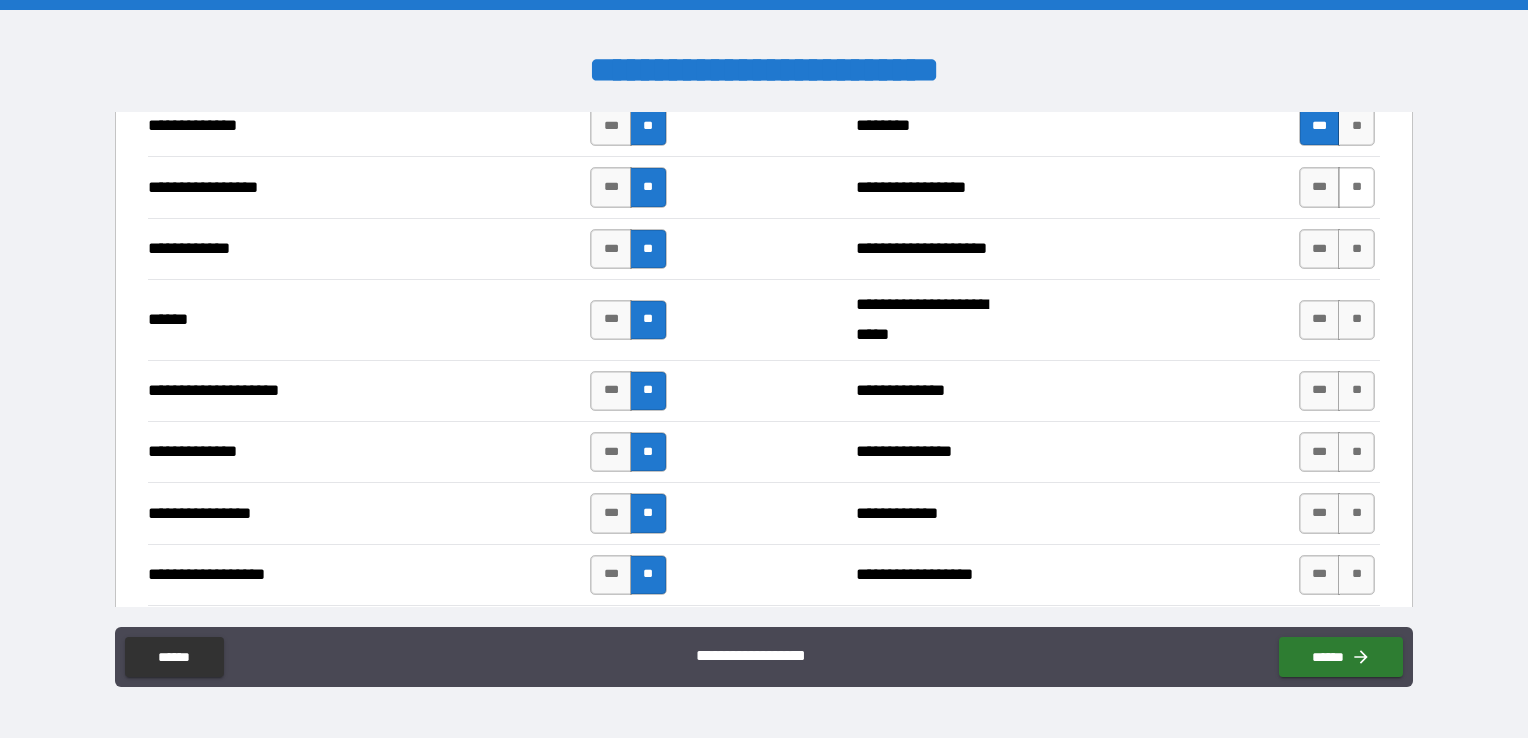 click on "**" at bounding box center (1356, 187) 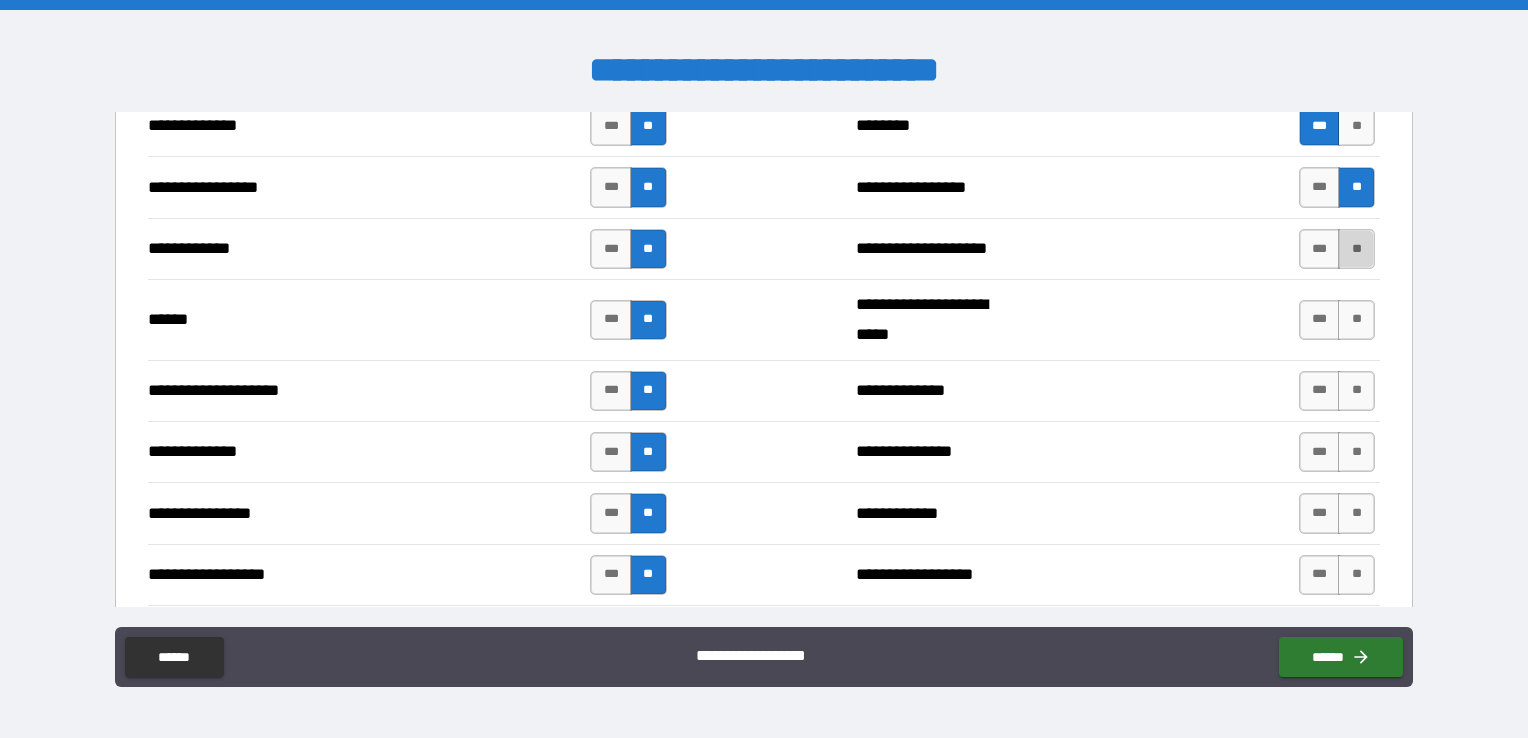 click on "**" at bounding box center [1356, 249] 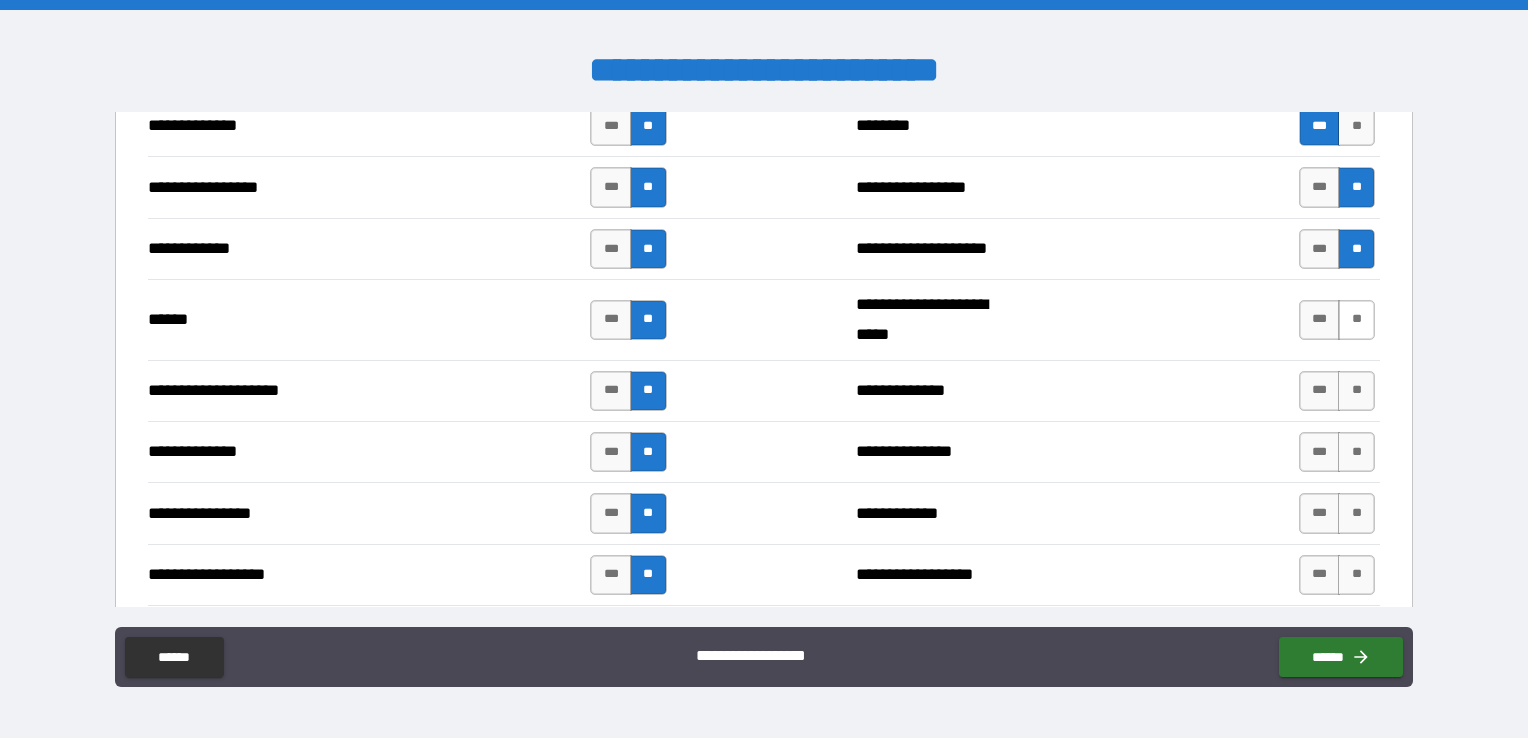 click on "**" at bounding box center [1356, 320] 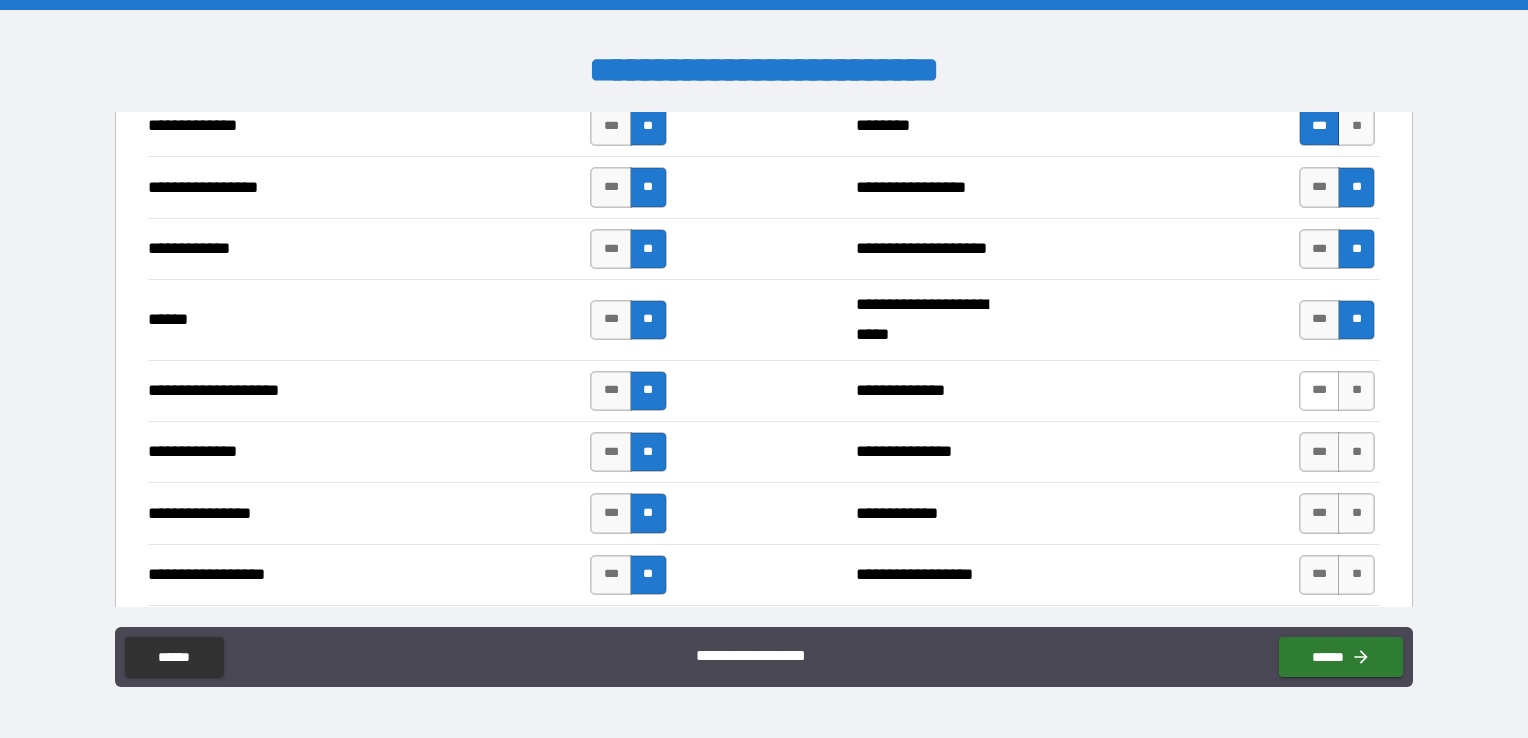 click on "***" at bounding box center (1320, 391) 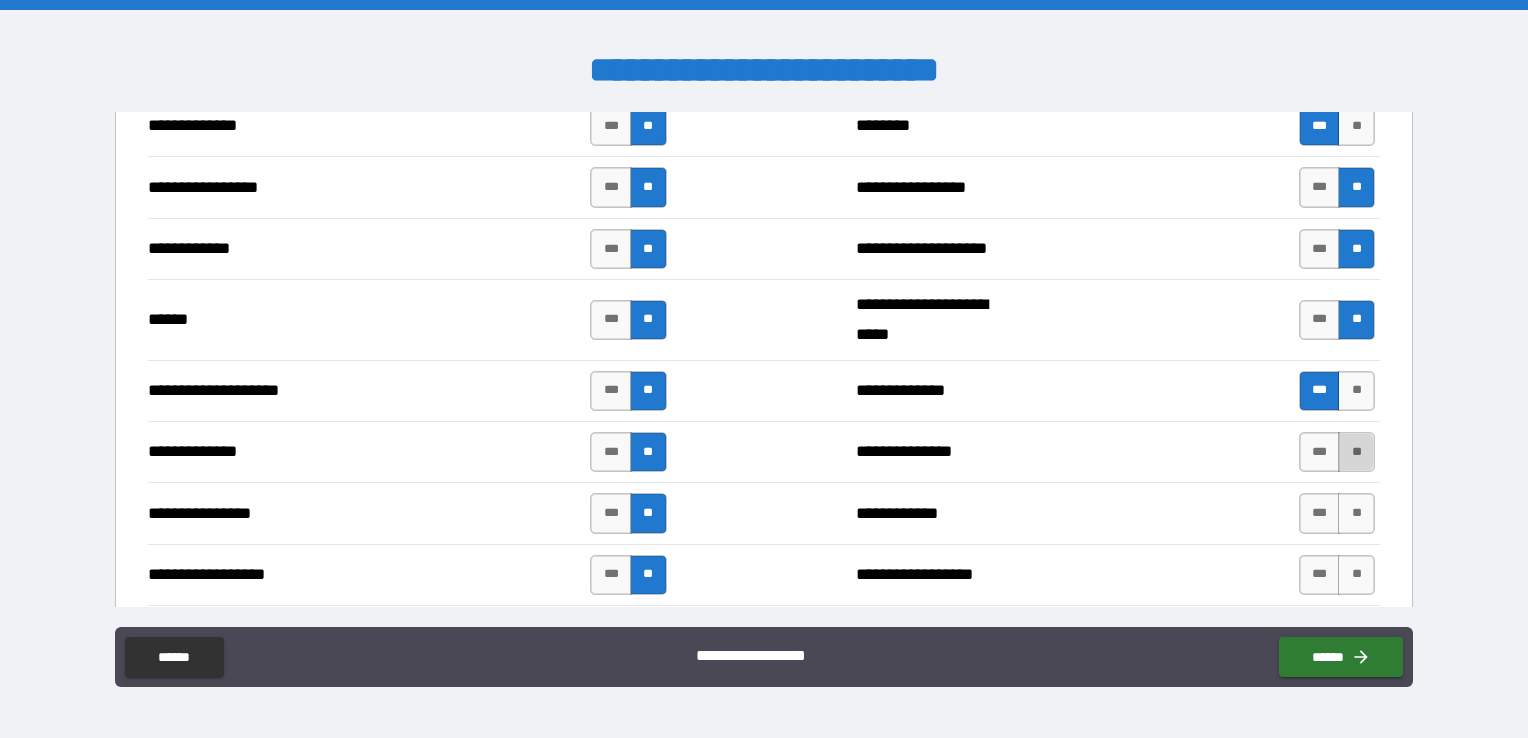 click on "**" at bounding box center [1356, 452] 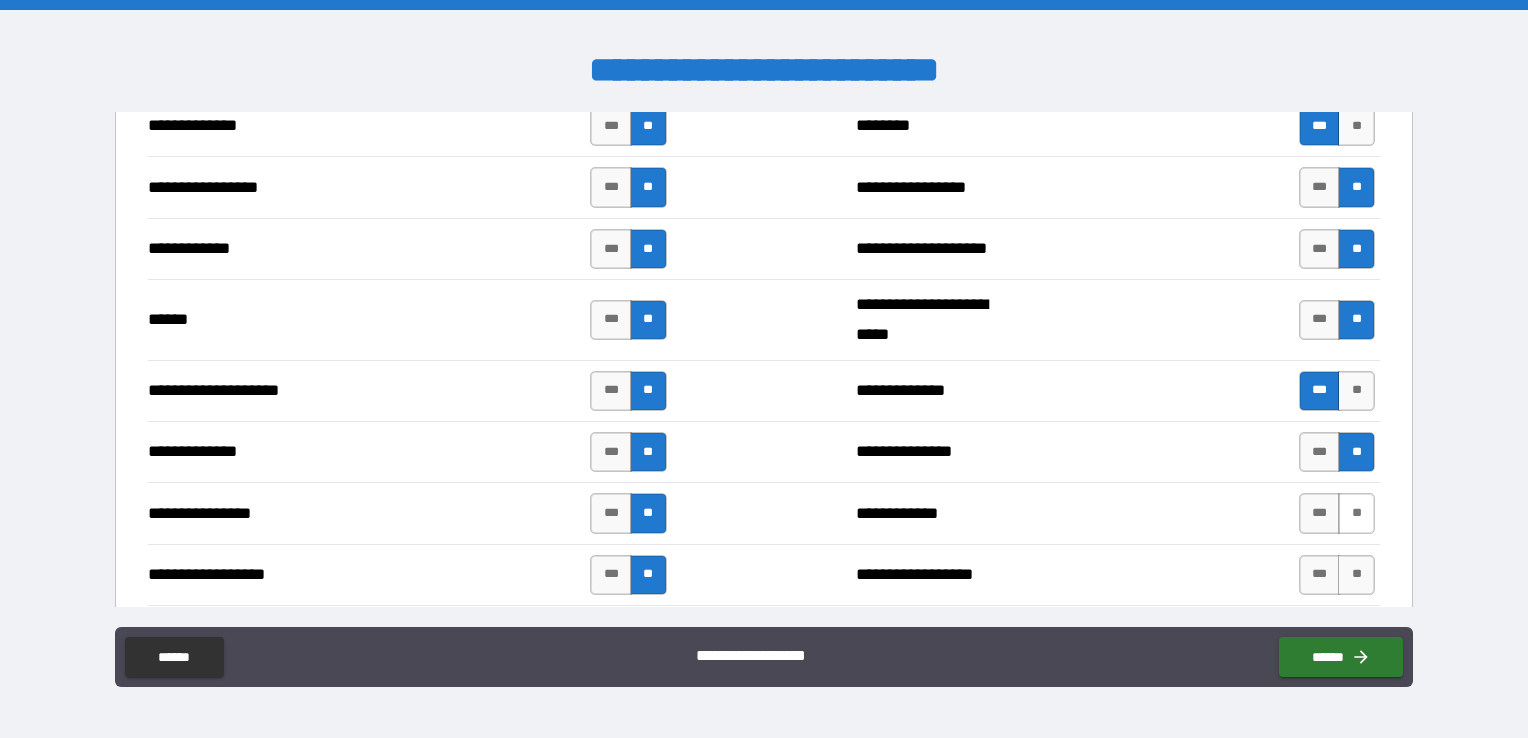 click on "**" at bounding box center (1356, 513) 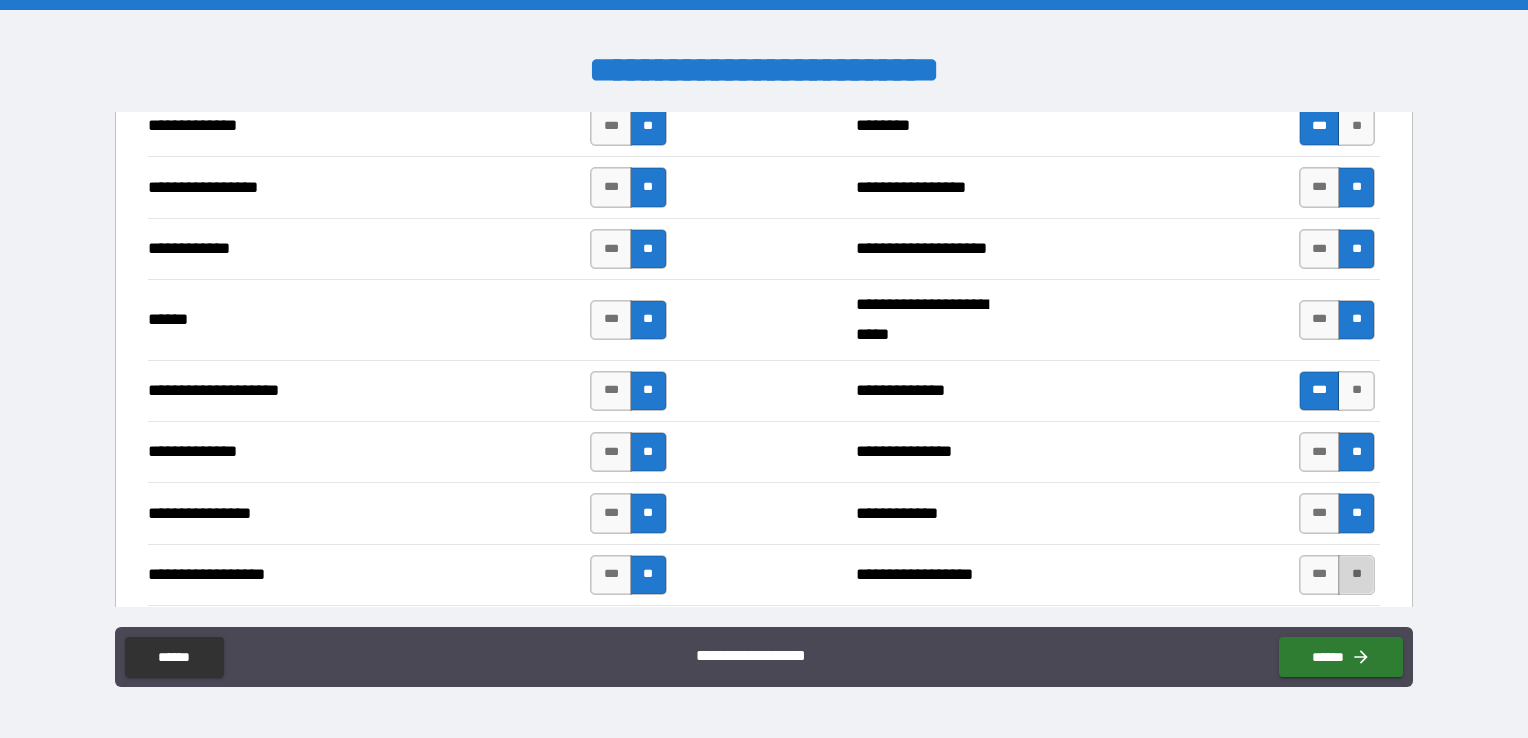 click on "**" at bounding box center (1356, 575) 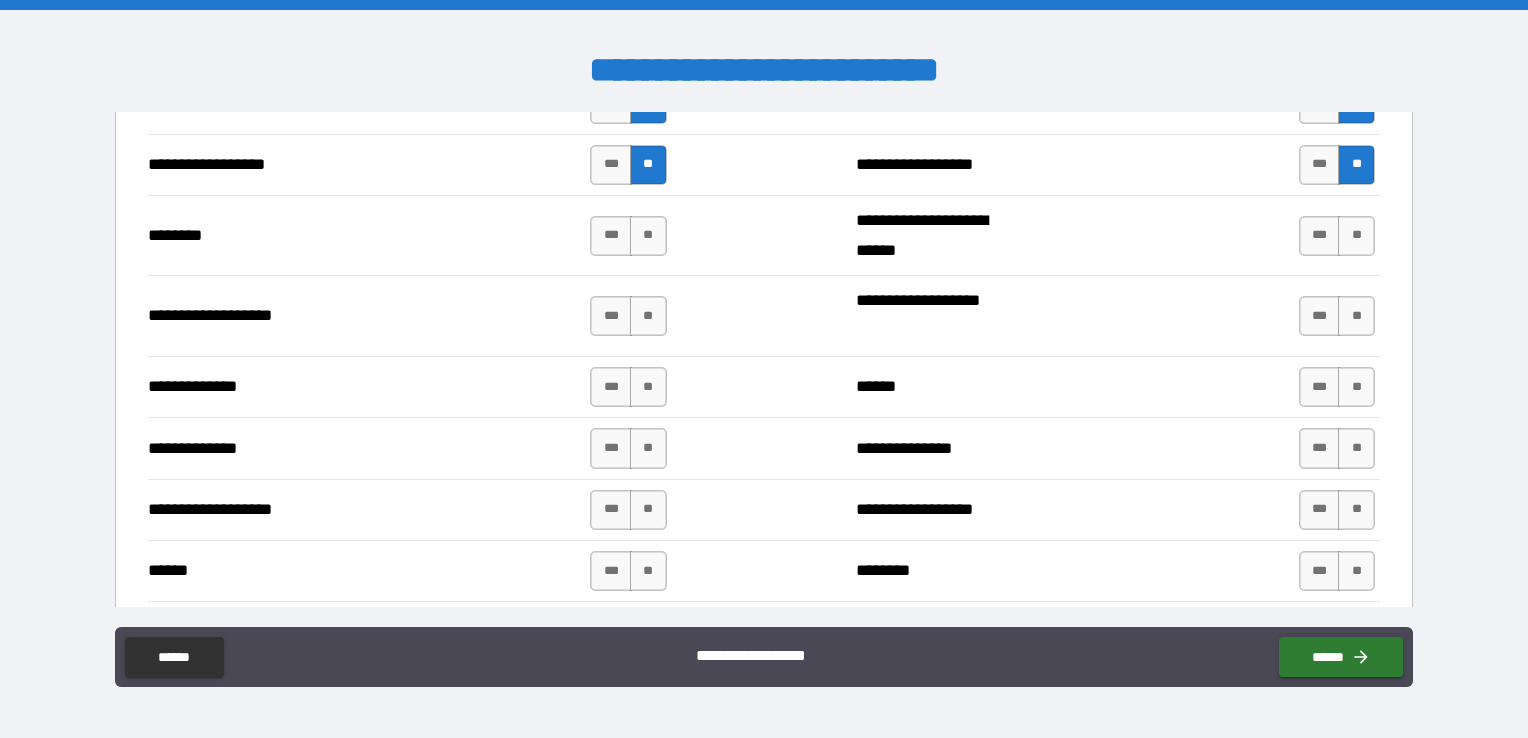 scroll, scrollTop: 3264, scrollLeft: 0, axis: vertical 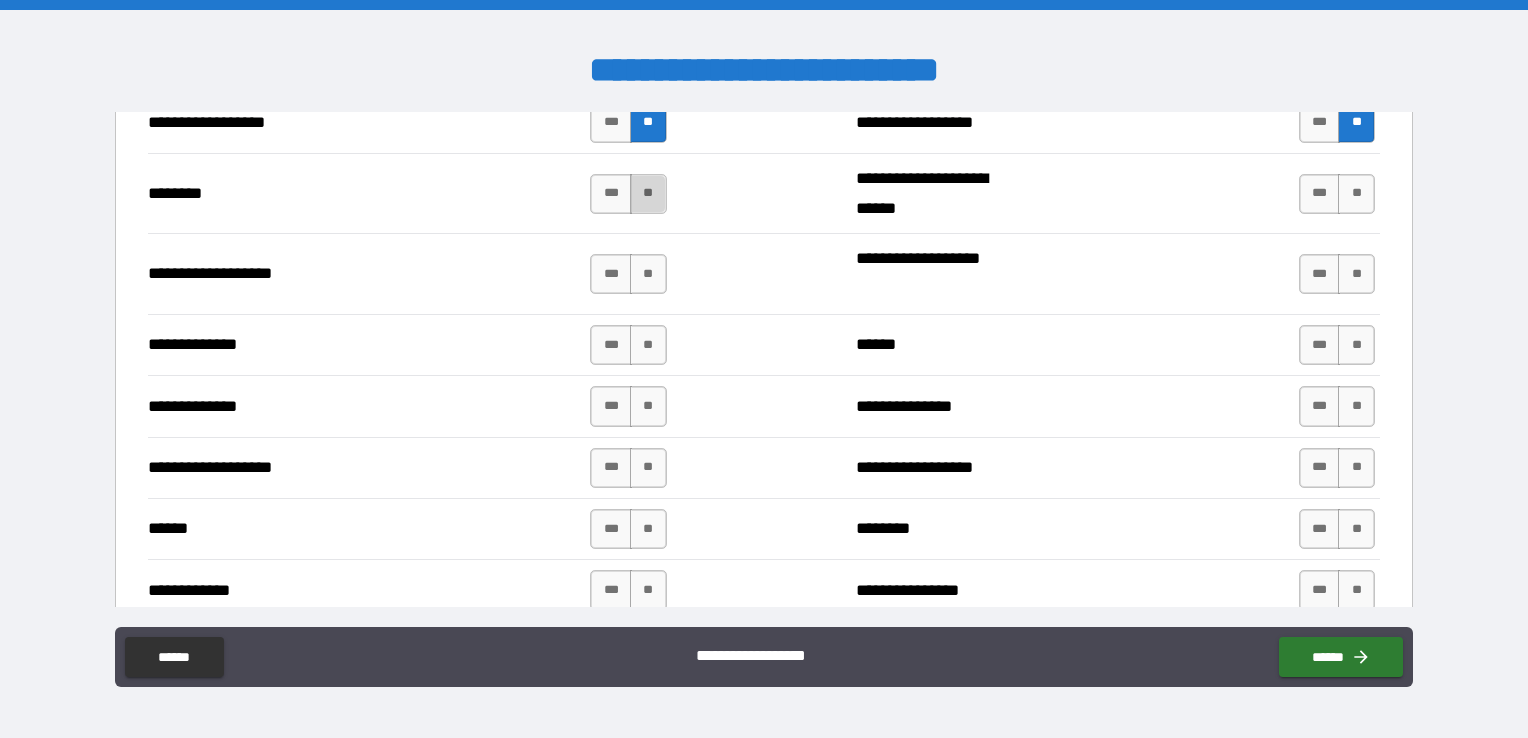 click on "**" at bounding box center [648, 194] 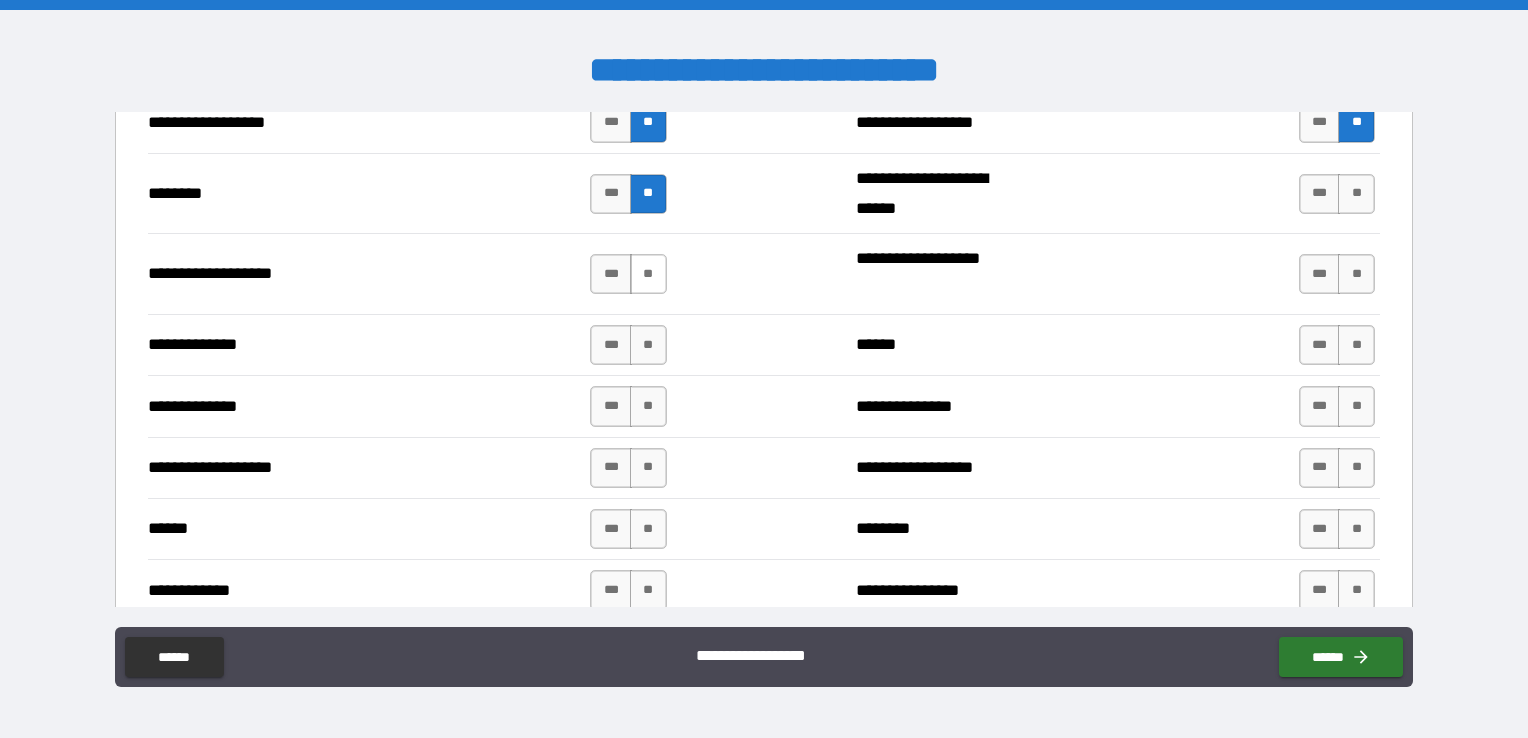 click on "**" at bounding box center (648, 274) 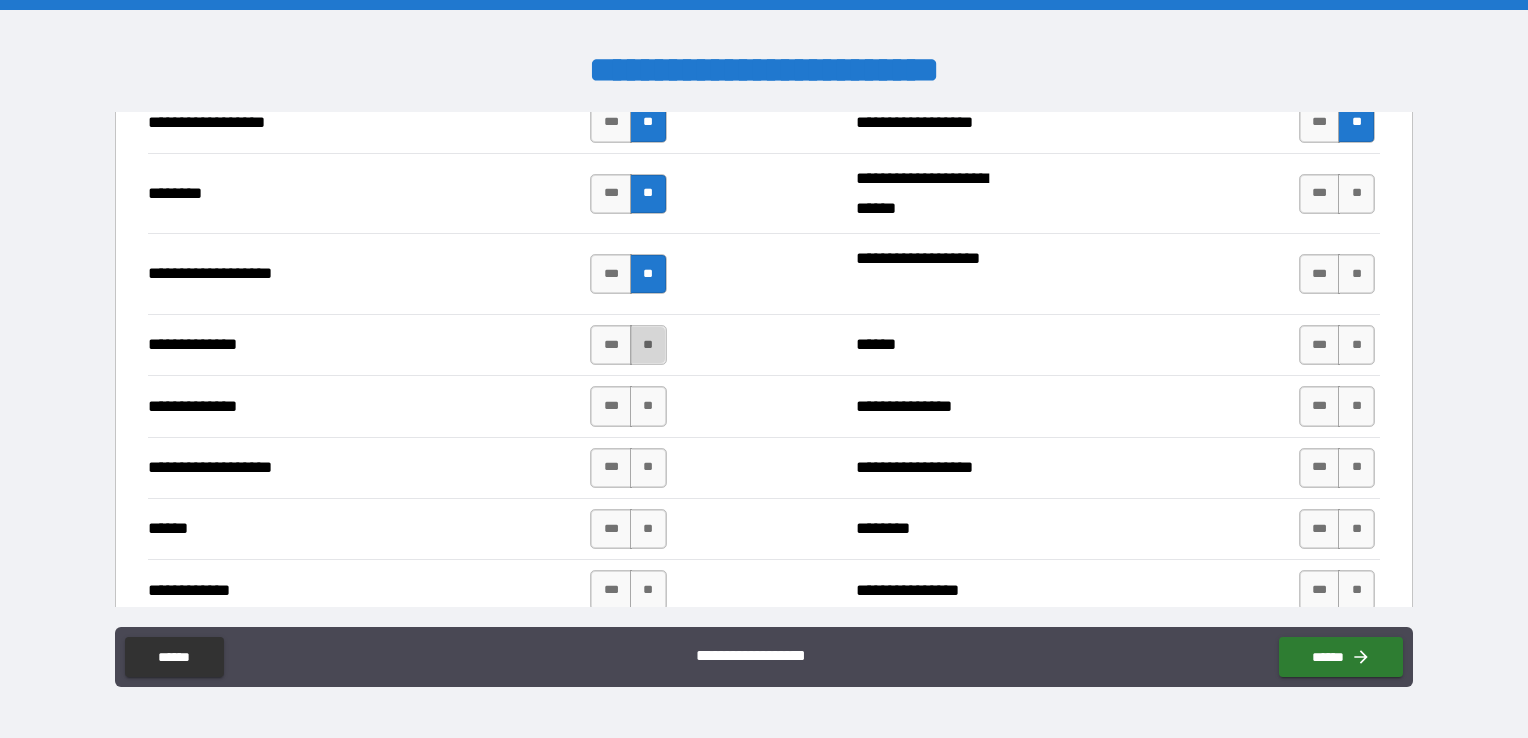 click on "**" at bounding box center [648, 345] 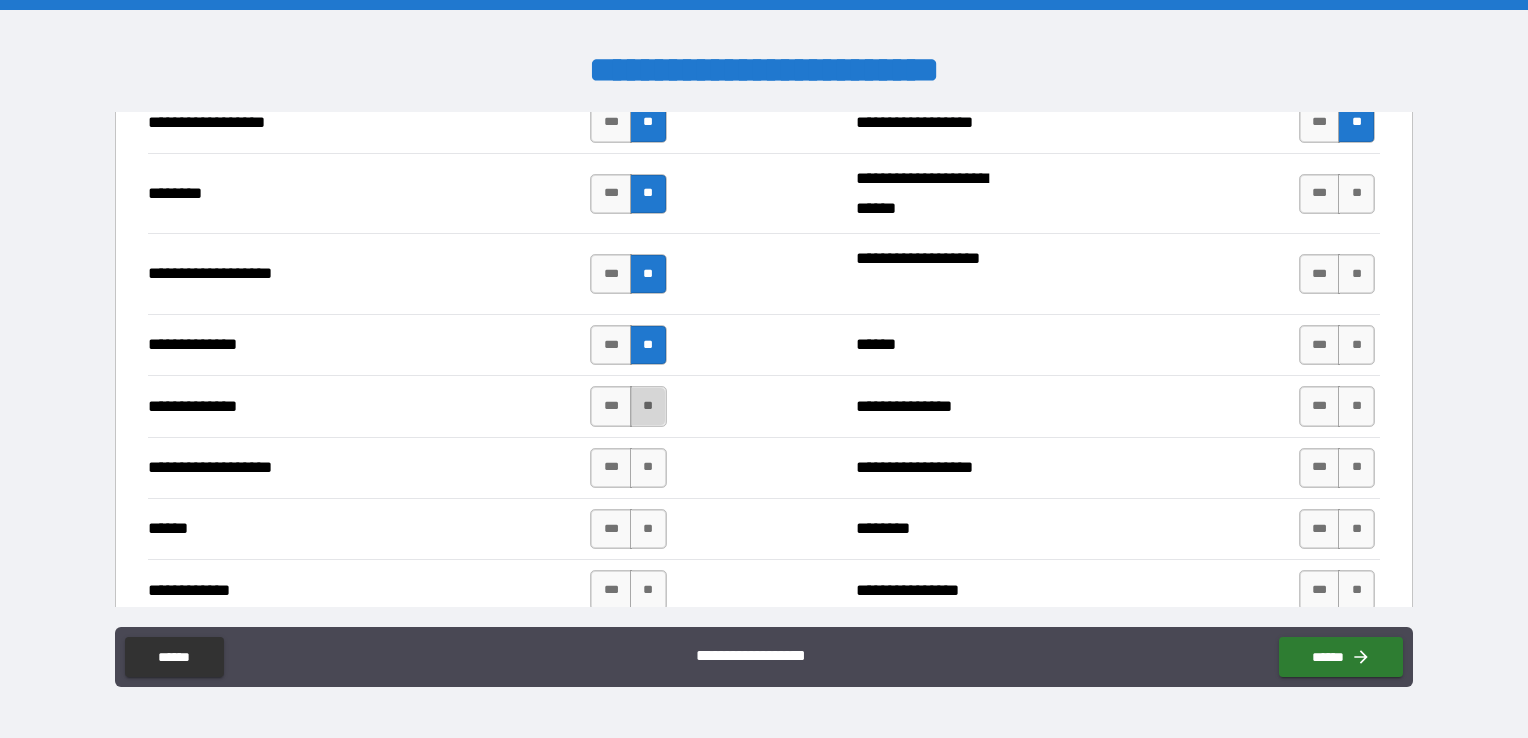 click on "**" at bounding box center [648, 406] 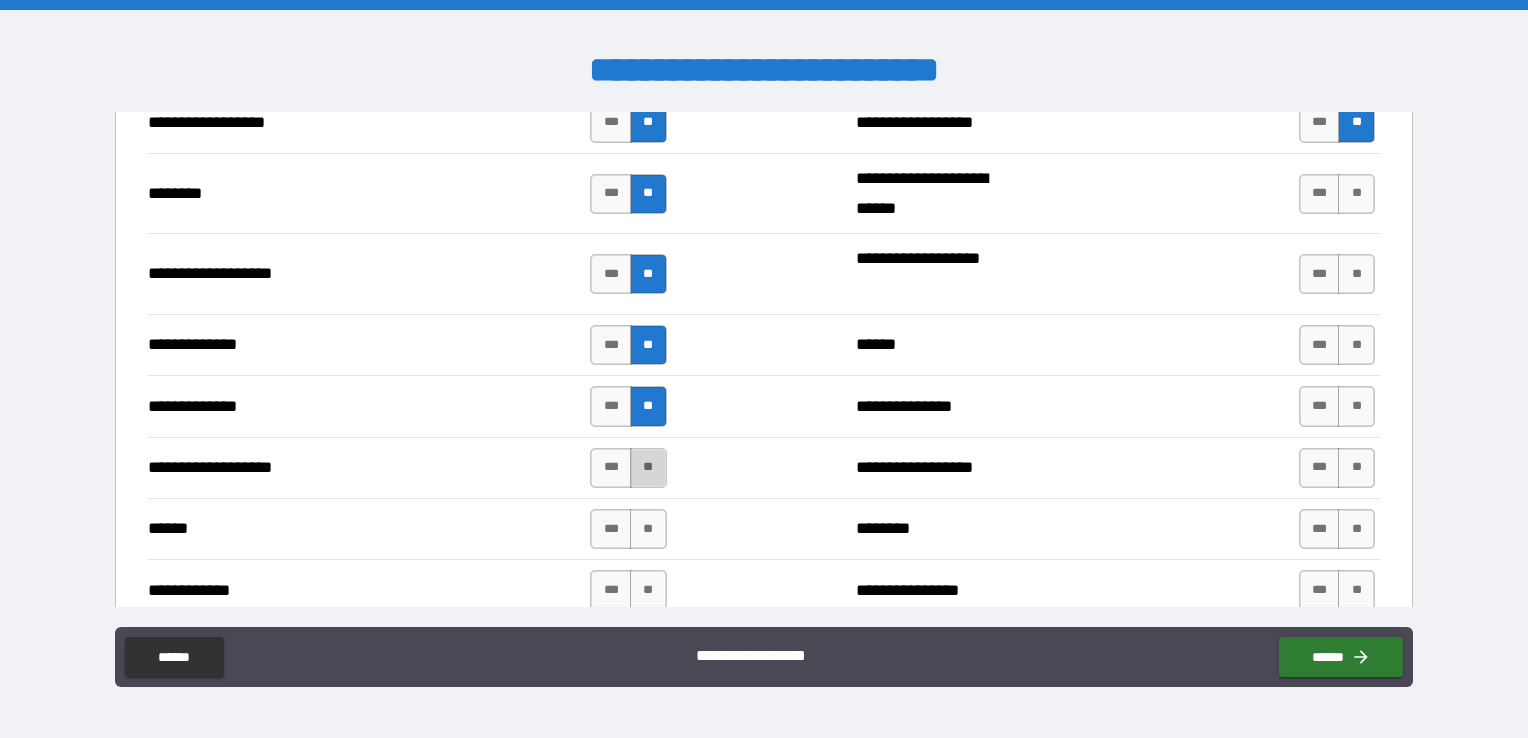 click on "**" at bounding box center [648, 468] 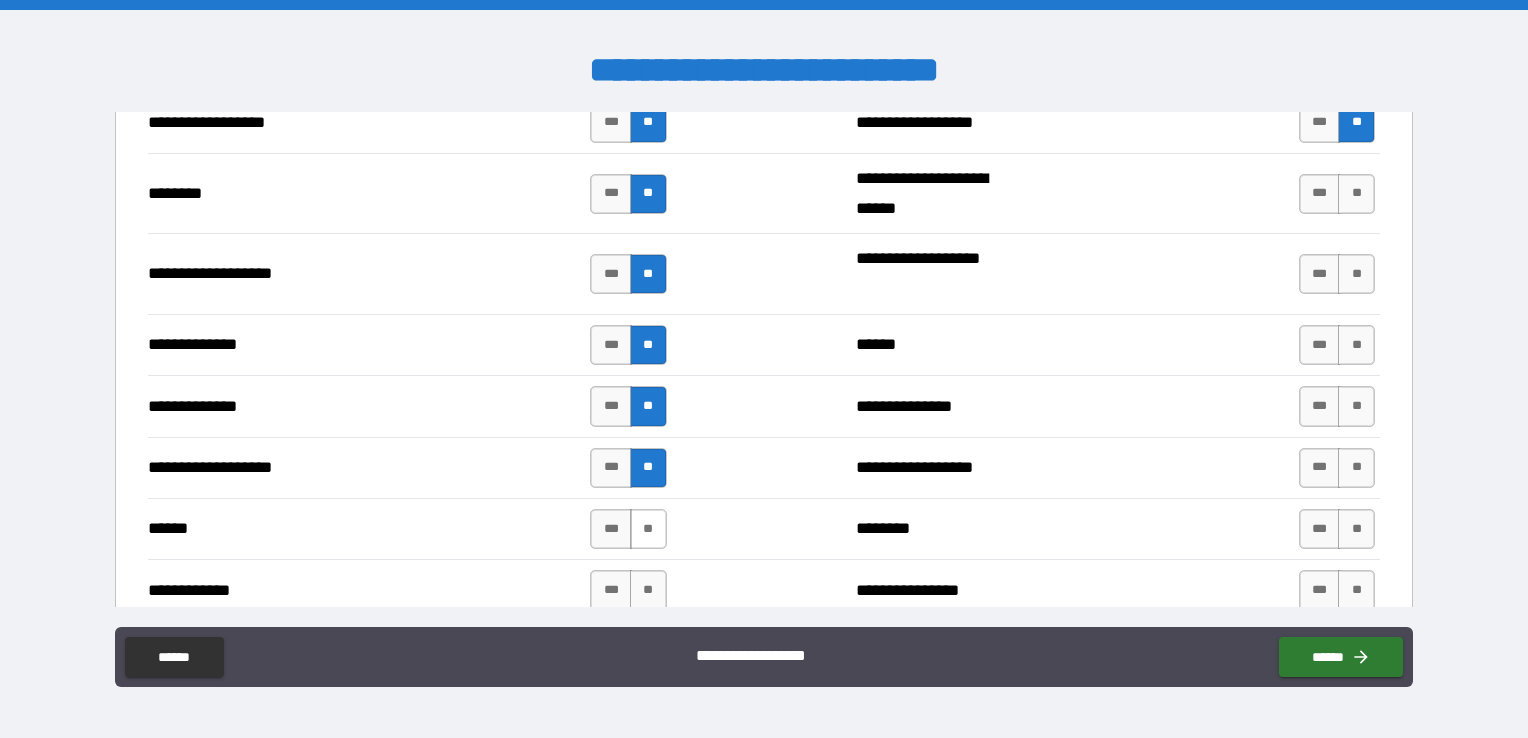 click on "**" at bounding box center [648, 529] 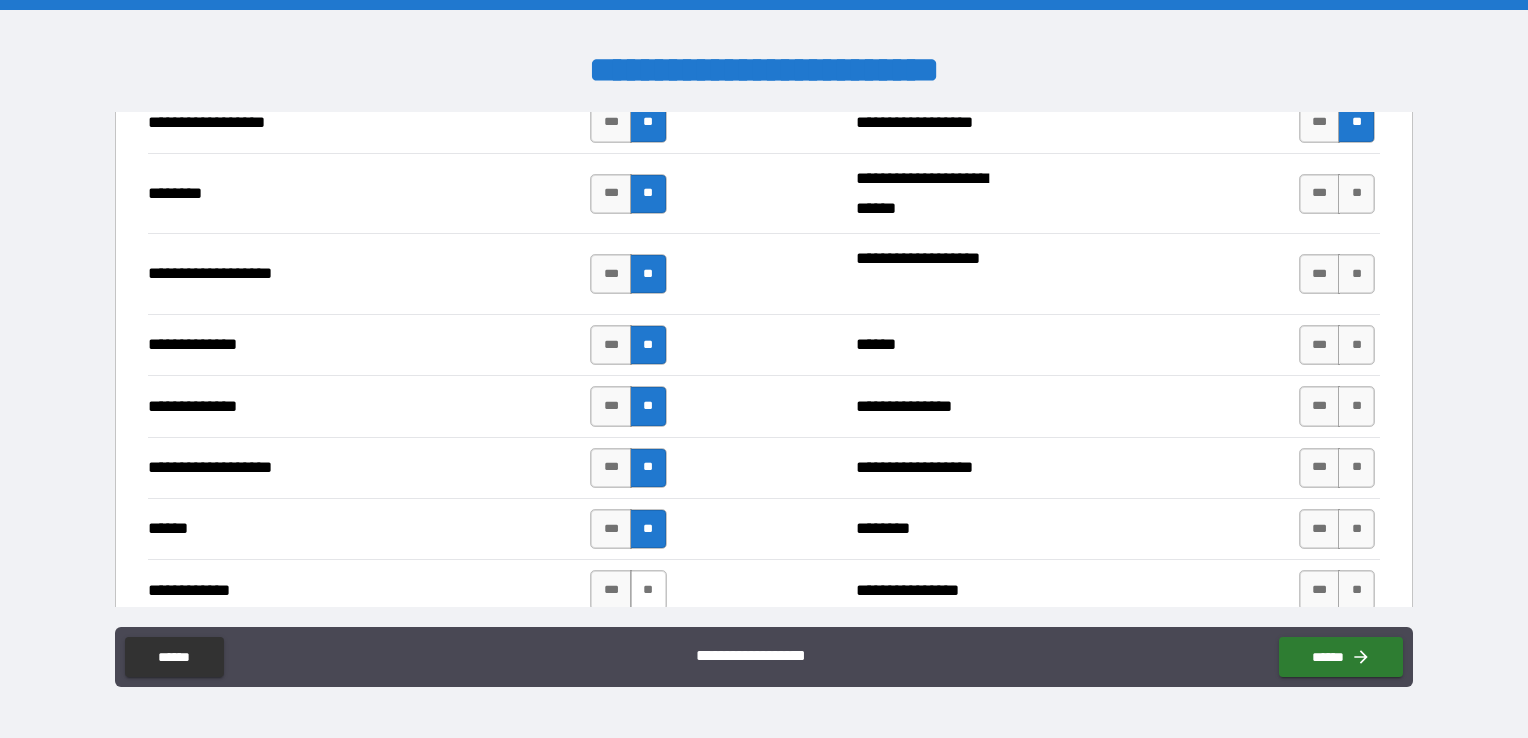 click on "**" at bounding box center (648, 590) 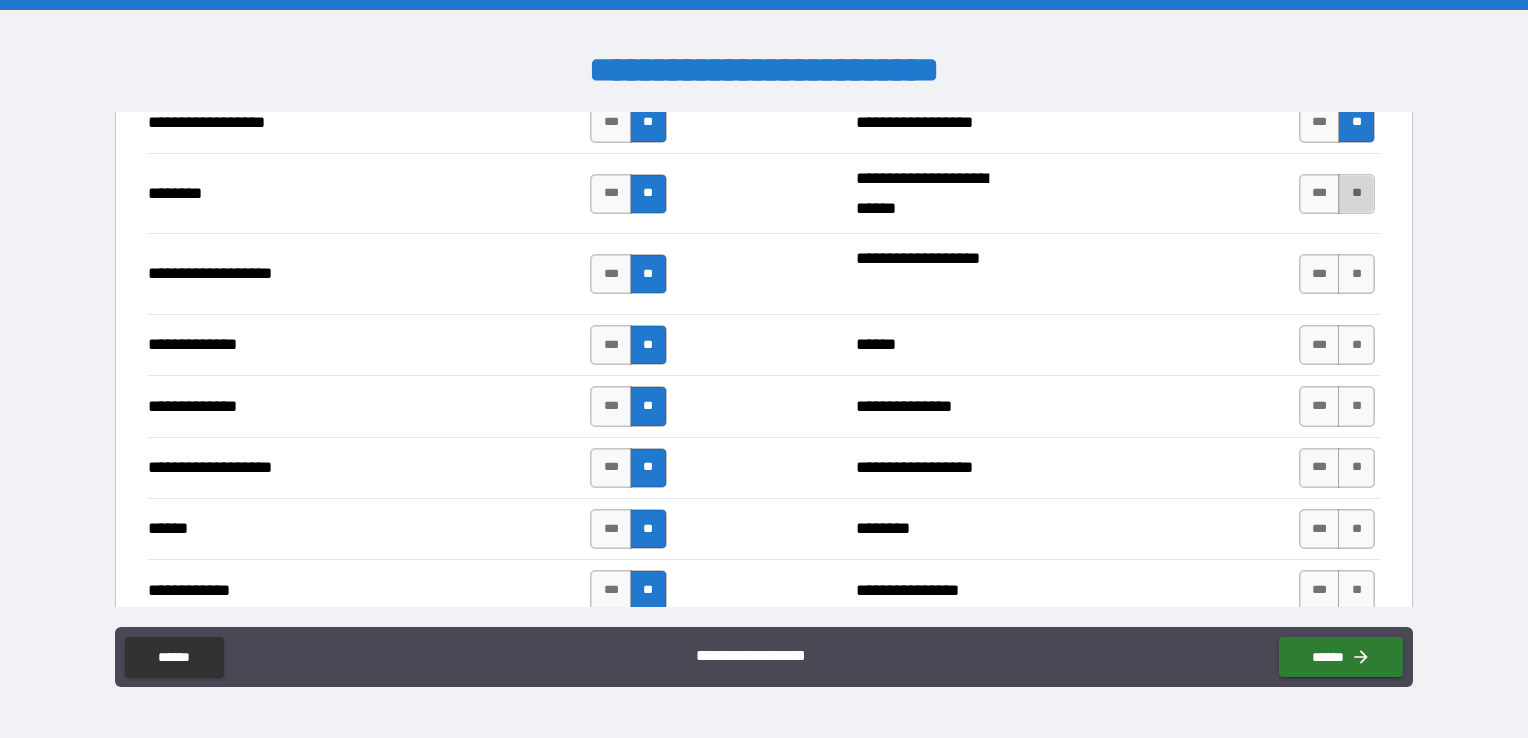 click on "**" at bounding box center (1356, 194) 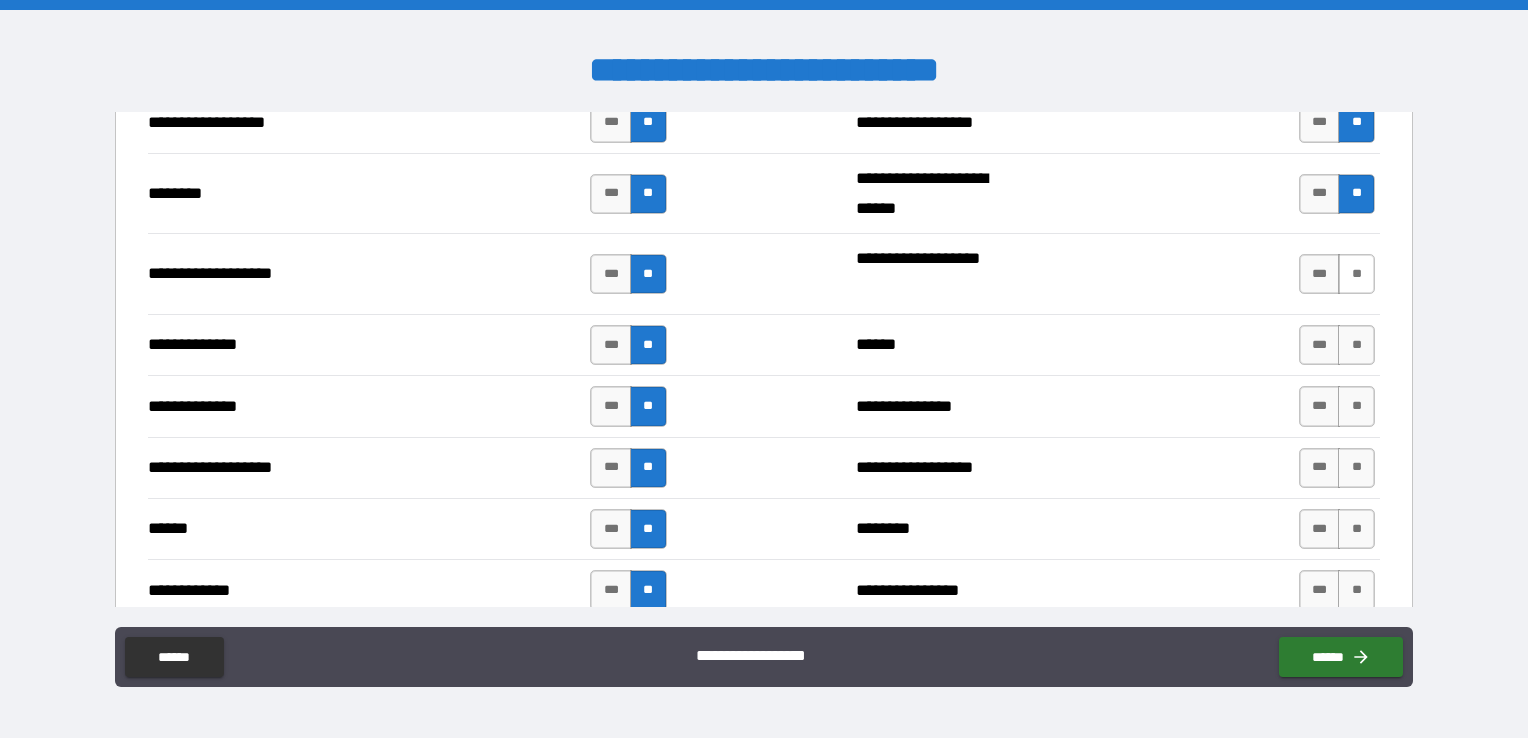 click on "**" at bounding box center [1356, 274] 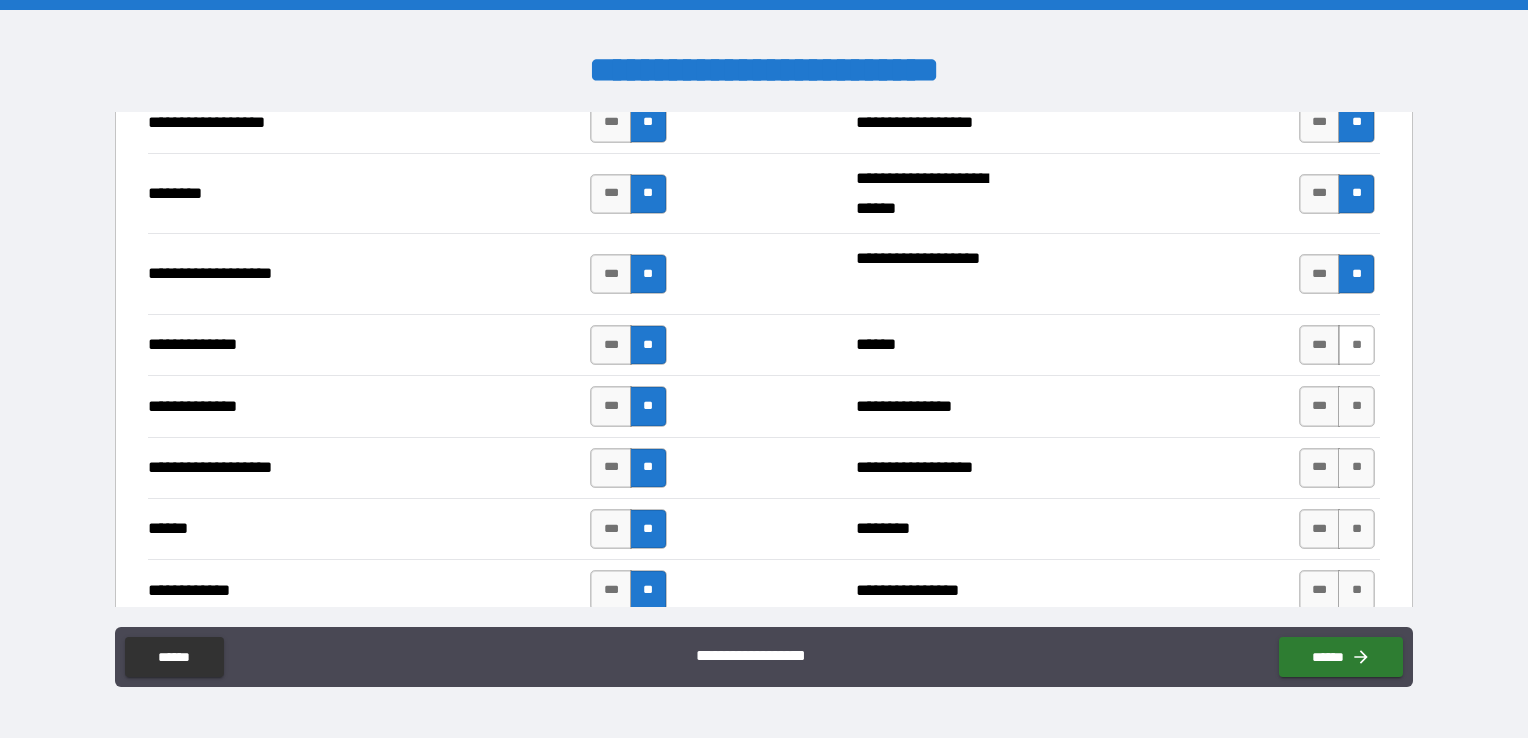 click on "**" at bounding box center (1356, 345) 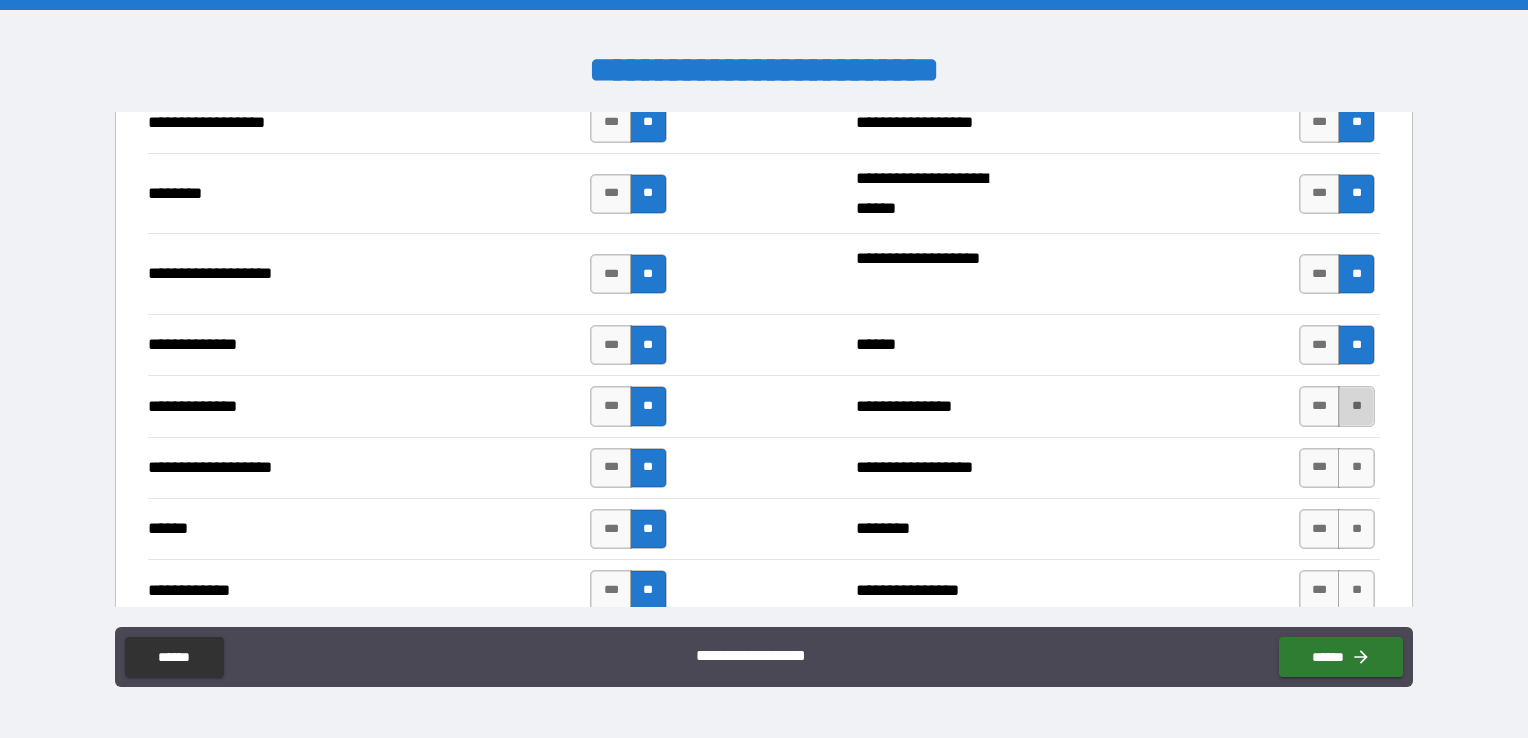 click on "**" at bounding box center [1356, 406] 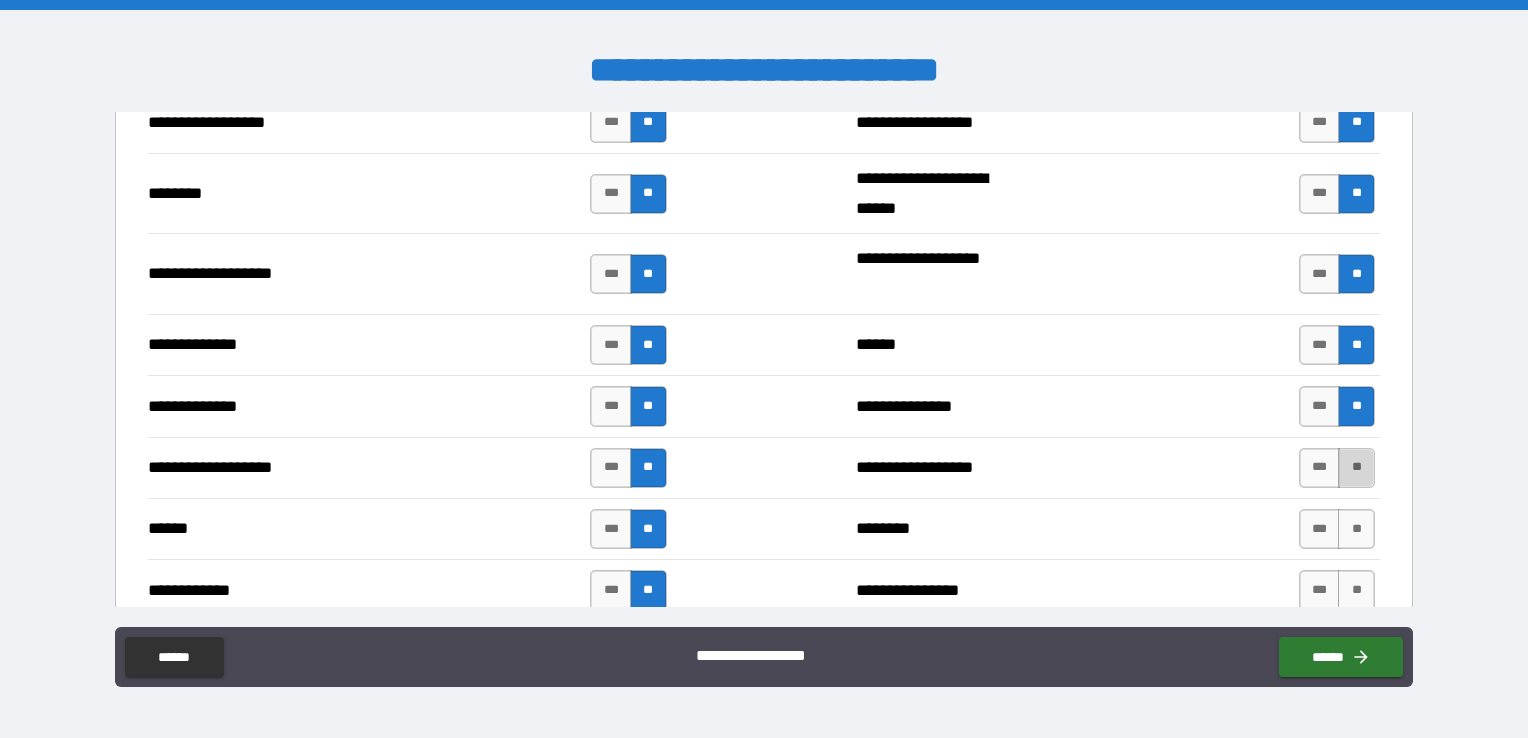 click on "**" at bounding box center [1356, 468] 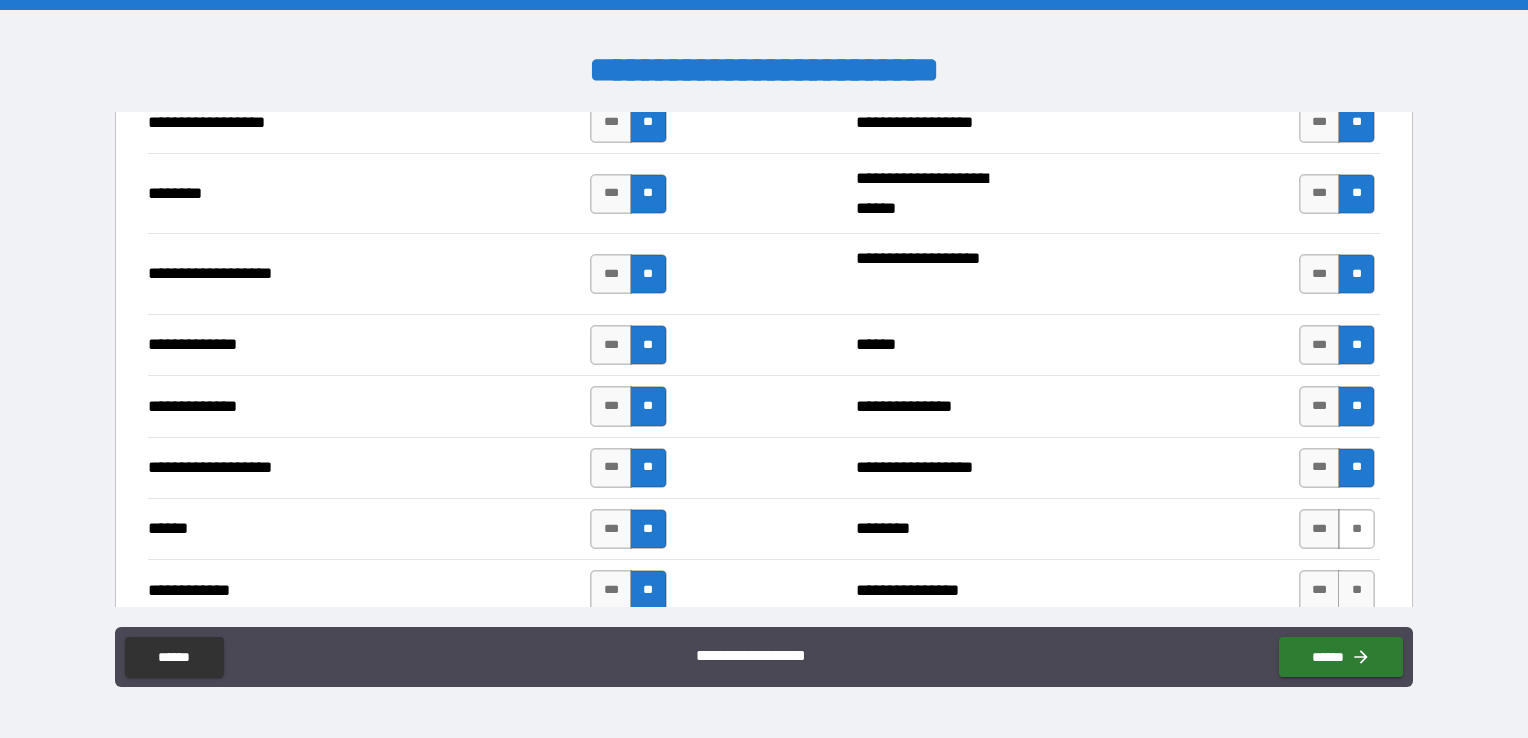 click on "**" at bounding box center (1356, 529) 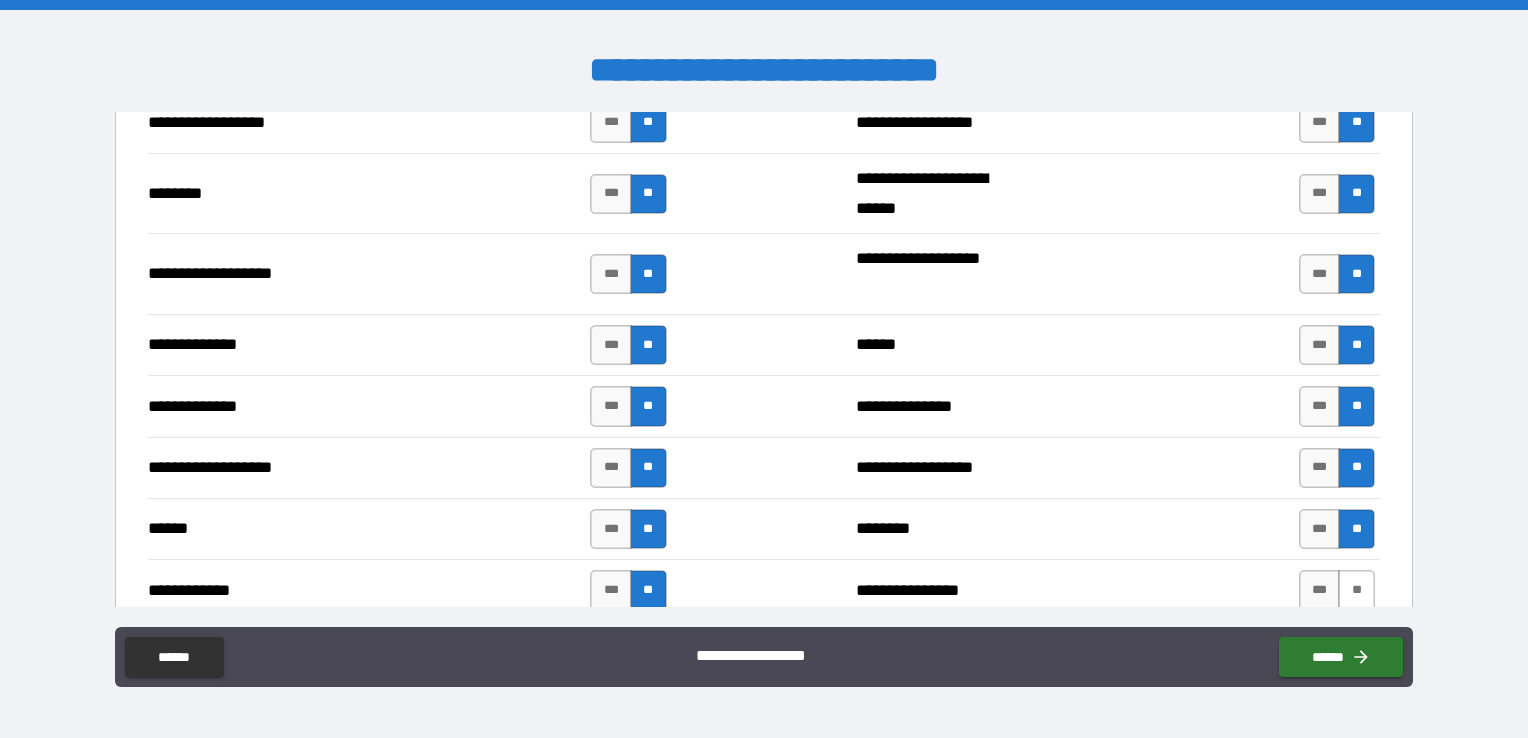 drag, startPoint x: 1348, startPoint y: 534, endPoint x: 1346, endPoint y: 578, distance: 44.04543 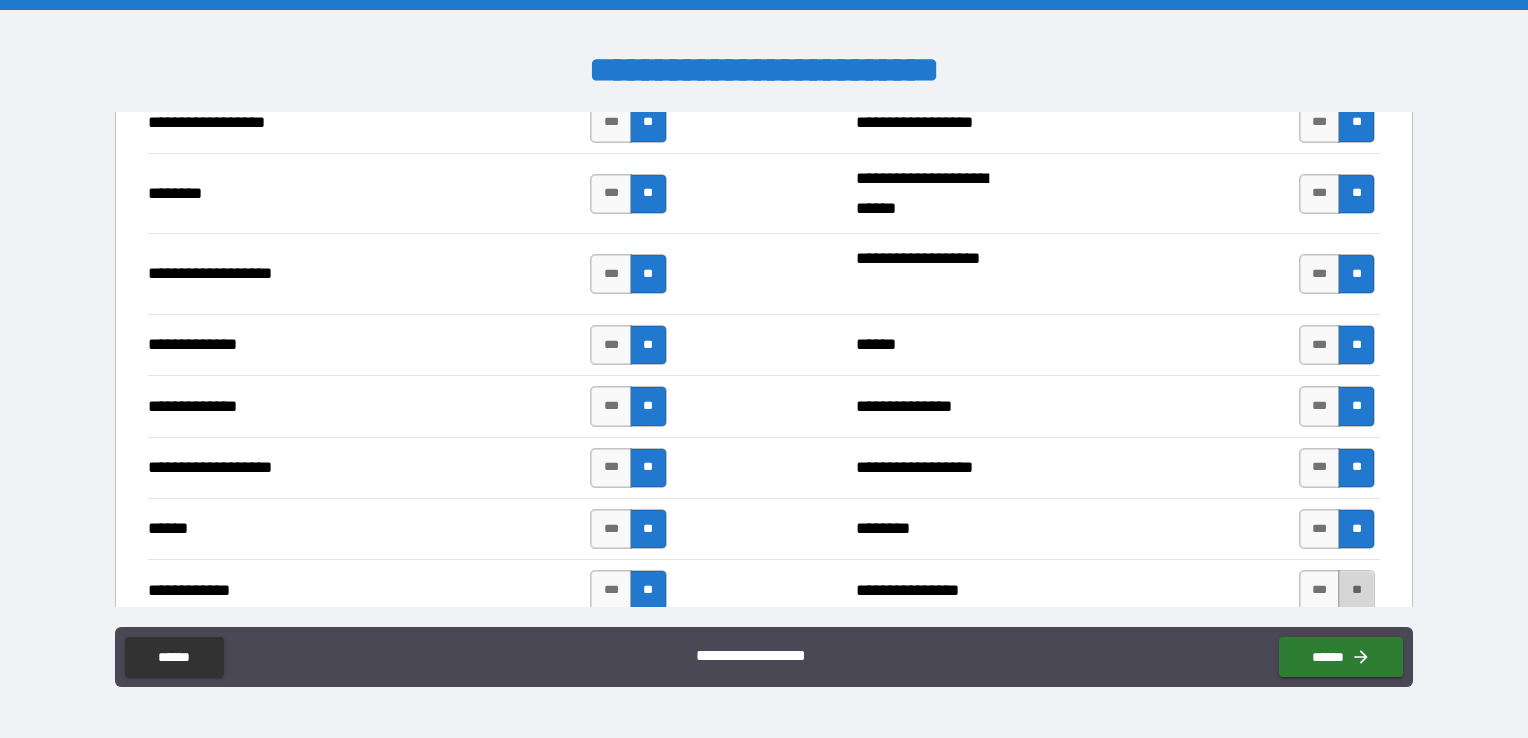 click on "**" at bounding box center [1356, 590] 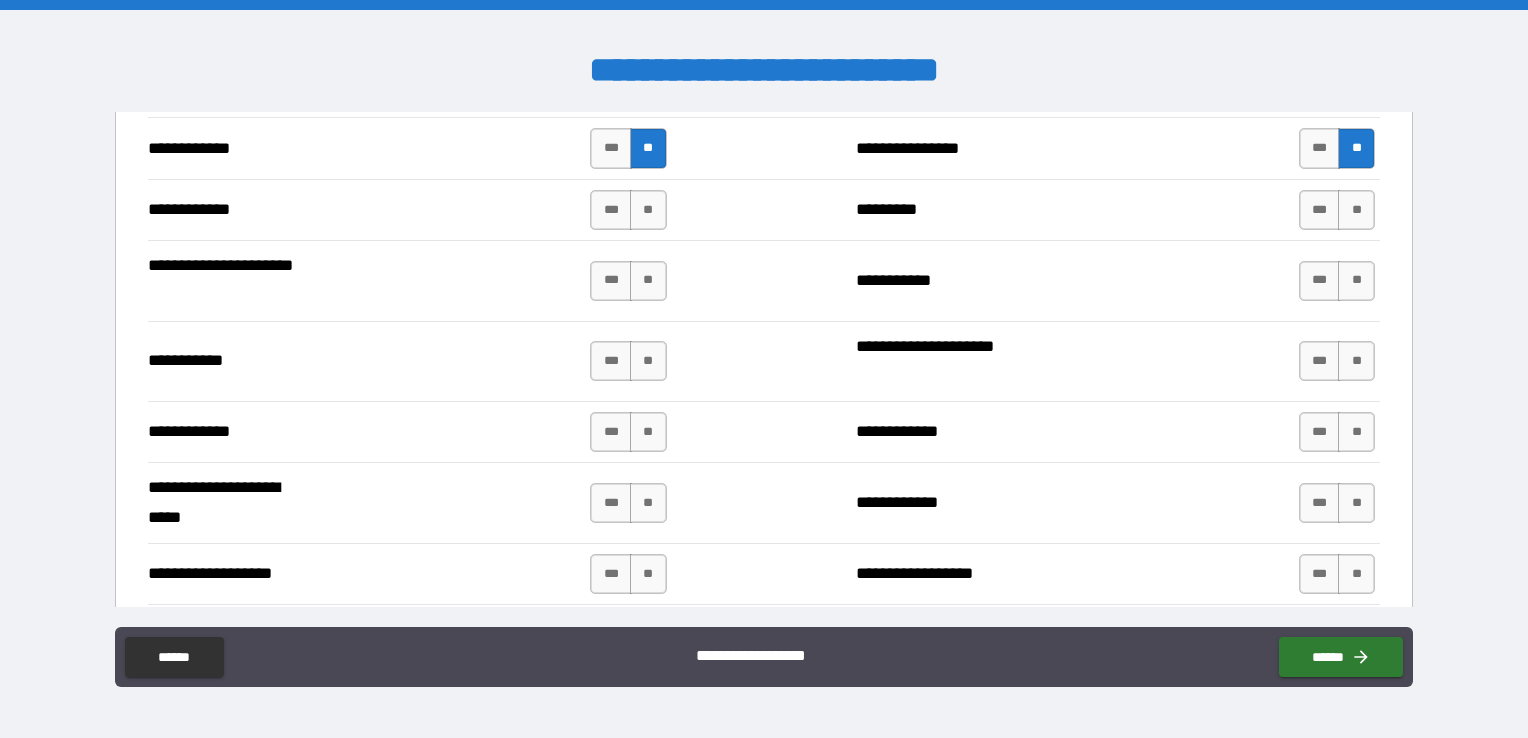 scroll, scrollTop: 3690, scrollLeft: 0, axis: vertical 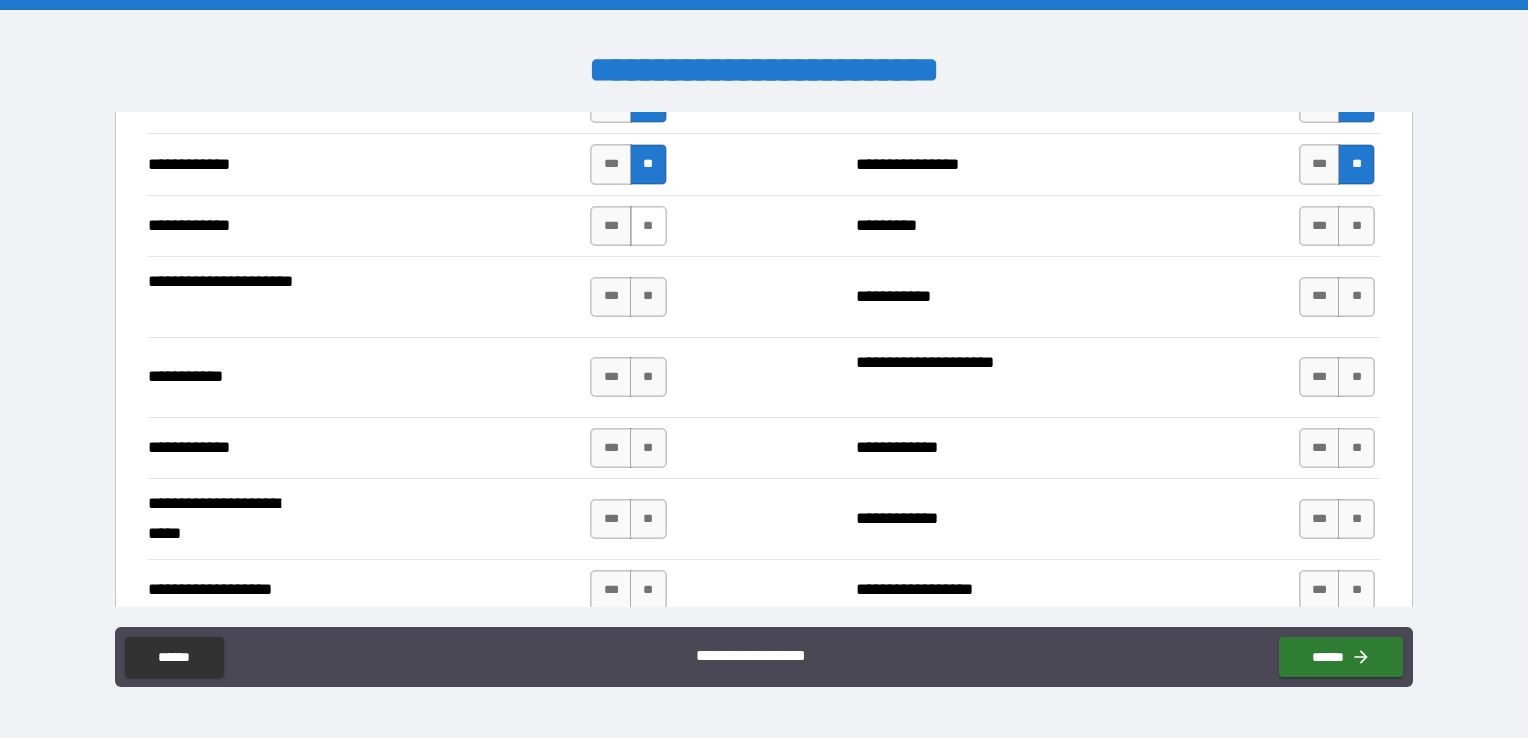 click on "**" at bounding box center [648, 226] 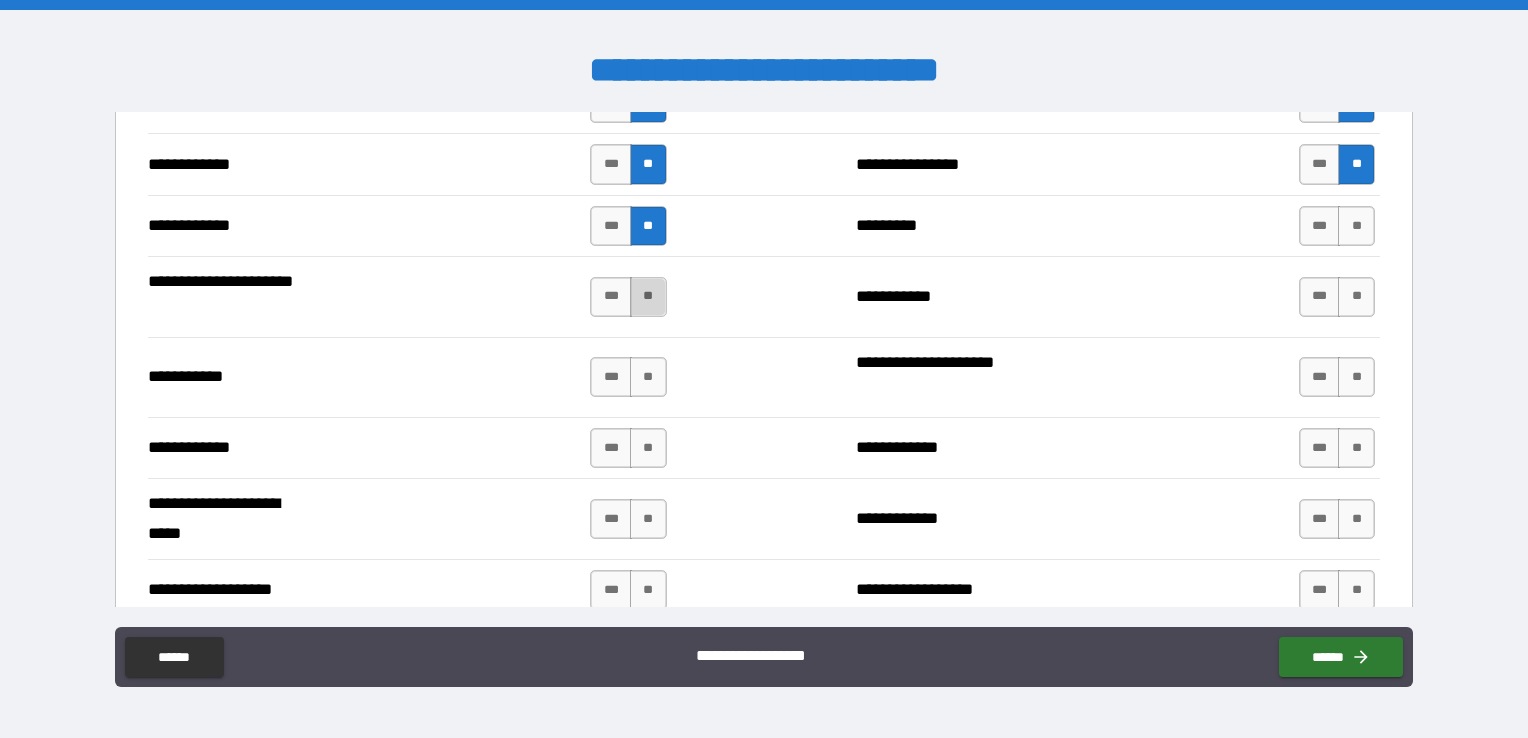 click on "**" at bounding box center [648, 297] 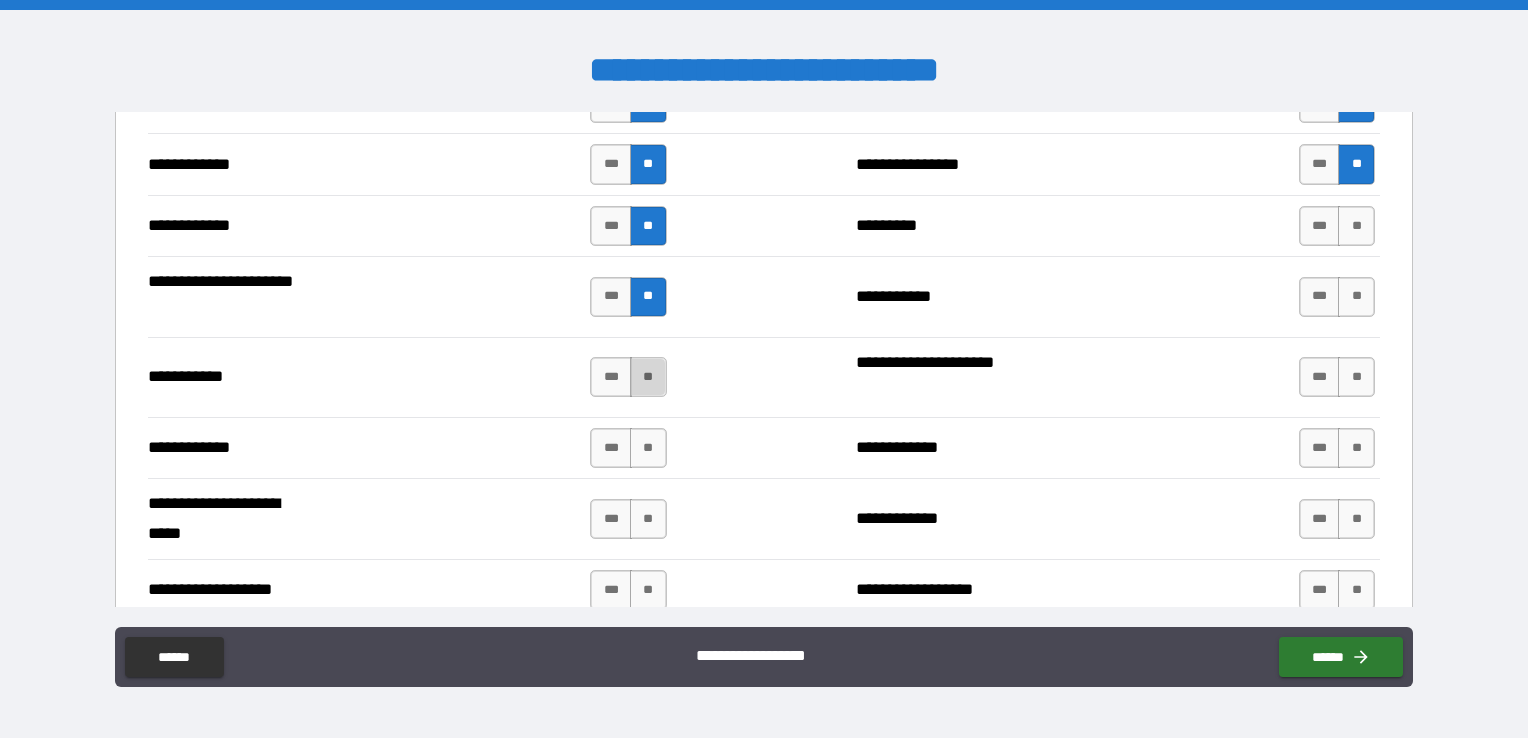 click on "**" at bounding box center [648, 377] 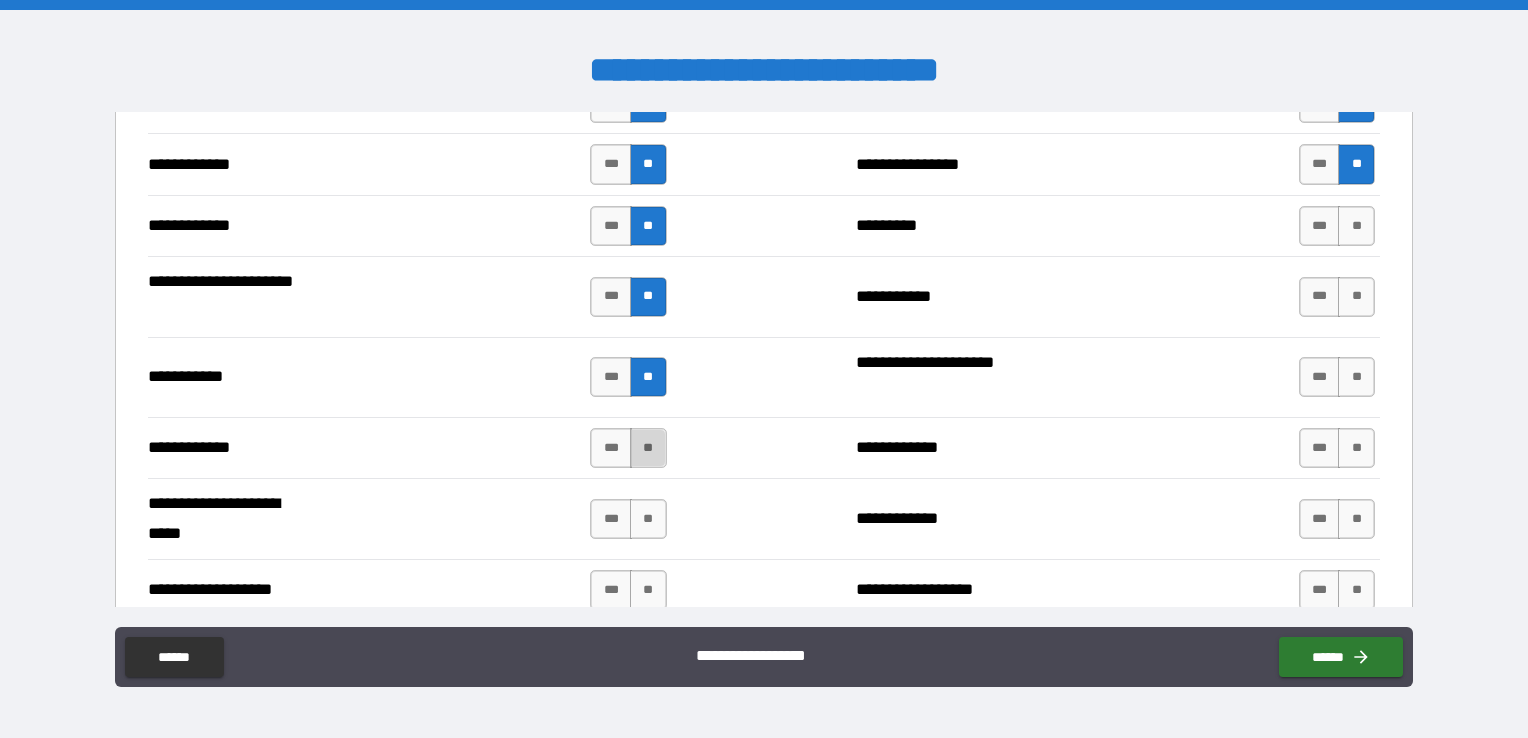click on "**" at bounding box center (648, 448) 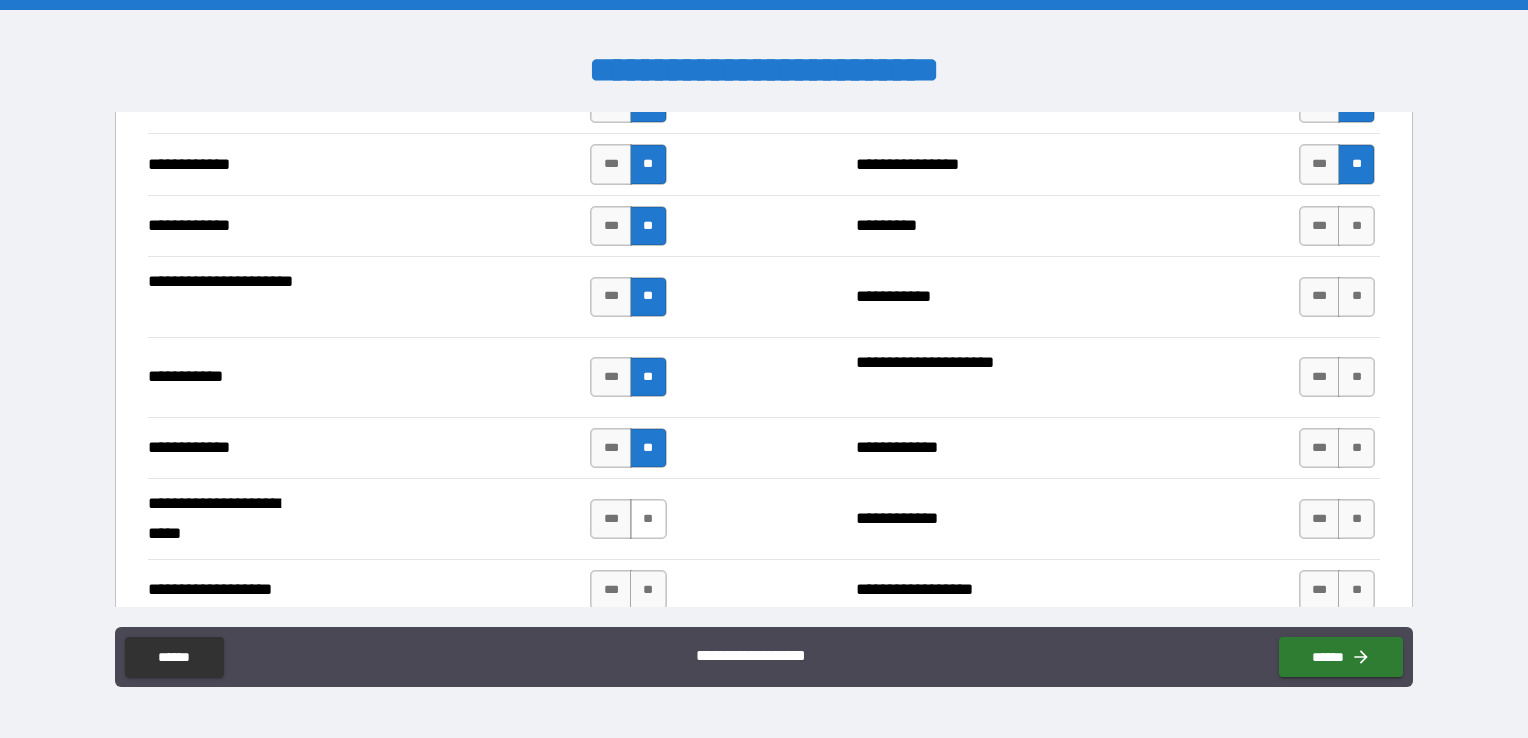 click on "**" at bounding box center (648, 519) 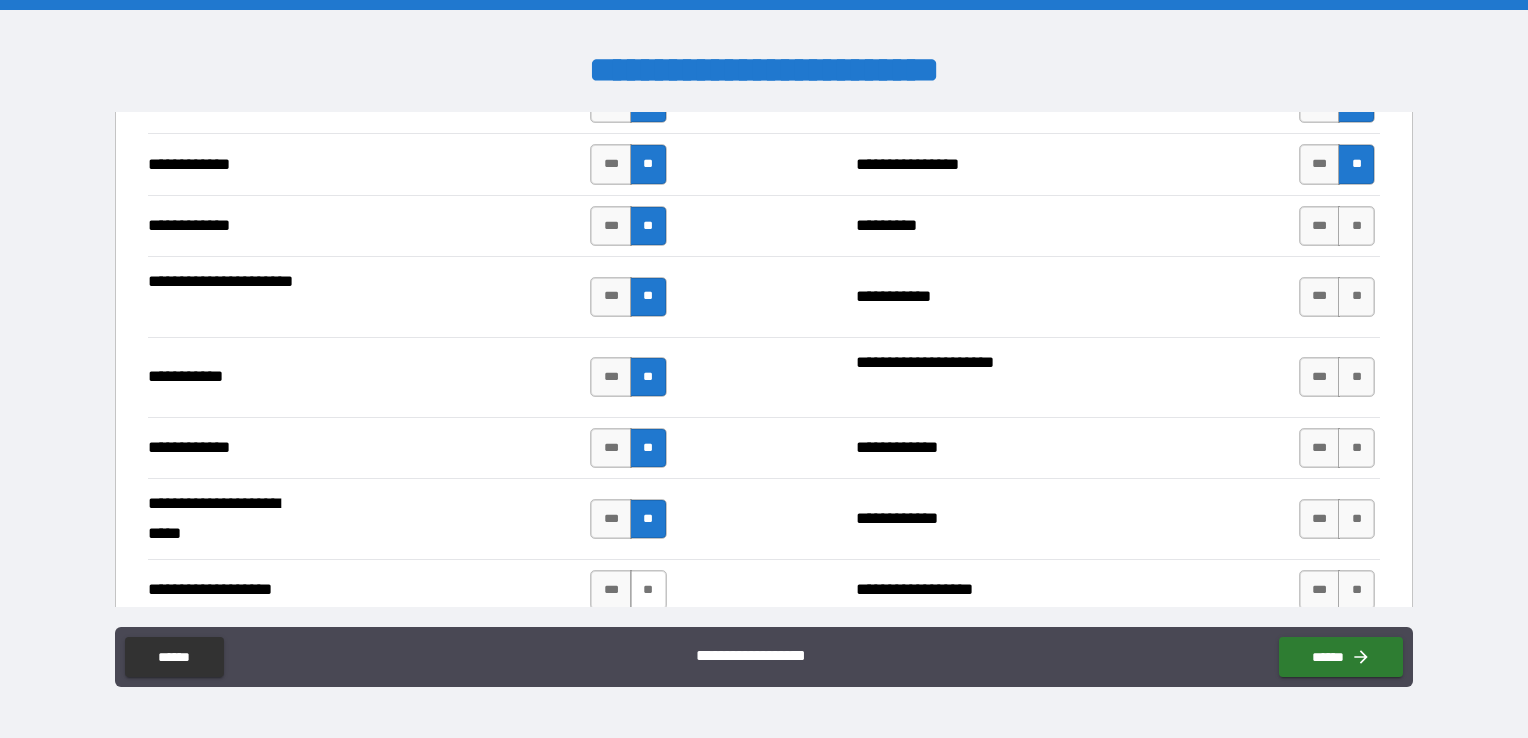 click on "**" at bounding box center (648, 590) 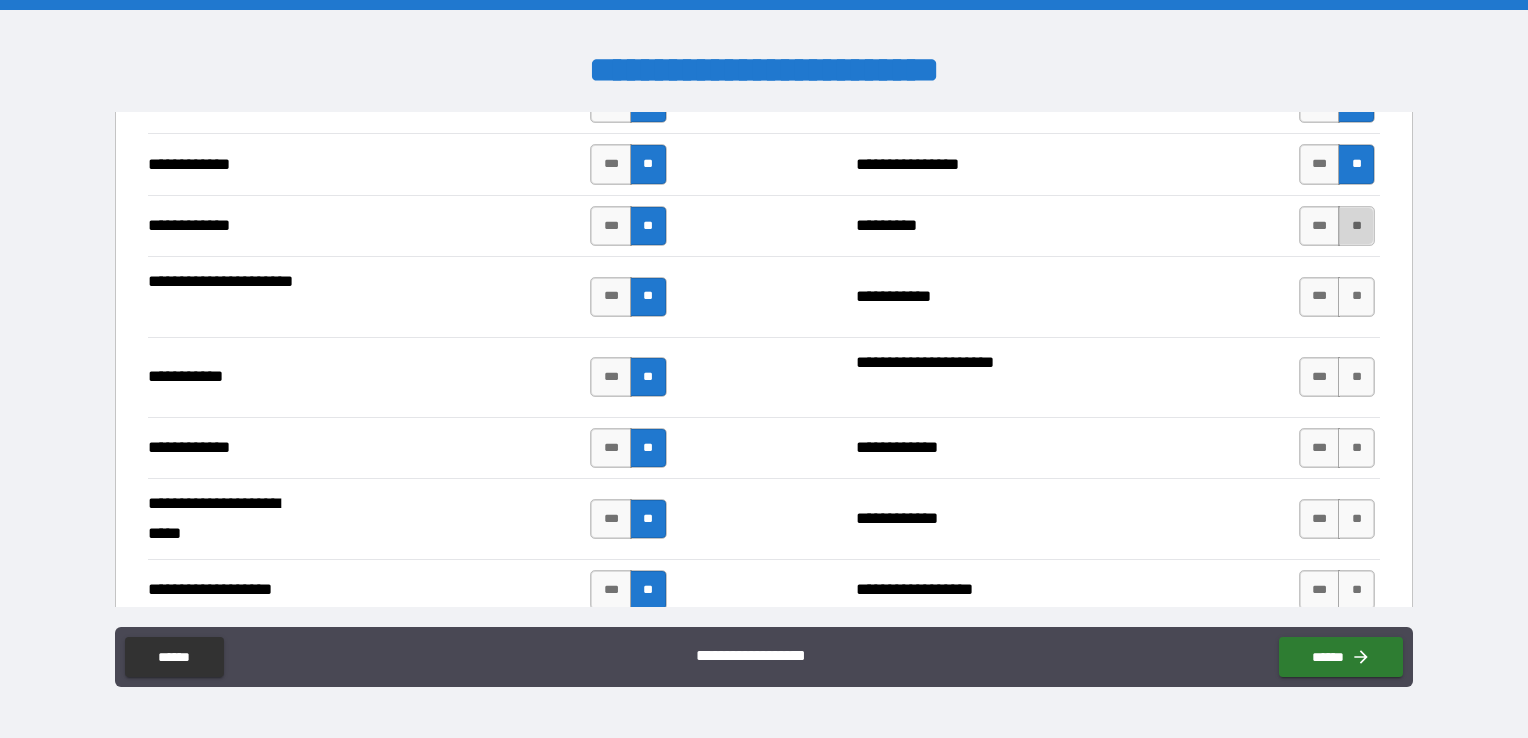 click on "**" at bounding box center [1356, 226] 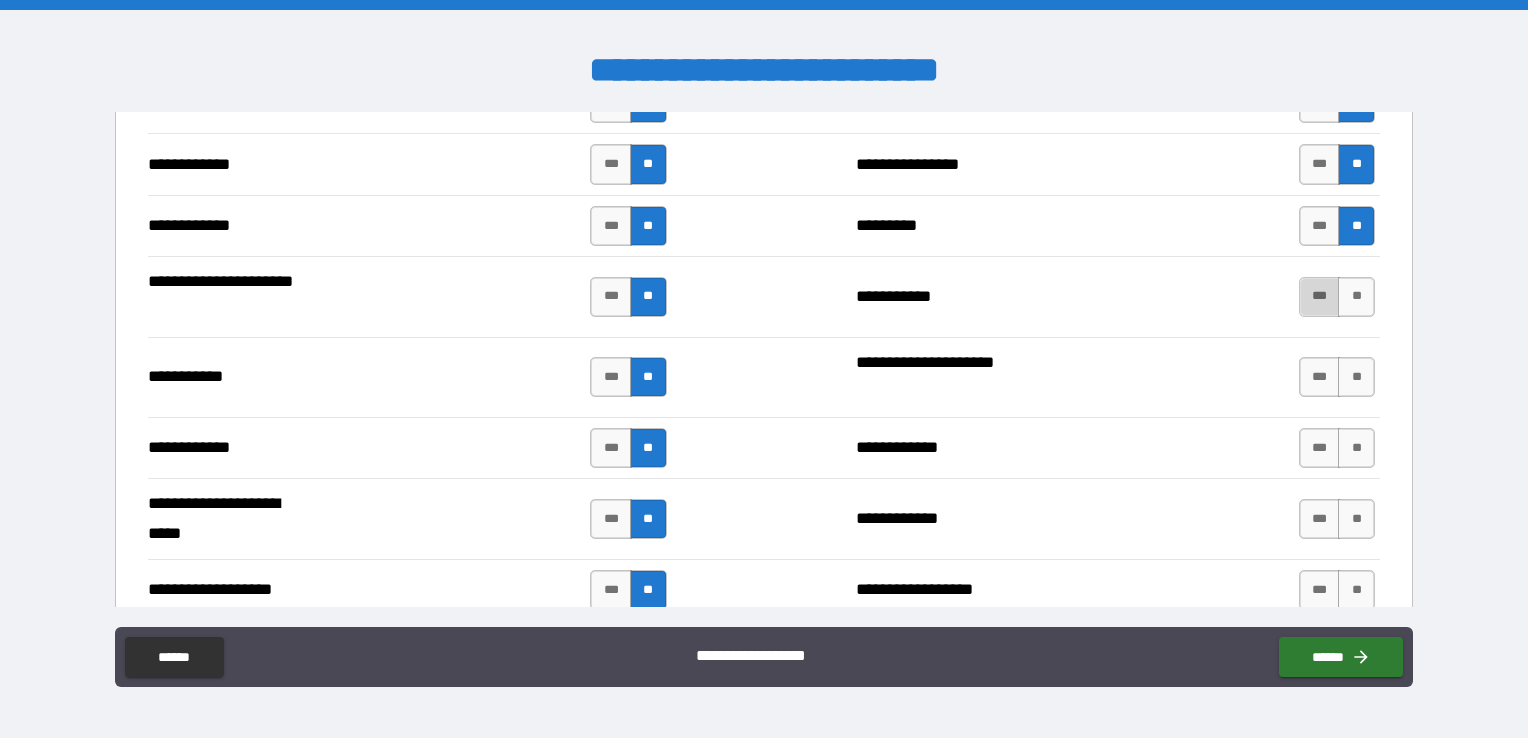 click on "***" at bounding box center [1320, 297] 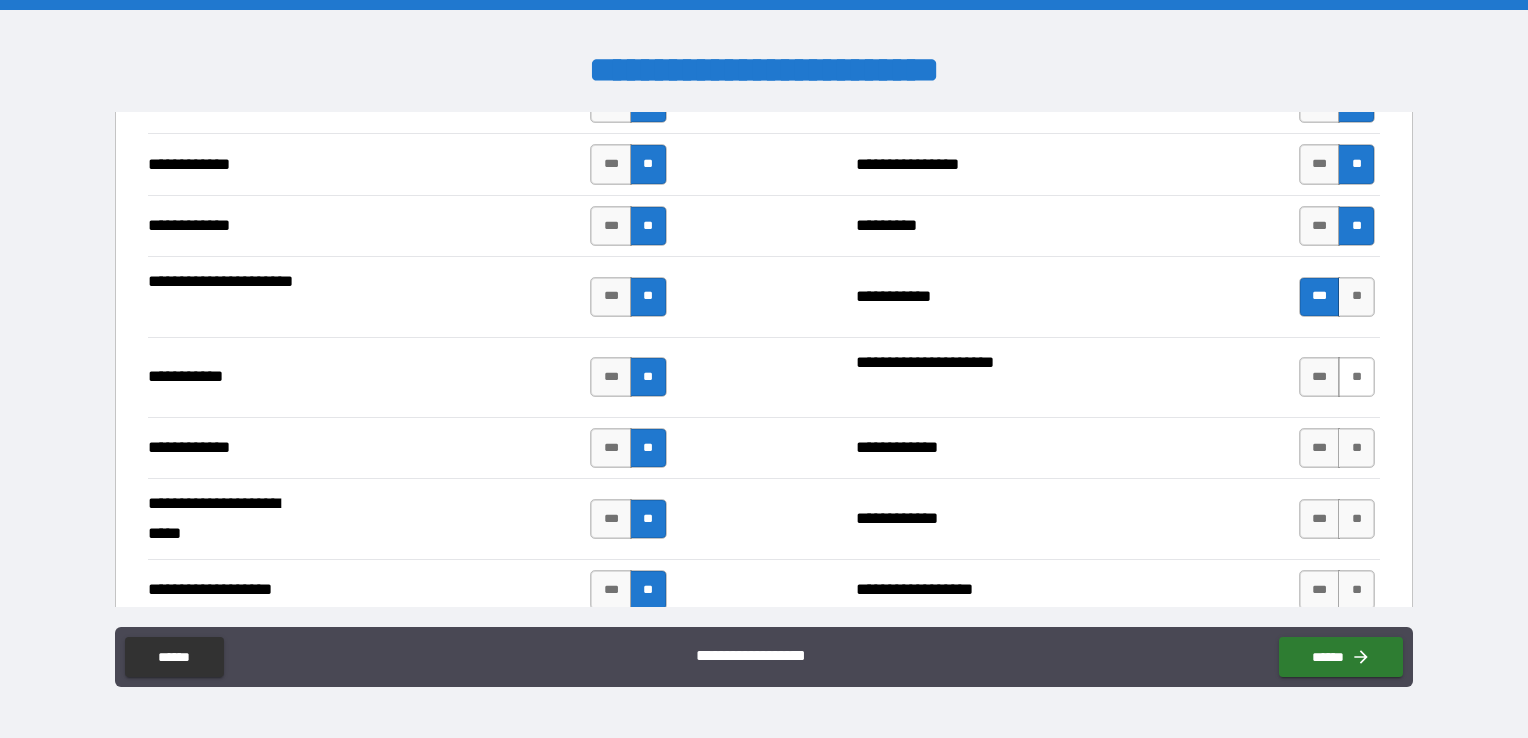 click on "**" at bounding box center [1356, 377] 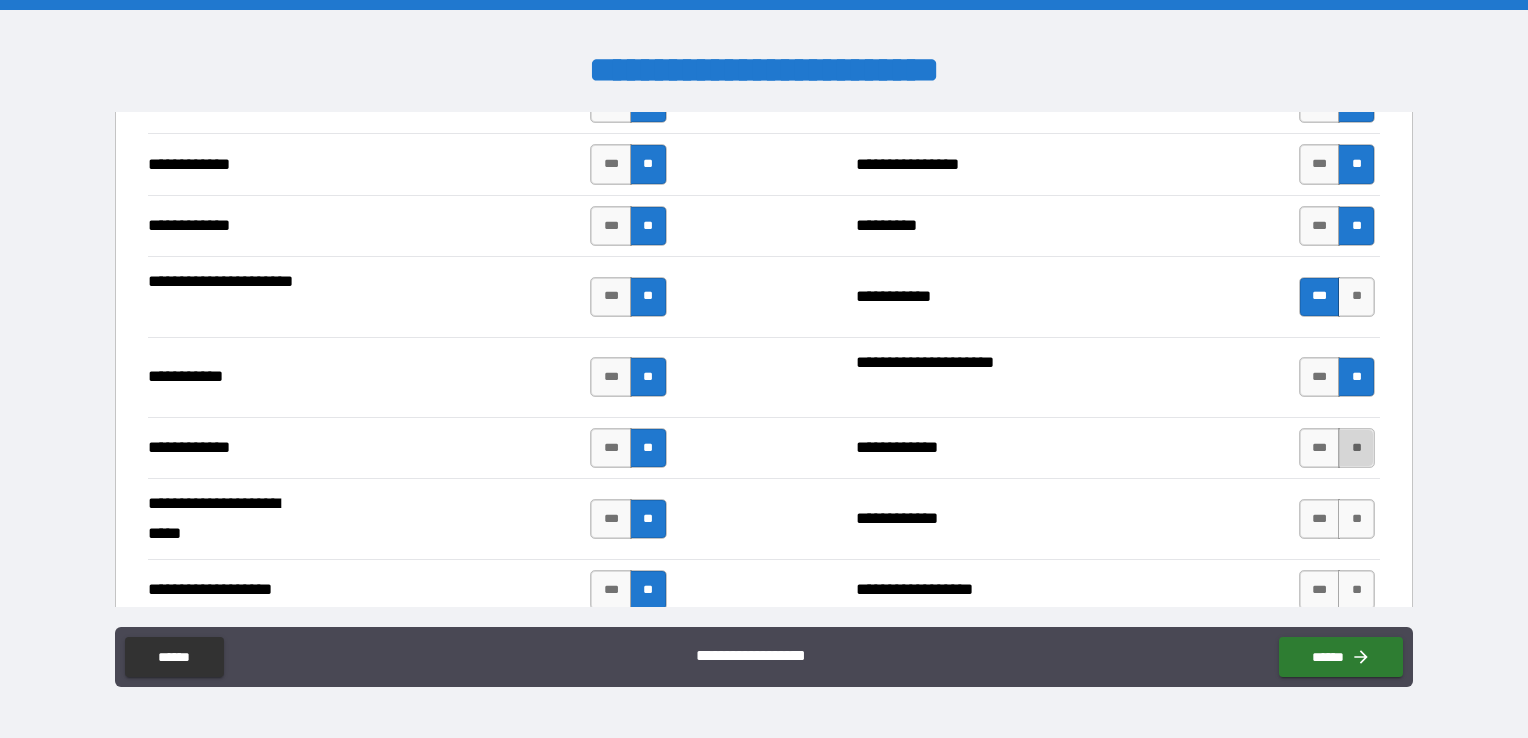 click on "**" at bounding box center [1356, 448] 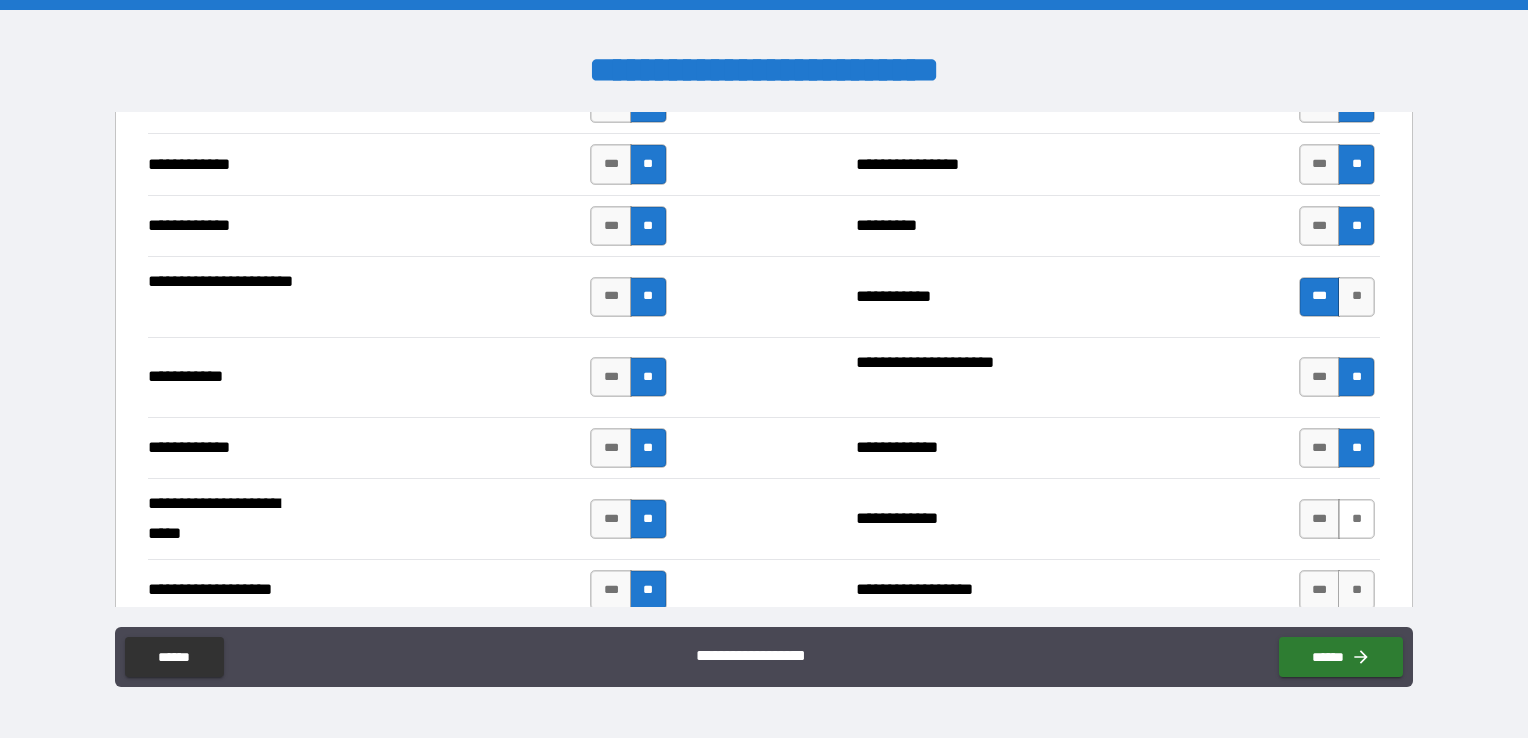 click on "**" at bounding box center [1356, 519] 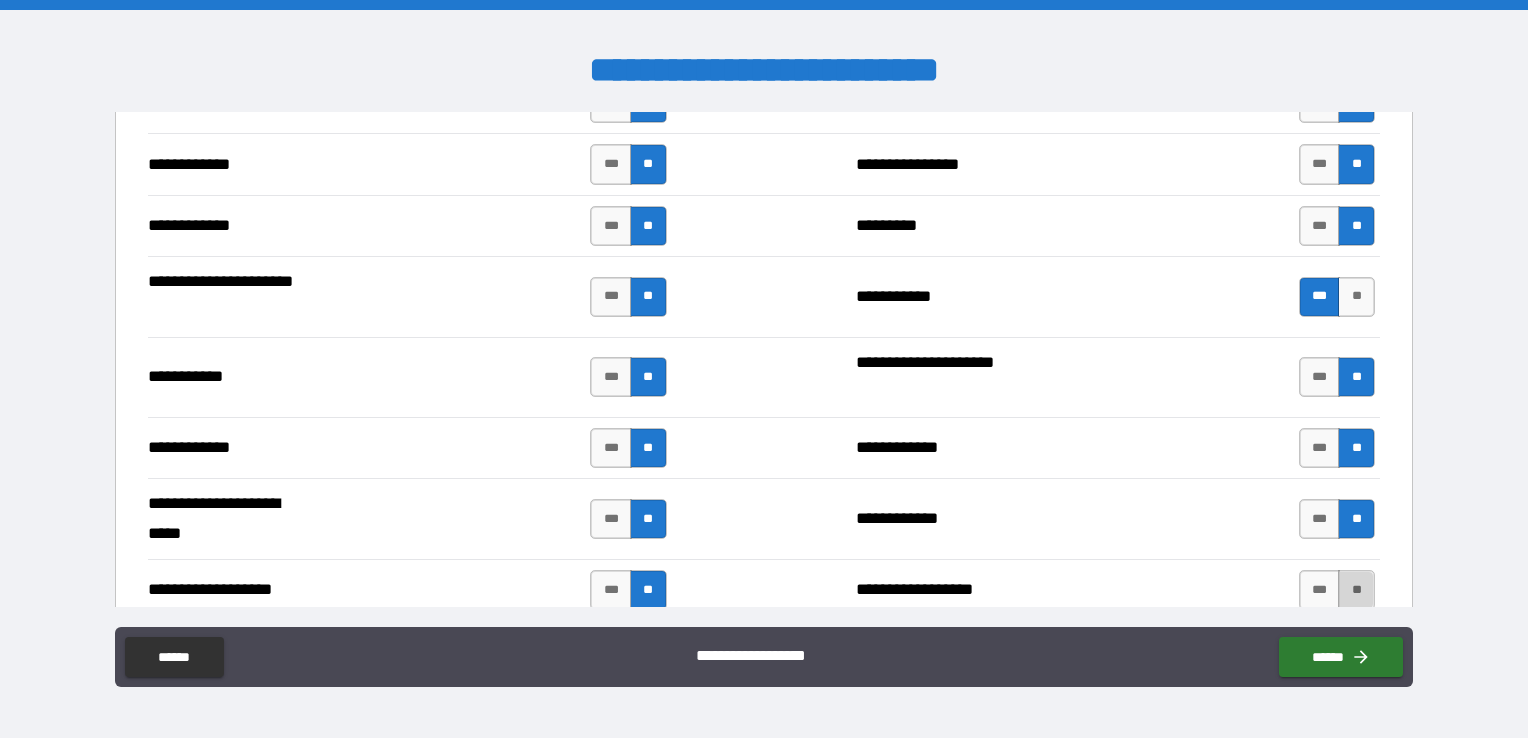 click on "**" at bounding box center [1356, 590] 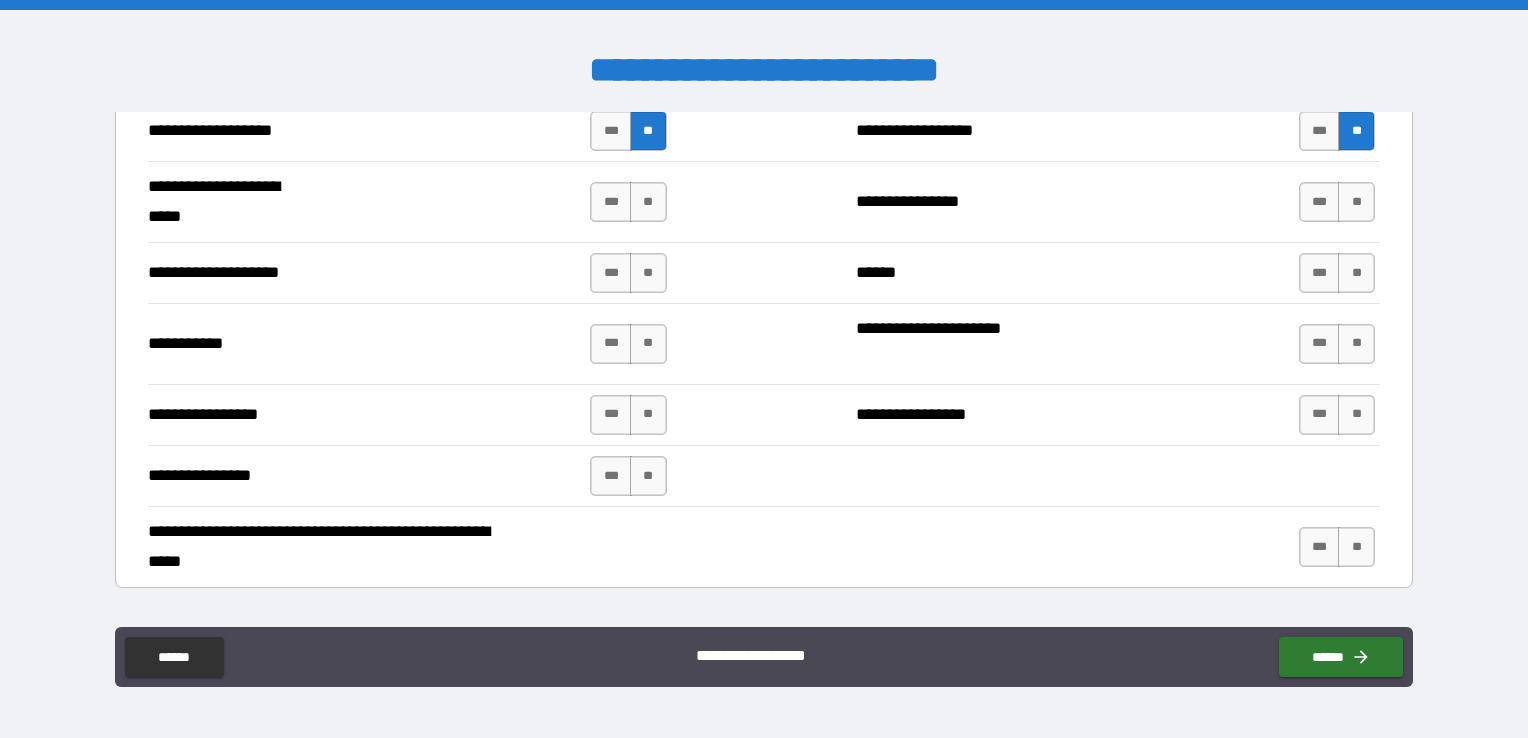 scroll, scrollTop: 4165, scrollLeft: 0, axis: vertical 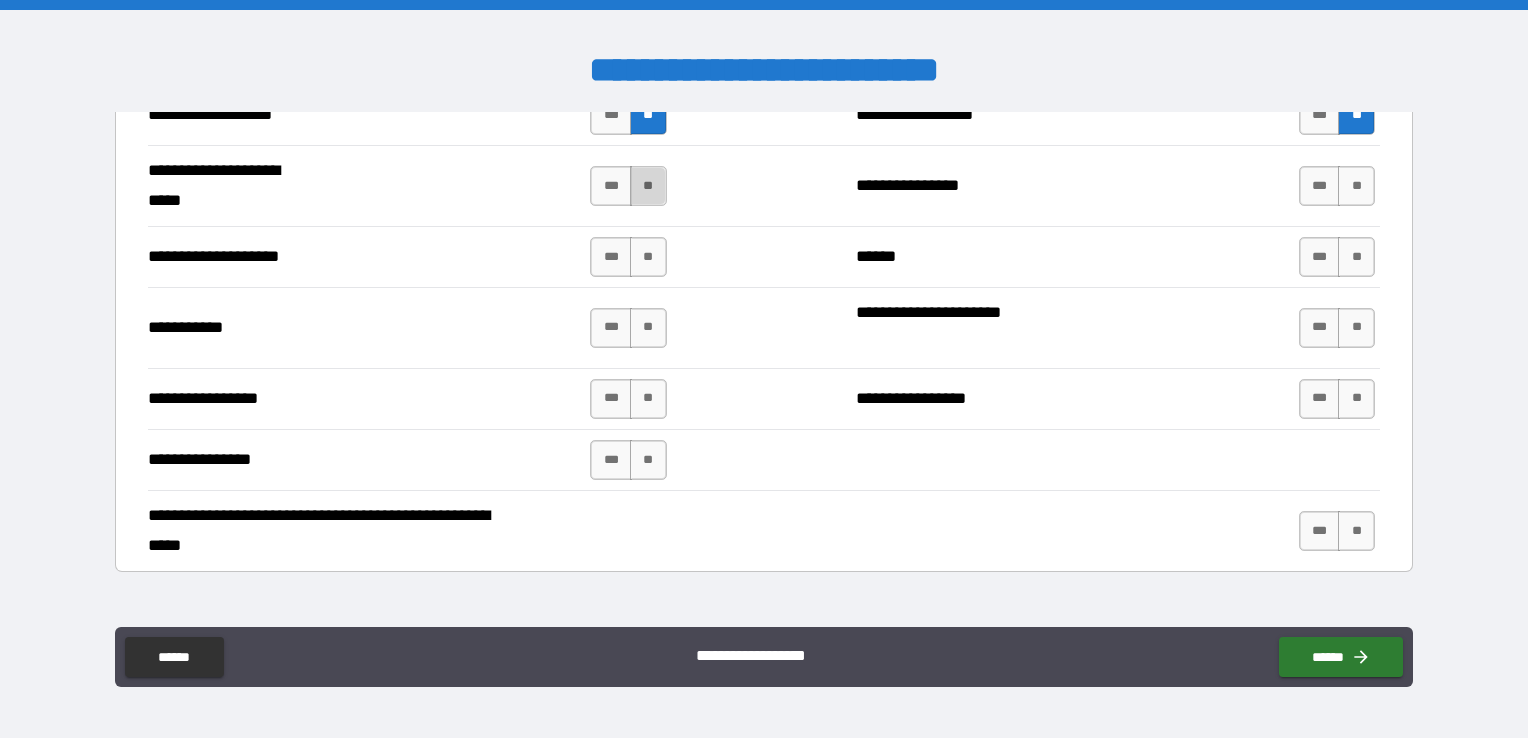click on "**" at bounding box center [648, 186] 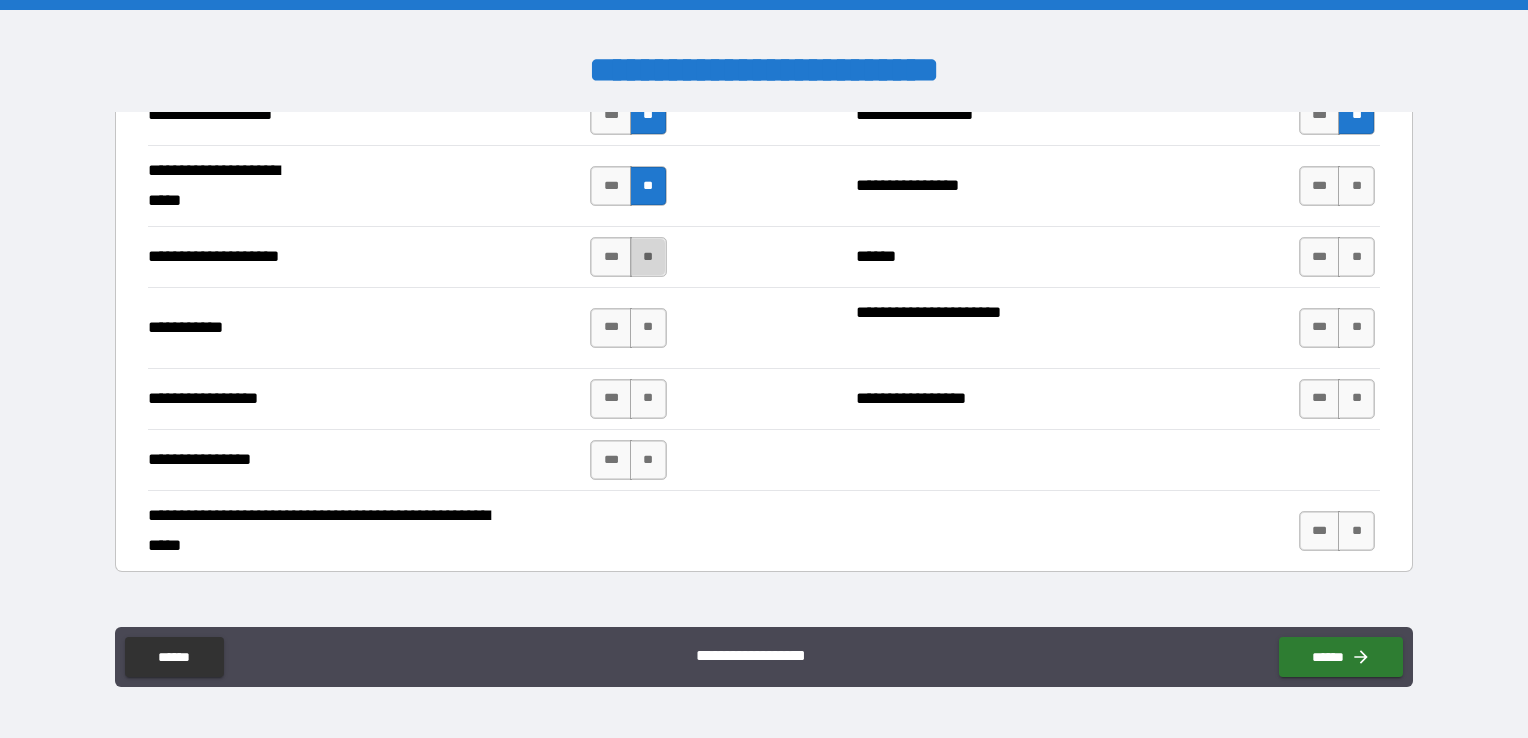 click on "**" at bounding box center [648, 257] 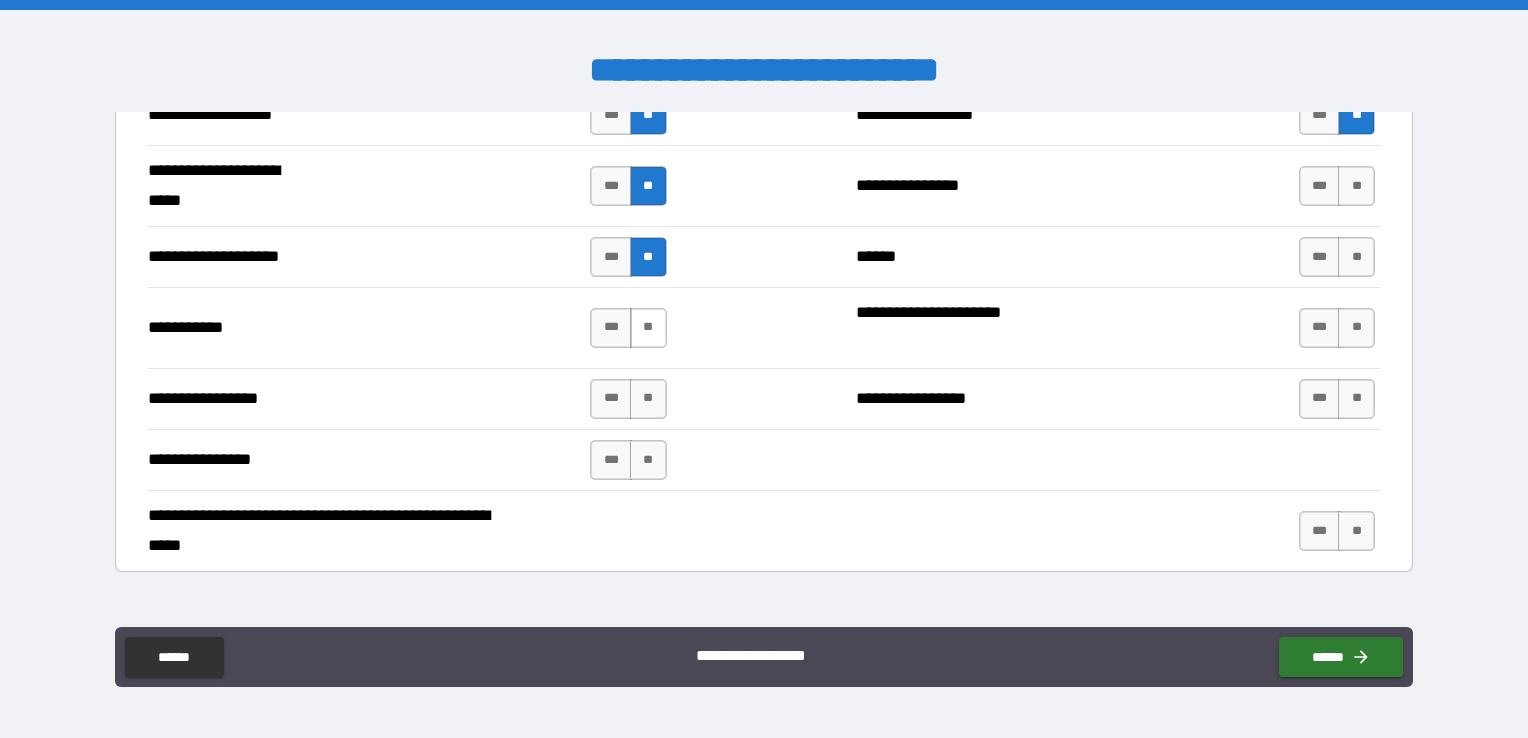 click on "**" at bounding box center [648, 328] 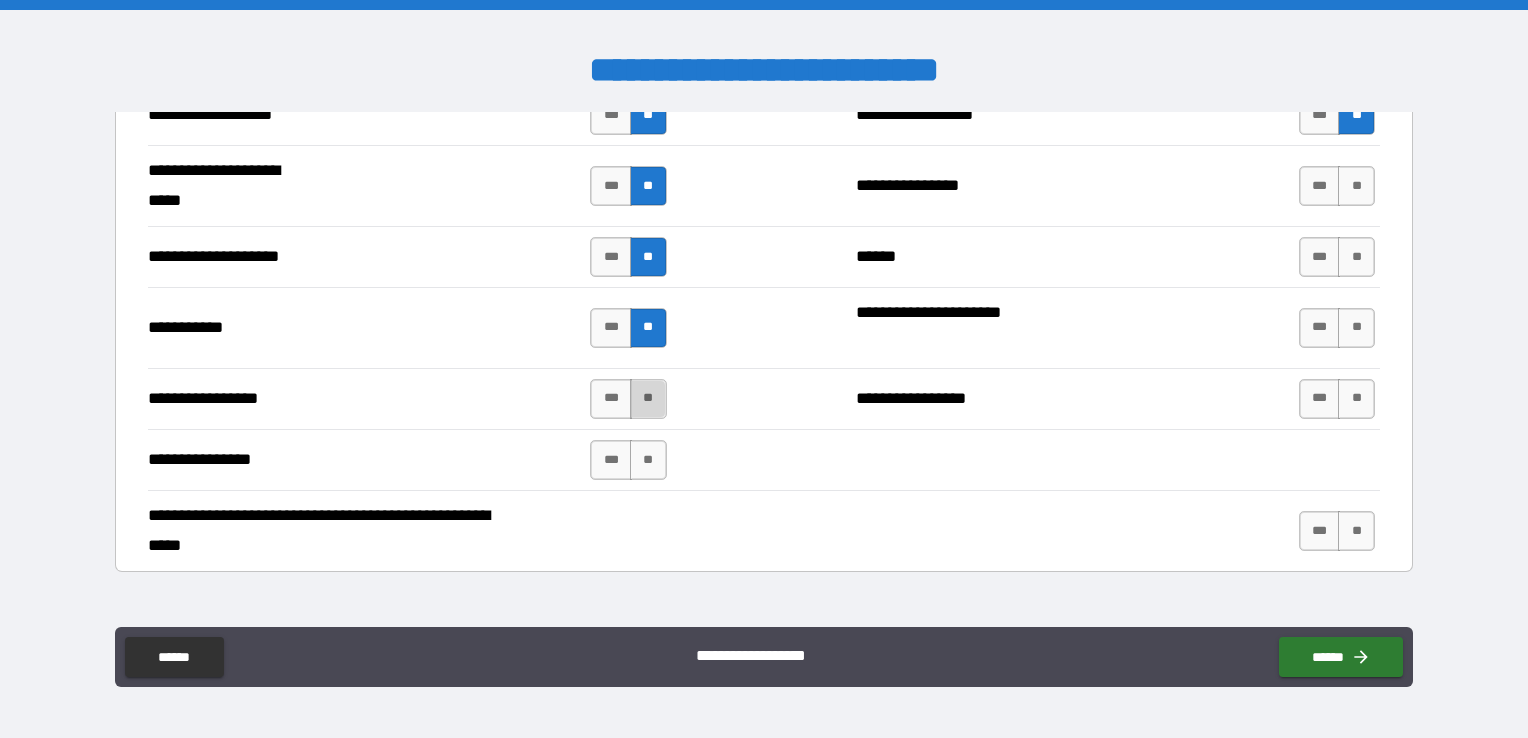 click on "**" at bounding box center [648, 399] 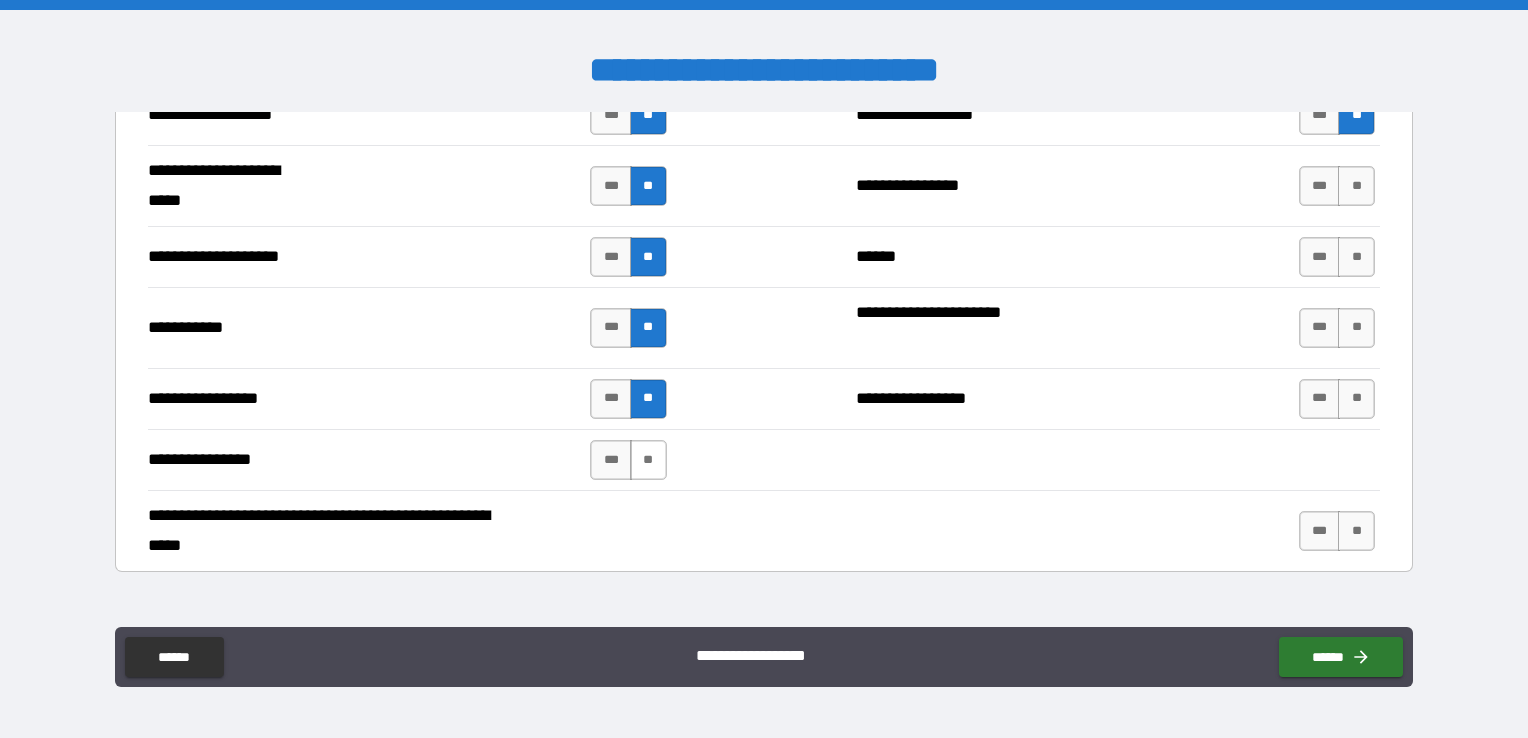click on "**" at bounding box center (648, 460) 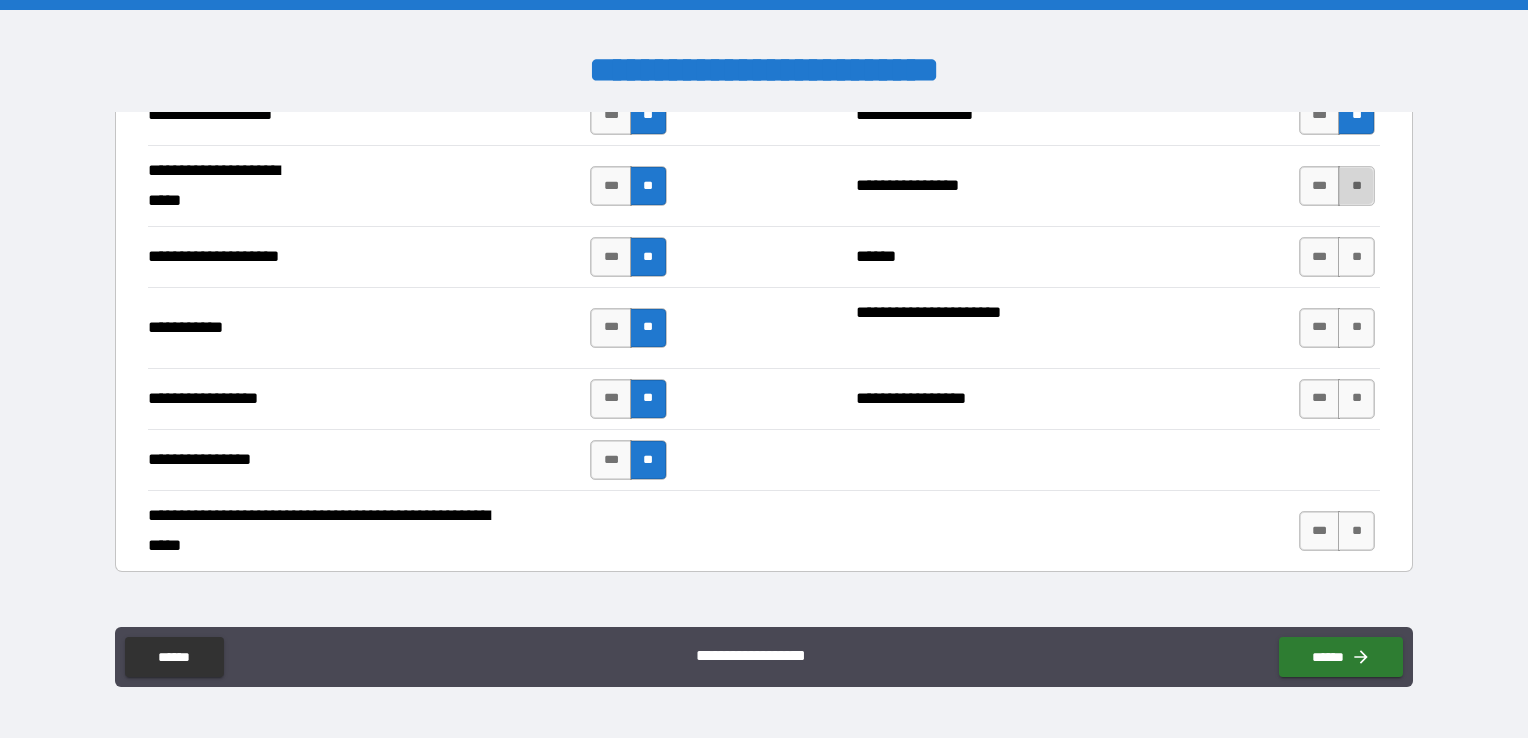 click on "**" at bounding box center (1356, 186) 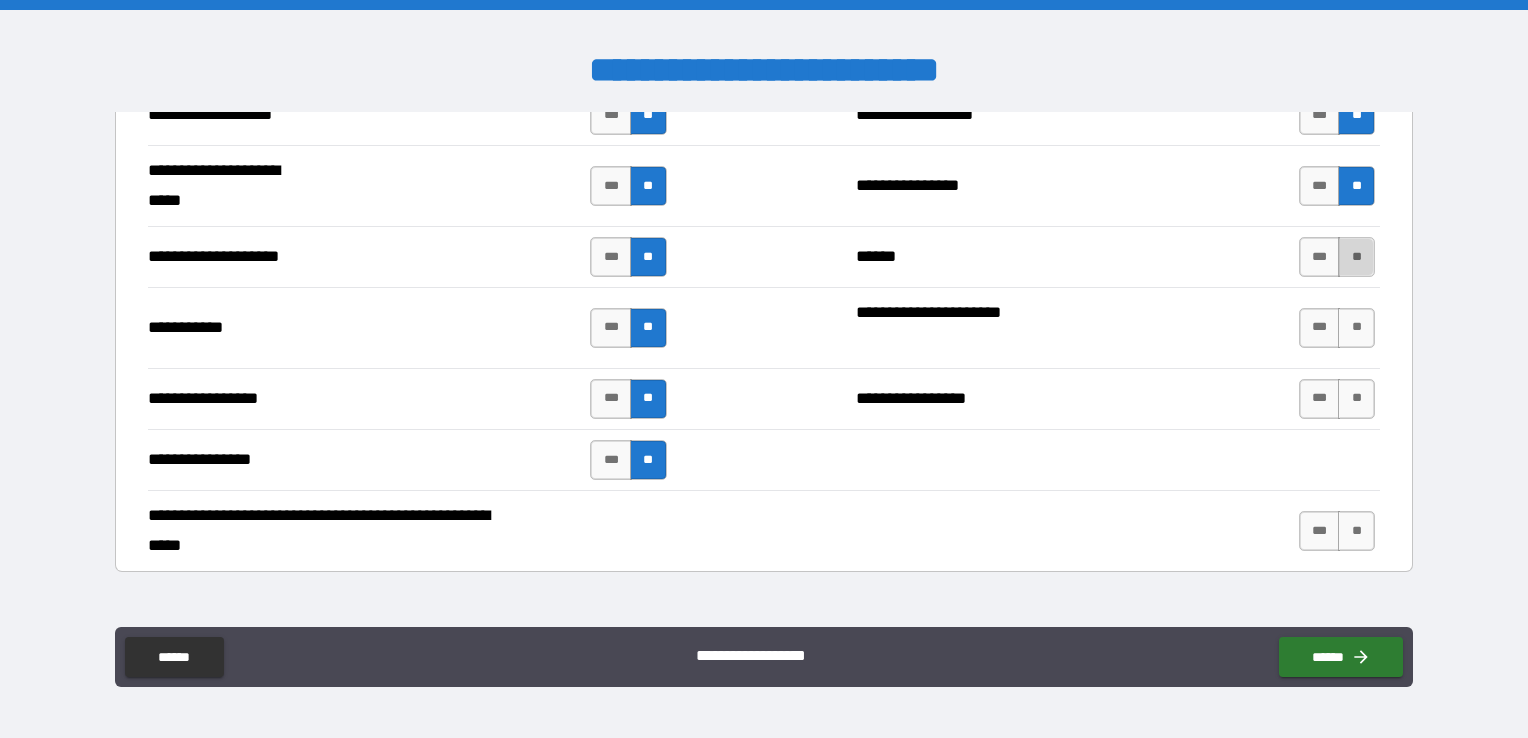 click on "**" at bounding box center (1356, 257) 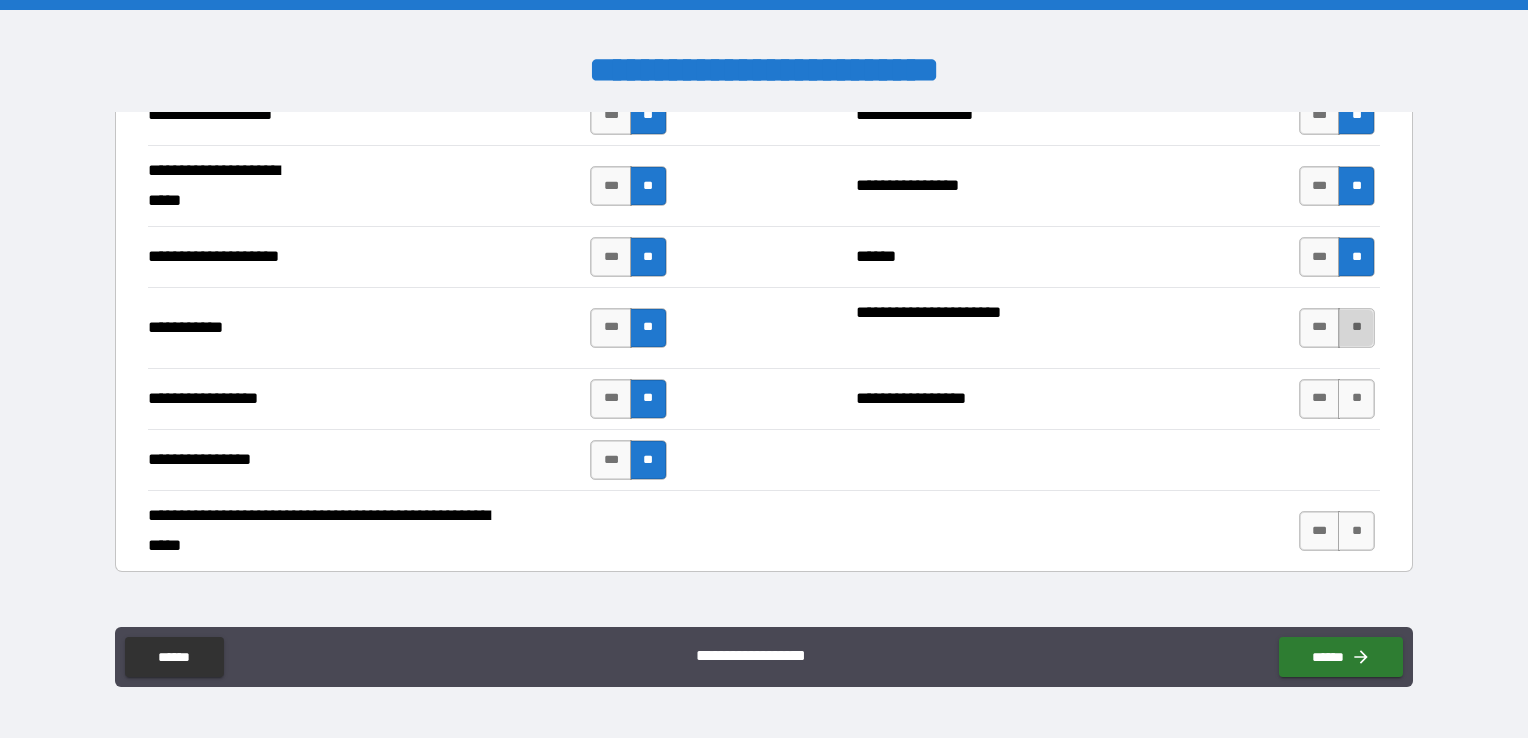 click on "**" at bounding box center (1356, 328) 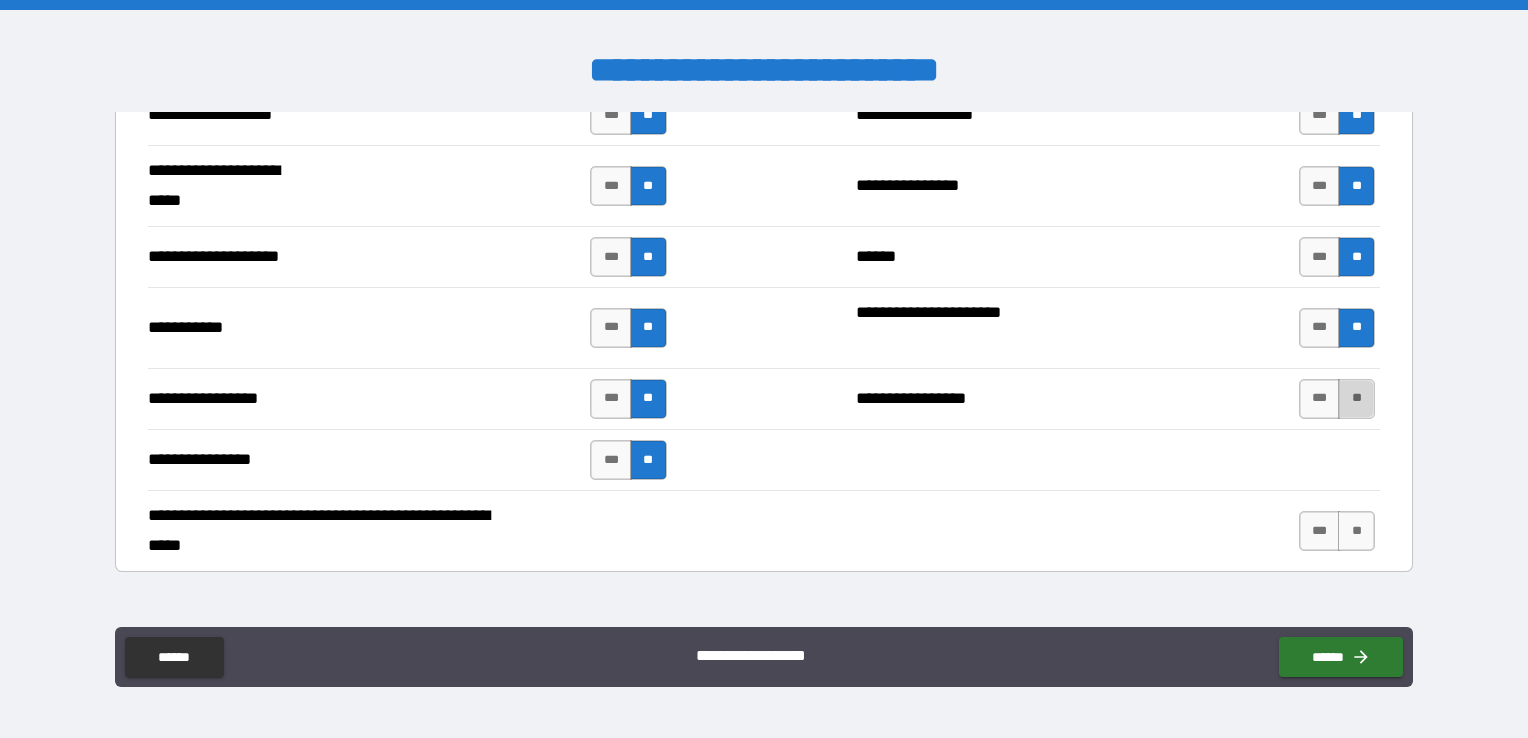 click on "**" at bounding box center (1356, 399) 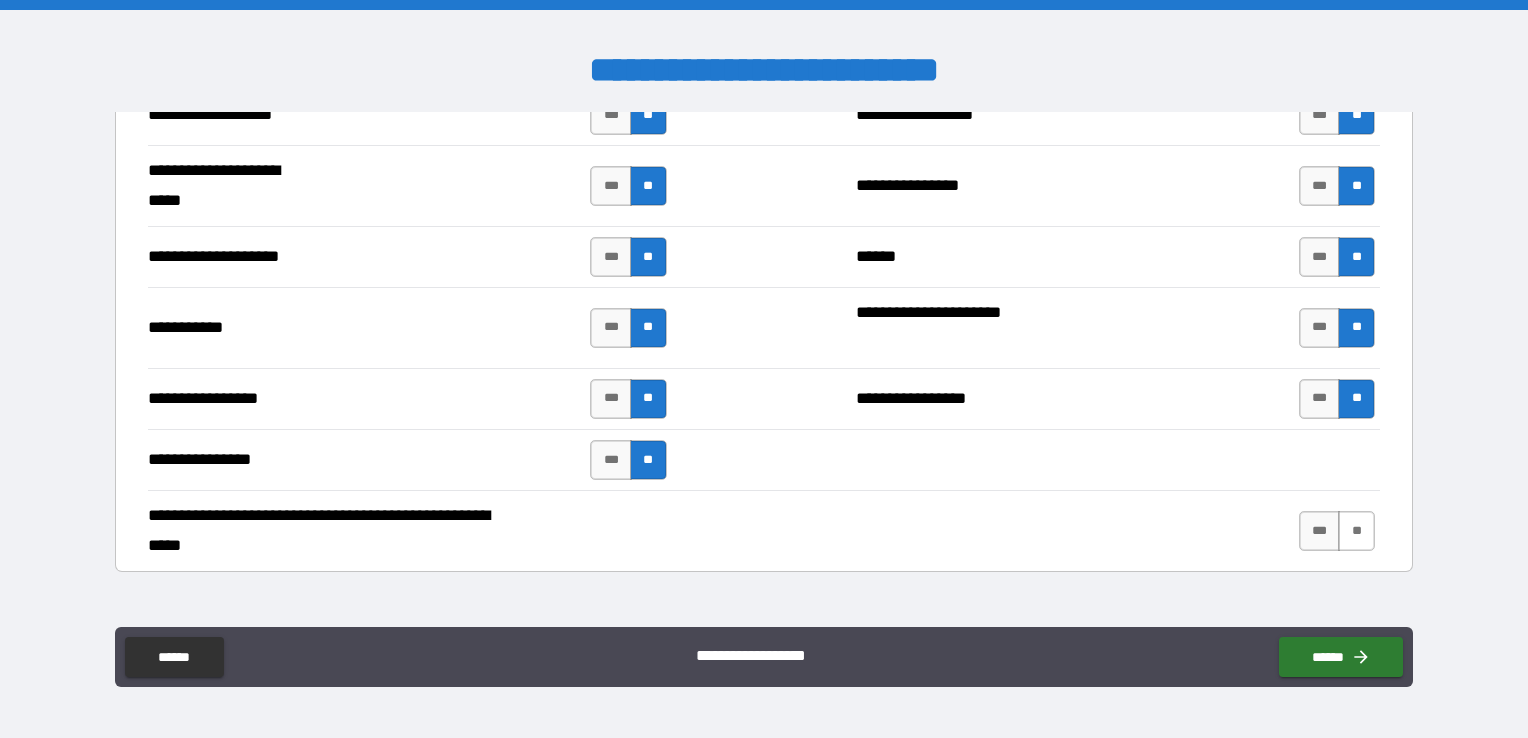 click on "**" at bounding box center [1356, 531] 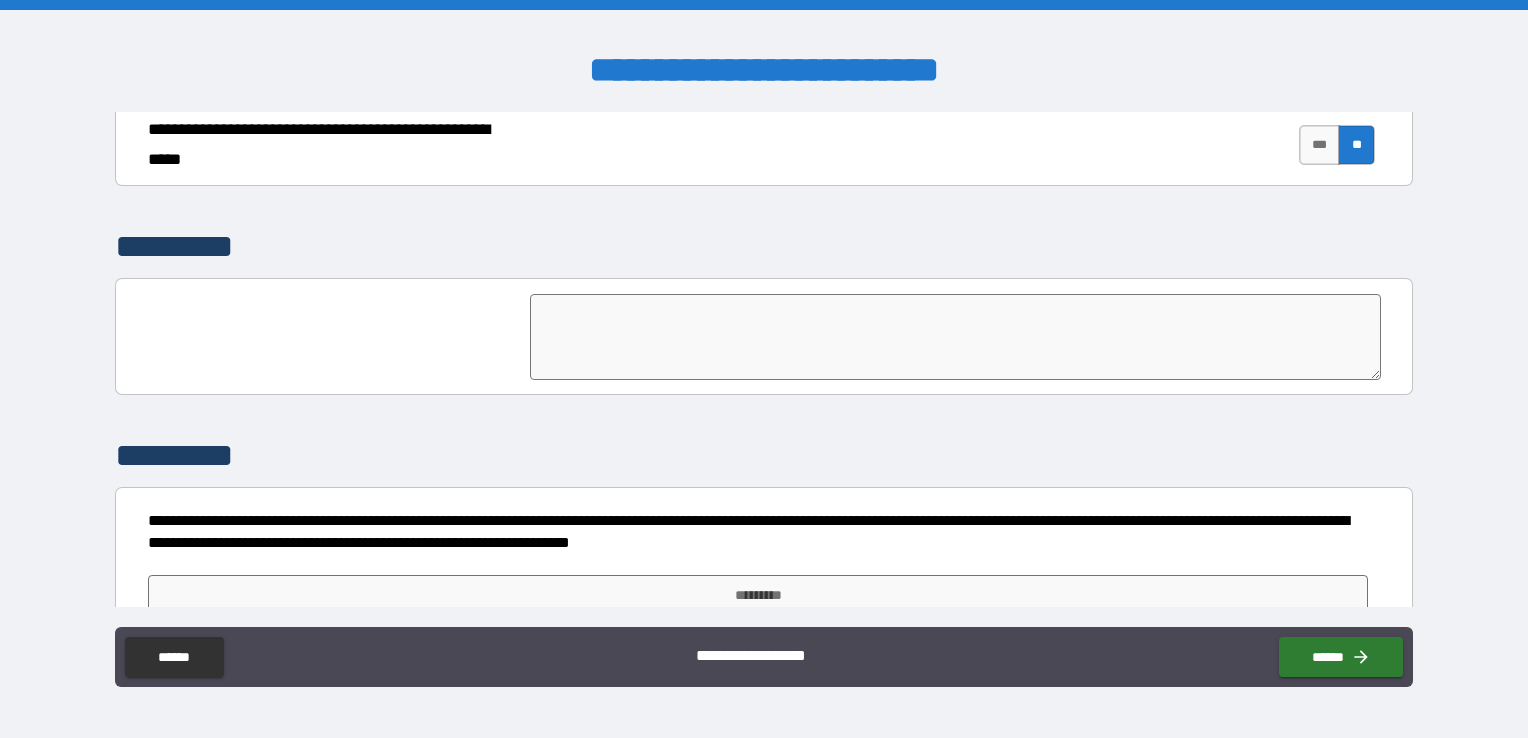 scroll, scrollTop: 4576, scrollLeft: 0, axis: vertical 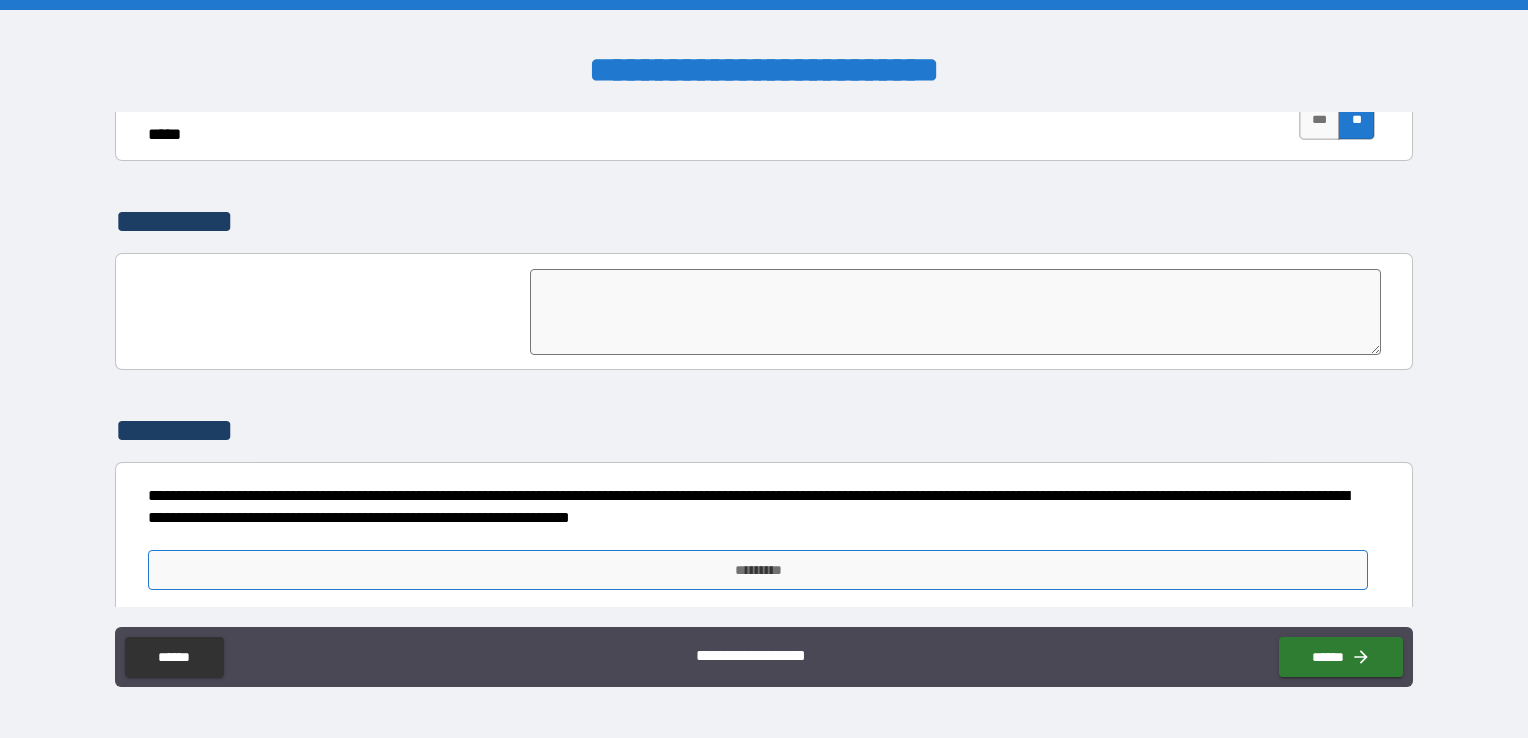 click on "*********" at bounding box center (758, 570) 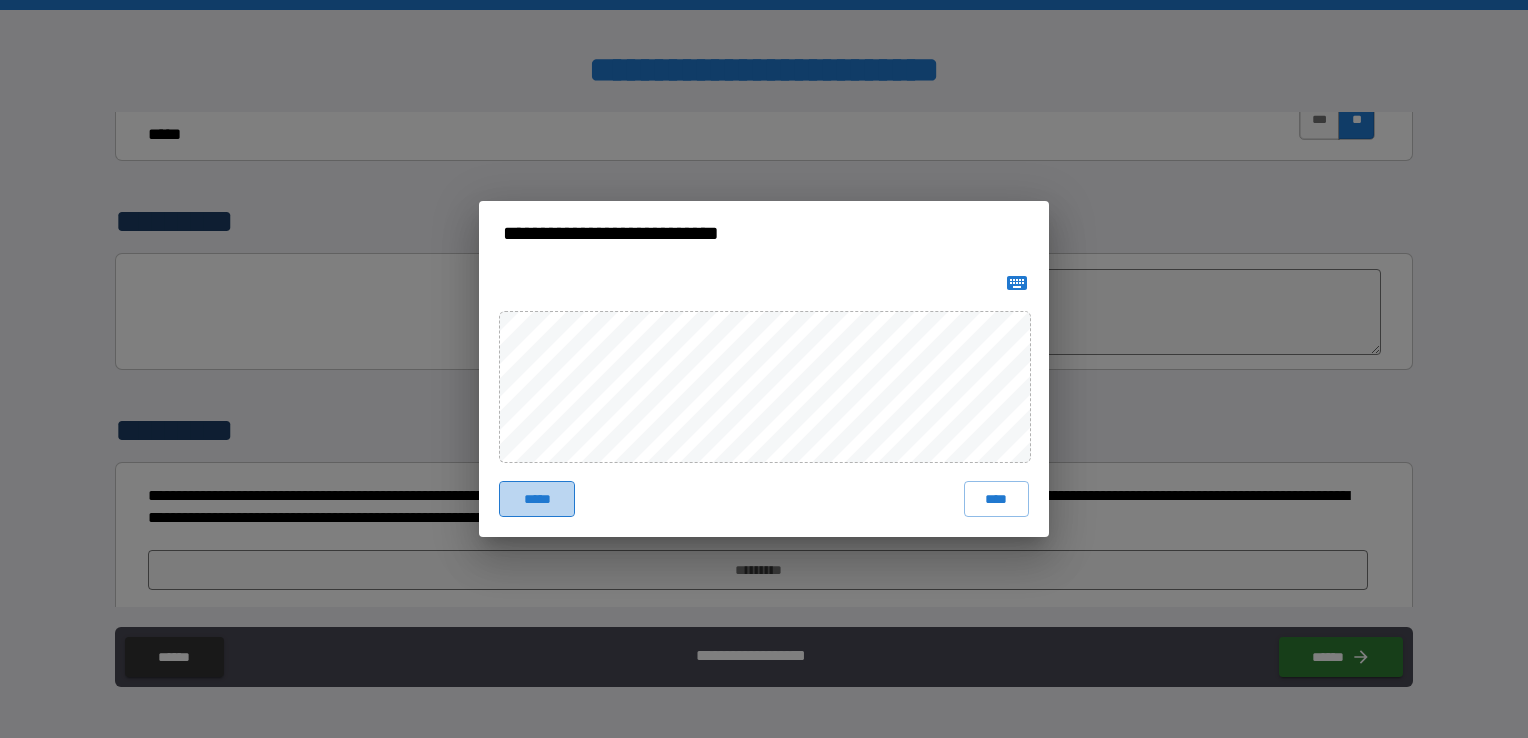 click on "*****" at bounding box center [537, 499] 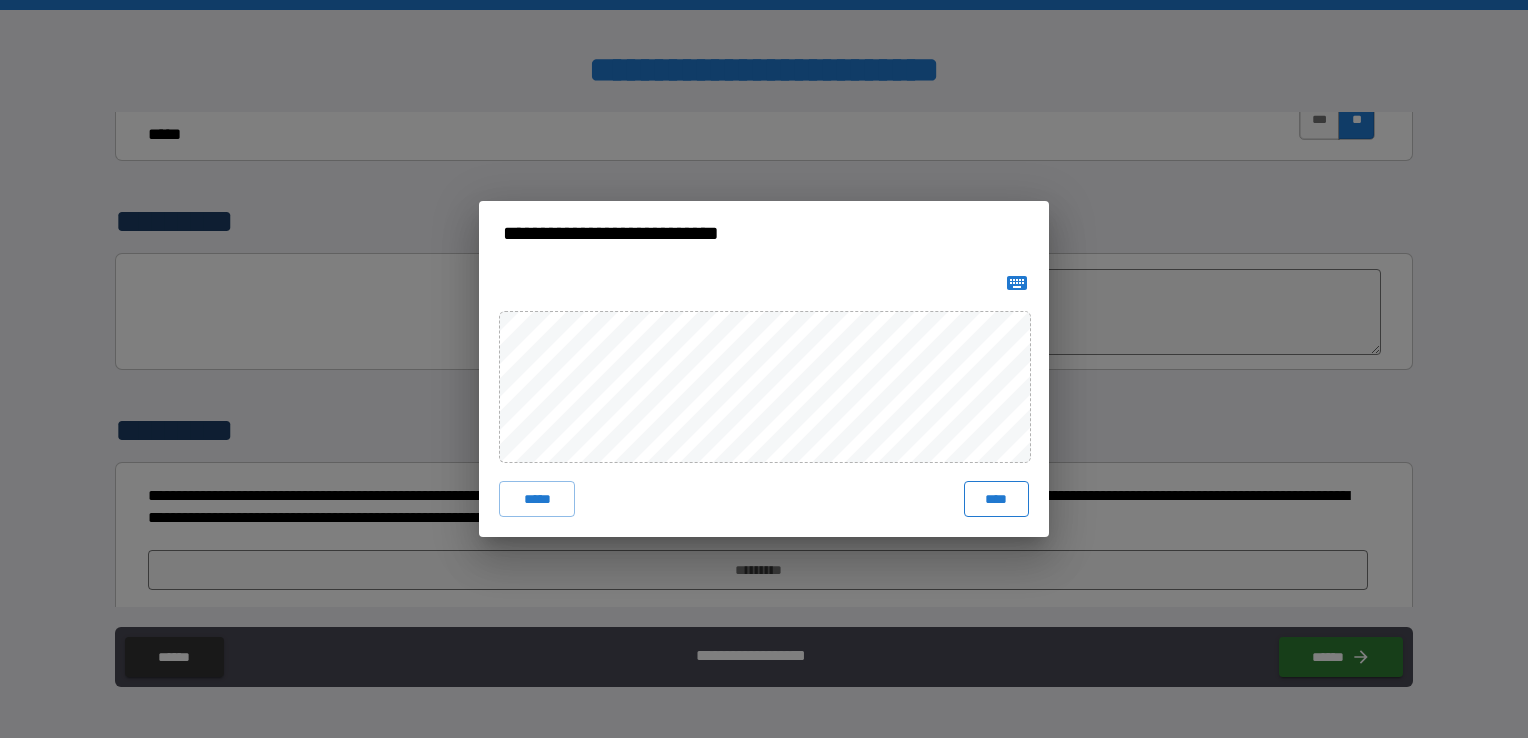 click on "****" at bounding box center [996, 499] 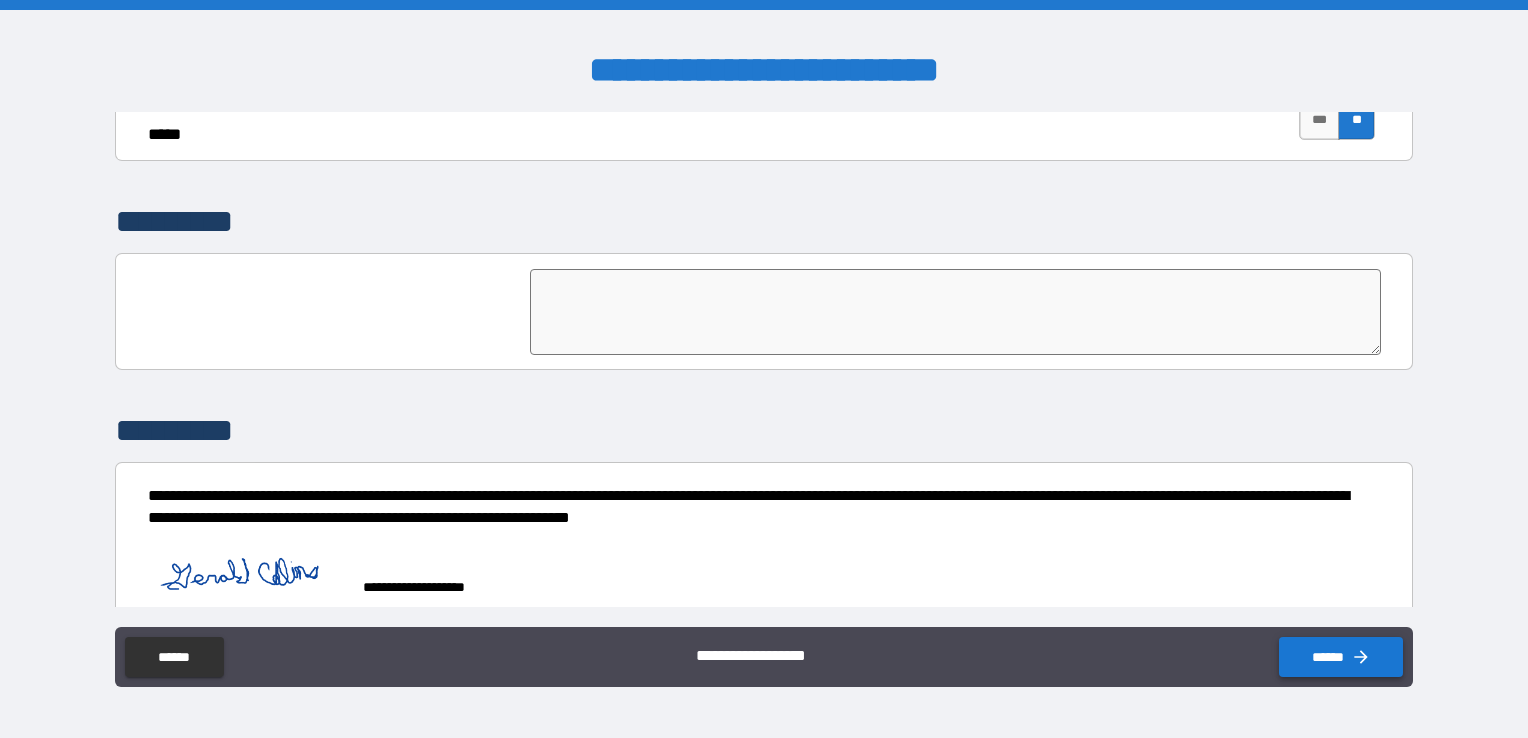 click on "******" at bounding box center (1341, 657) 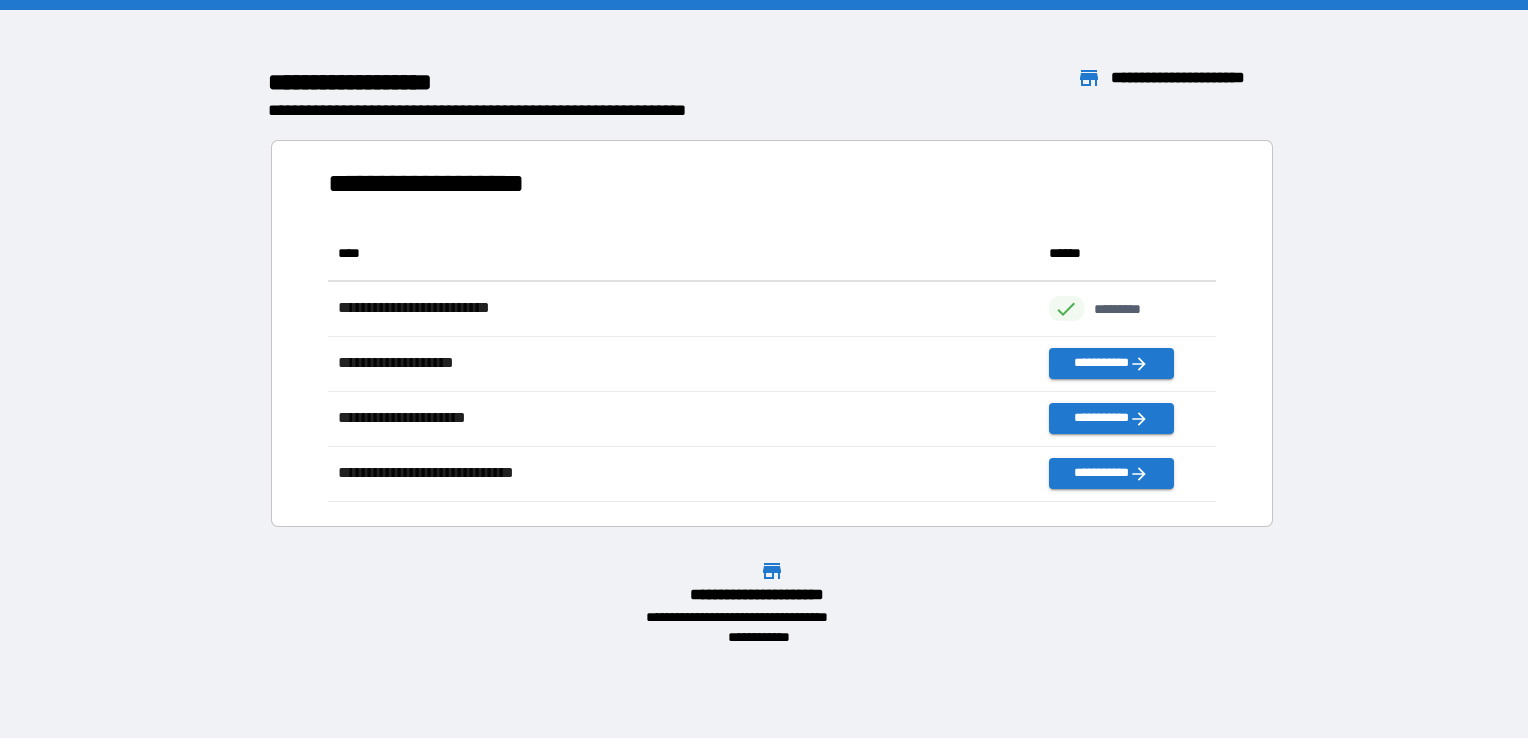 scroll, scrollTop: 16, scrollLeft: 16, axis: both 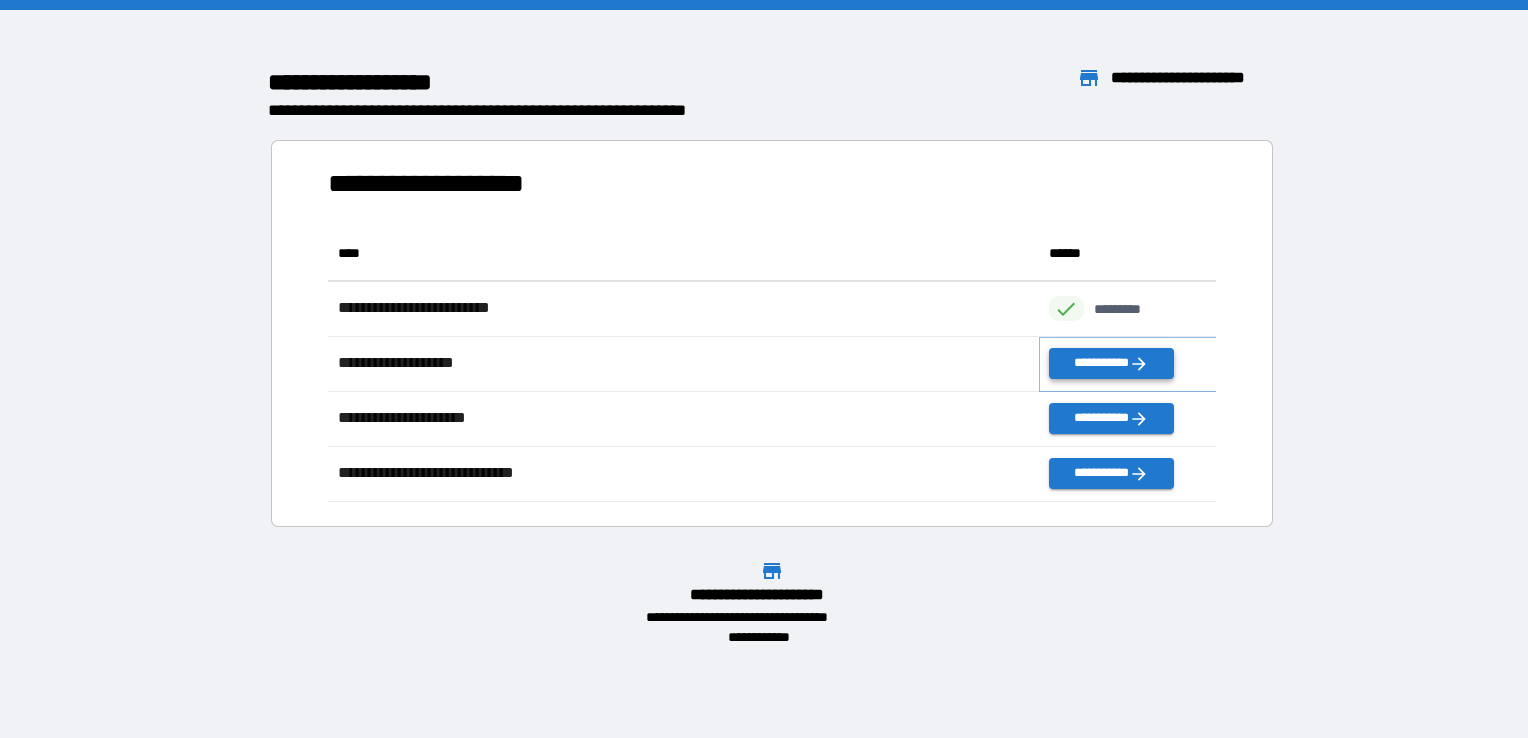 click on "**********" at bounding box center (1111, 363) 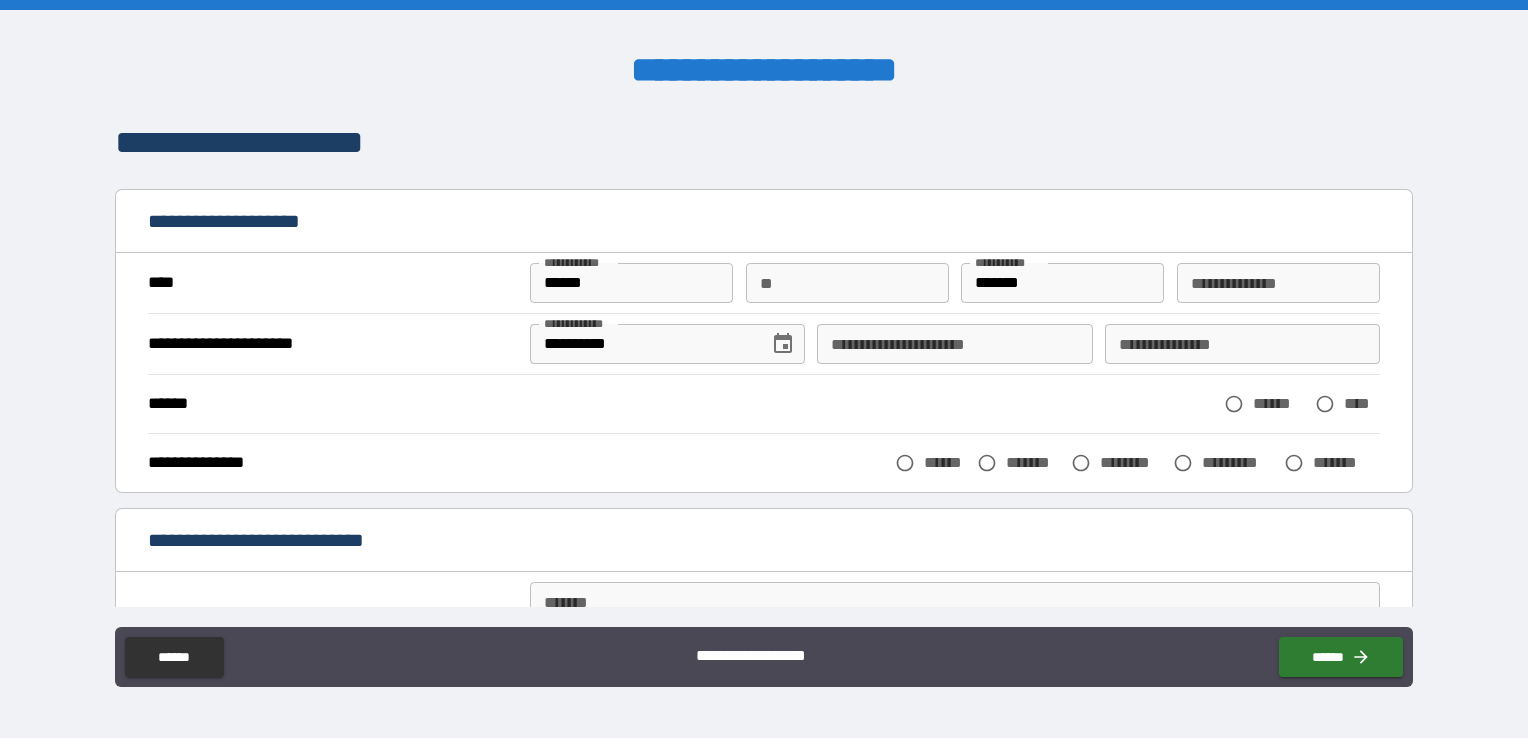 click on "**********" at bounding box center (954, 344) 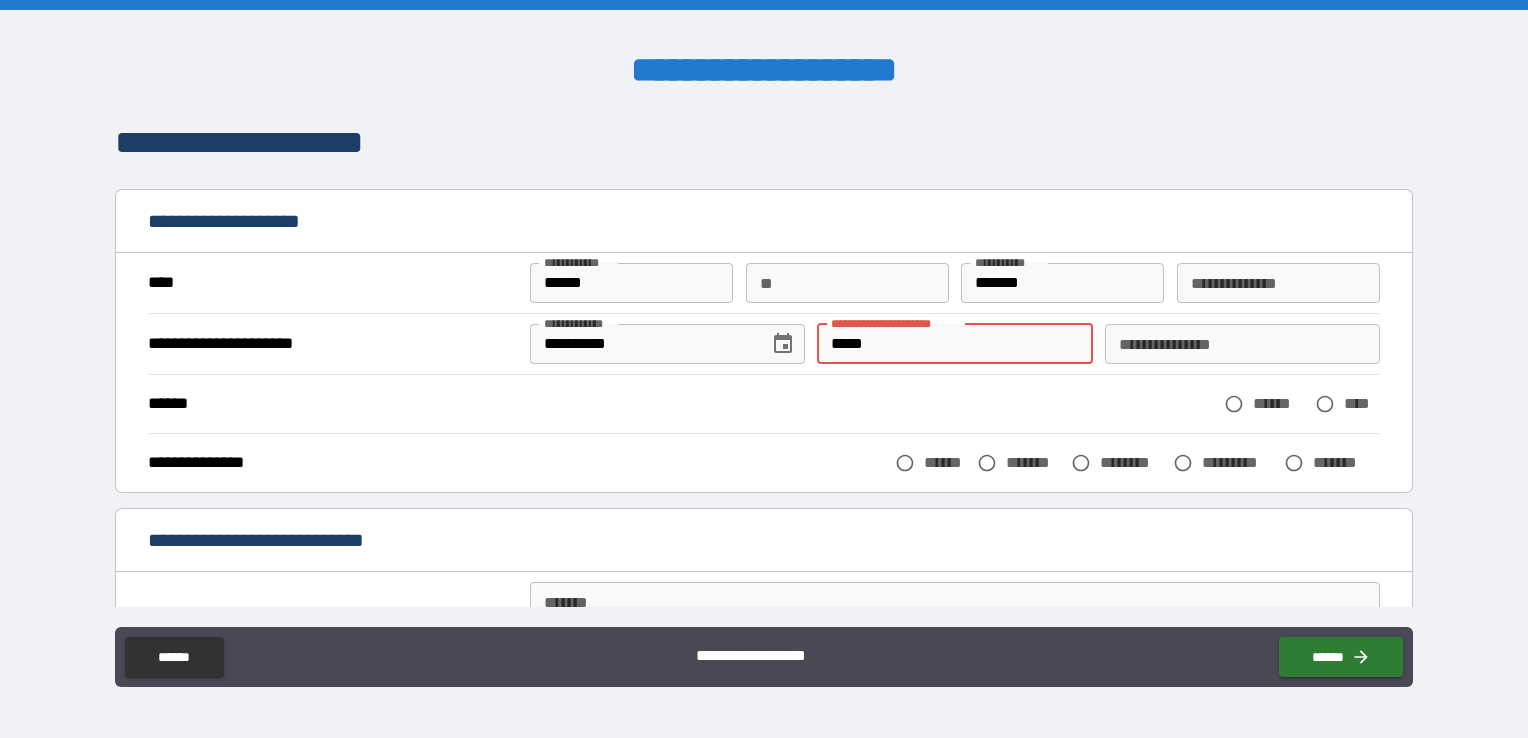 type on "*****" 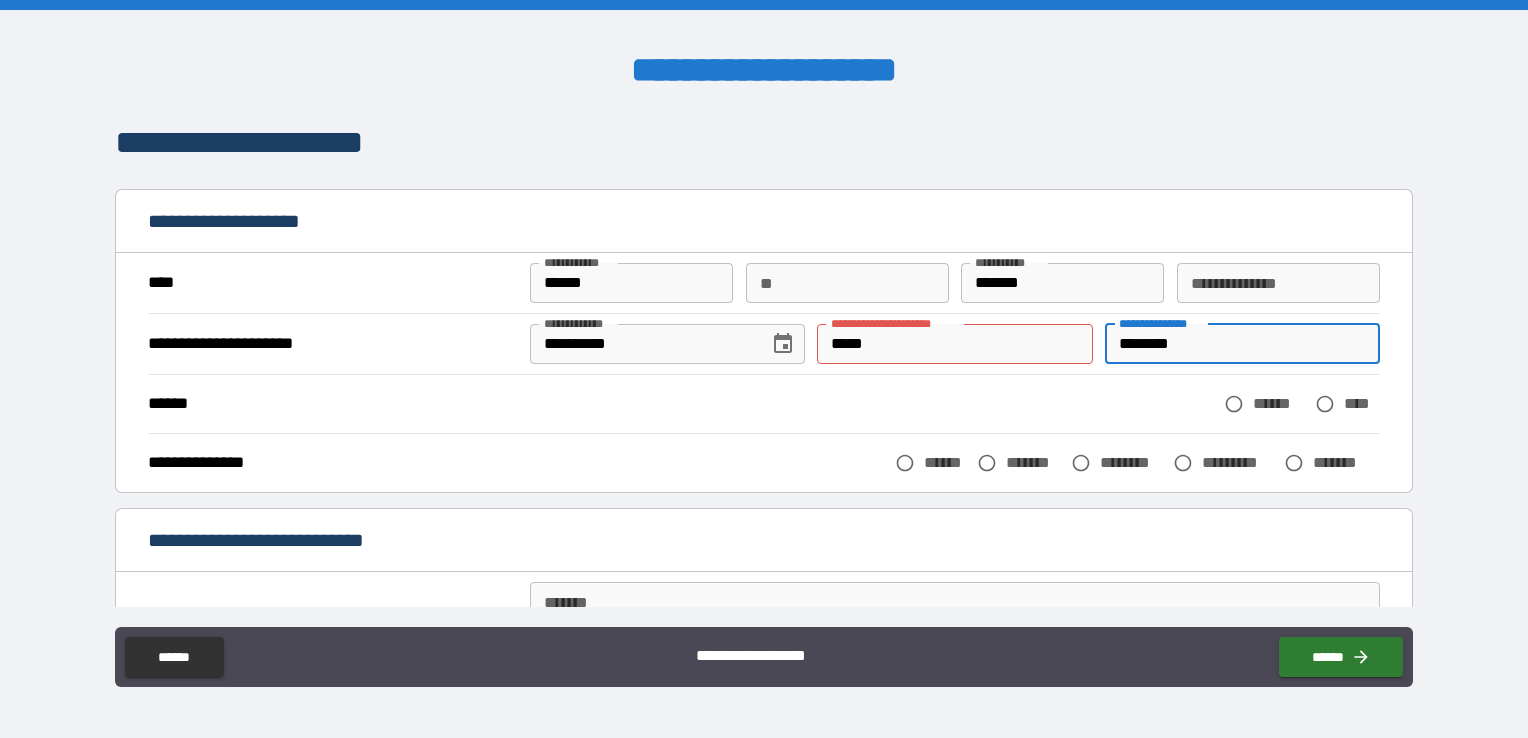 type on "********" 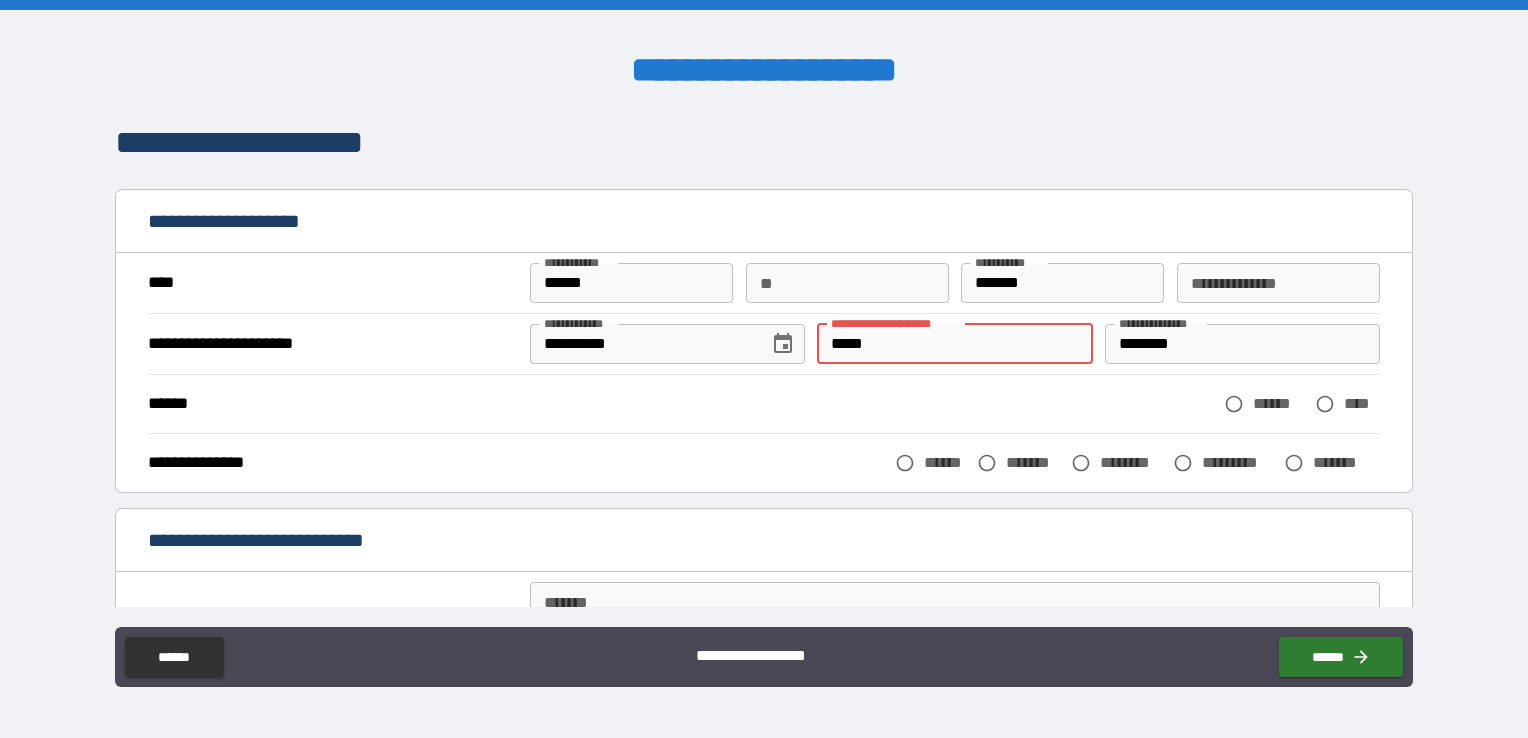 drag, startPoint x: 889, startPoint y: 341, endPoint x: 771, endPoint y: 346, distance: 118.10589 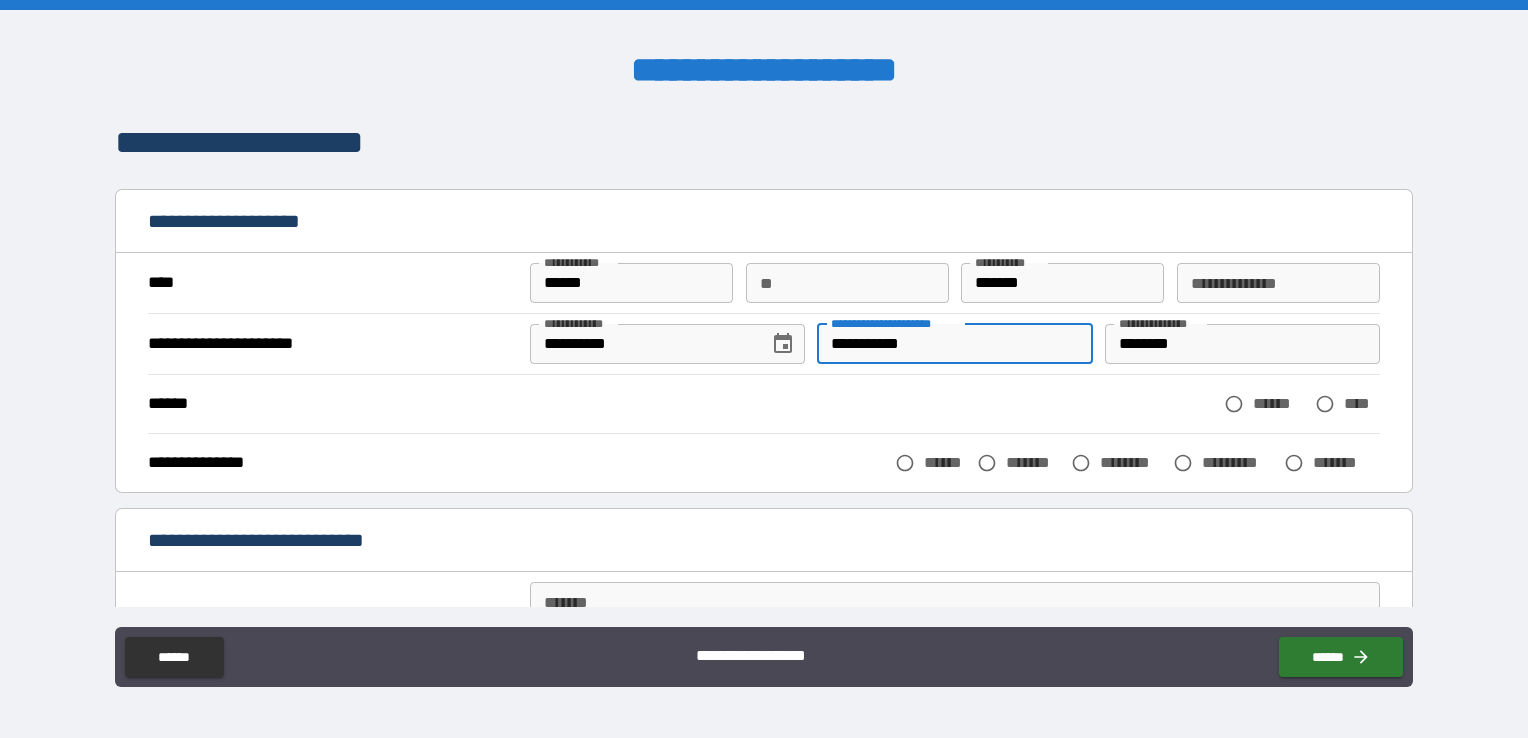 type on "**********" 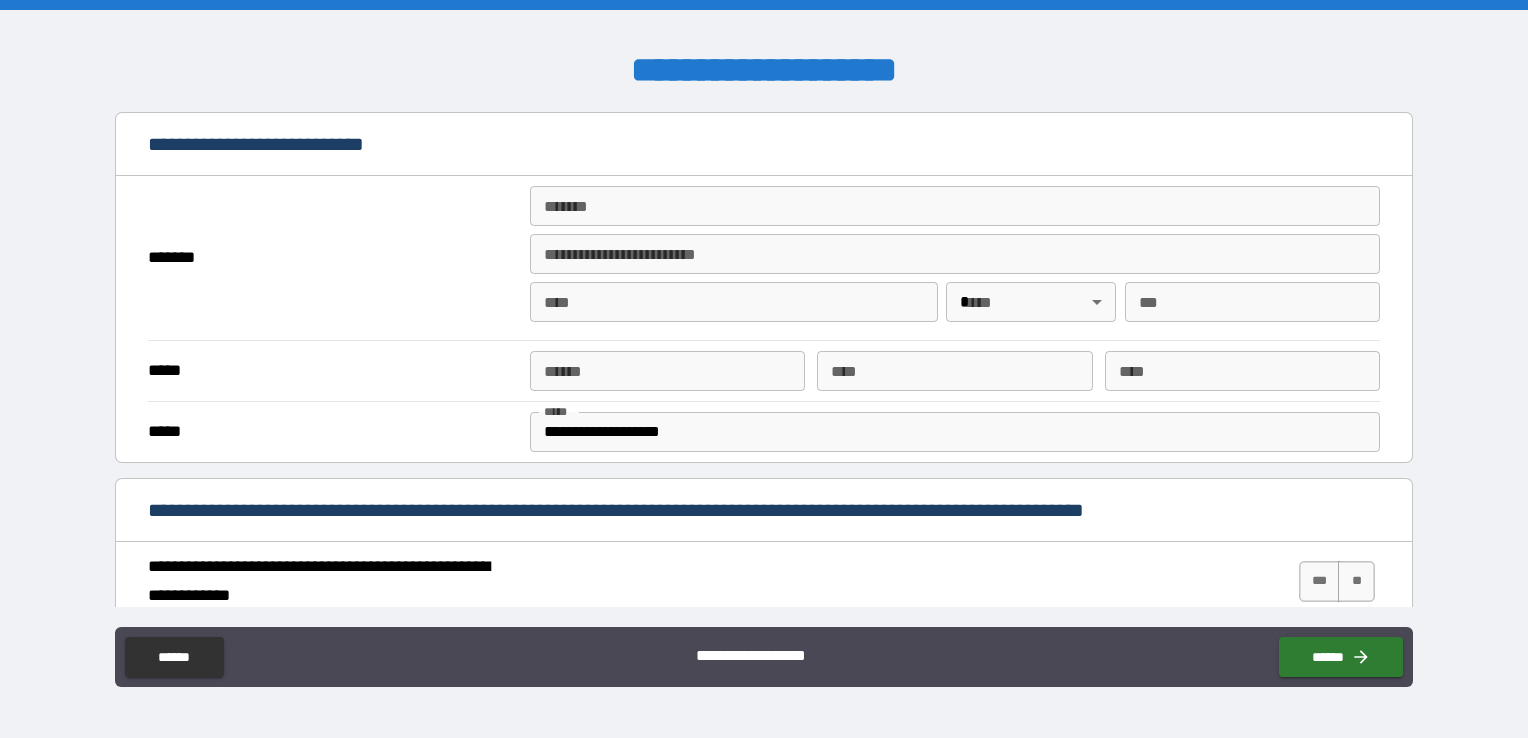 scroll, scrollTop: 411, scrollLeft: 0, axis: vertical 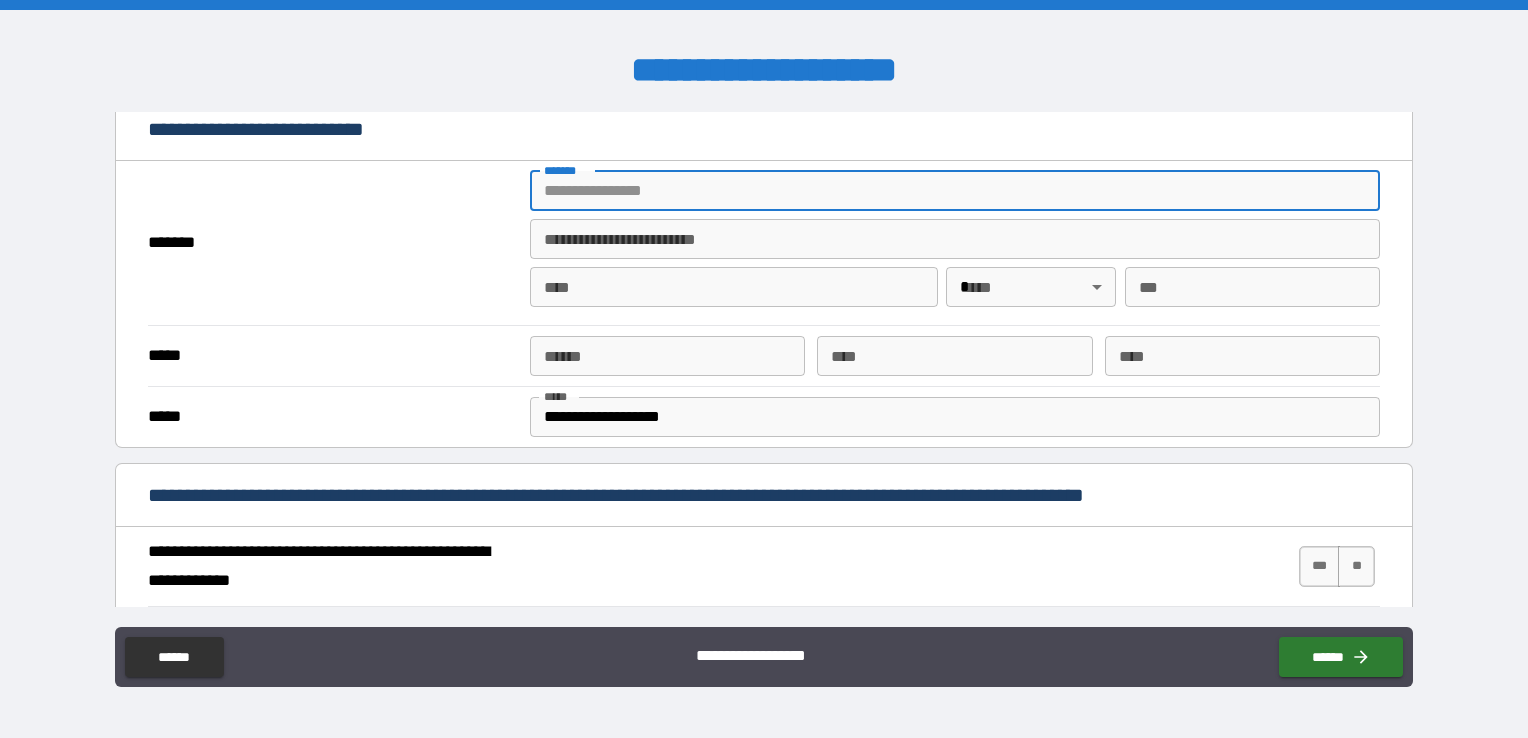 click on "*******" at bounding box center (955, 191) 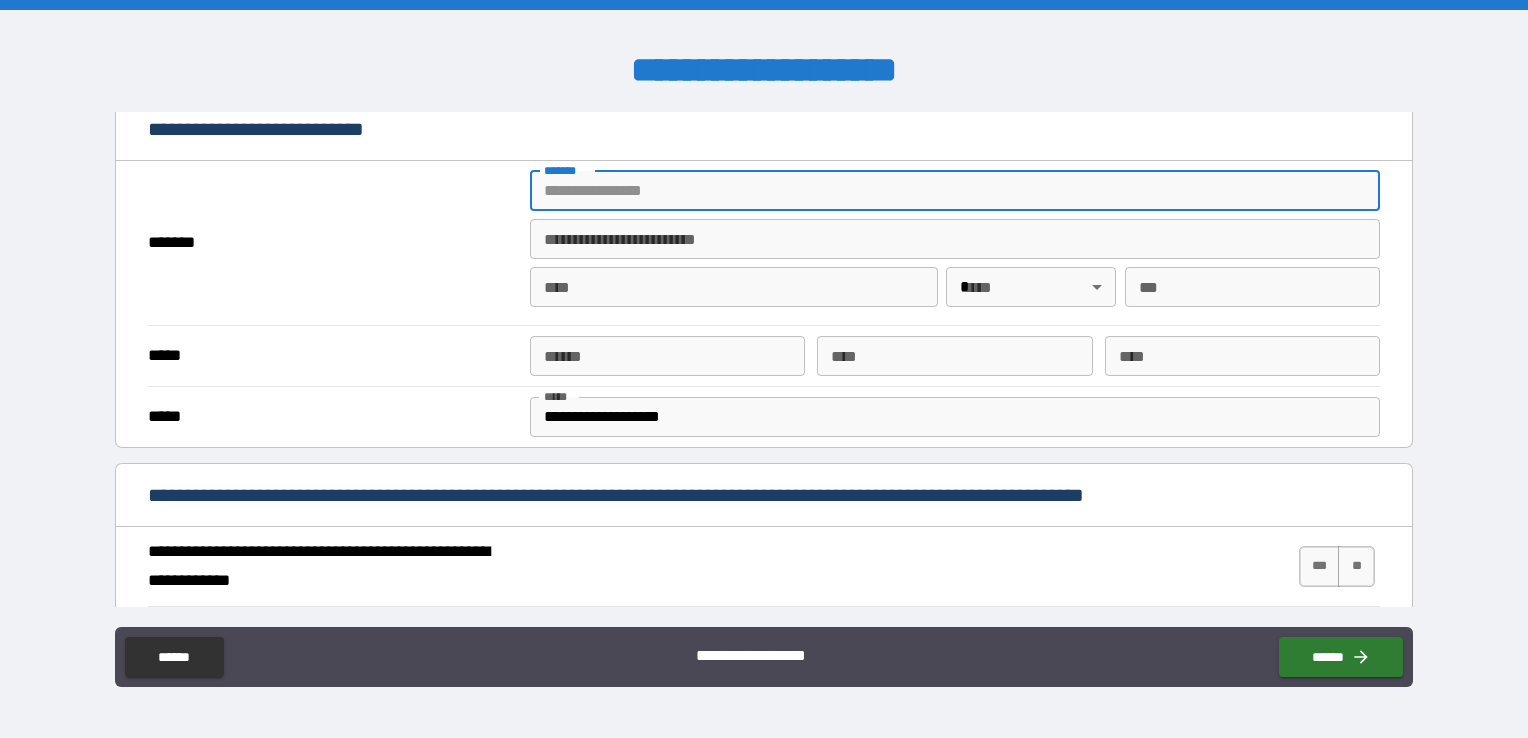 type on "**********" 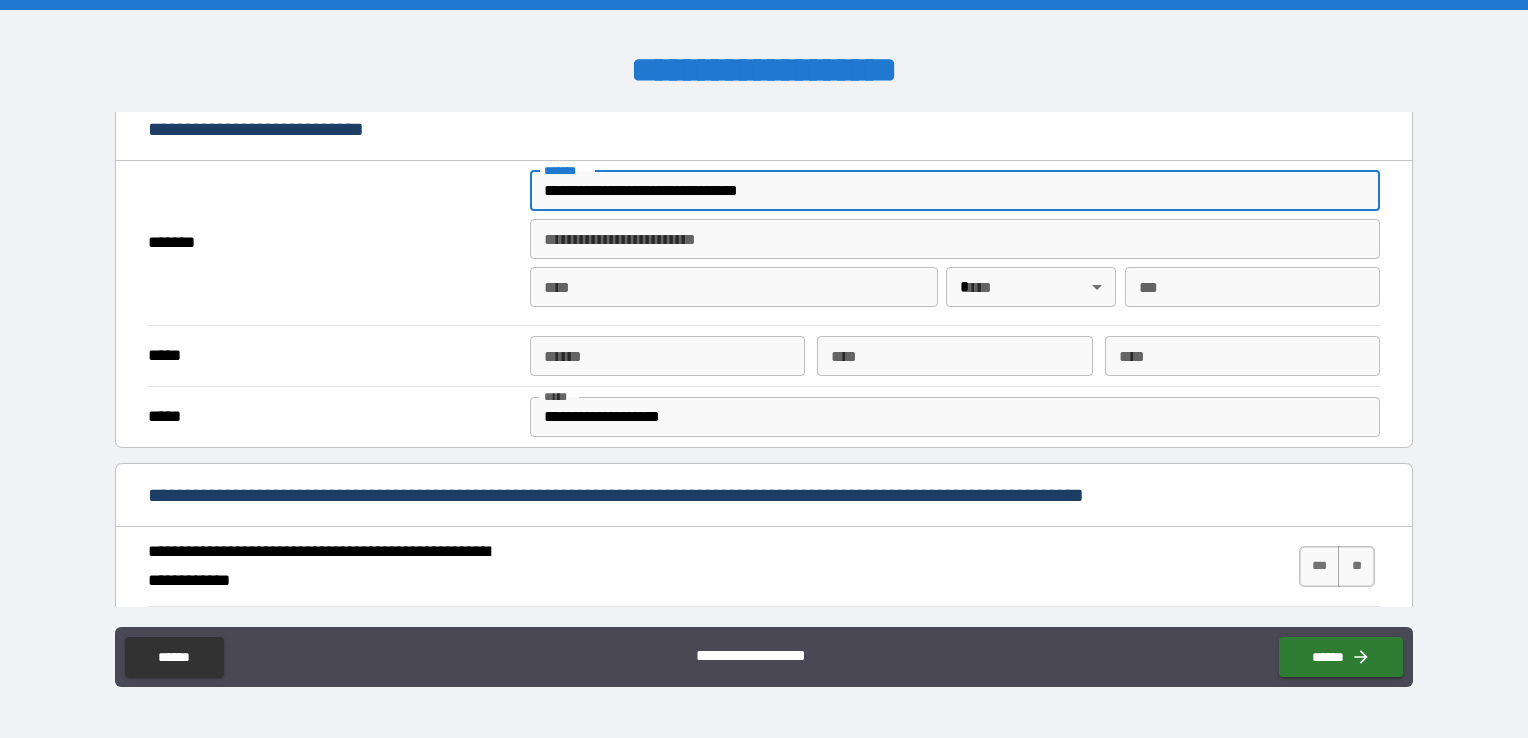 type on "*" 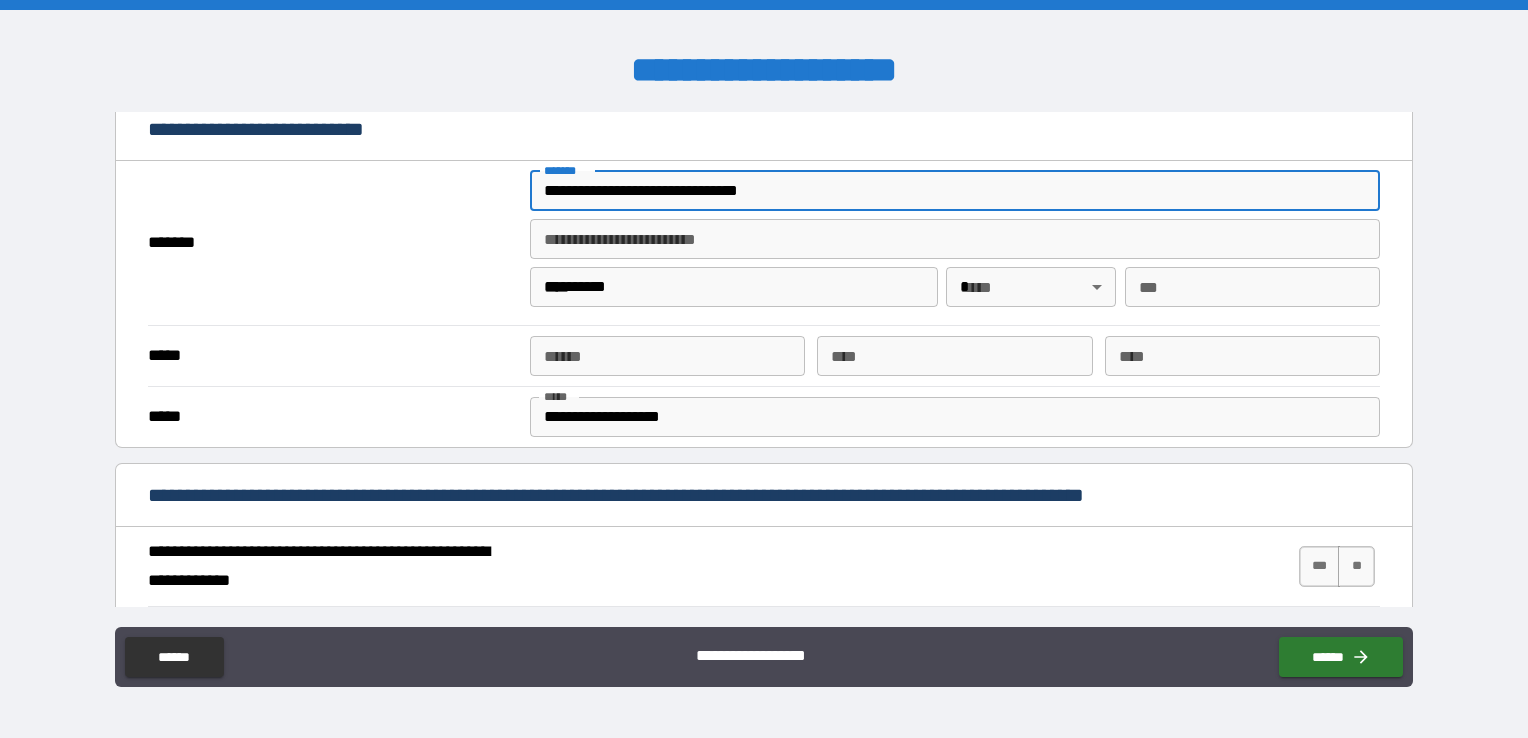type on "**" 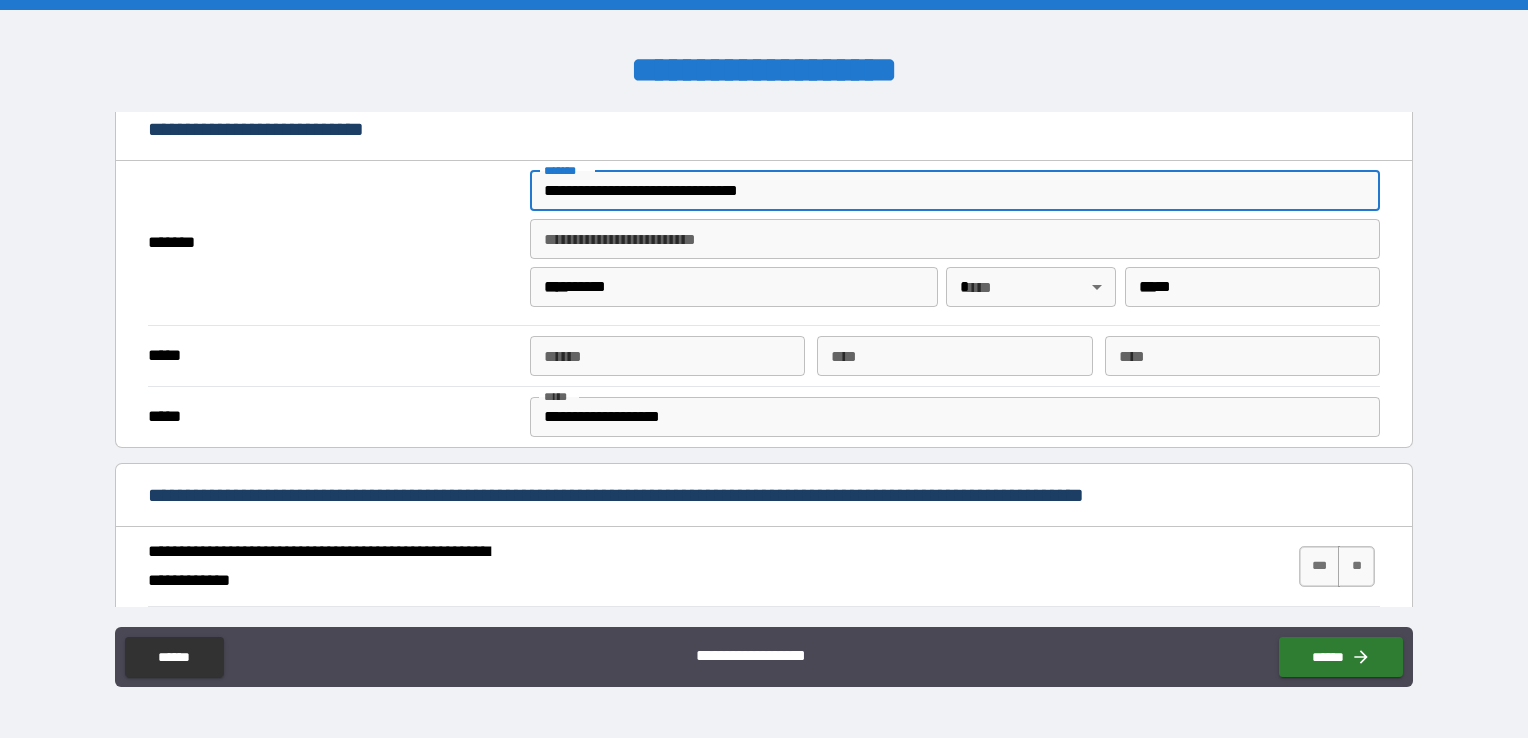 type on "**********" 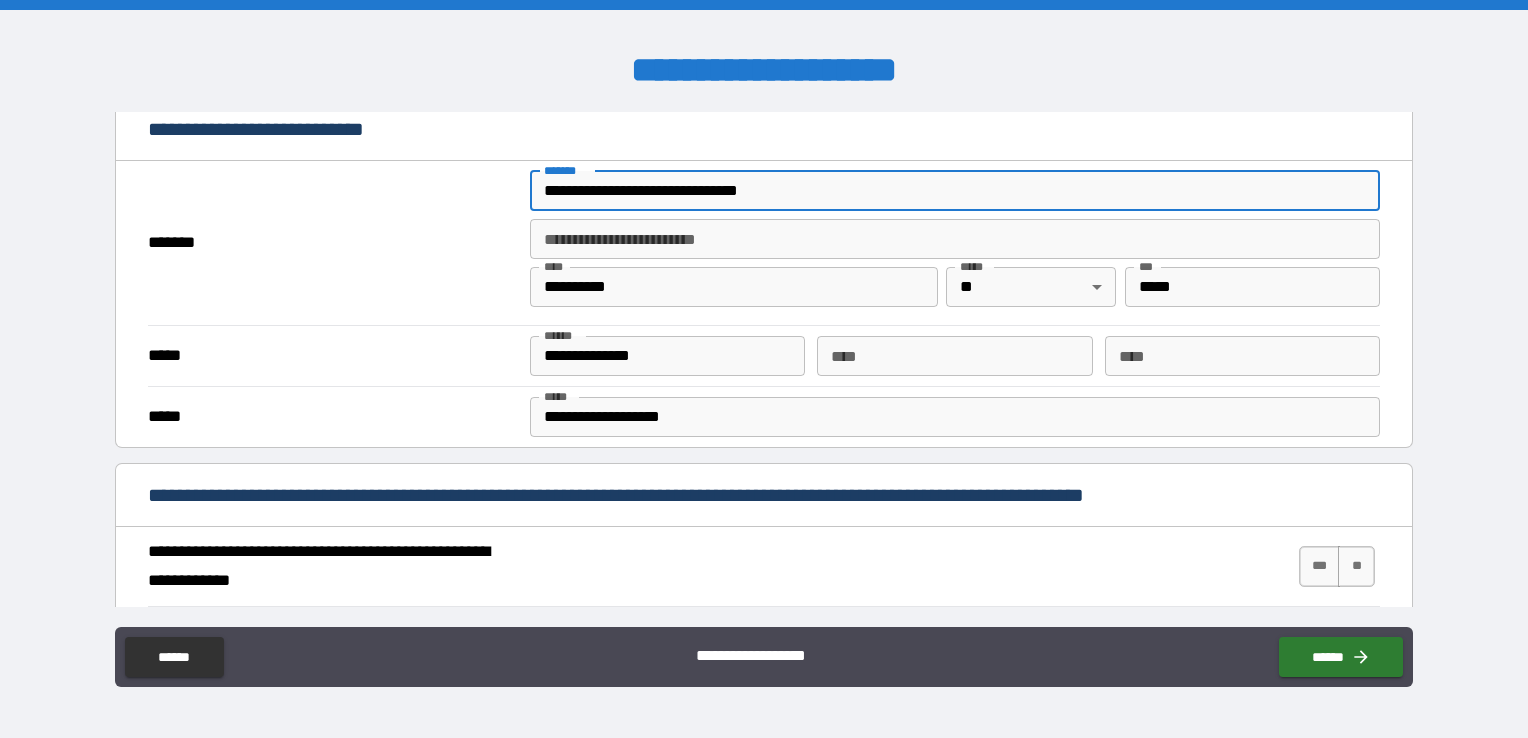 type on "**********" 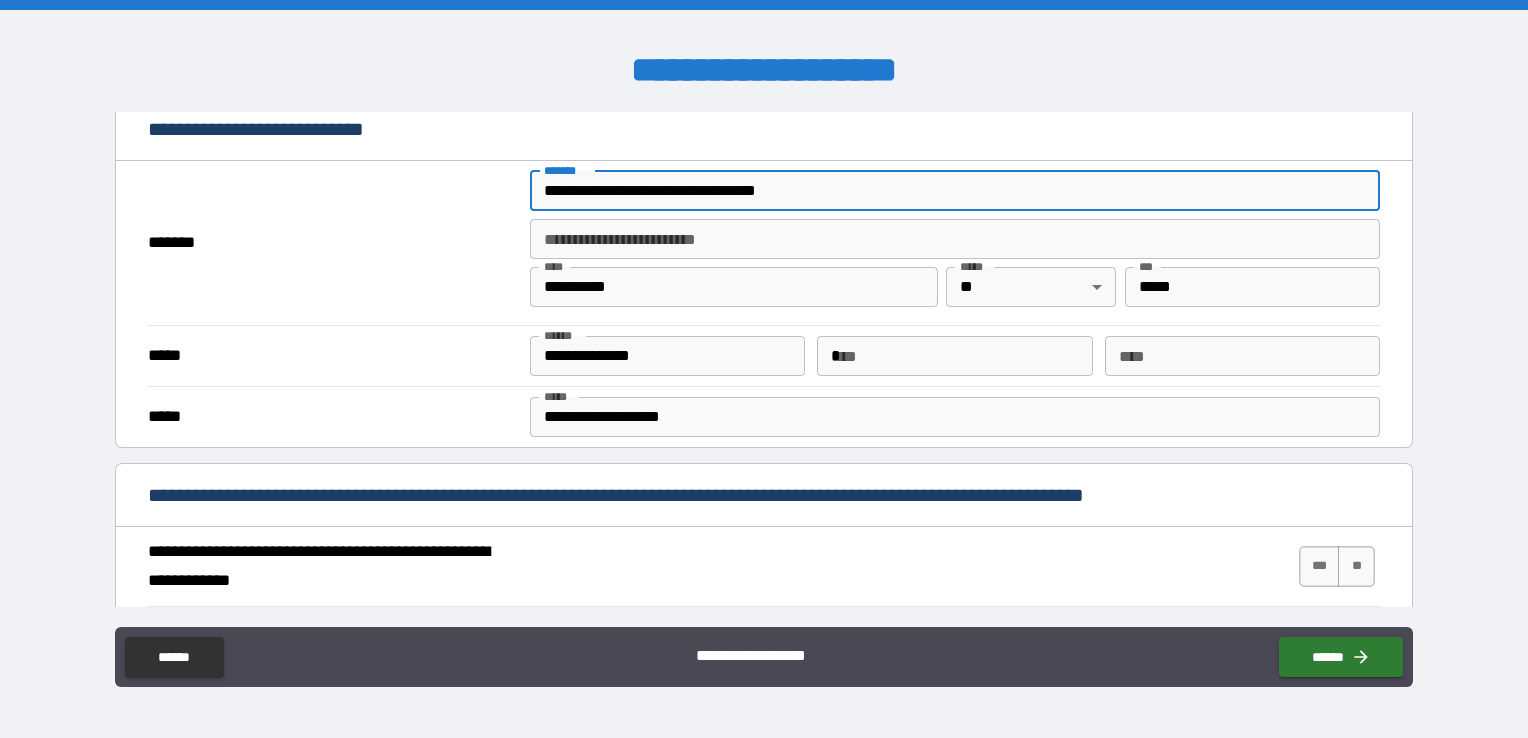click on "*" at bounding box center [954, 356] 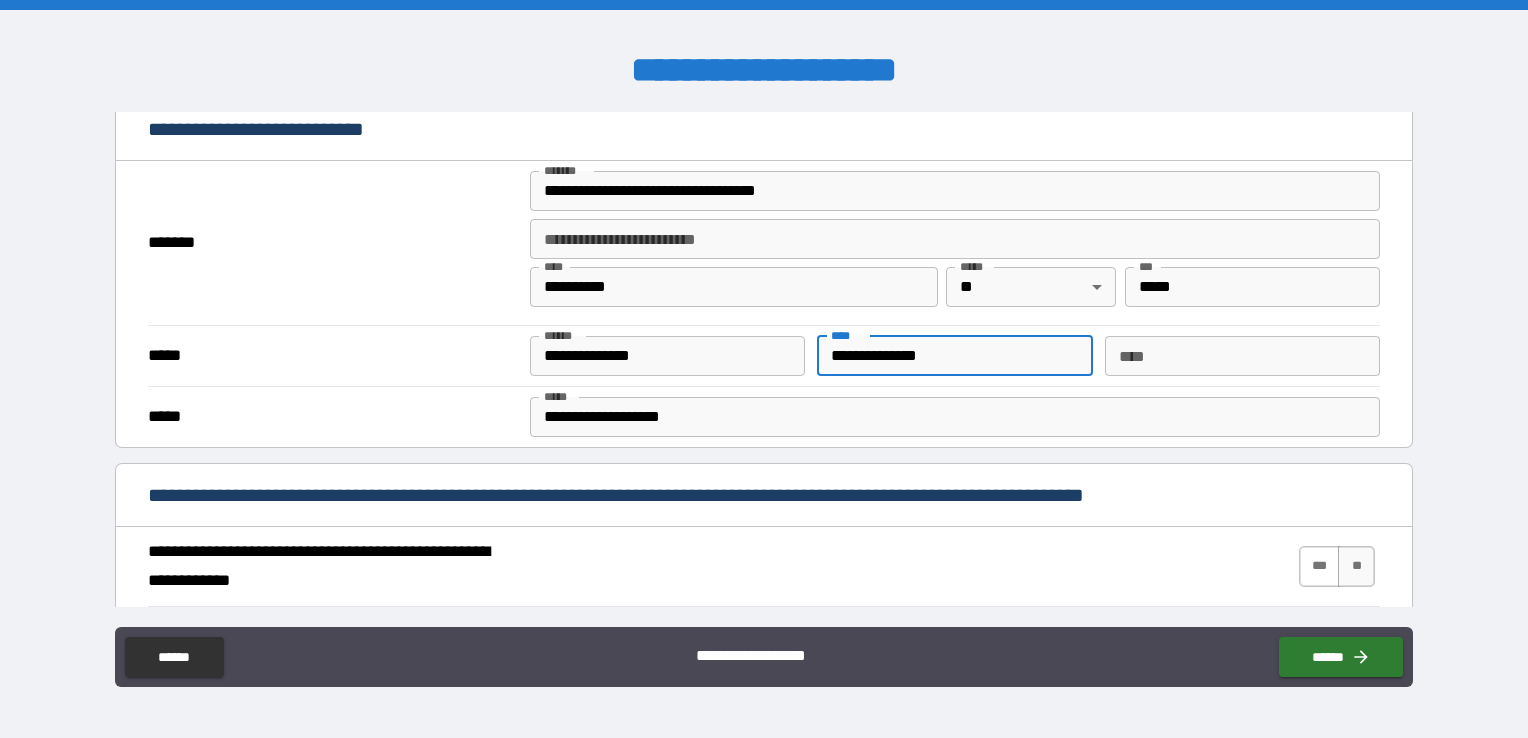 type on "**********" 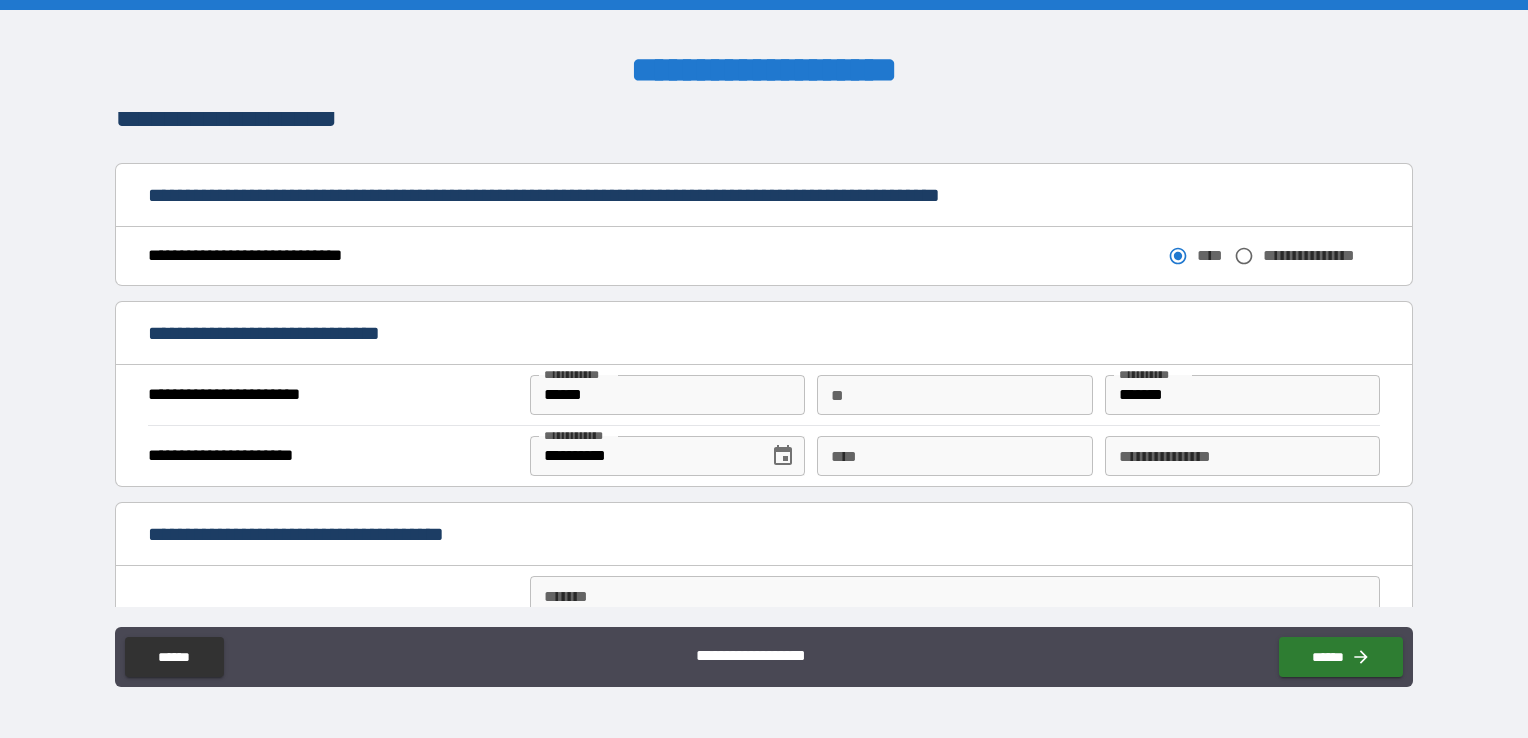 scroll, scrollTop: 1046, scrollLeft: 0, axis: vertical 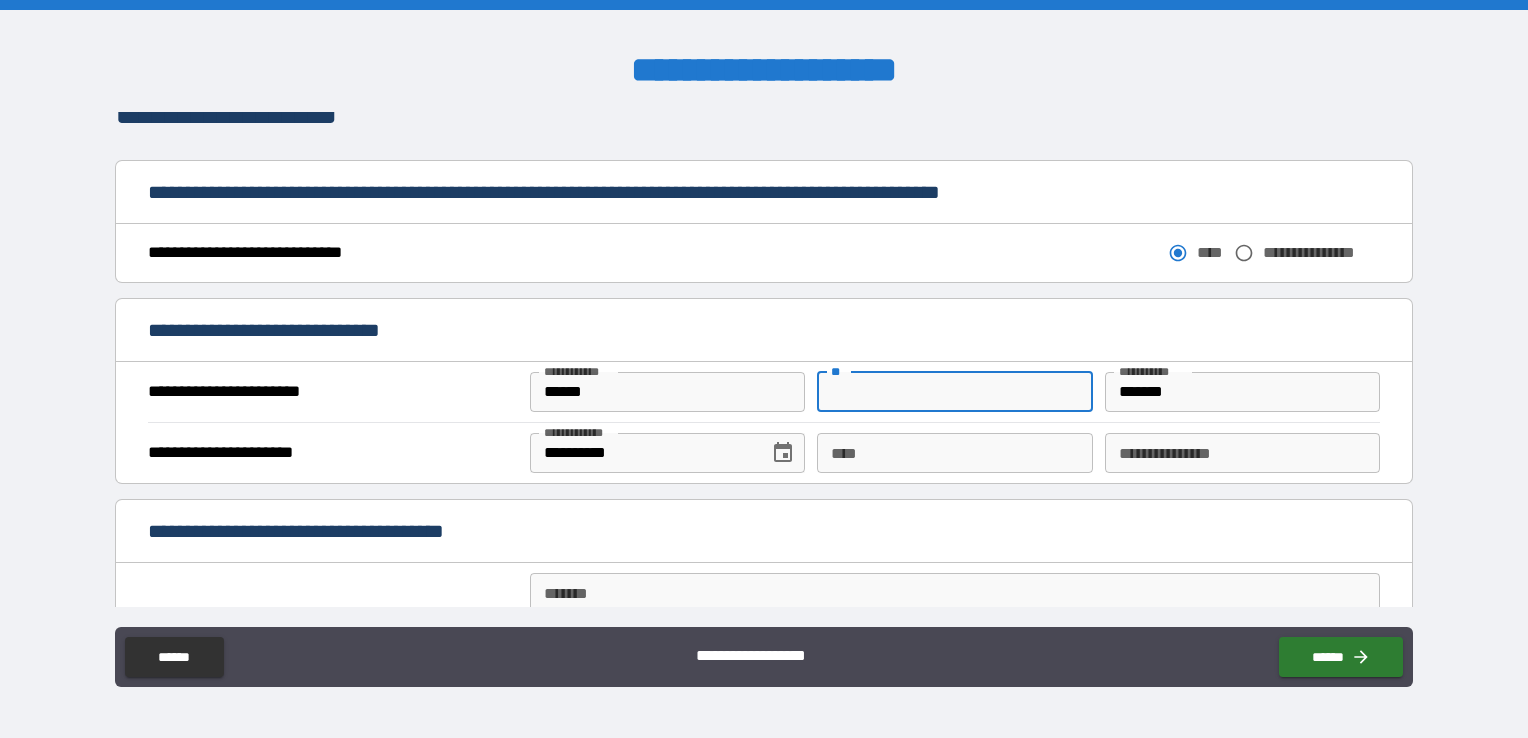 click on "**" at bounding box center [954, 392] 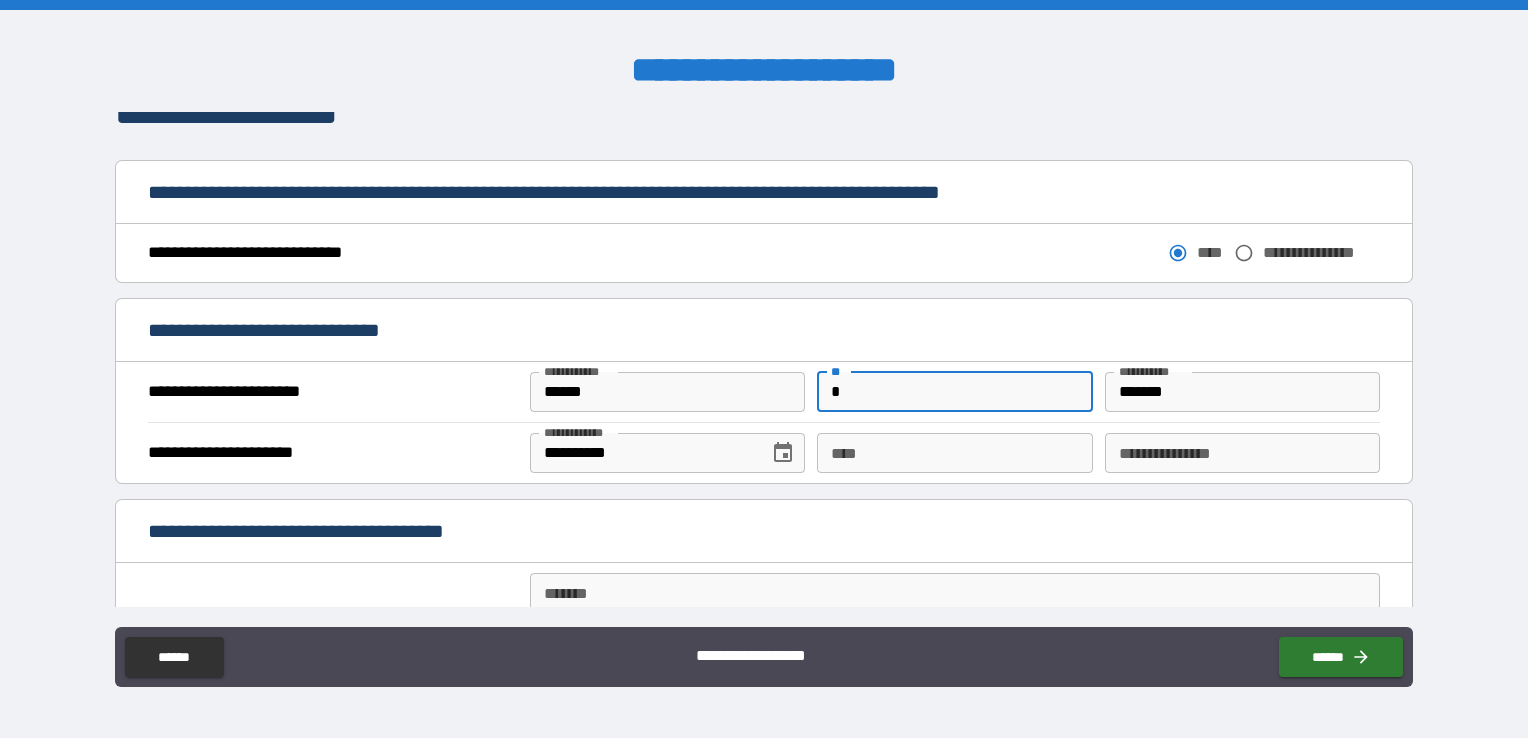 type on "*" 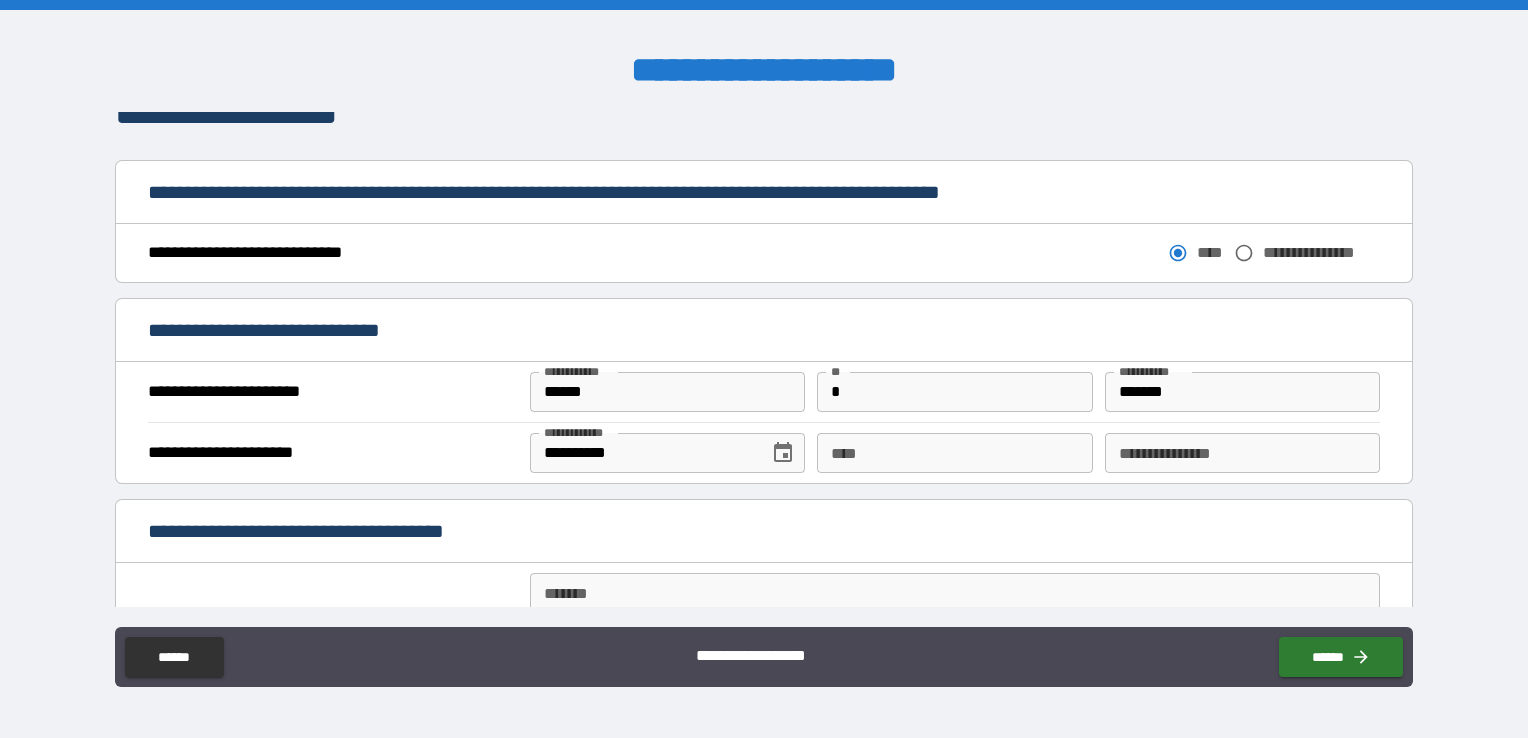 click on "**********" at bounding box center [764, 533] 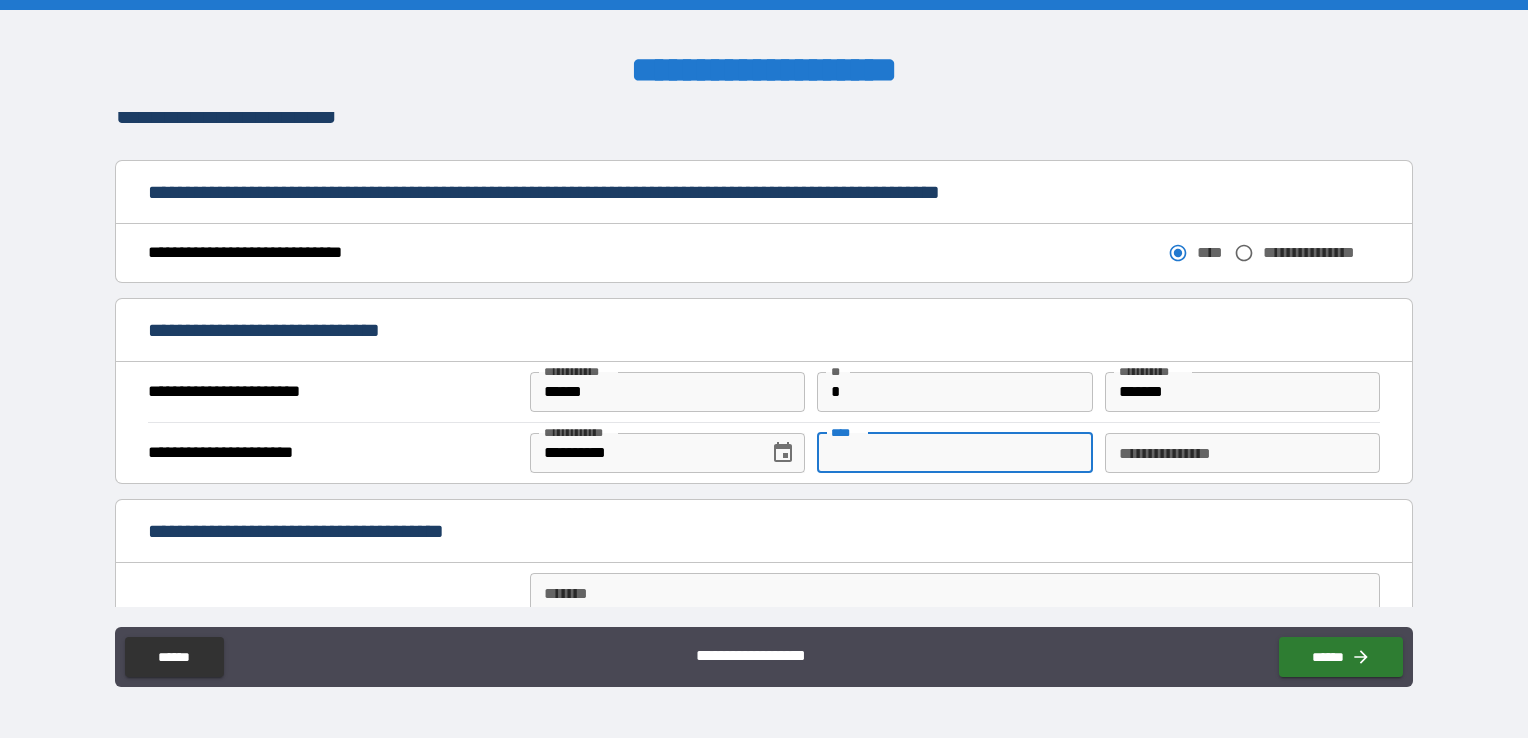 click on "****" at bounding box center (954, 453) 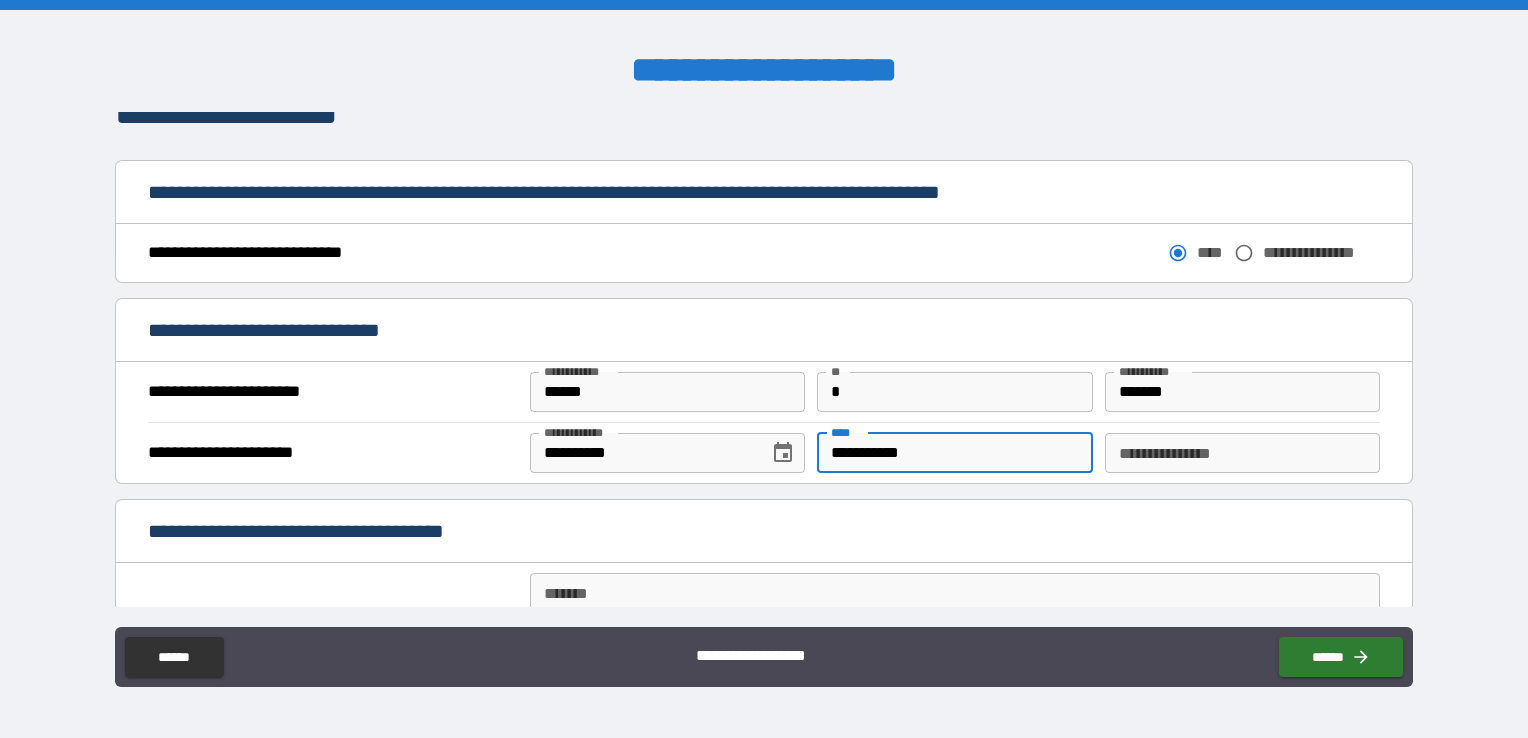 type on "**********" 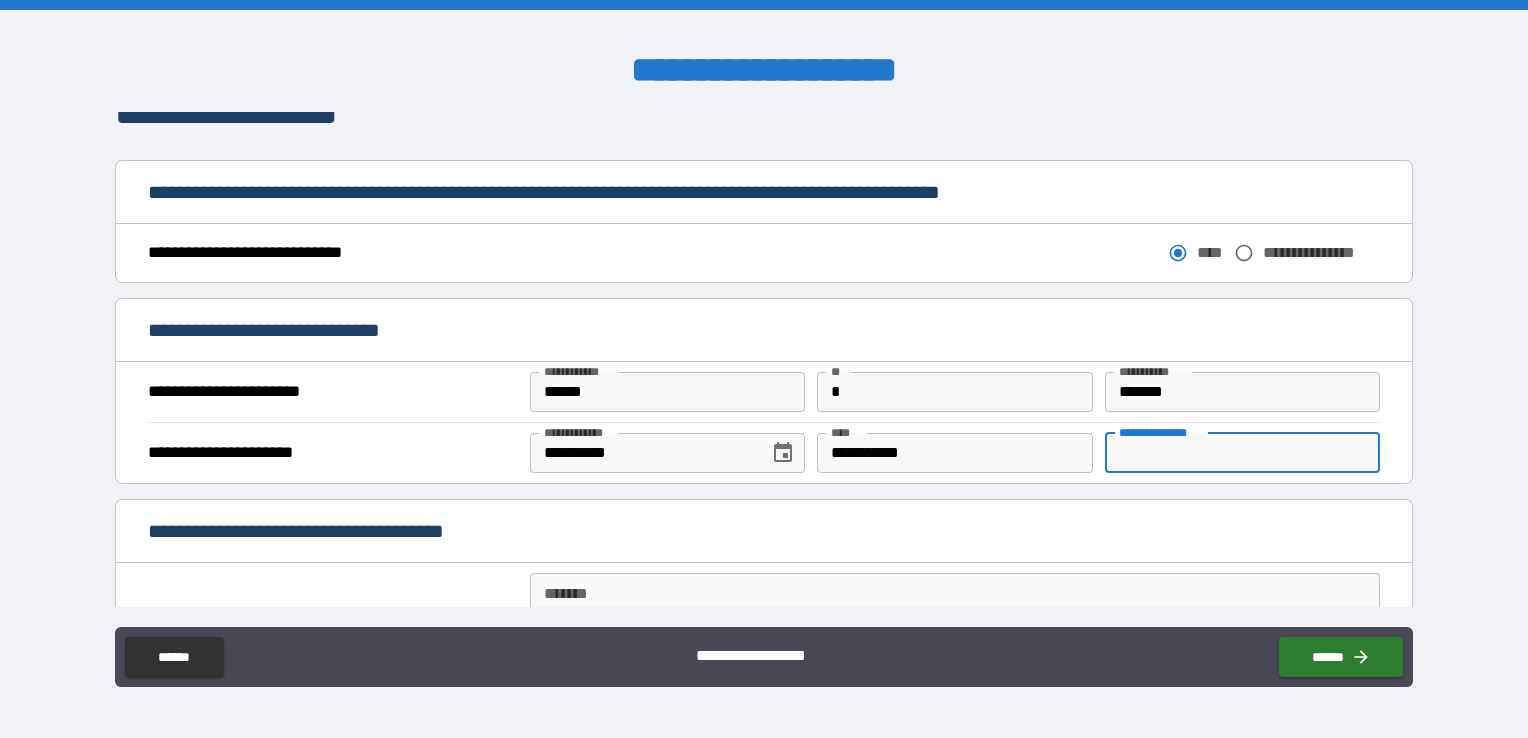 click on "**********" at bounding box center (1242, 453) 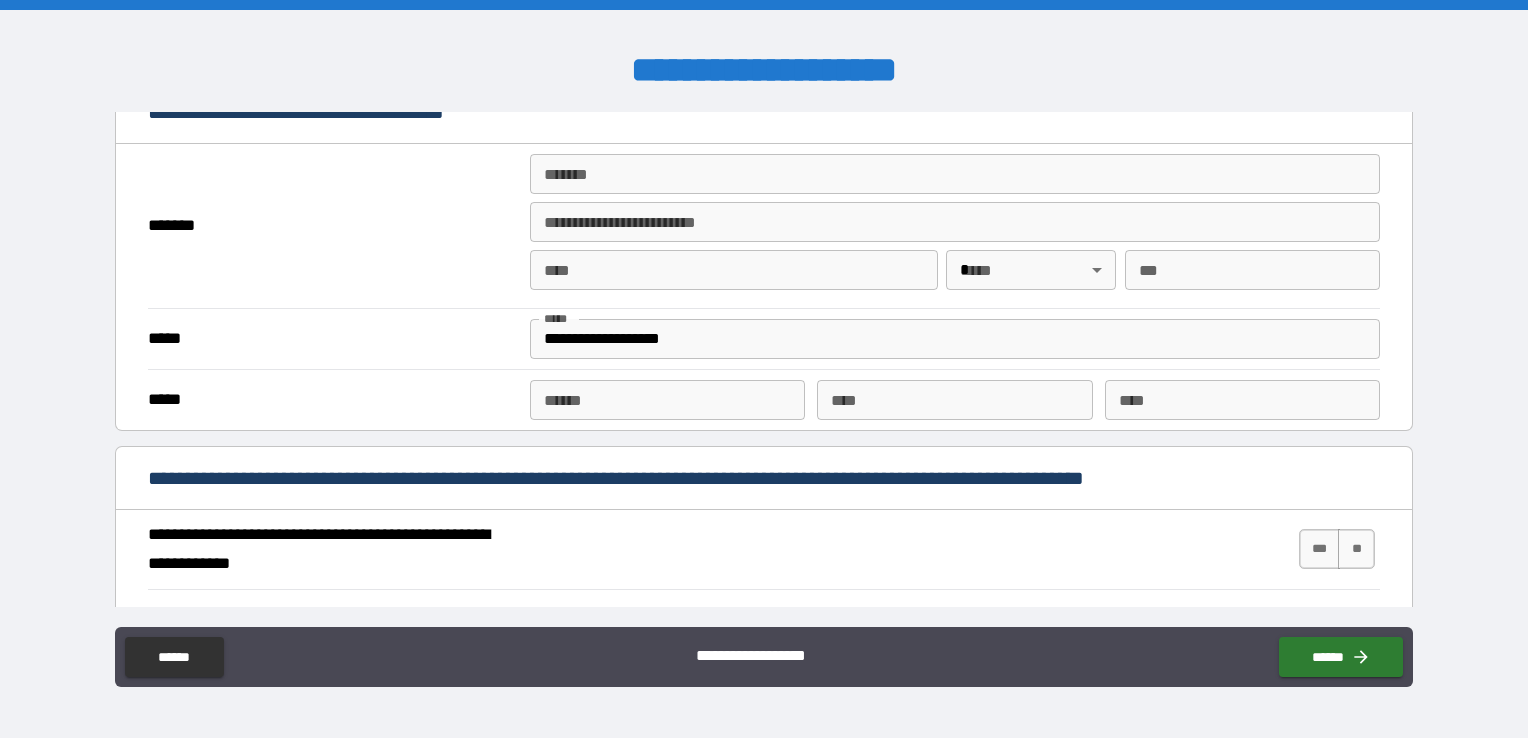 scroll, scrollTop: 1453, scrollLeft: 0, axis: vertical 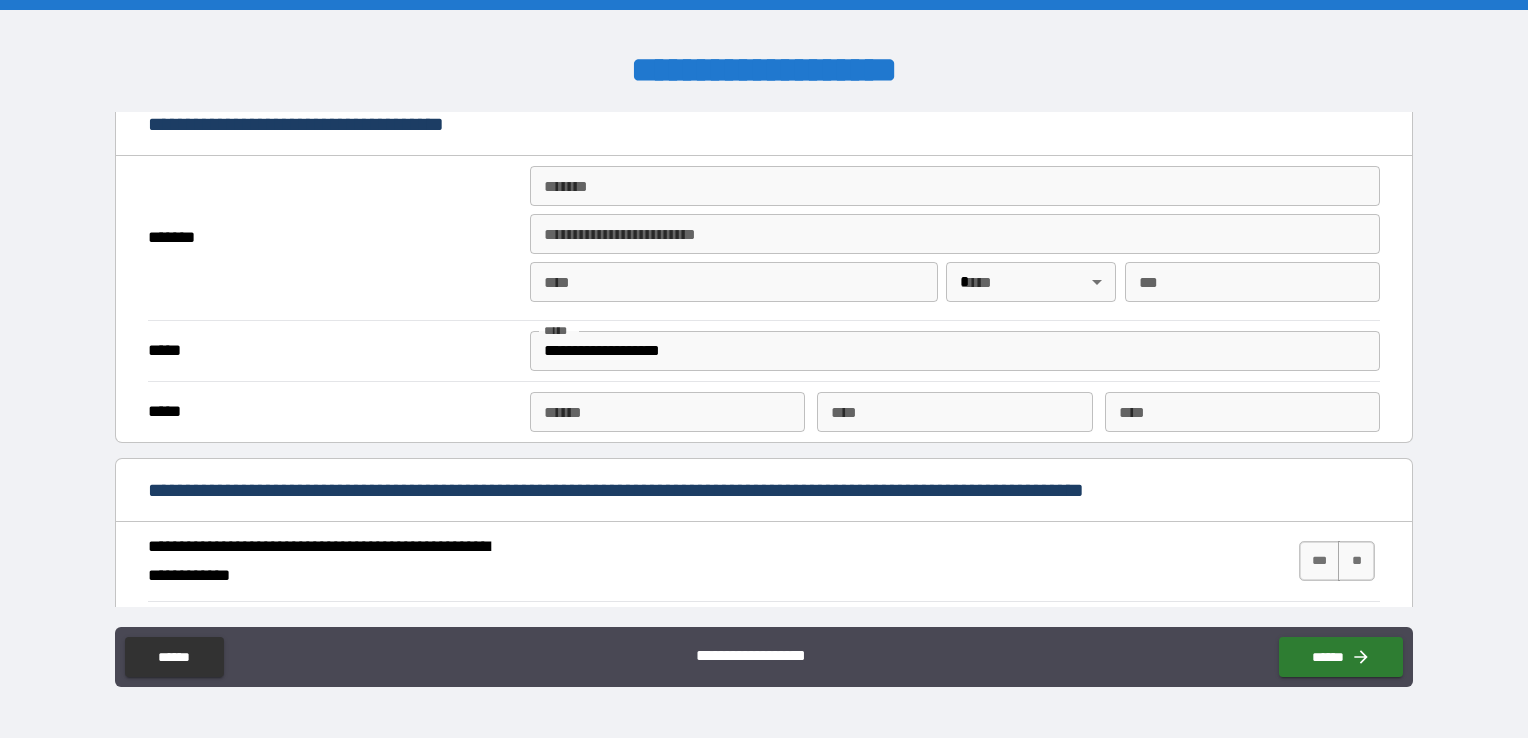 type on "********" 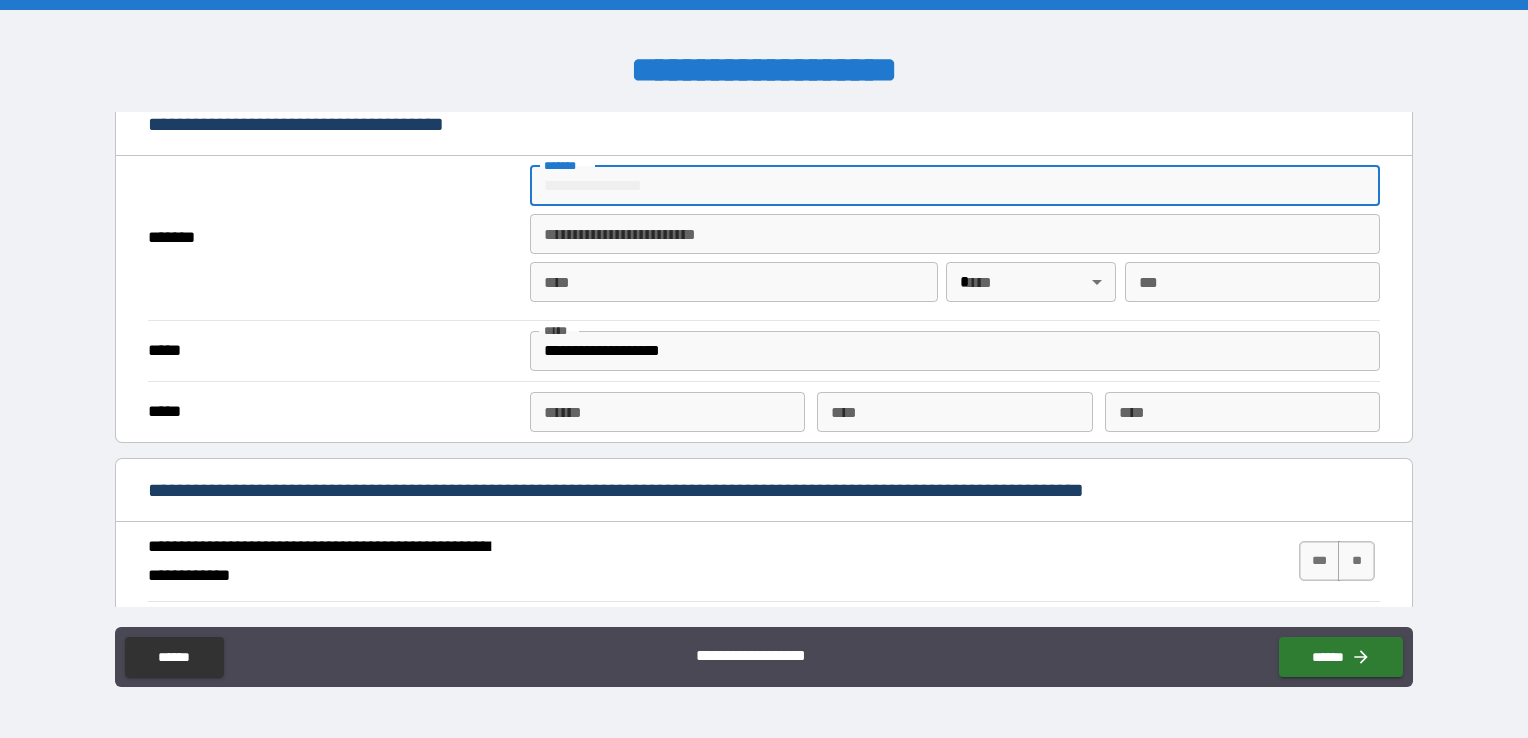 type on "**********" 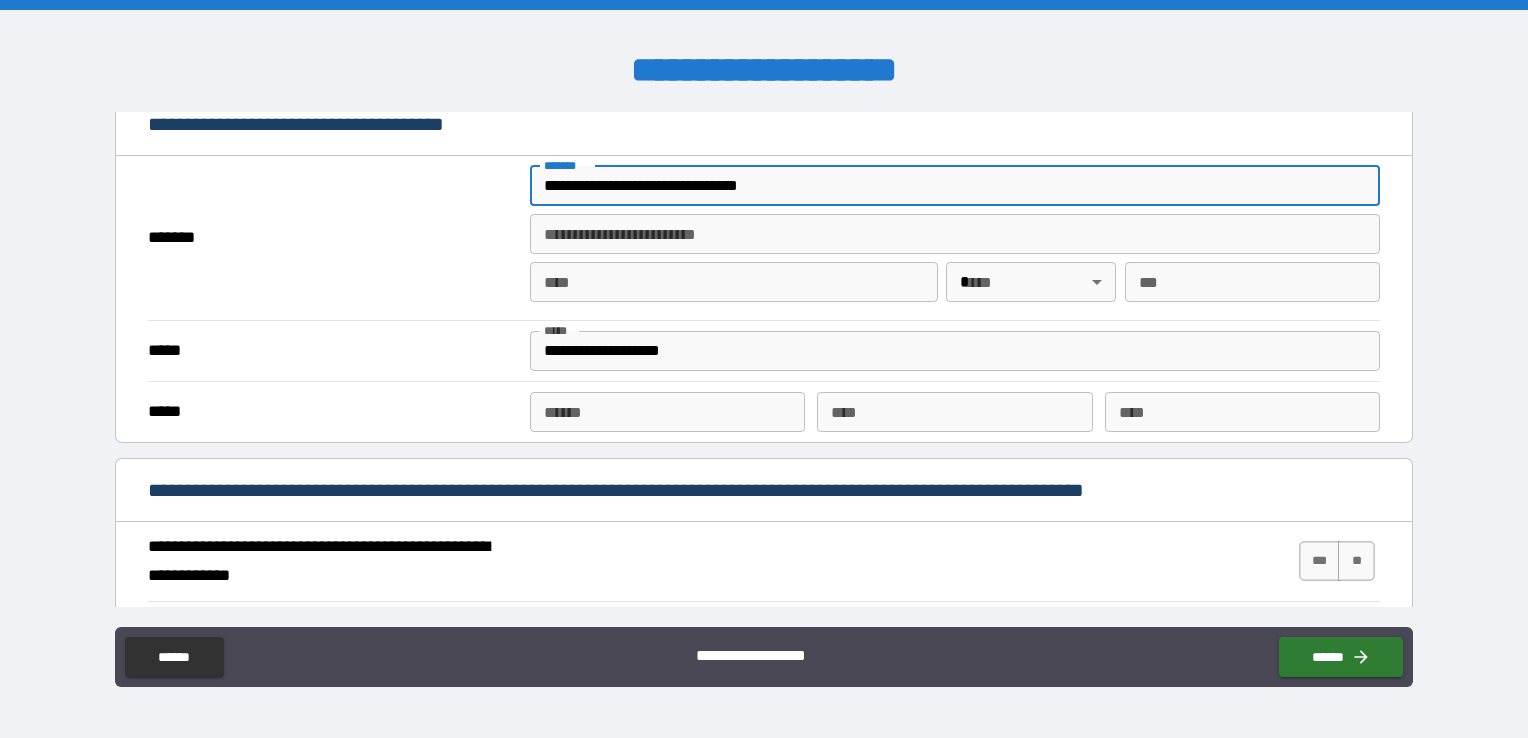 type on "**********" 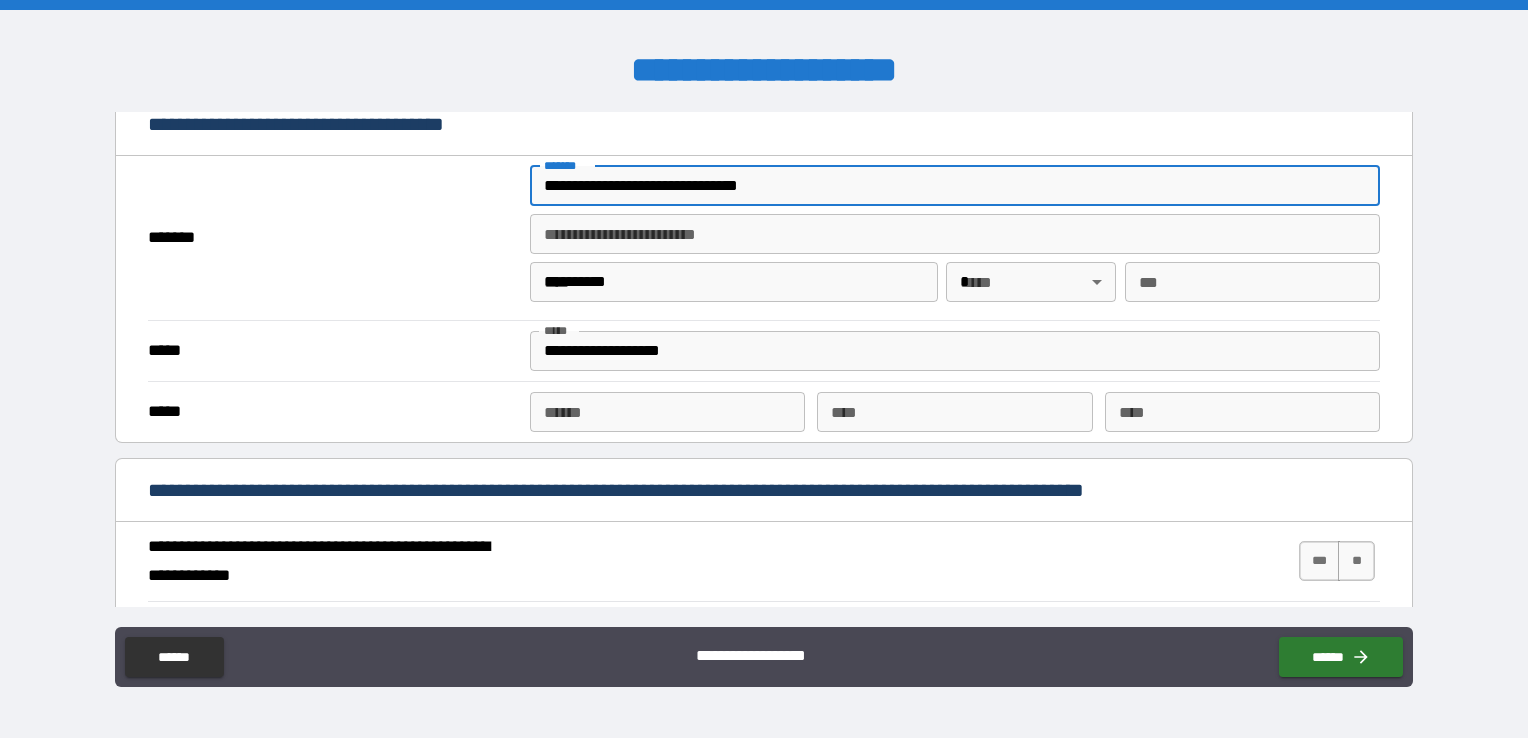 type on "**" 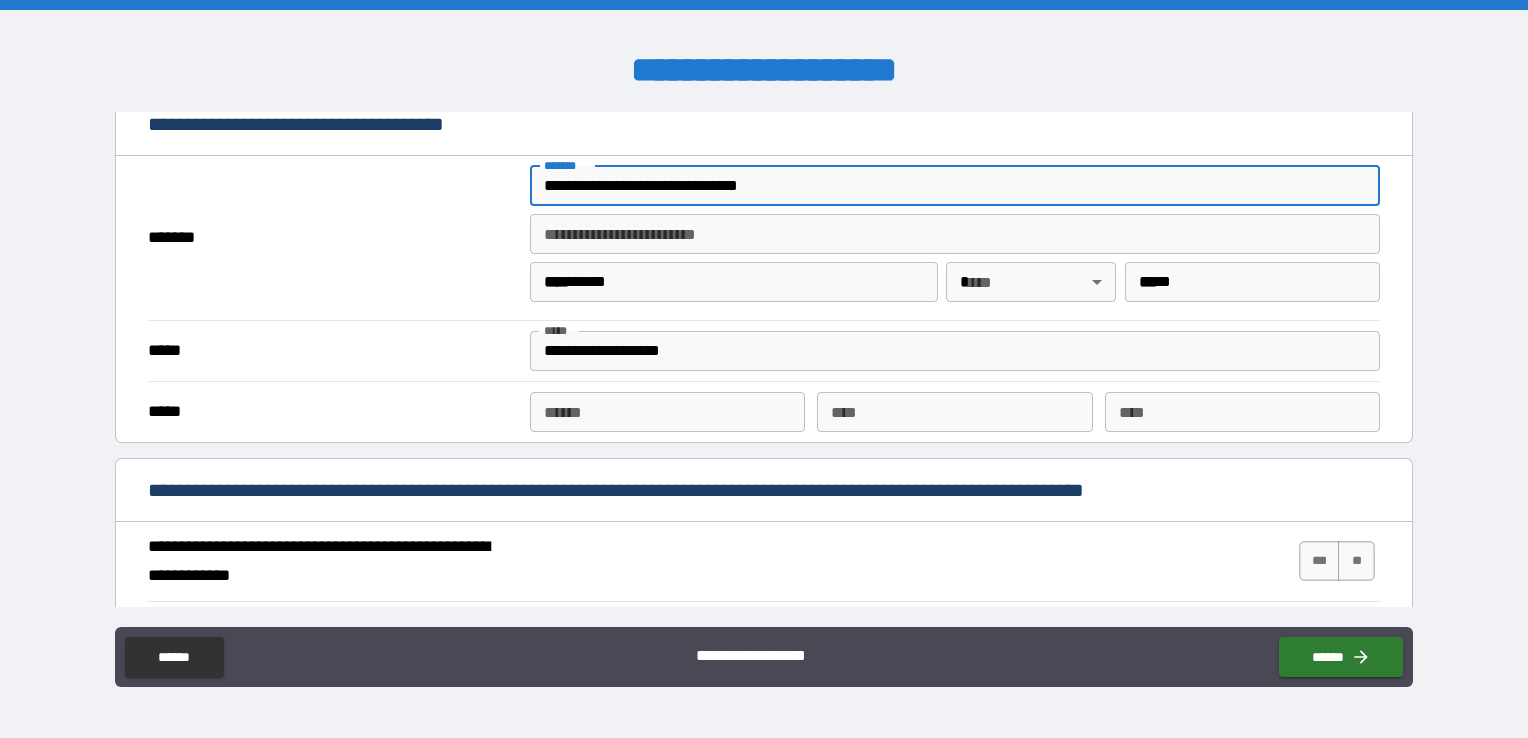 type on "**********" 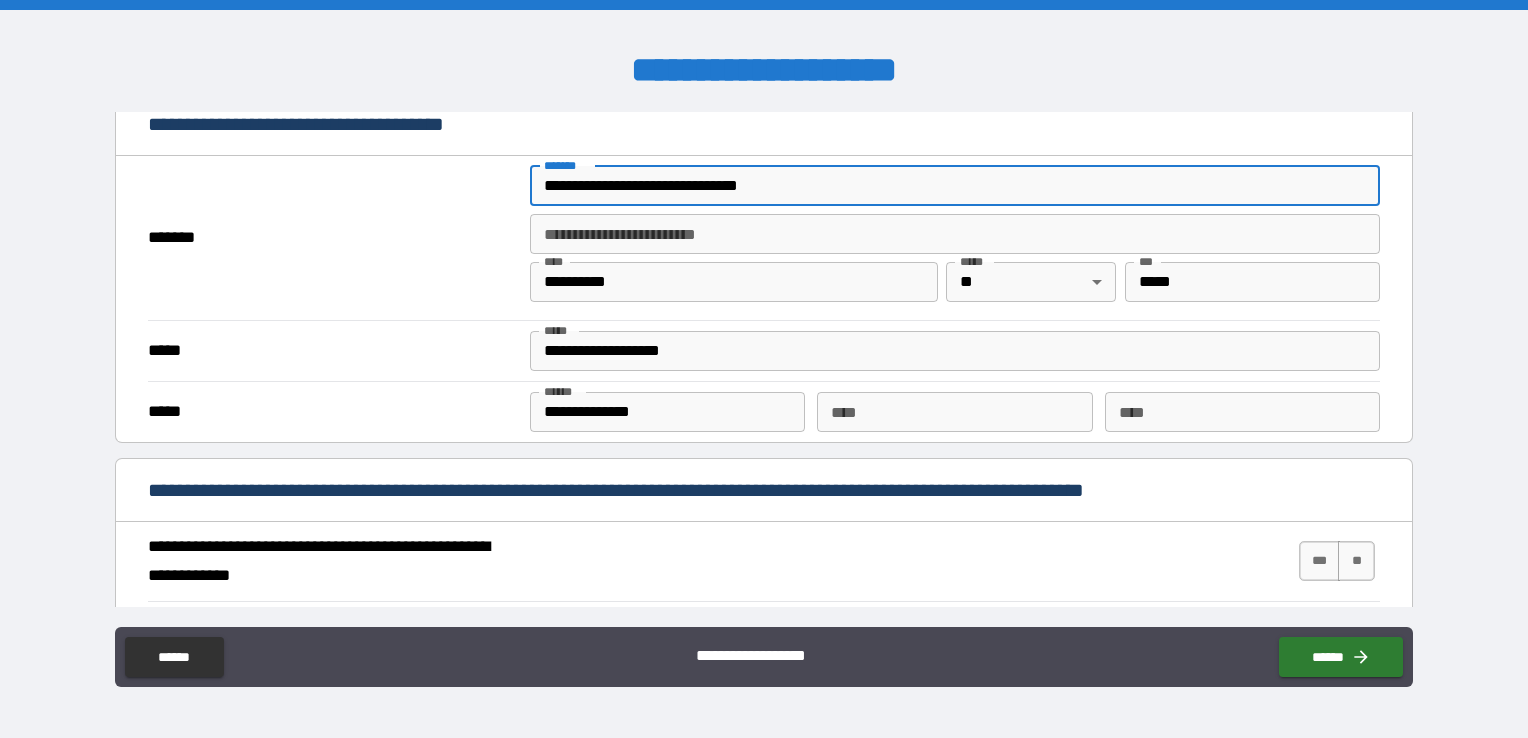 type on "**********" 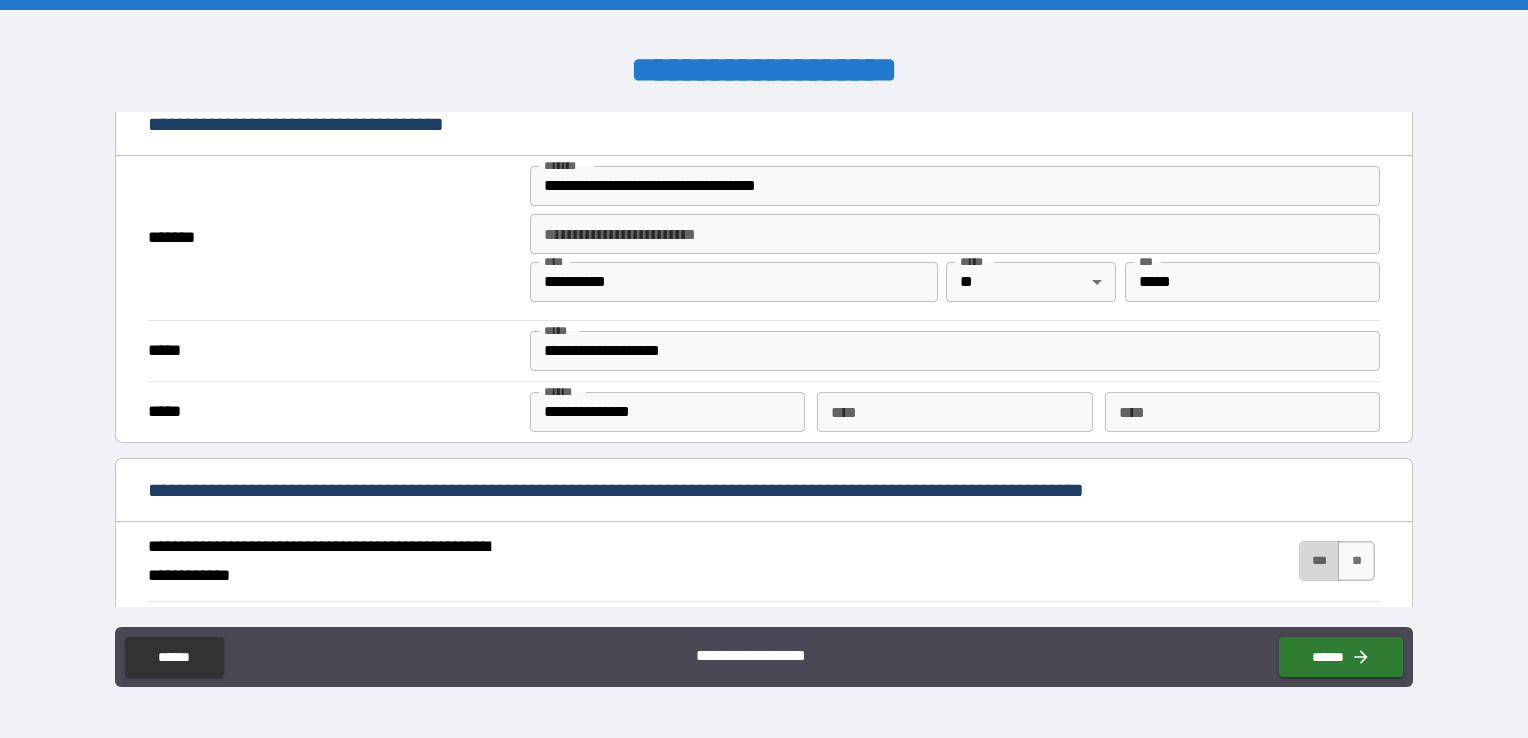 click on "***" at bounding box center [1320, 561] 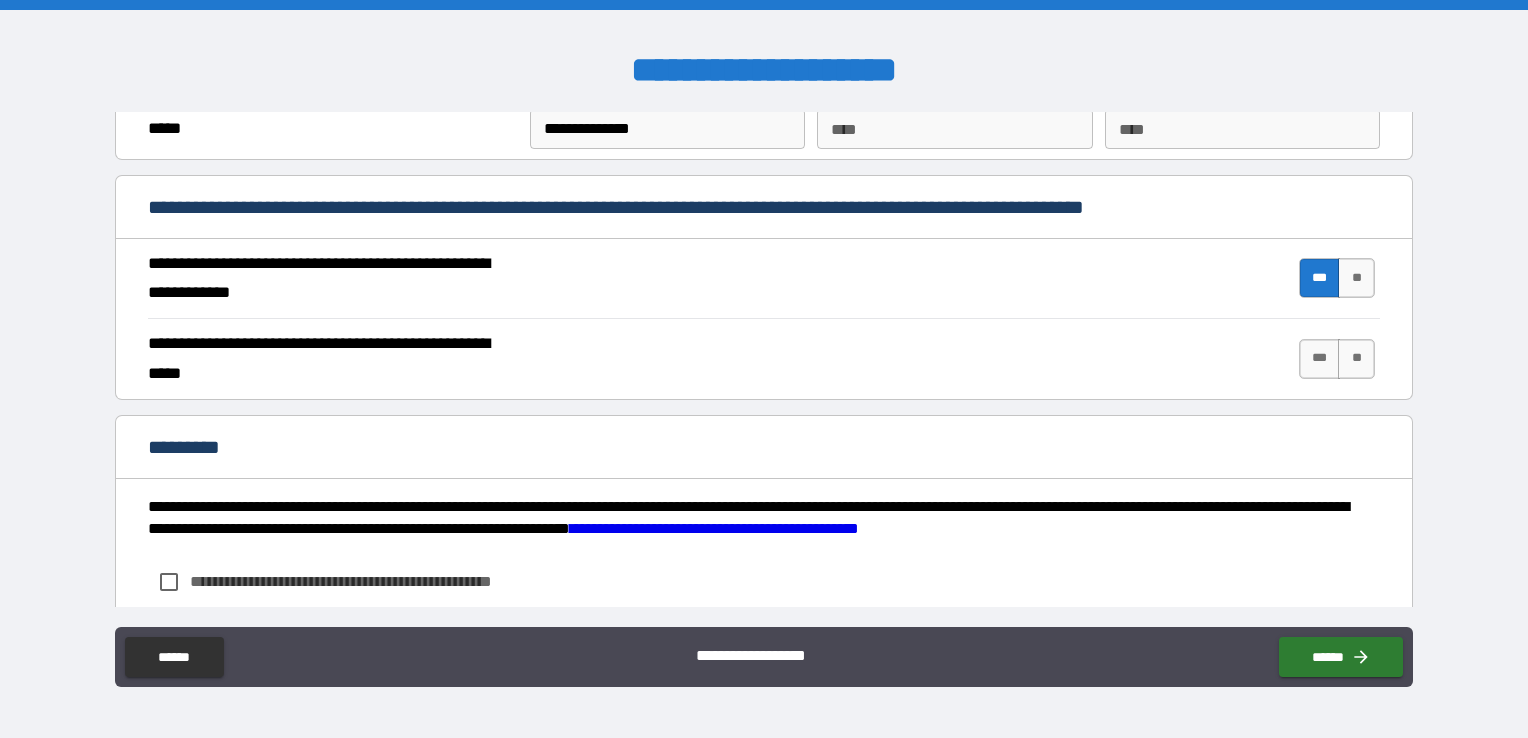 scroll, scrollTop: 1857, scrollLeft: 0, axis: vertical 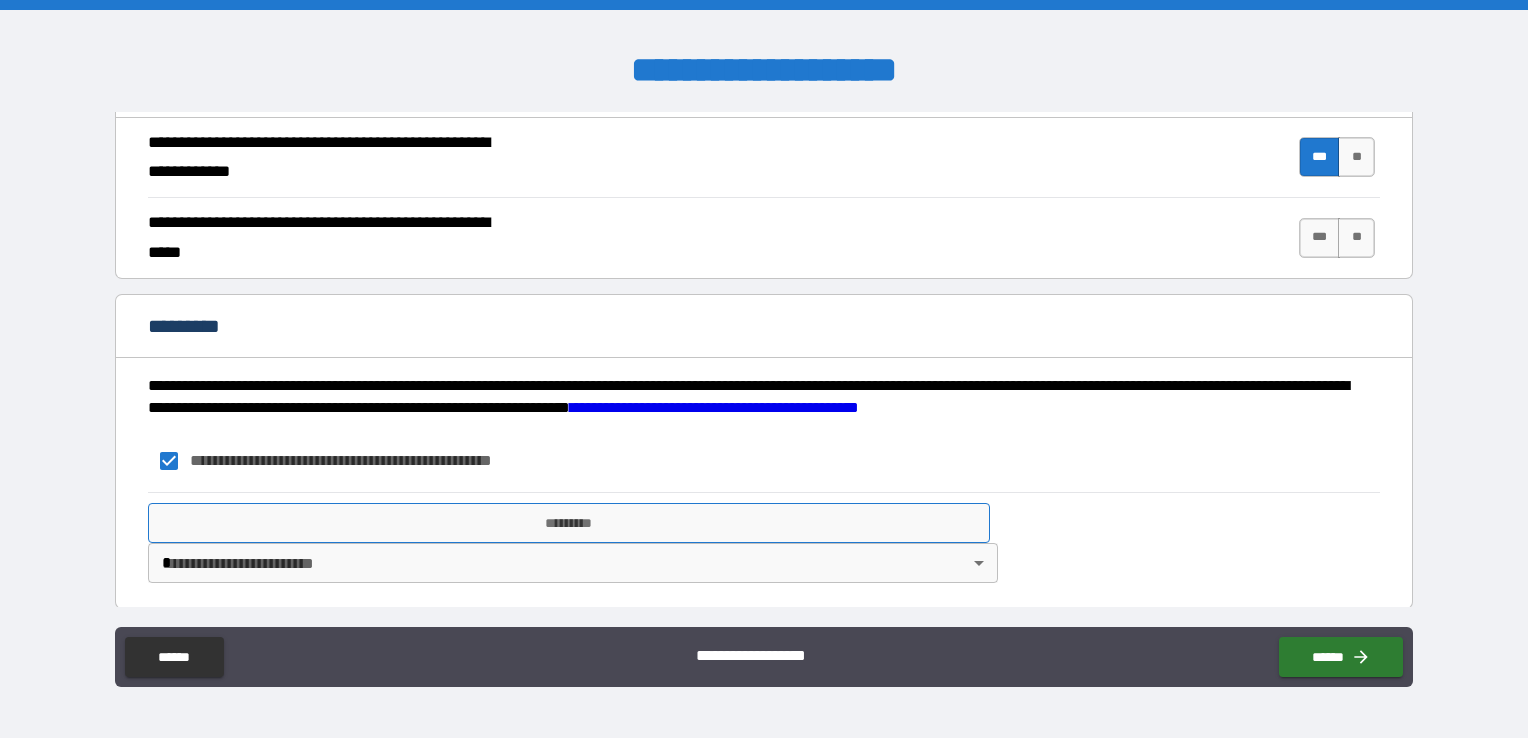 click on "*********" at bounding box center (569, 523) 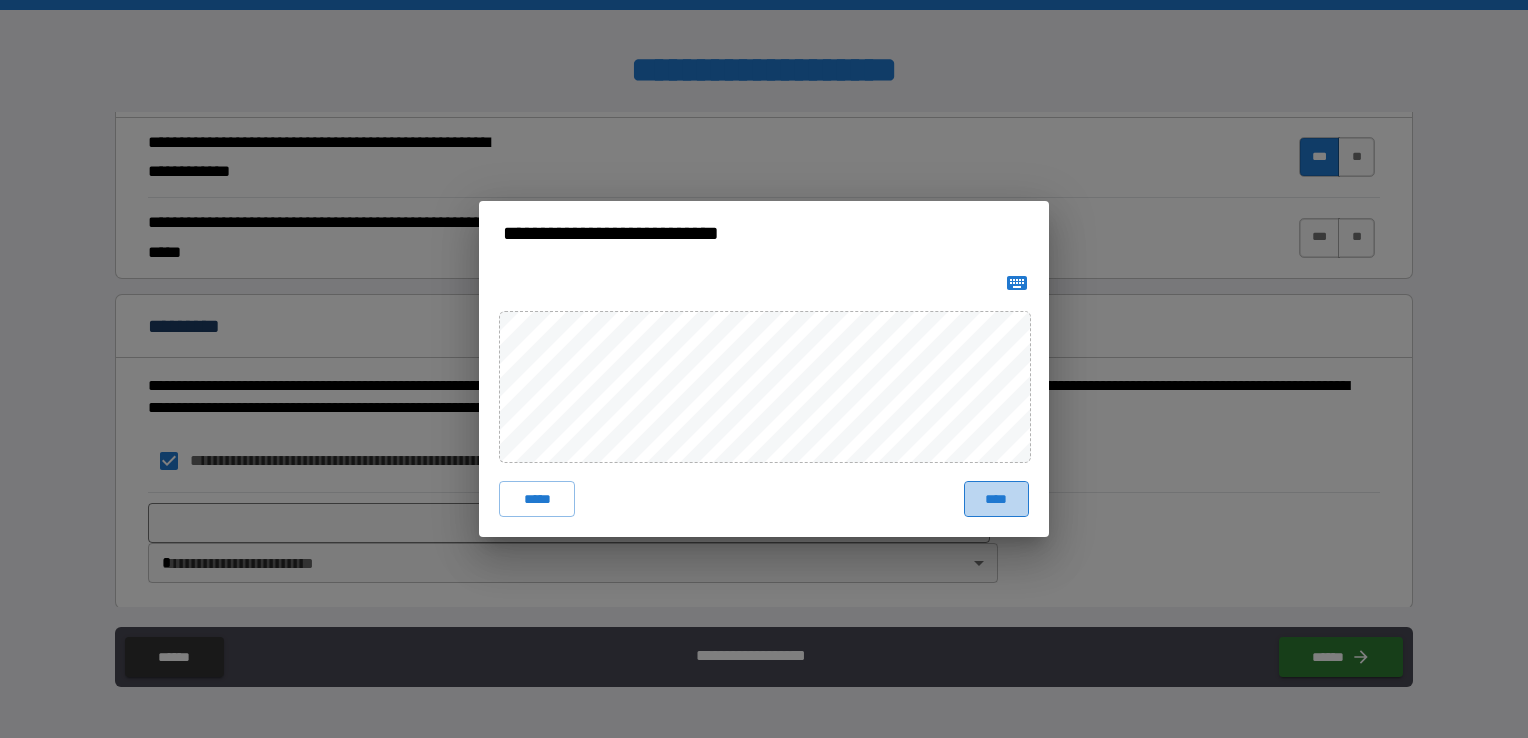 click on "****" at bounding box center (996, 499) 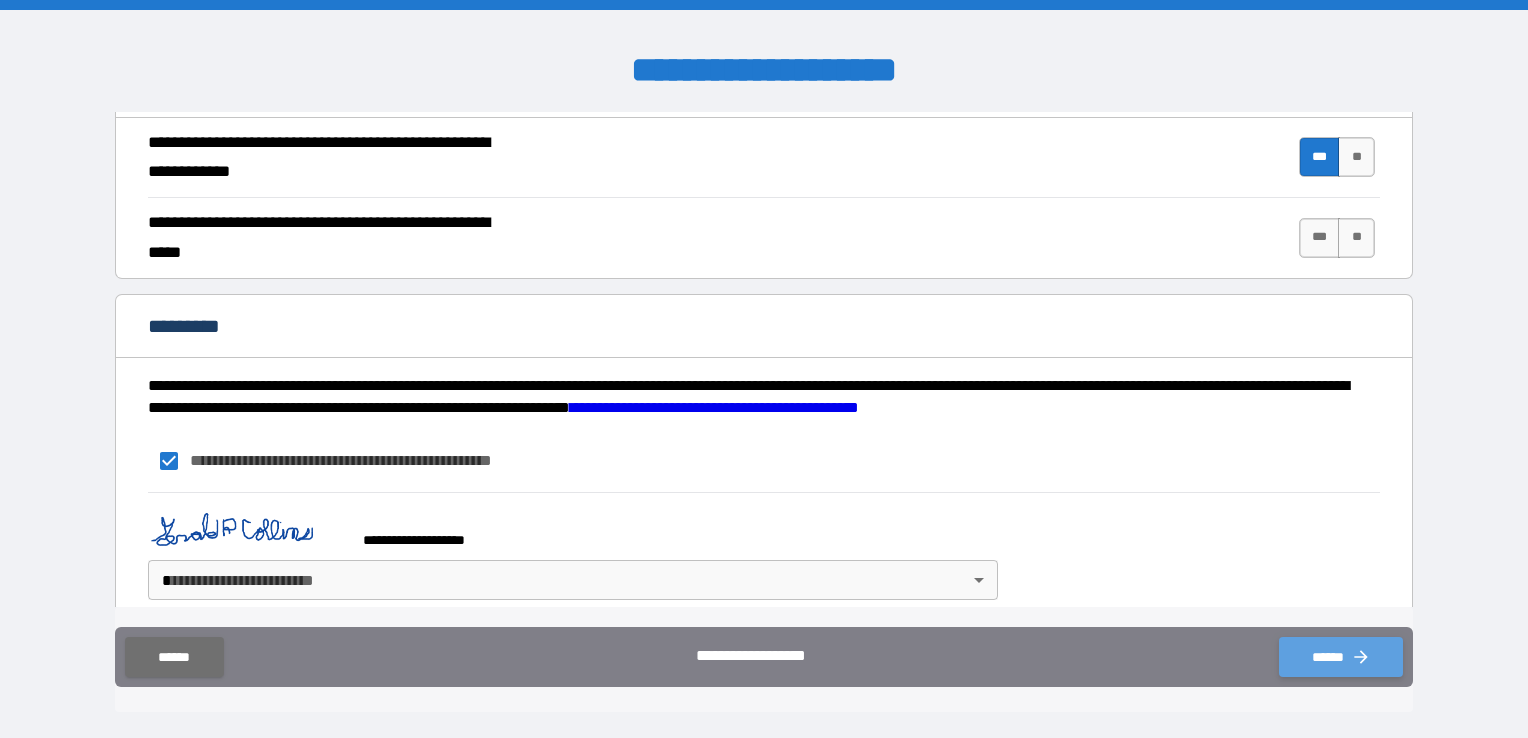 click on "******" at bounding box center (1341, 657) 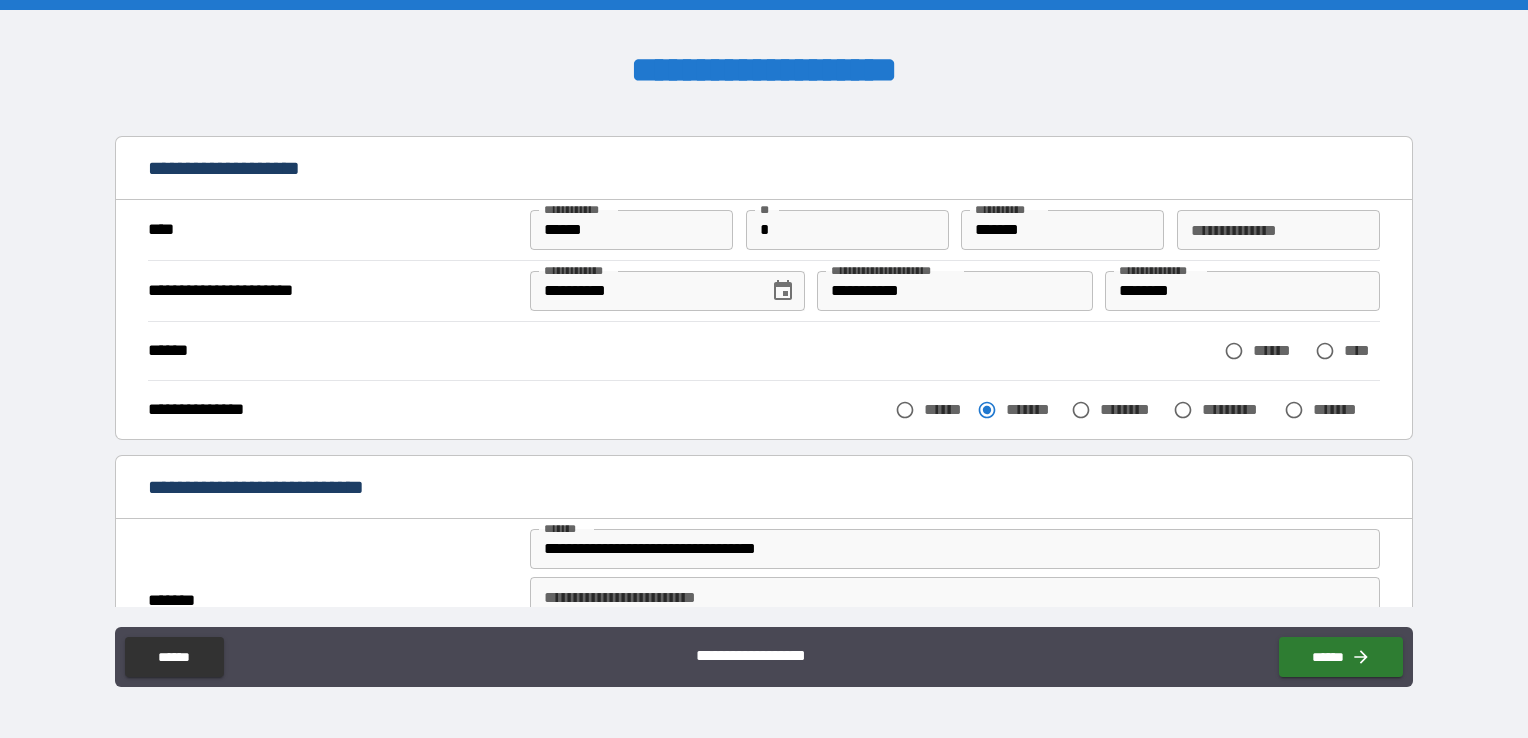 scroll, scrollTop: 0, scrollLeft: 0, axis: both 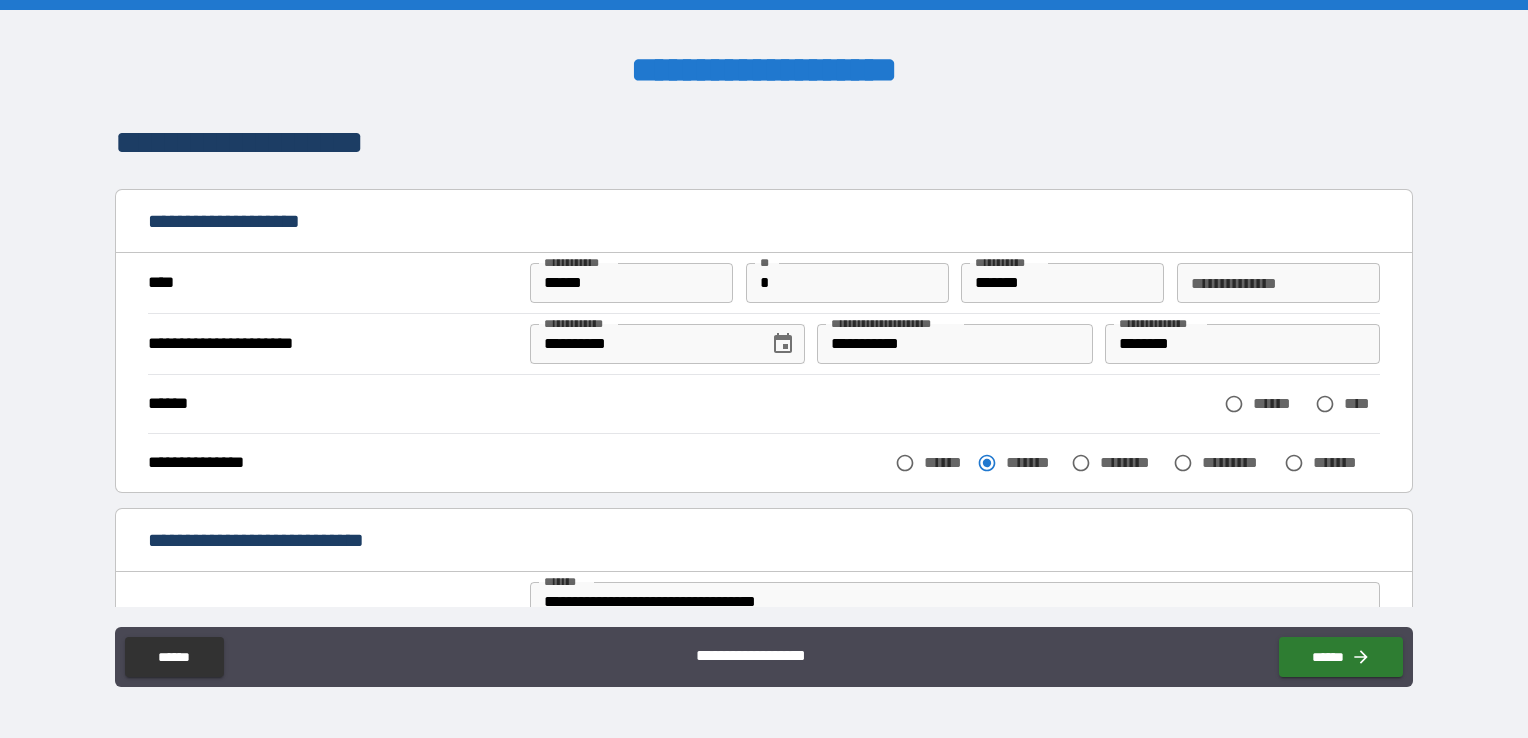 click on "**********" at bounding box center (1278, 283) 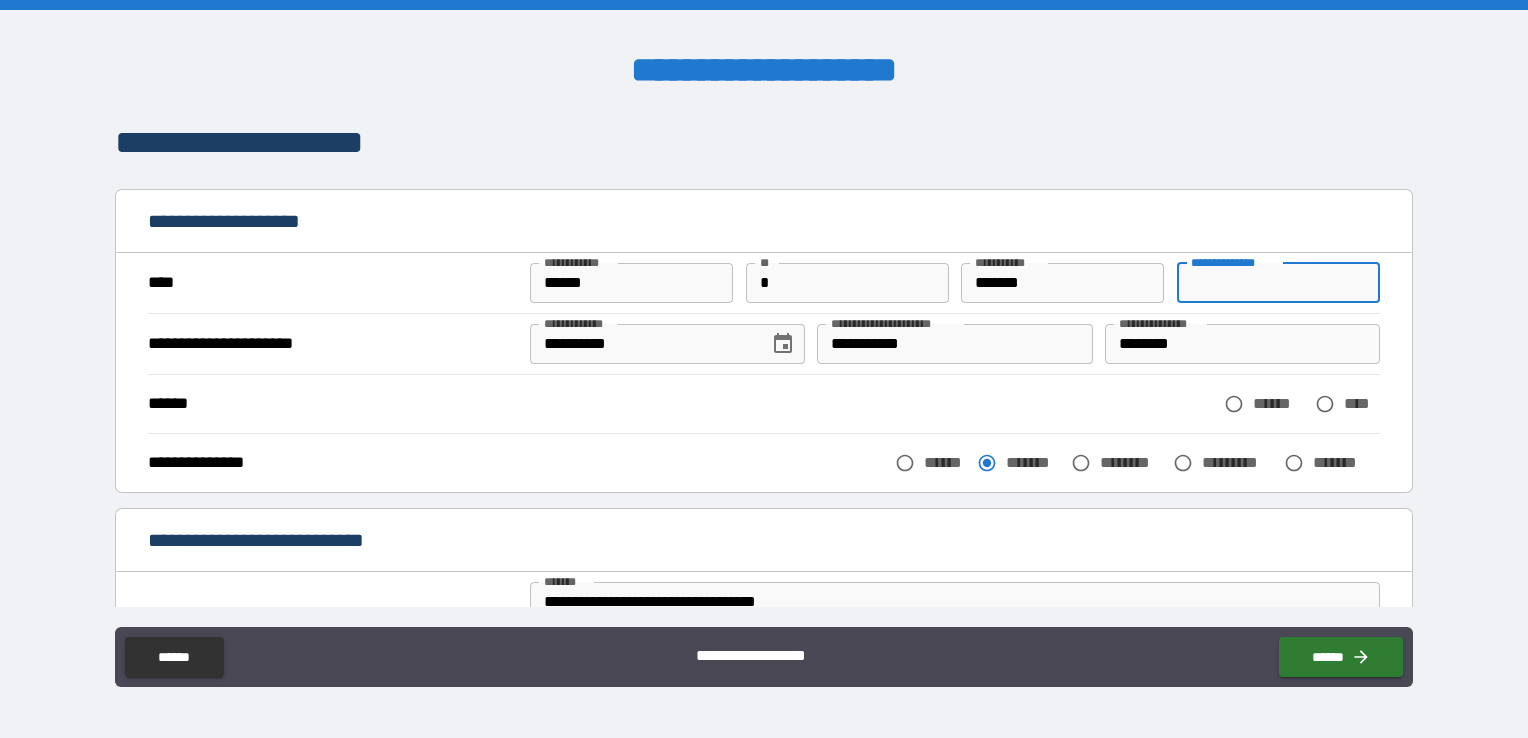 click on "**********" at bounding box center (1278, 283) 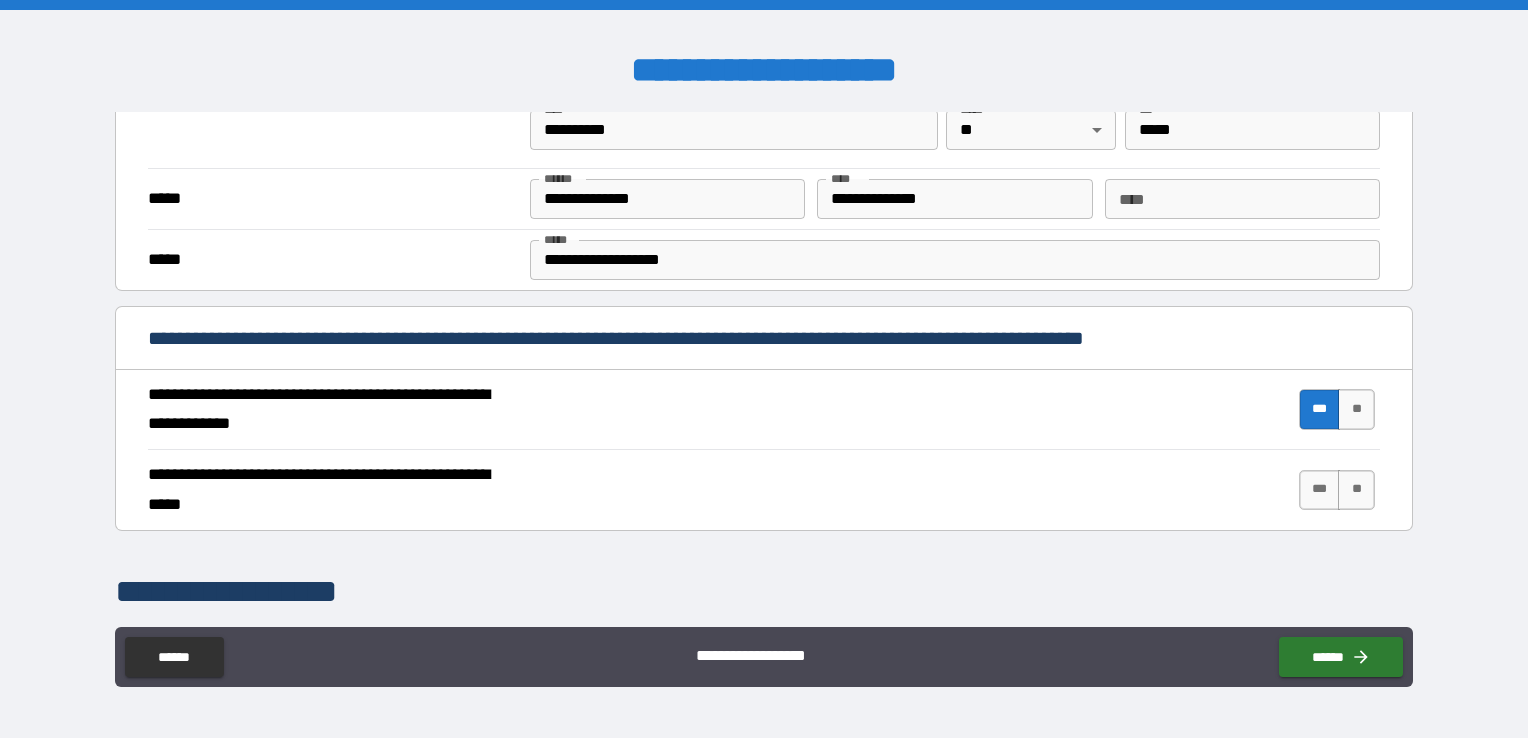 scroll, scrollTop: 586, scrollLeft: 0, axis: vertical 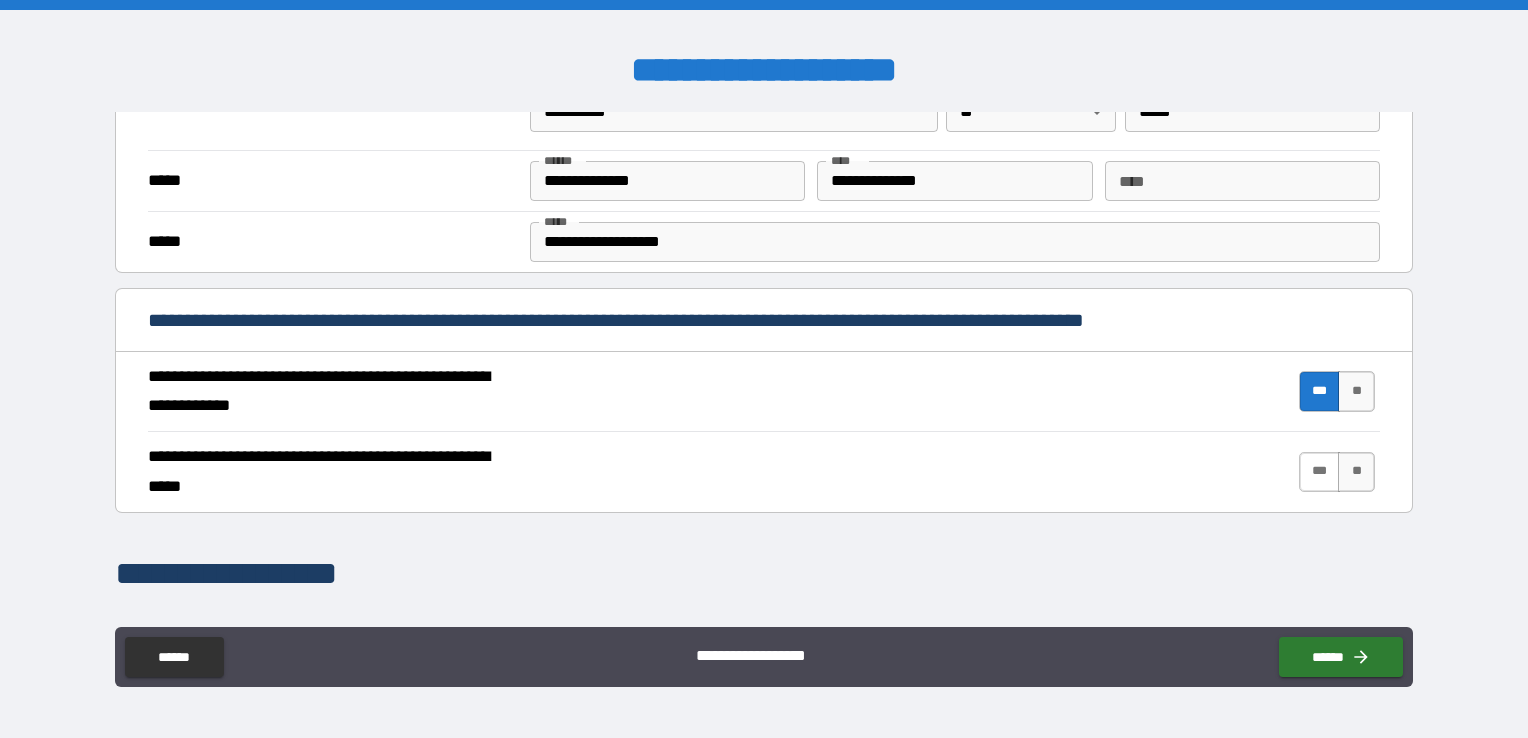 type on "*****" 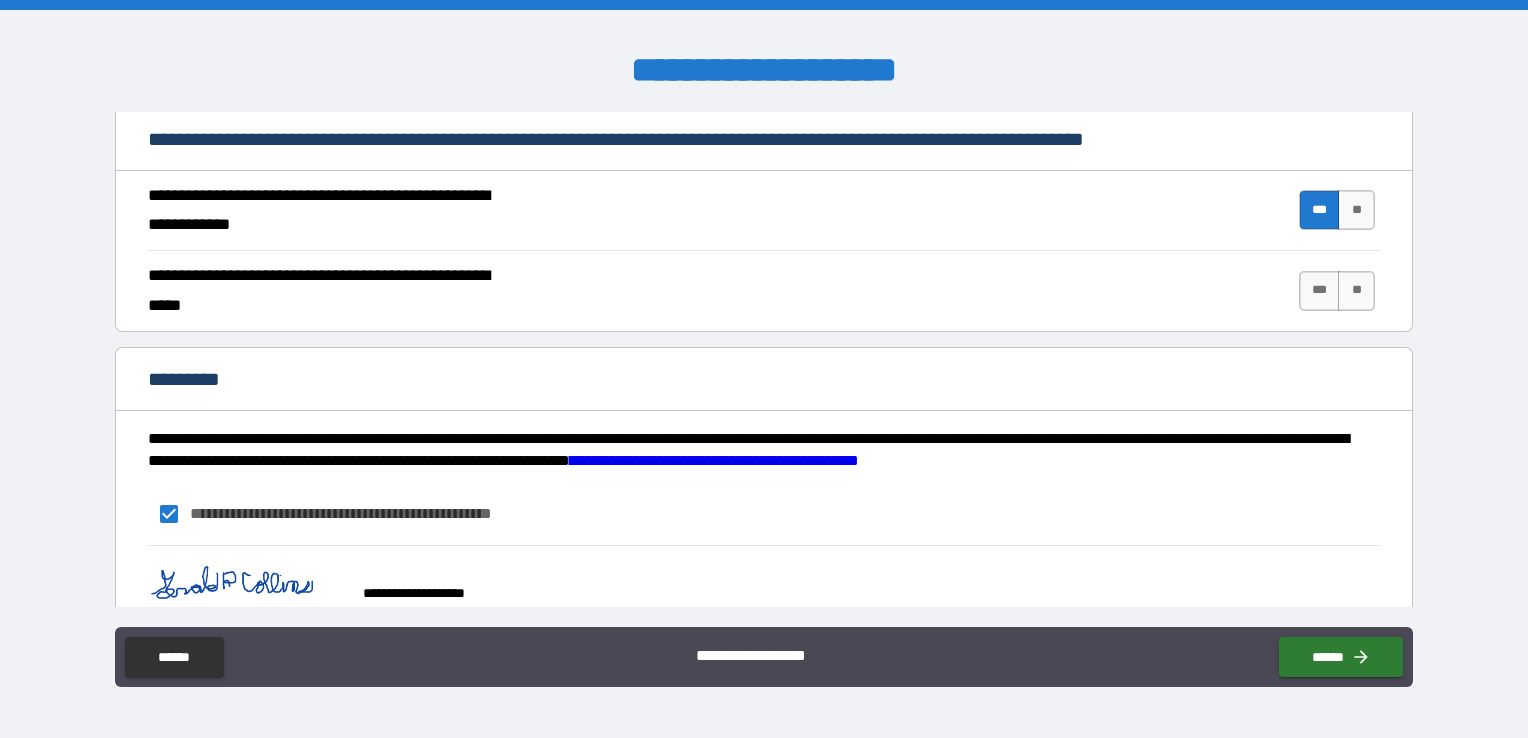 scroll, scrollTop: 1828, scrollLeft: 0, axis: vertical 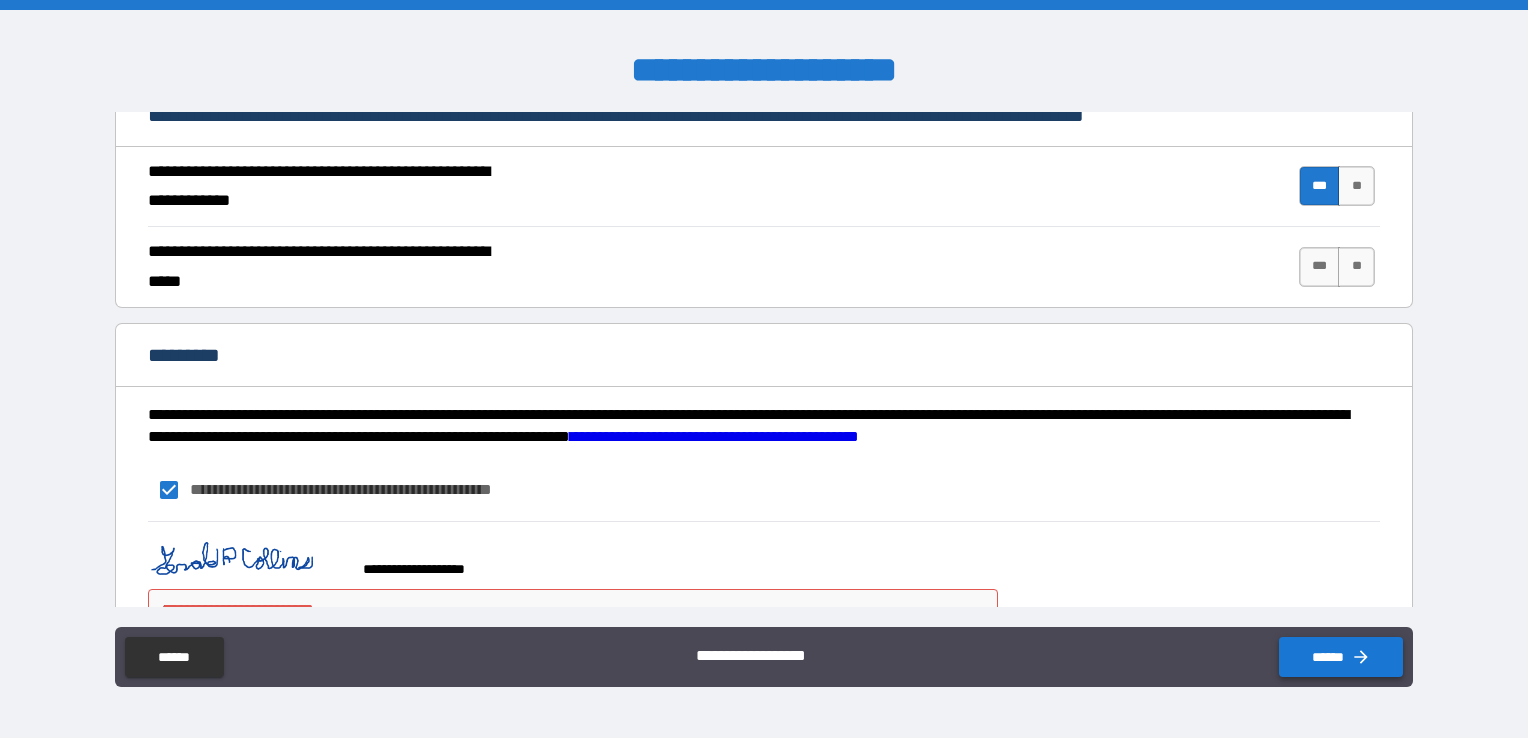 click on "******" at bounding box center (1341, 657) 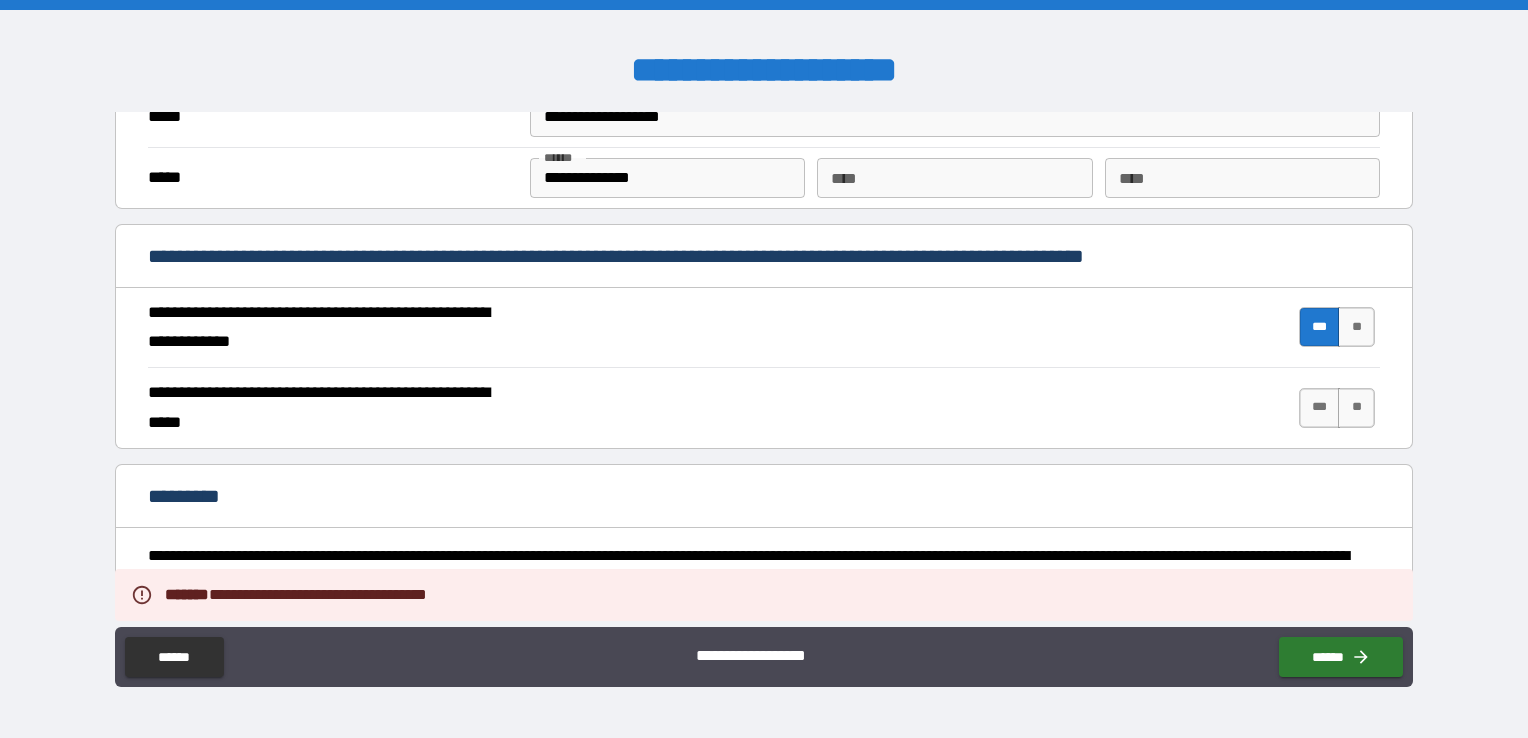 scroll, scrollTop: 1682, scrollLeft: 0, axis: vertical 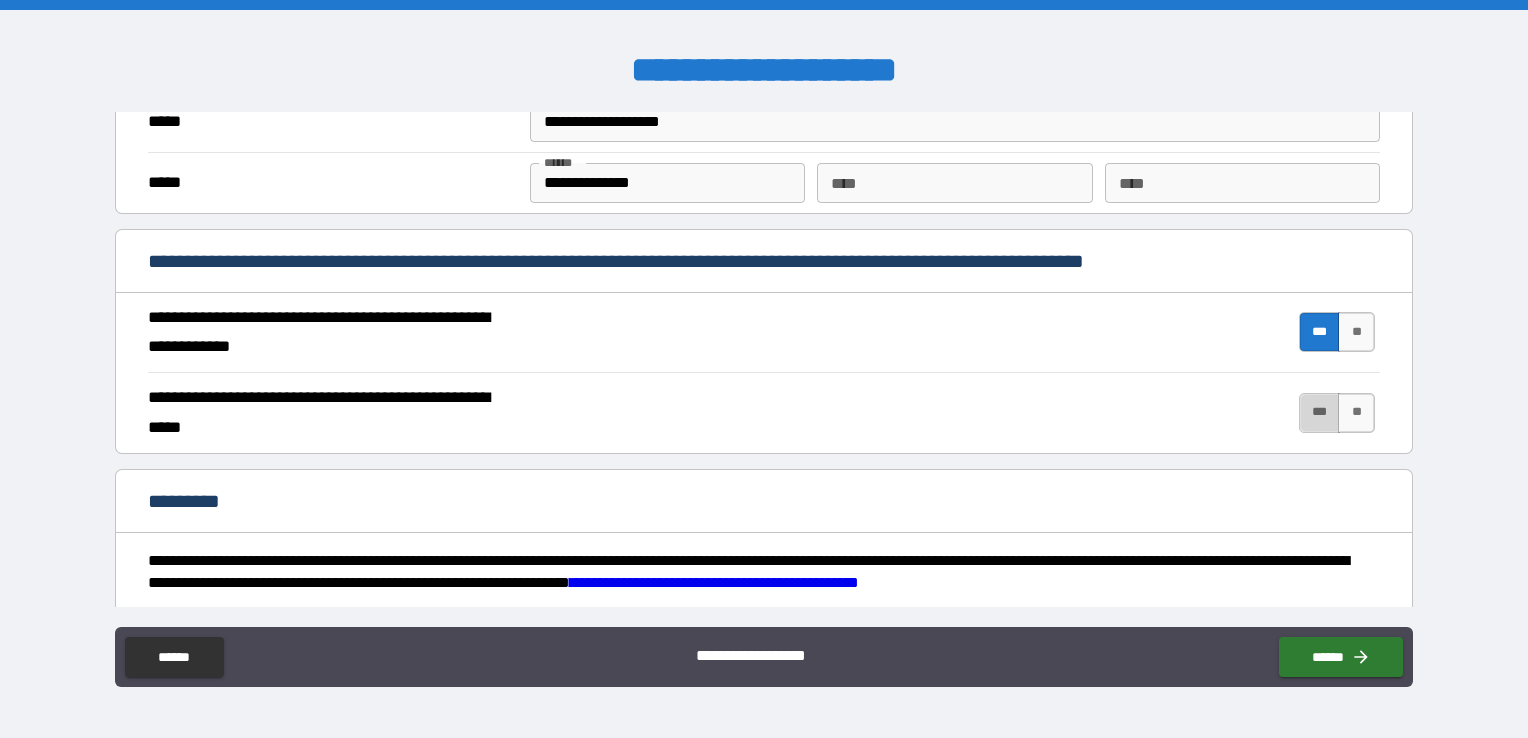 click on "***" at bounding box center (1320, 413) 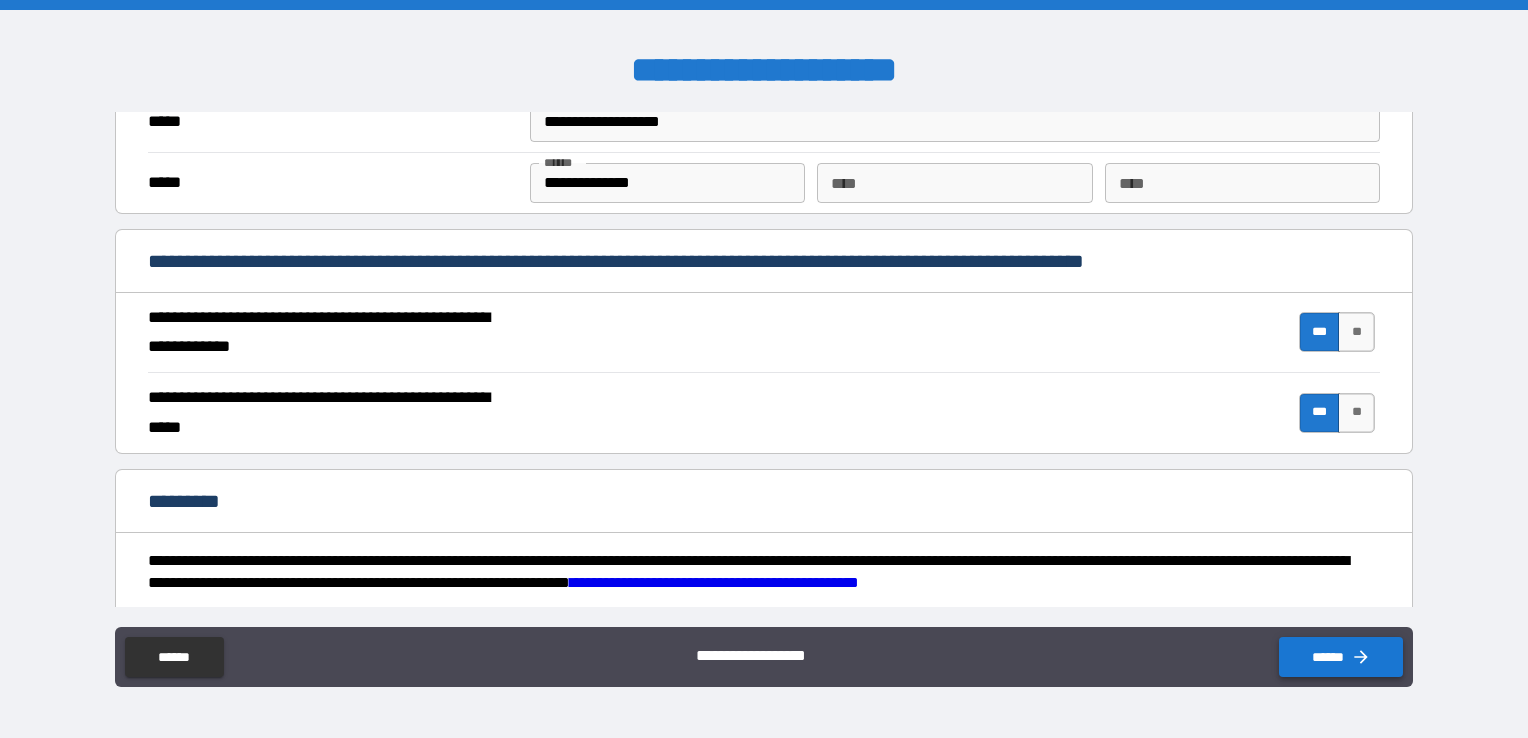 click on "******" at bounding box center [1341, 657] 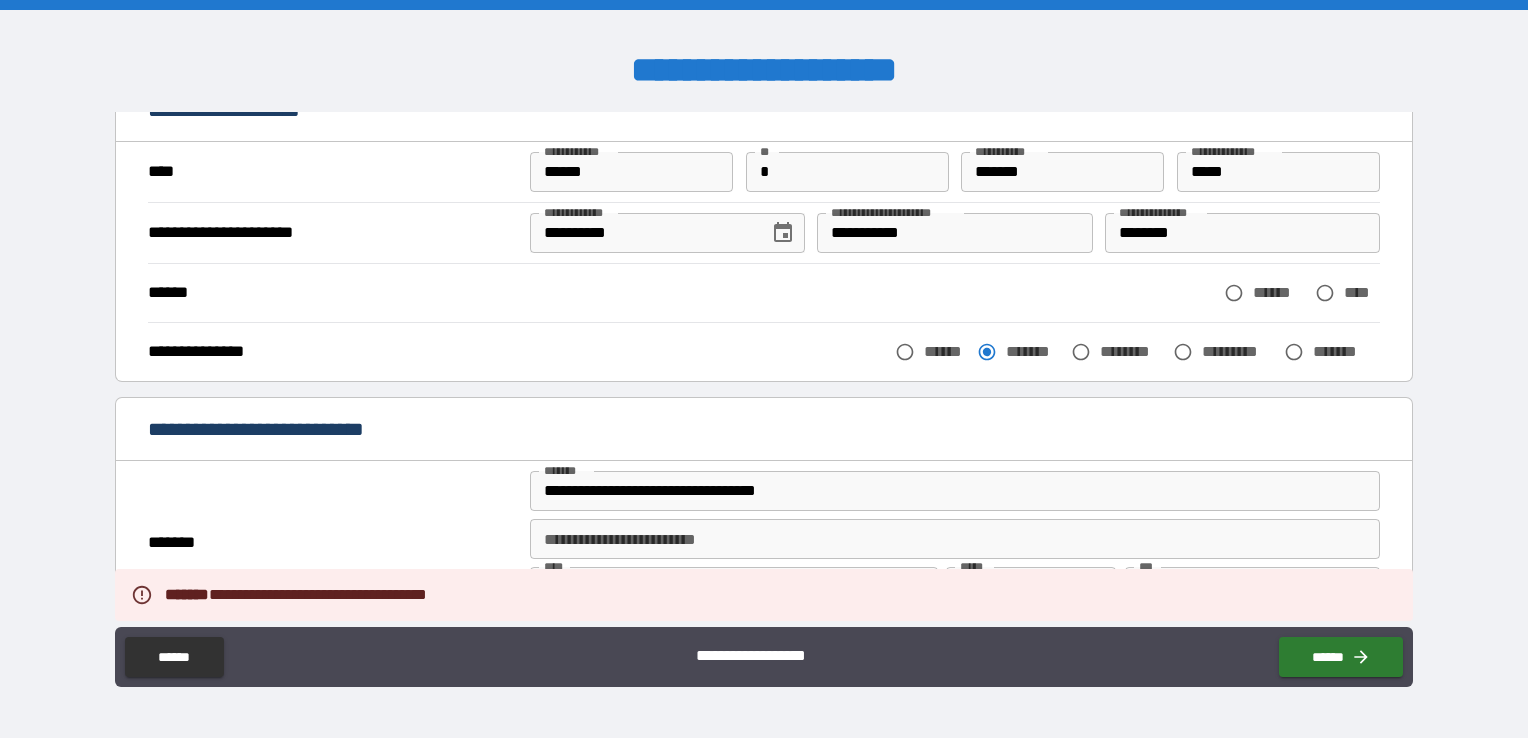scroll, scrollTop: 0, scrollLeft: 0, axis: both 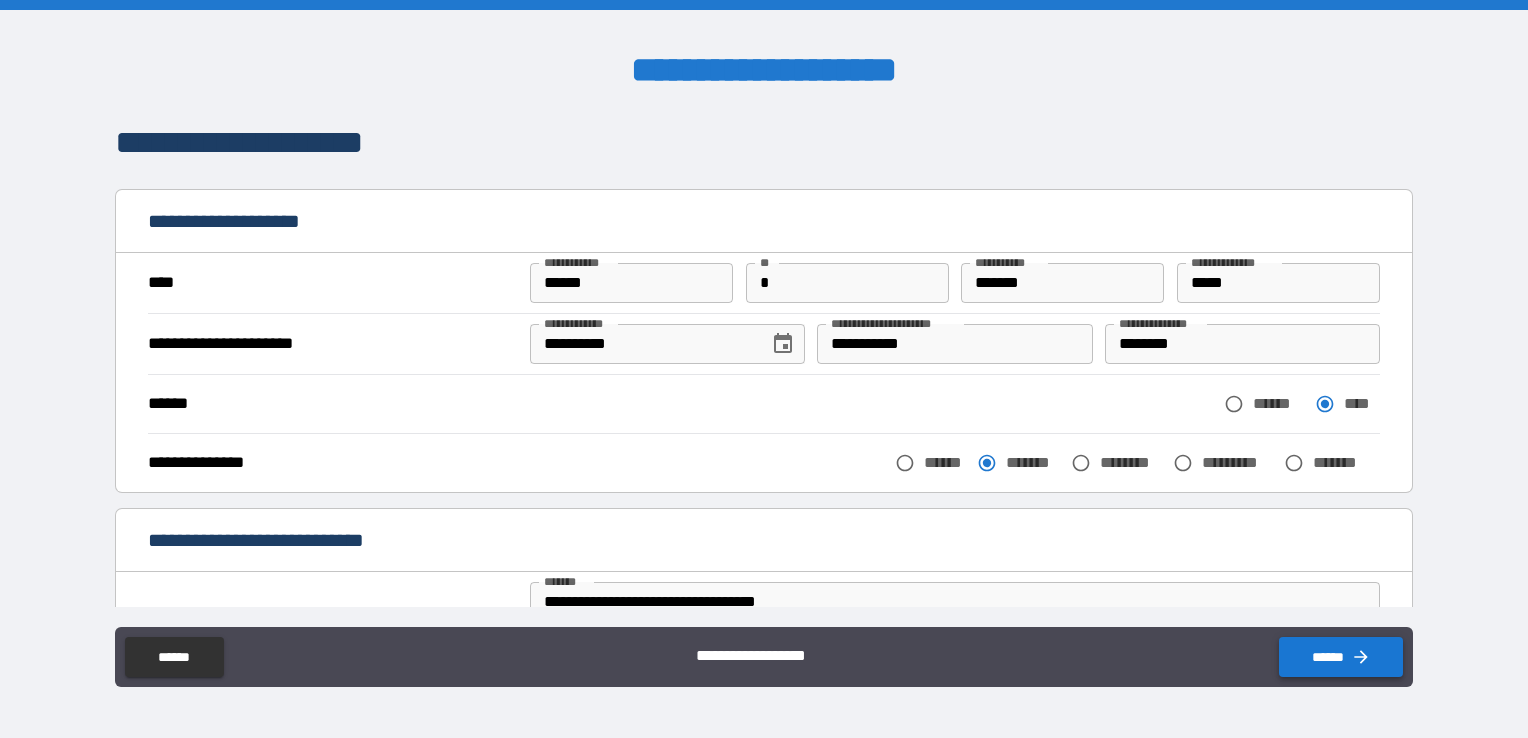 click on "******" at bounding box center (1341, 657) 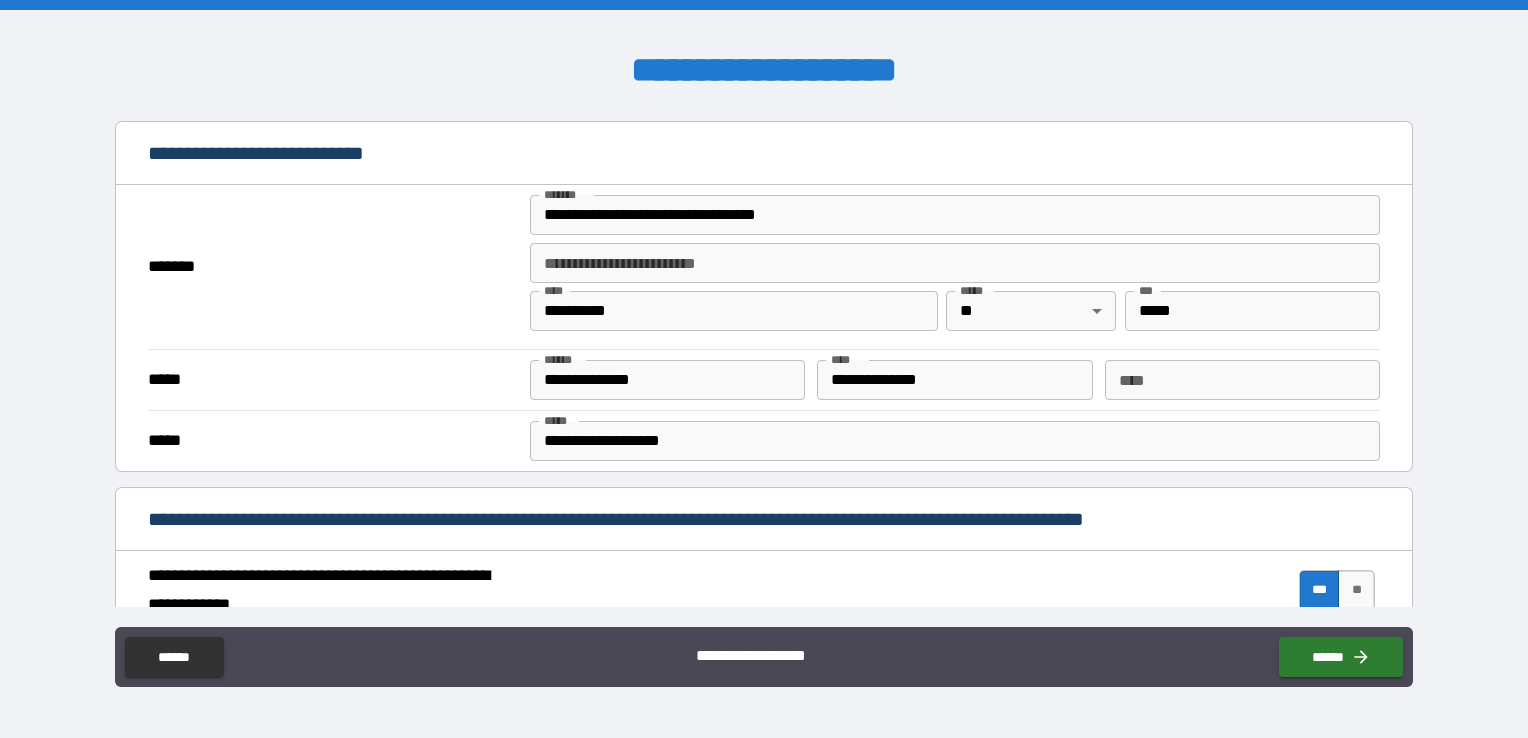 scroll, scrollTop: 391, scrollLeft: 0, axis: vertical 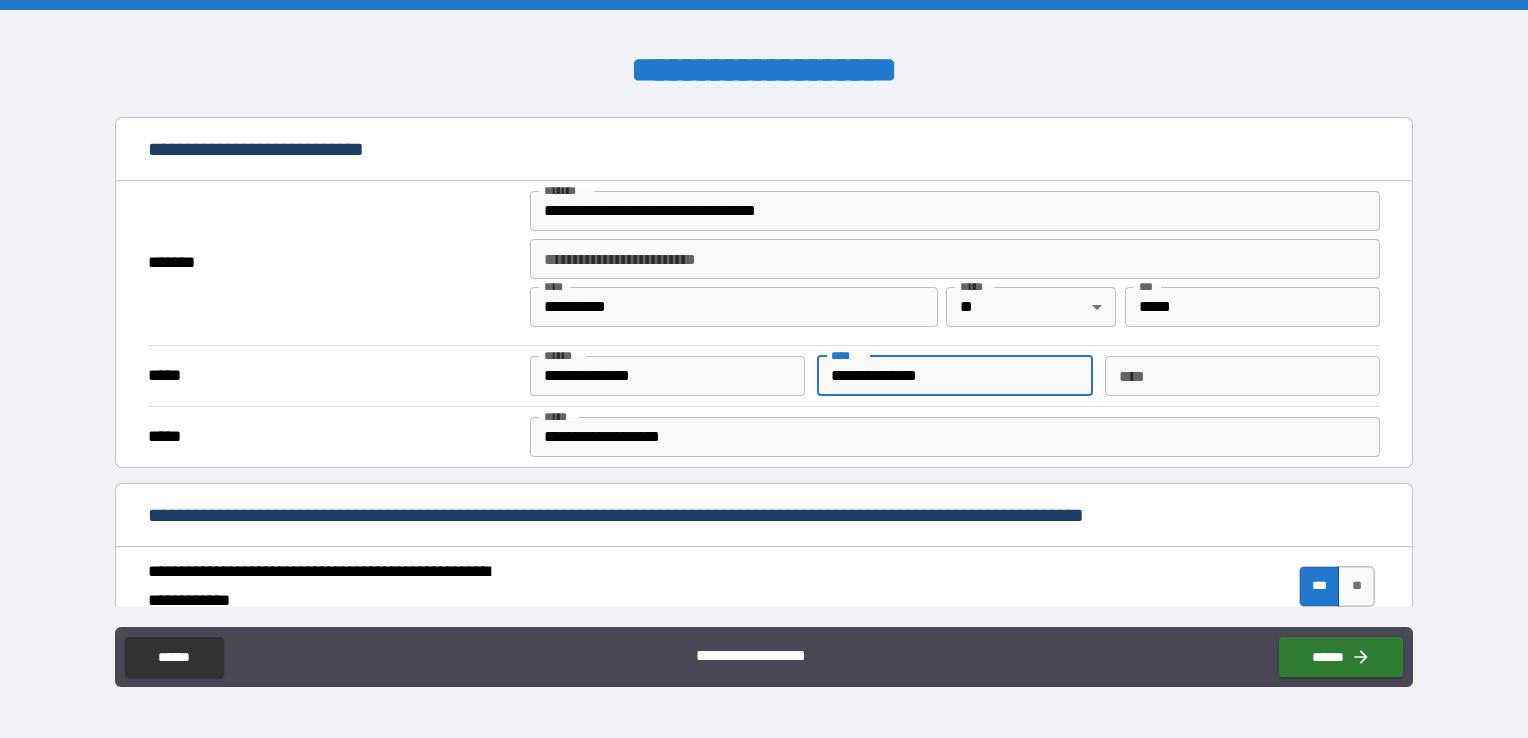 drag, startPoint x: 943, startPoint y: 382, endPoint x: 809, endPoint y: 383, distance: 134.00374 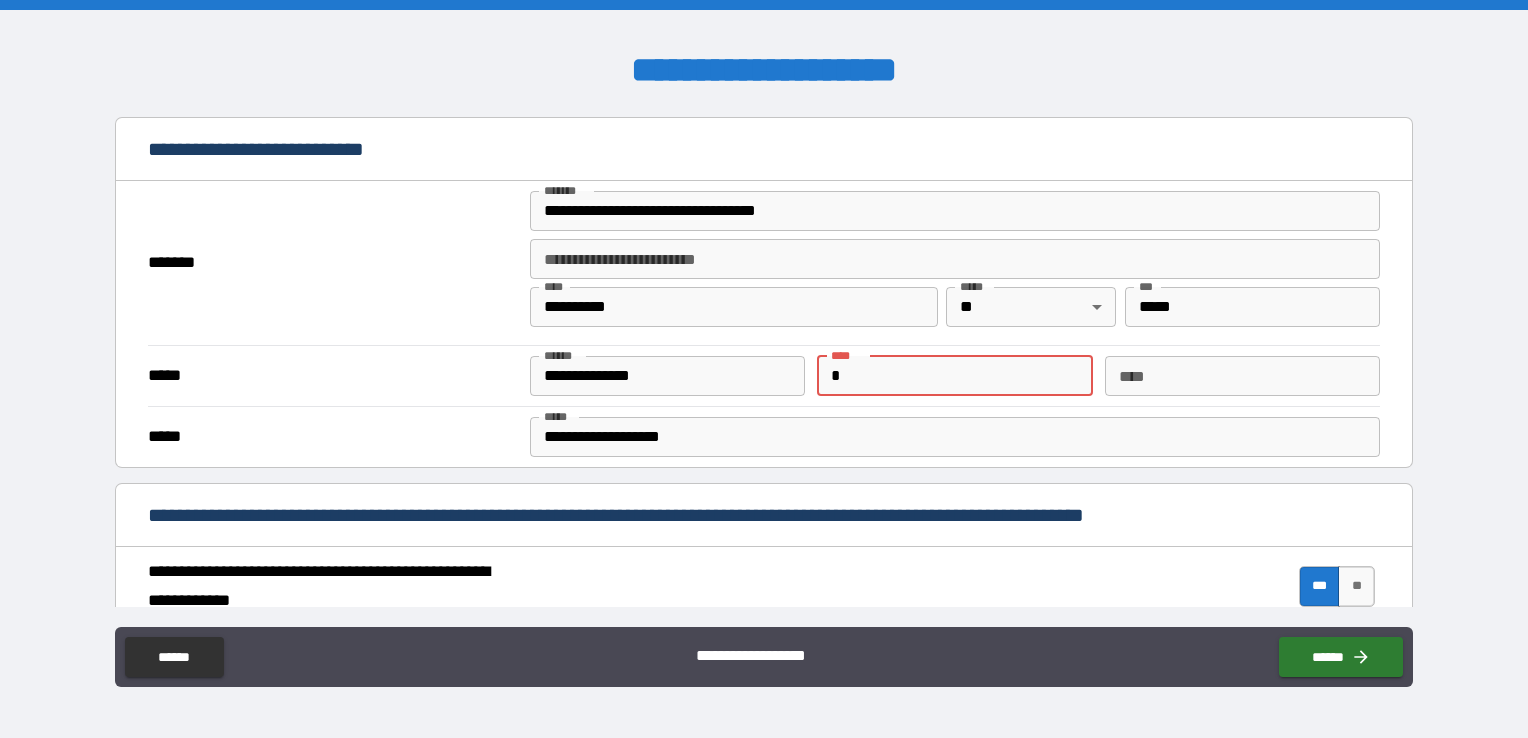 type on "*" 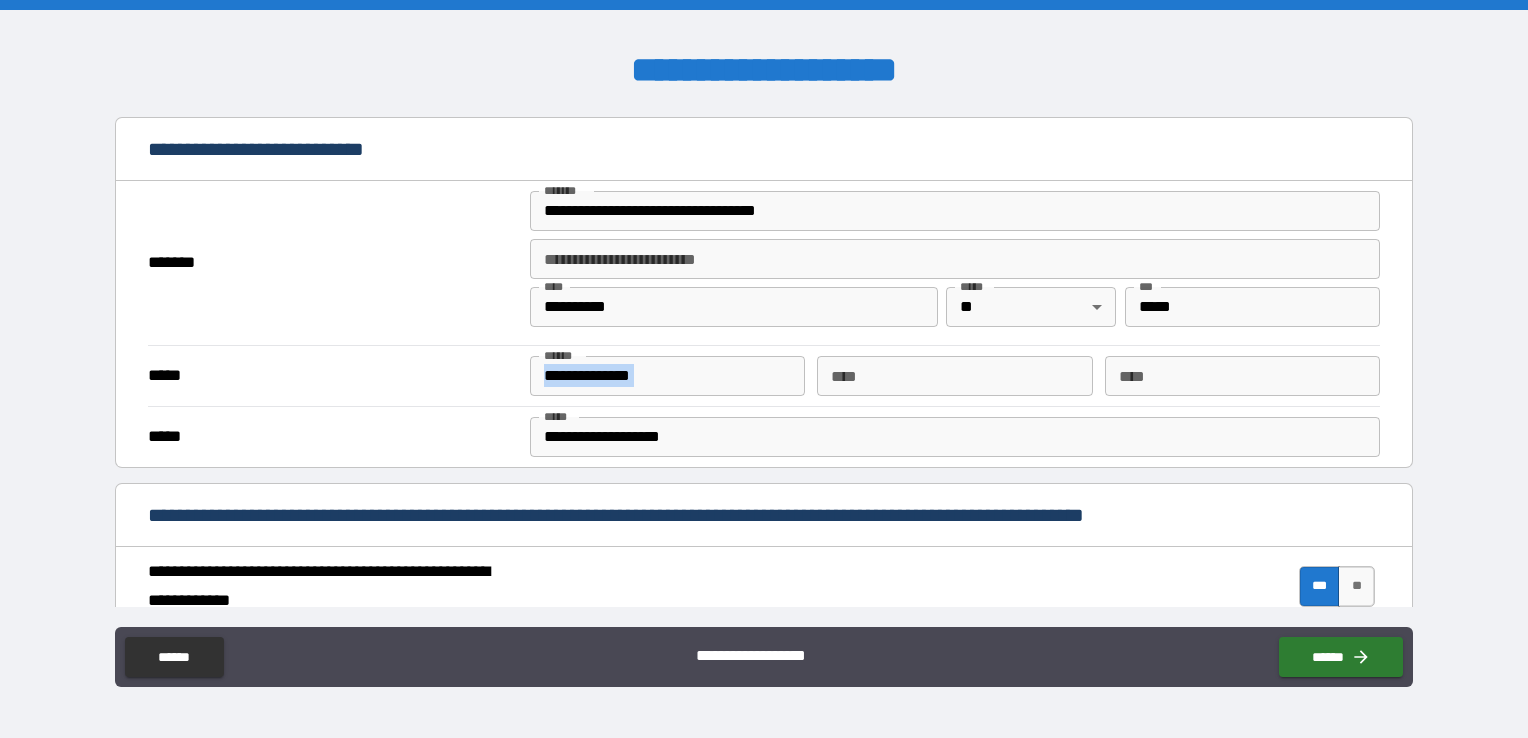 drag, startPoint x: 809, startPoint y: 383, endPoint x: 781, endPoint y: 374, distance: 29.410883 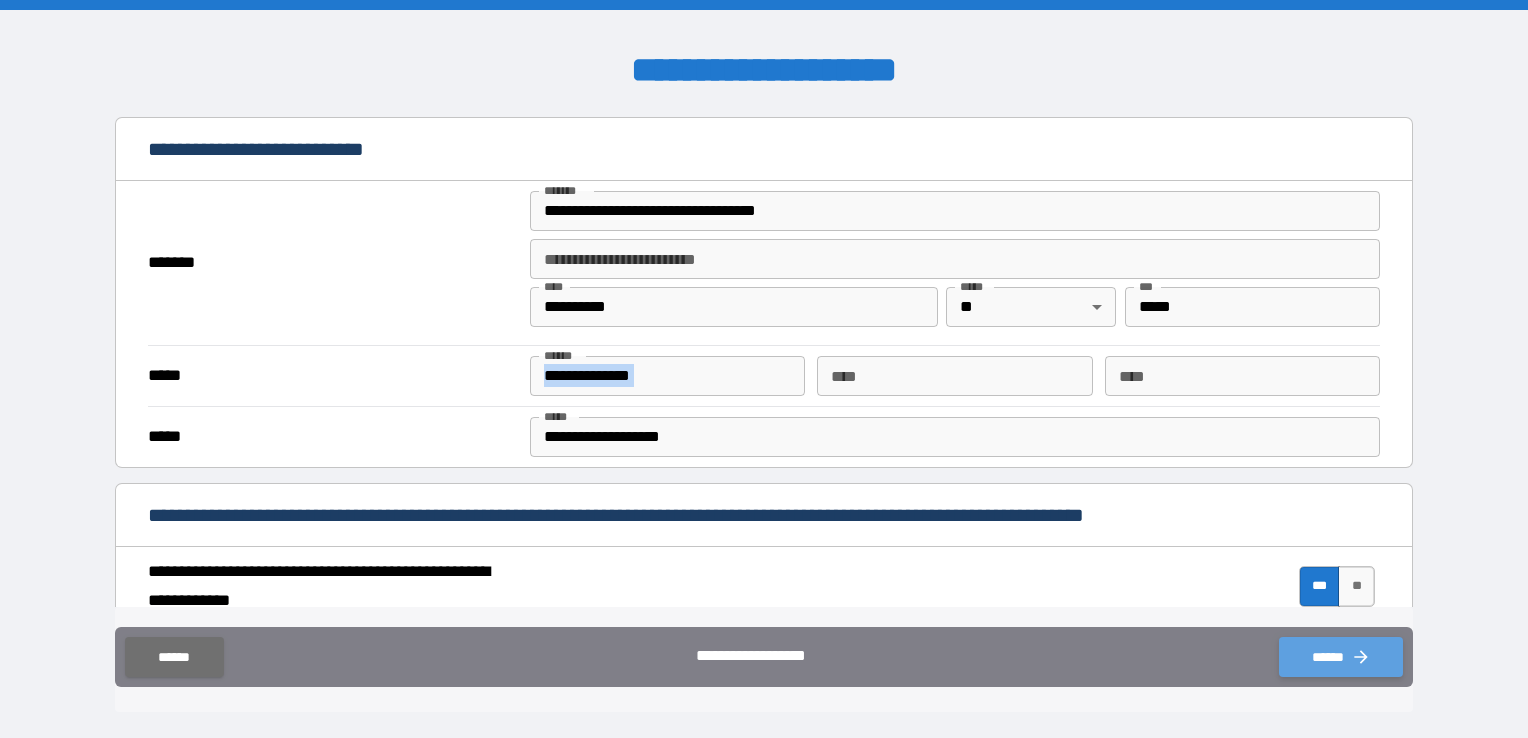 click on "******" at bounding box center [1341, 657] 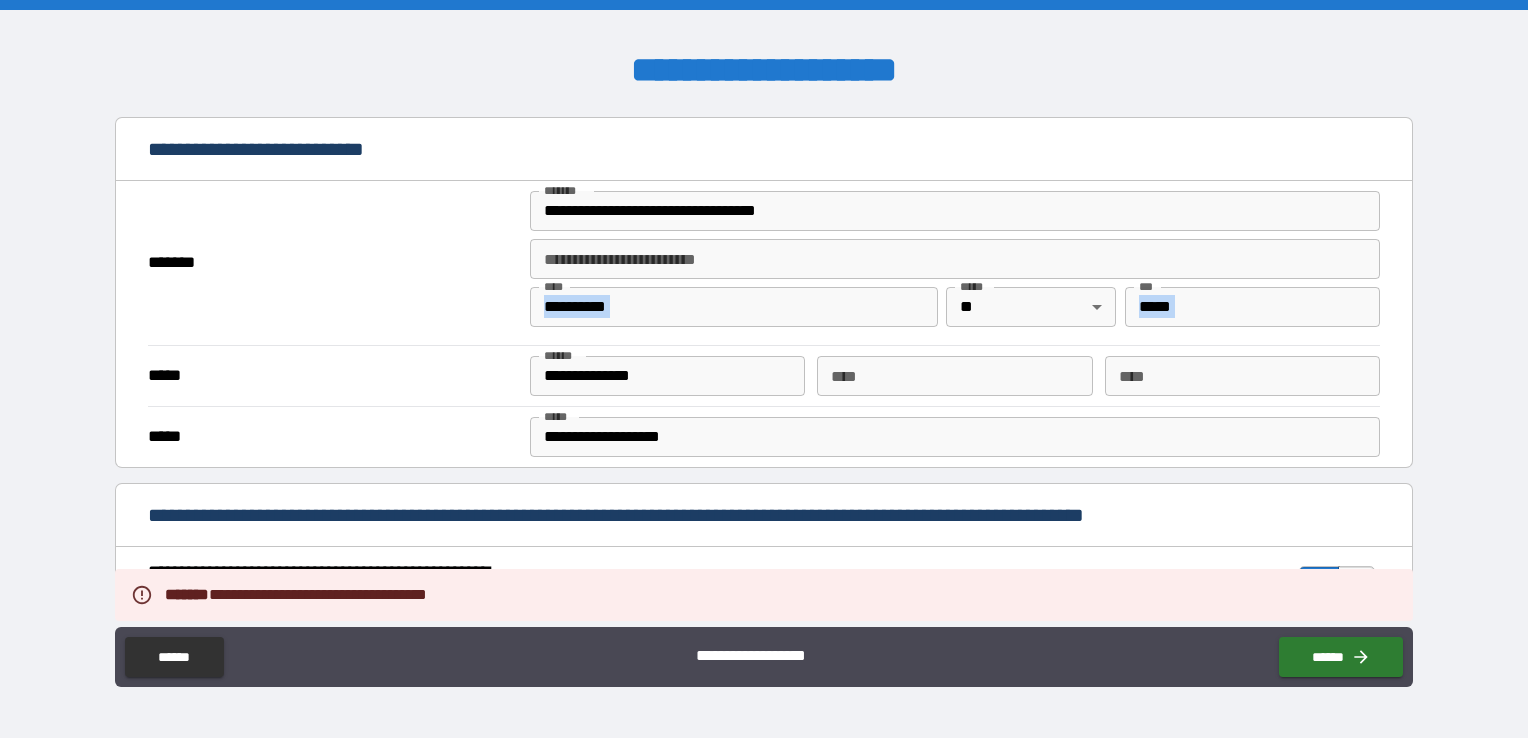 drag, startPoint x: 1400, startPoint y: 259, endPoint x: 1434, endPoint y: 322, distance: 71.5891 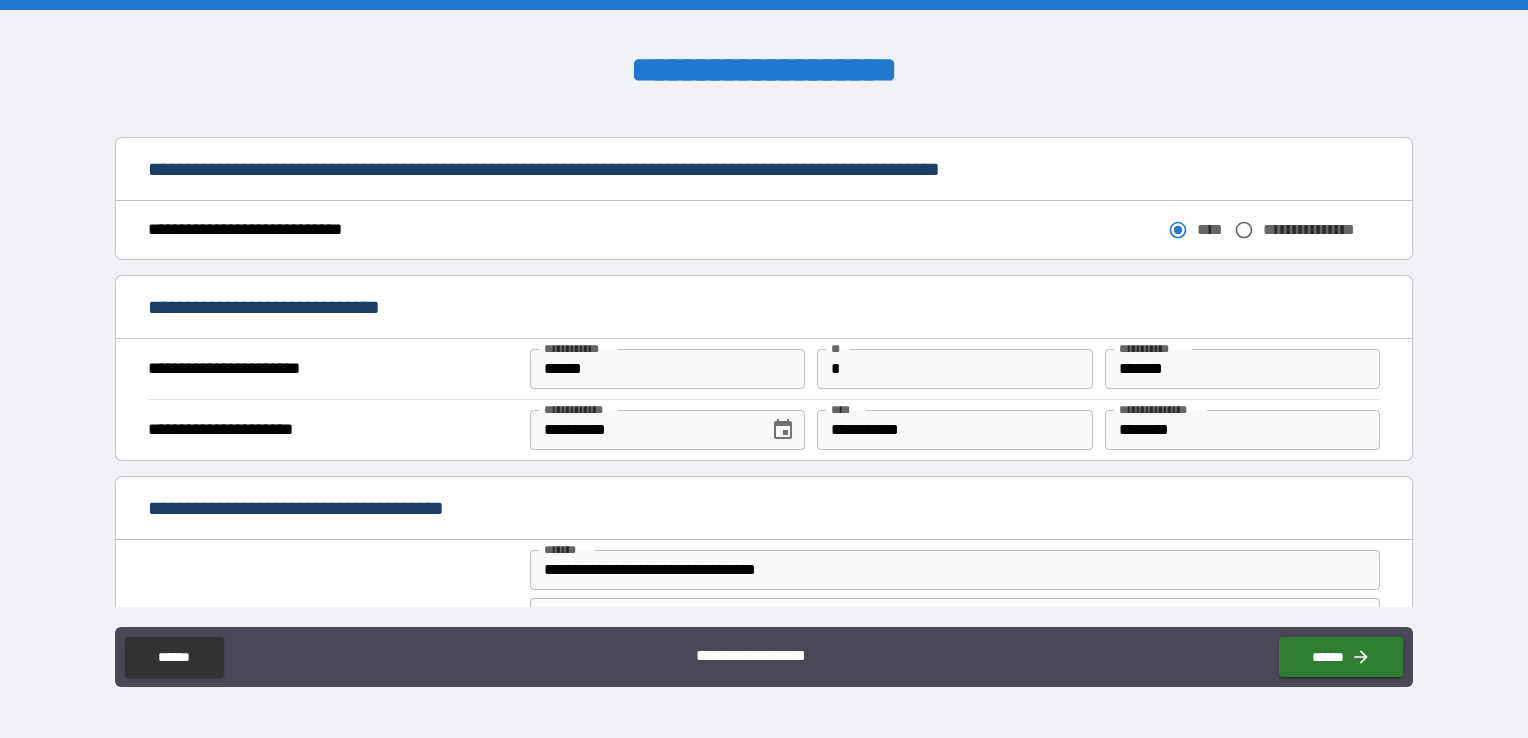 scroll, scrollTop: 1096, scrollLeft: 0, axis: vertical 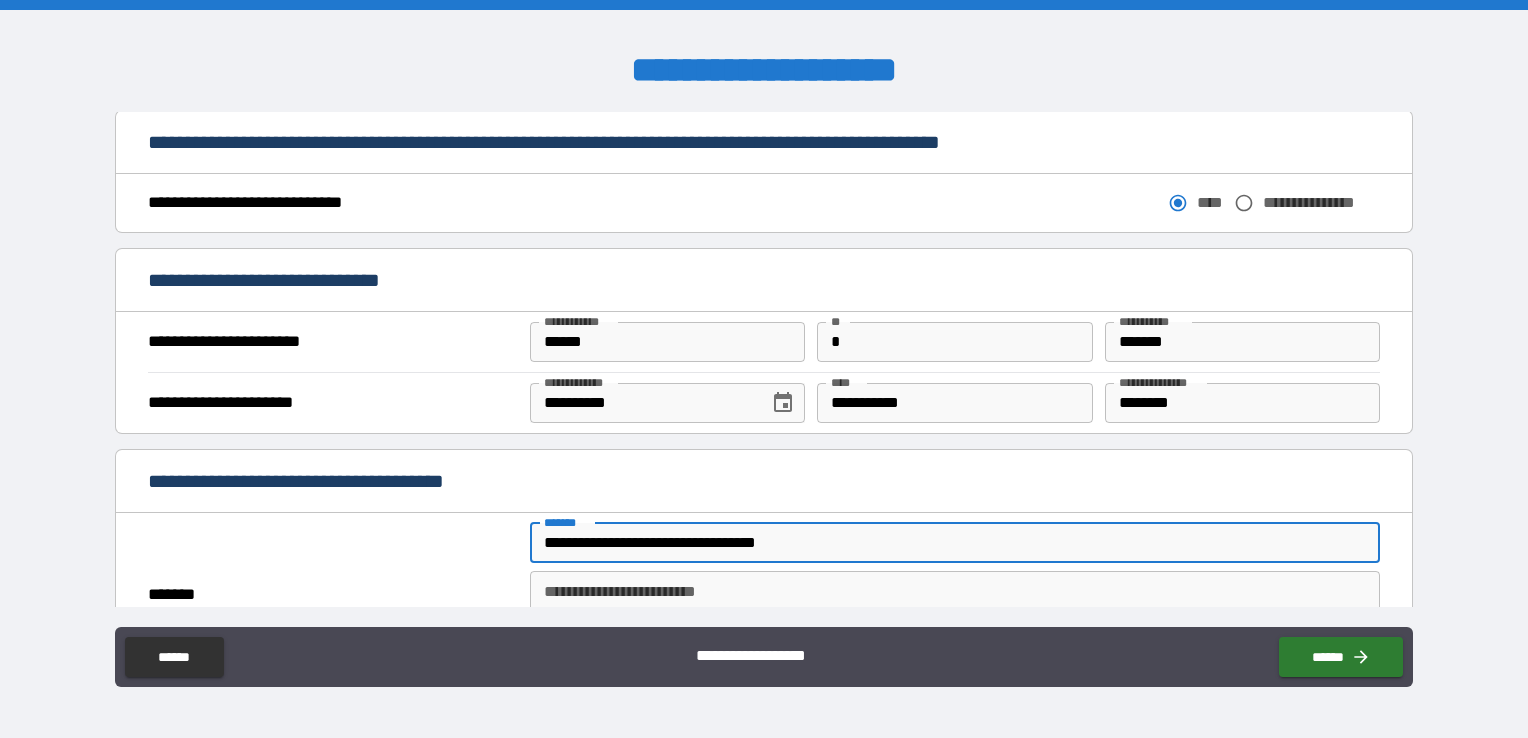 drag, startPoint x: 827, startPoint y: 537, endPoint x: 475, endPoint y: 529, distance: 352.0909 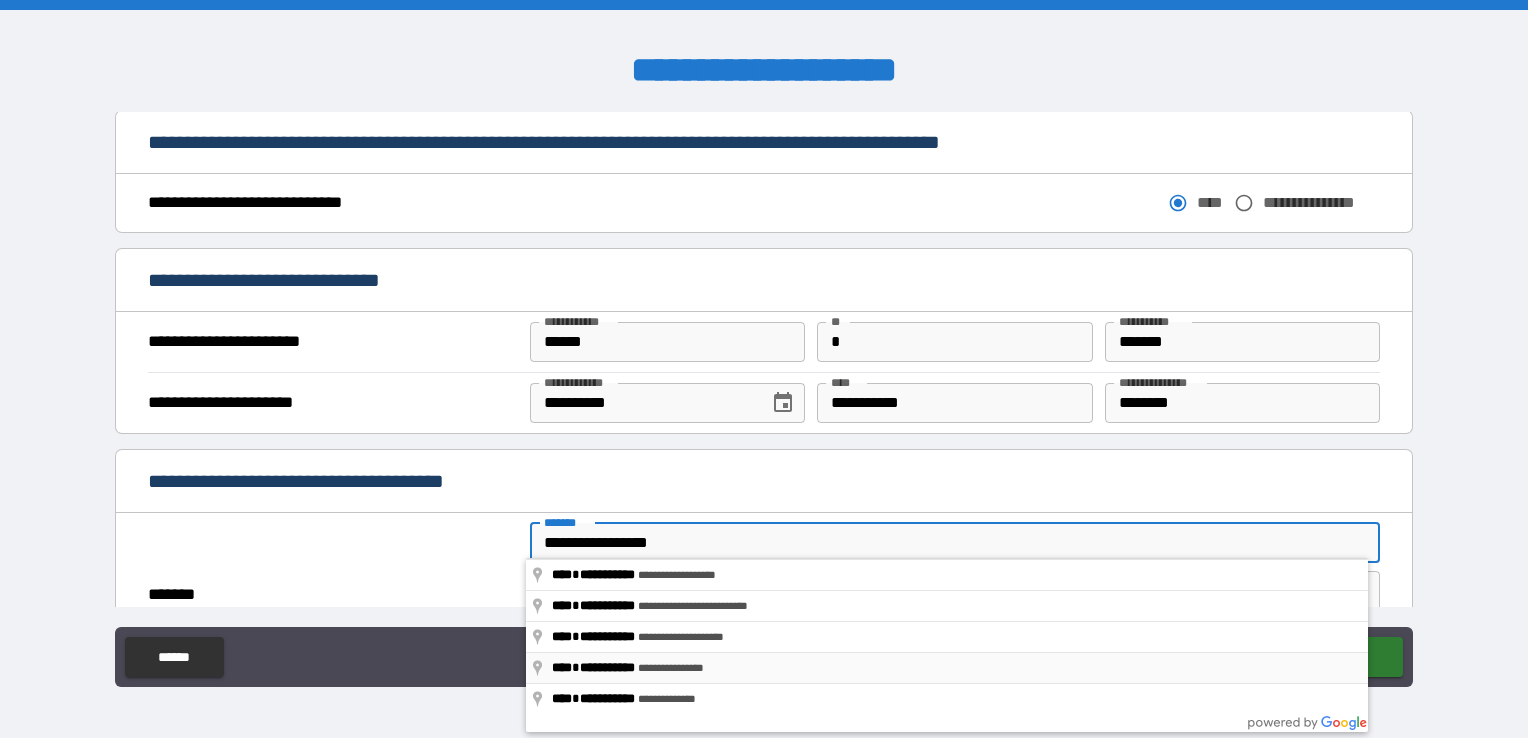 type on "**********" 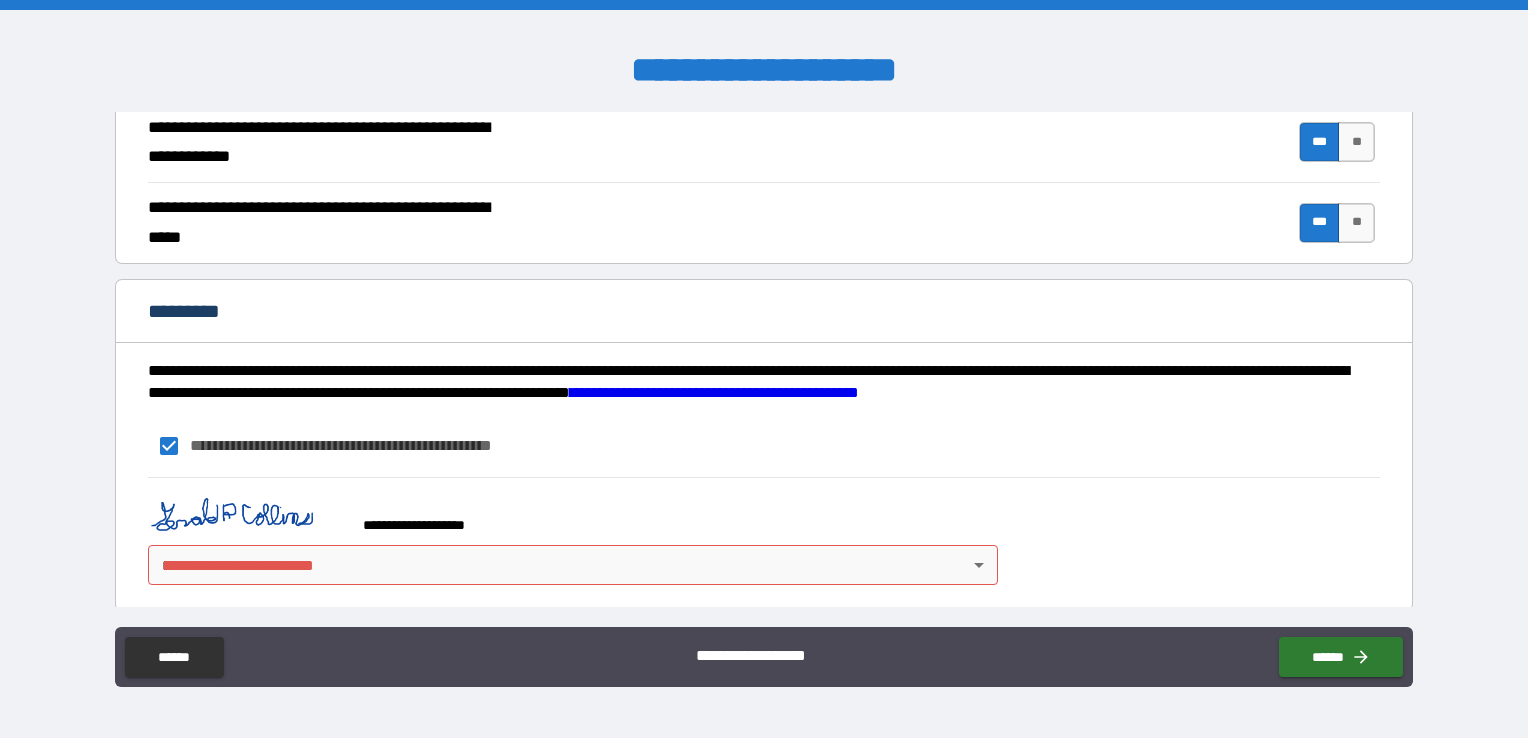 scroll, scrollTop: 1874, scrollLeft: 0, axis: vertical 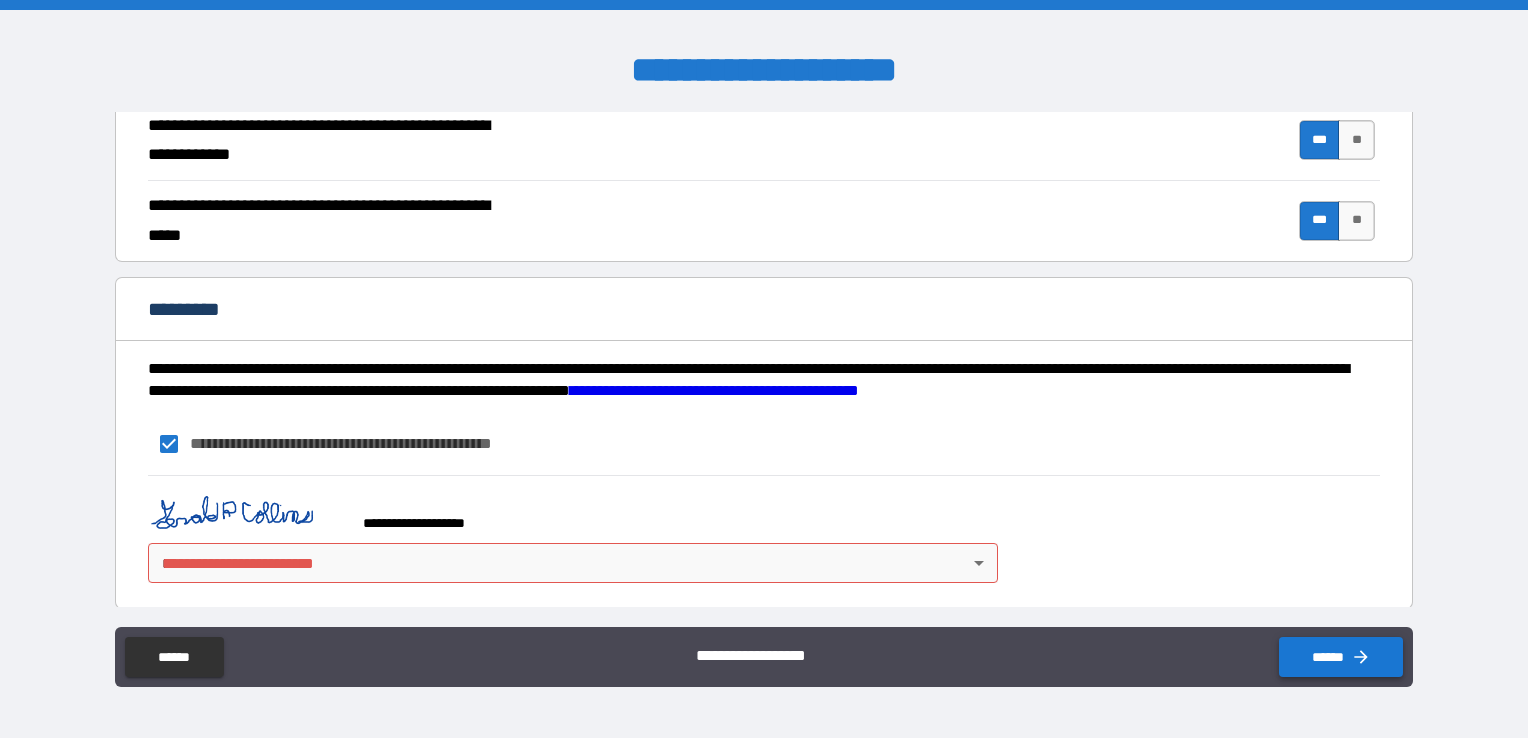 click on "******" at bounding box center (1341, 657) 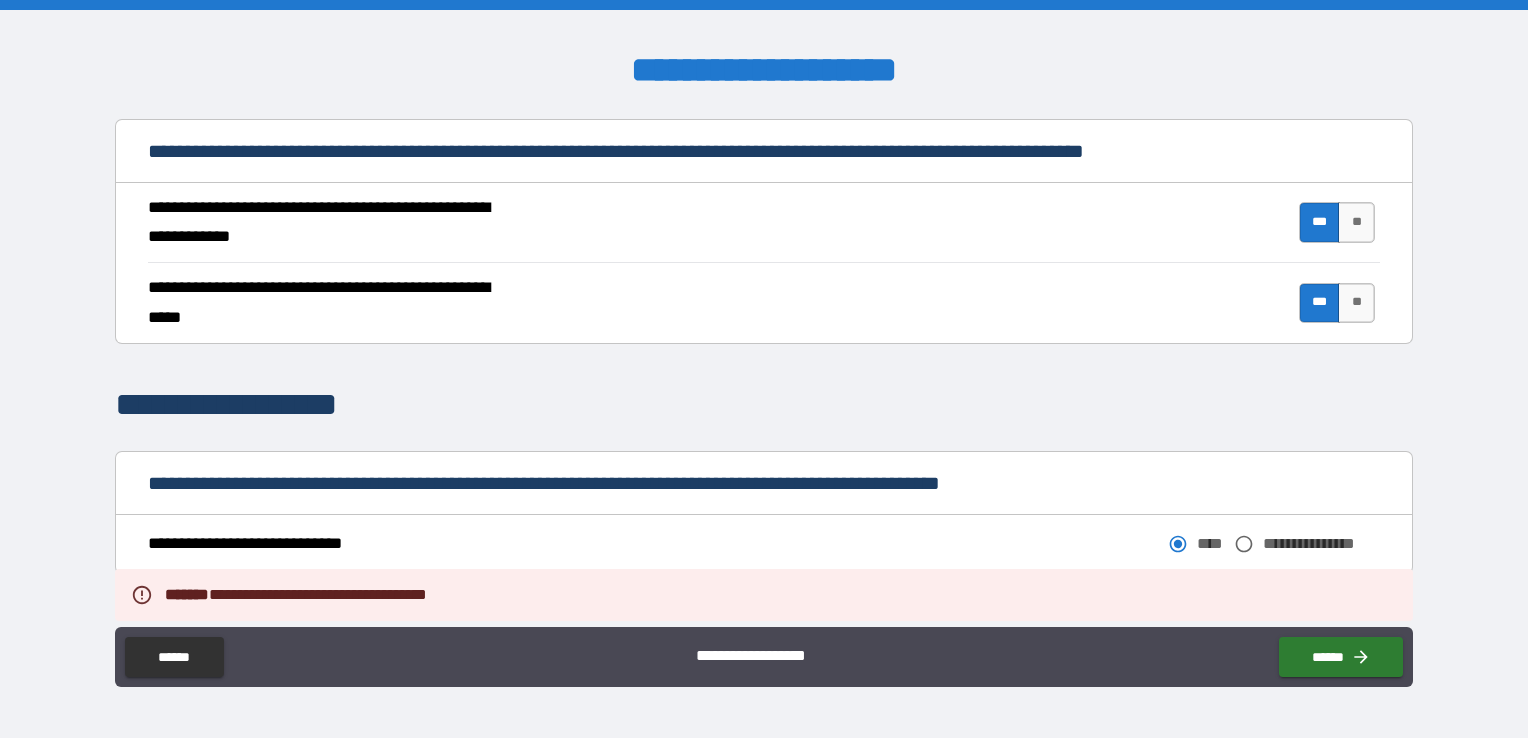 scroll, scrollTop: 0, scrollLeft: 0, axis: both 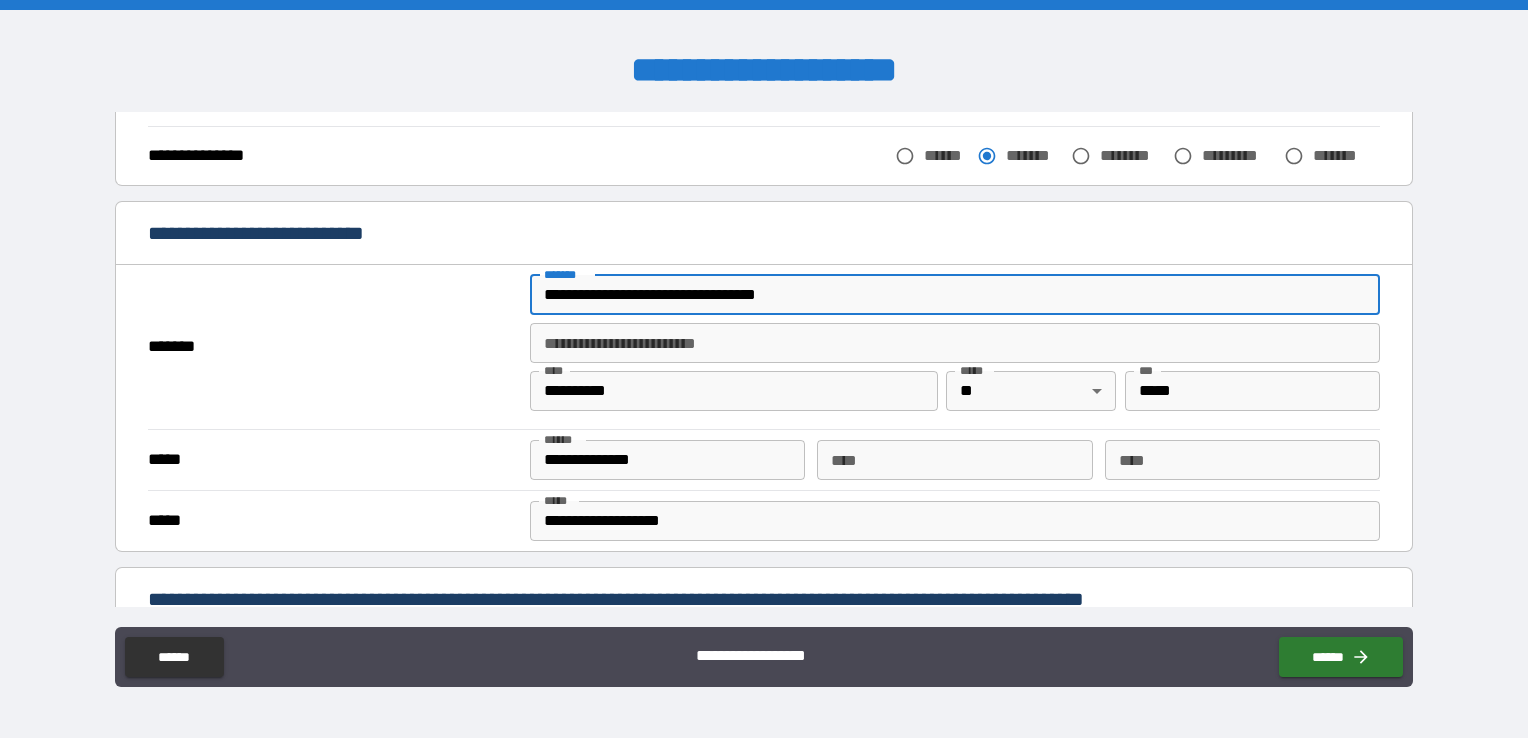 drag, startPoint x: 817, startPoint y: 285, endPoint x: 412, endPoint y: 284, distance: 405.00122 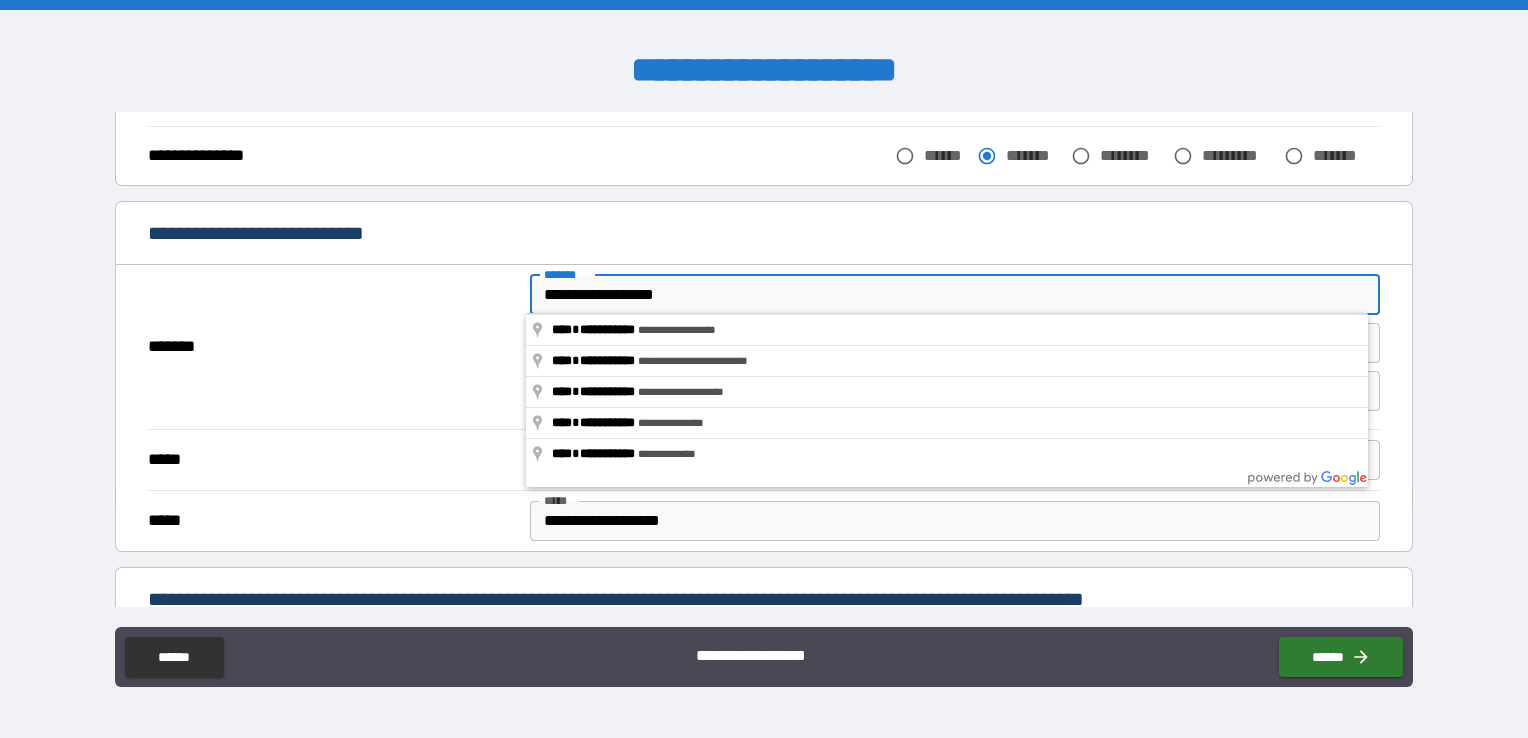 type on "**********" 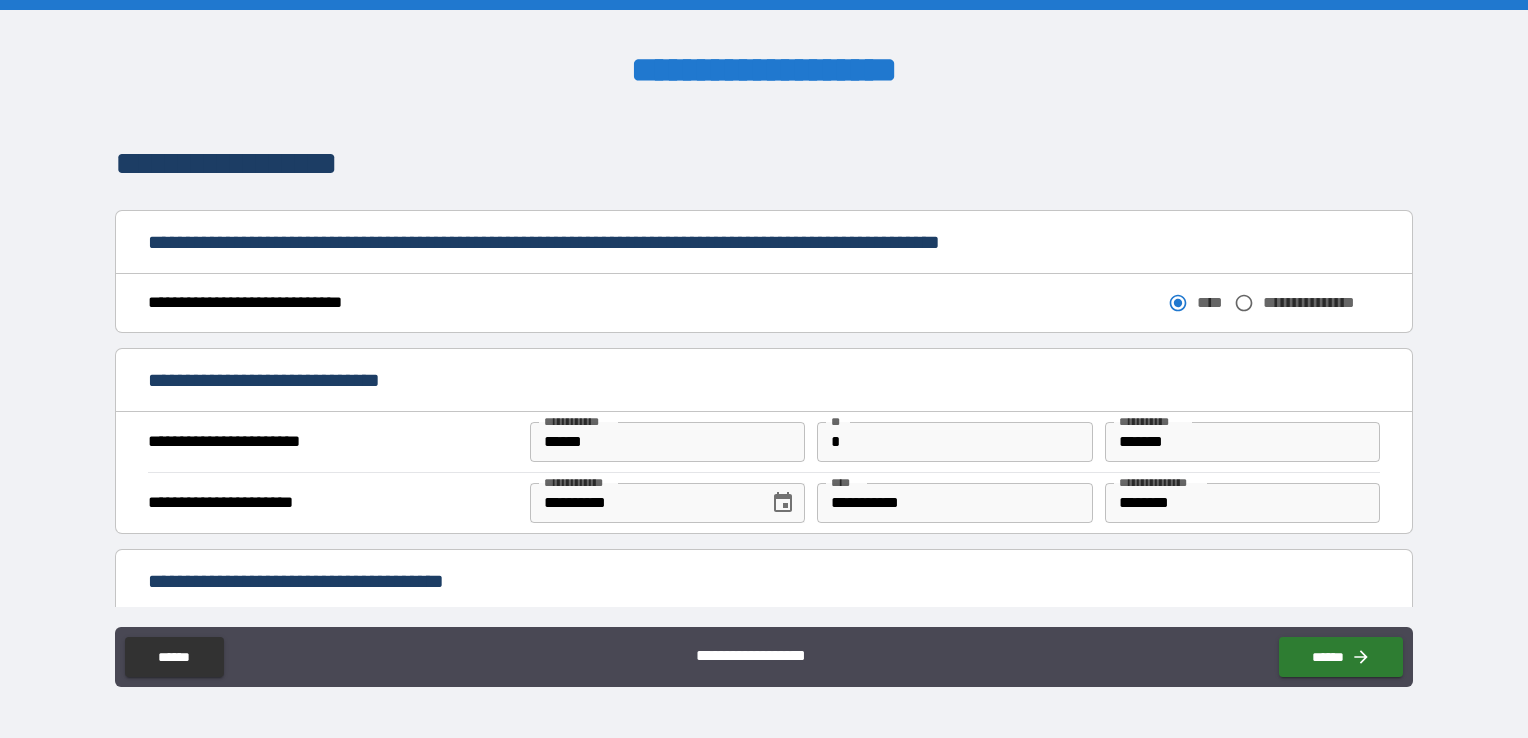 scroll, scrollTop: 1073, scrollLeft: 0, axis: vertical 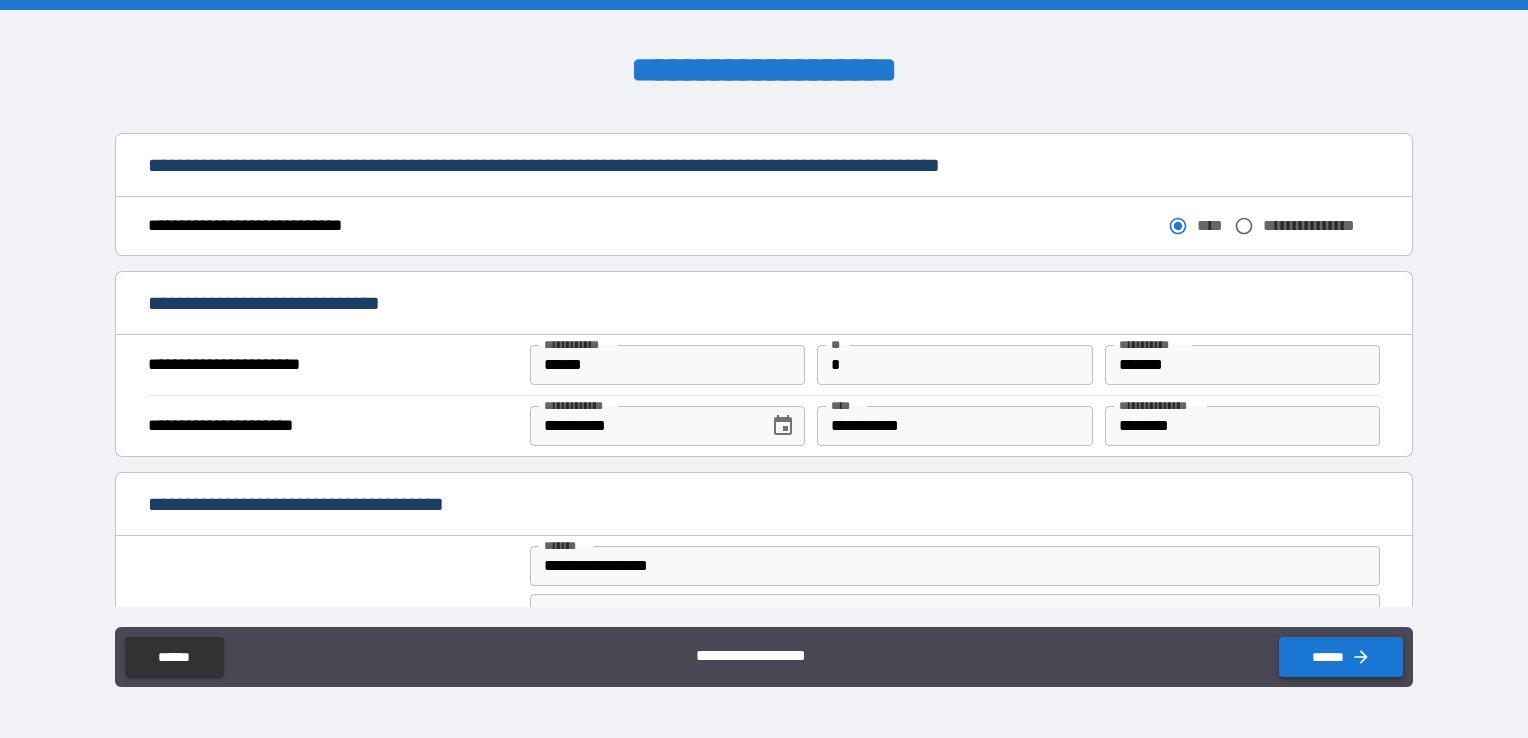 click on "******" at bounding box center (1341, 657) 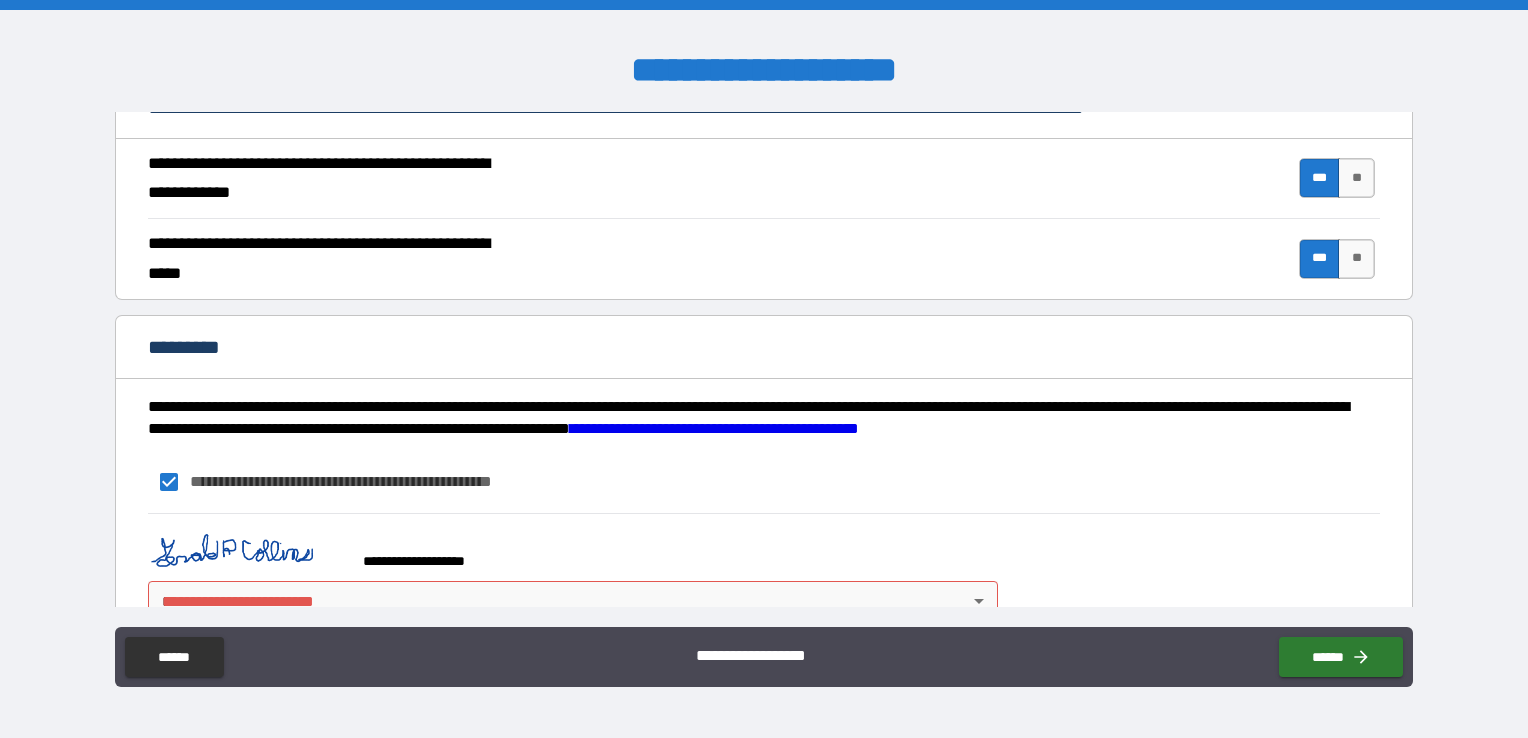 scroll, scrollTop: 1874, scrollLeft: 0, axis: vertical 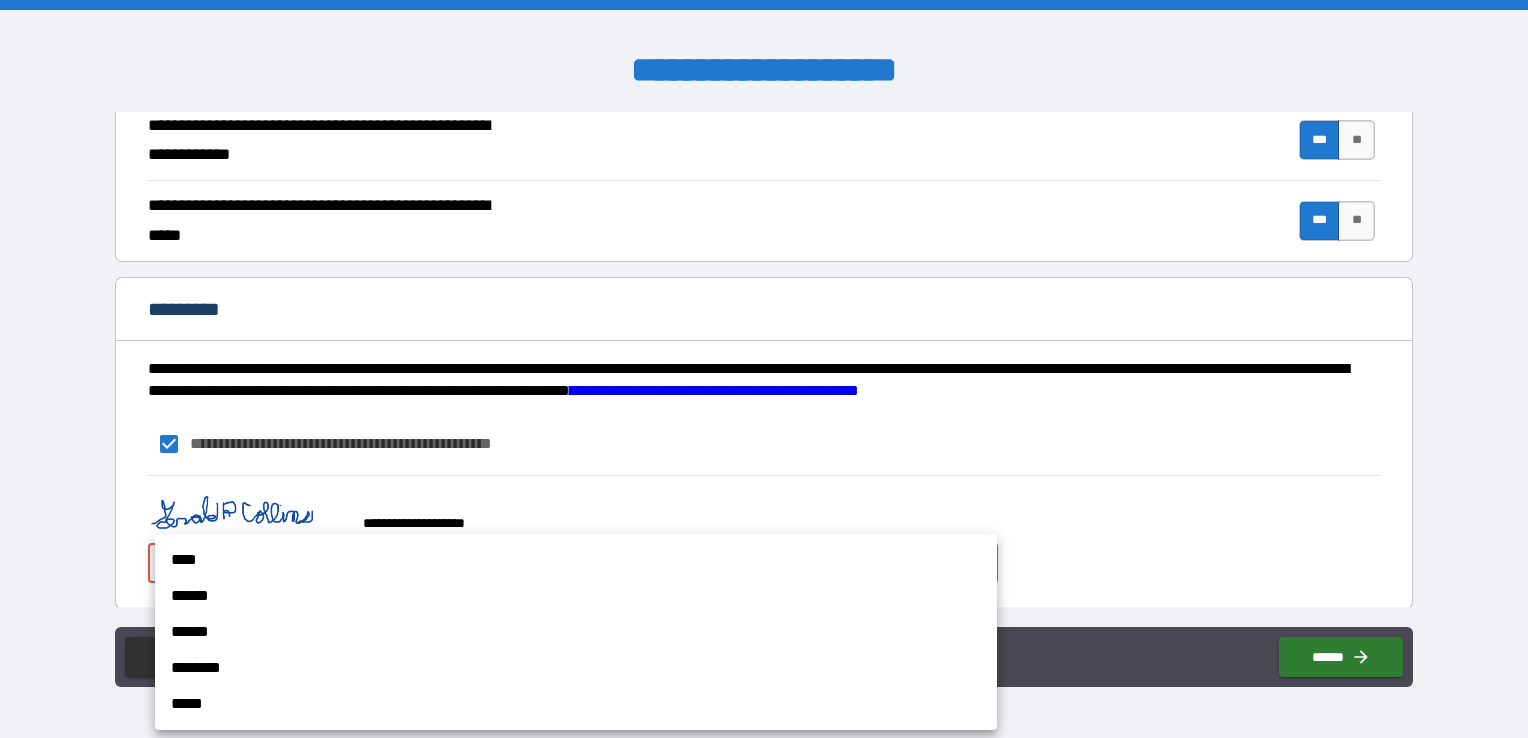 click on "[FIRST] [LAST] [CITY] [STATE] [POSTAL_CODE] [COUNTRY] [ADDRESS] [PHONE] [EMAIL] [NAME] [NAME]" at bounding box center (764, 369) 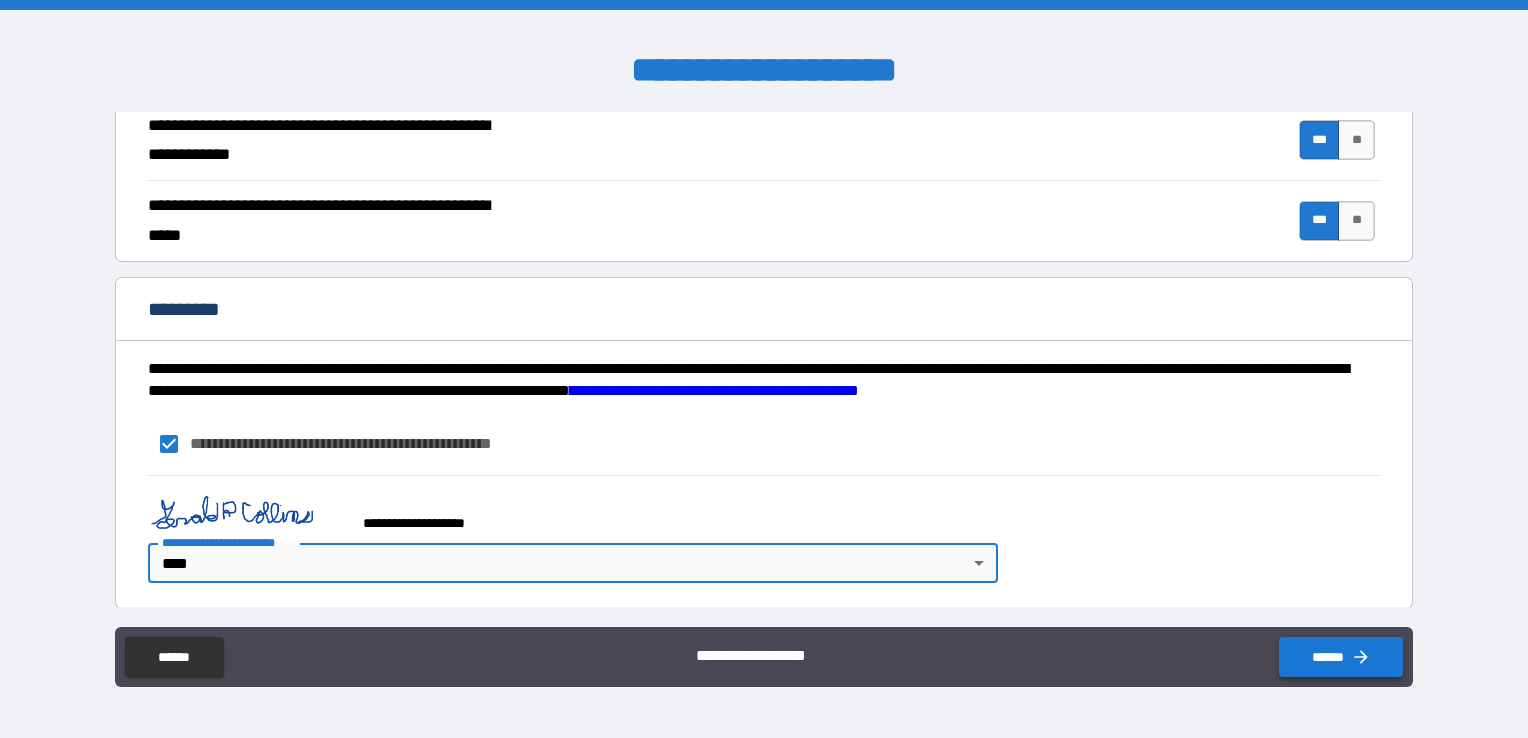 click on "******" at bounding box center (1341, 657) 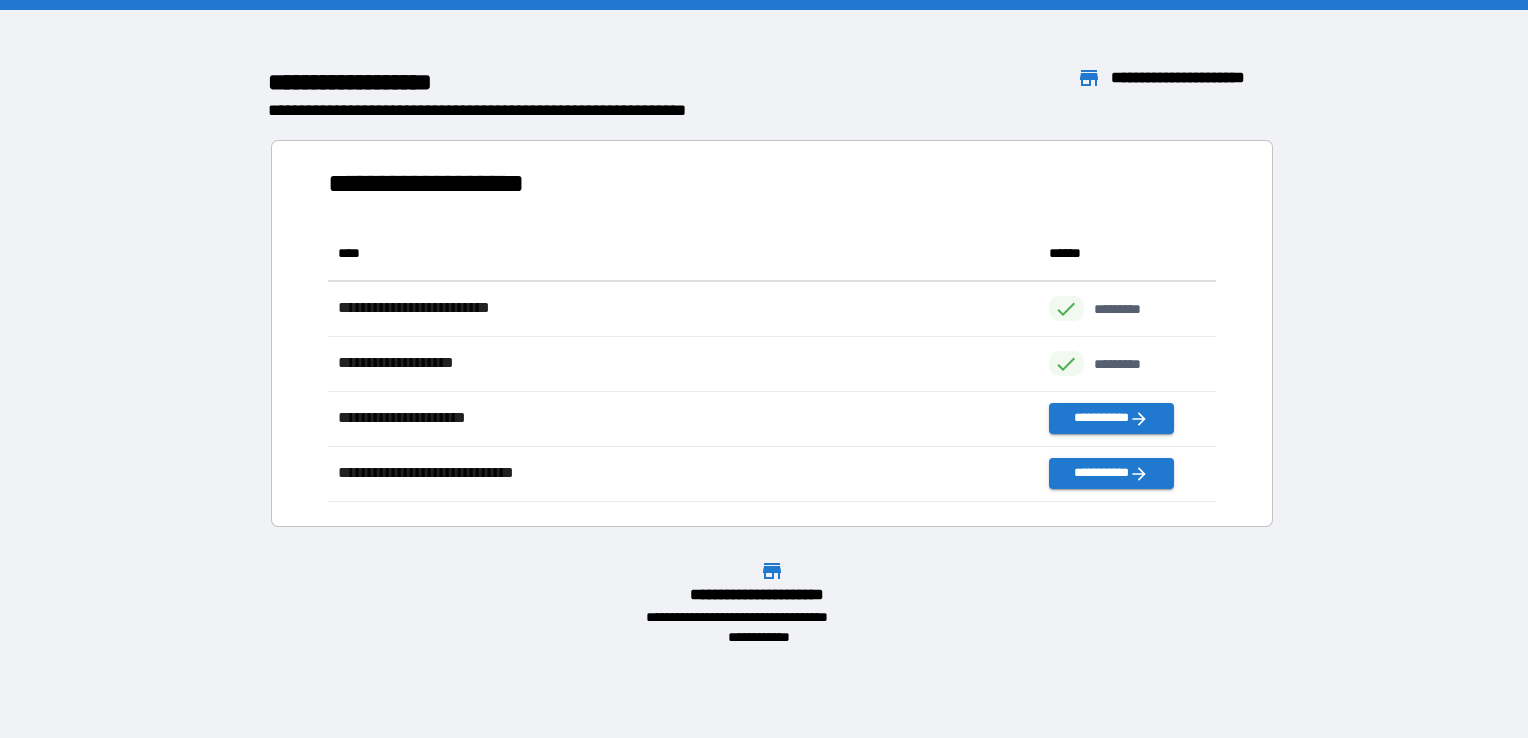 scroll, scrollTop: 16, scrollLeft: 16, axis: both 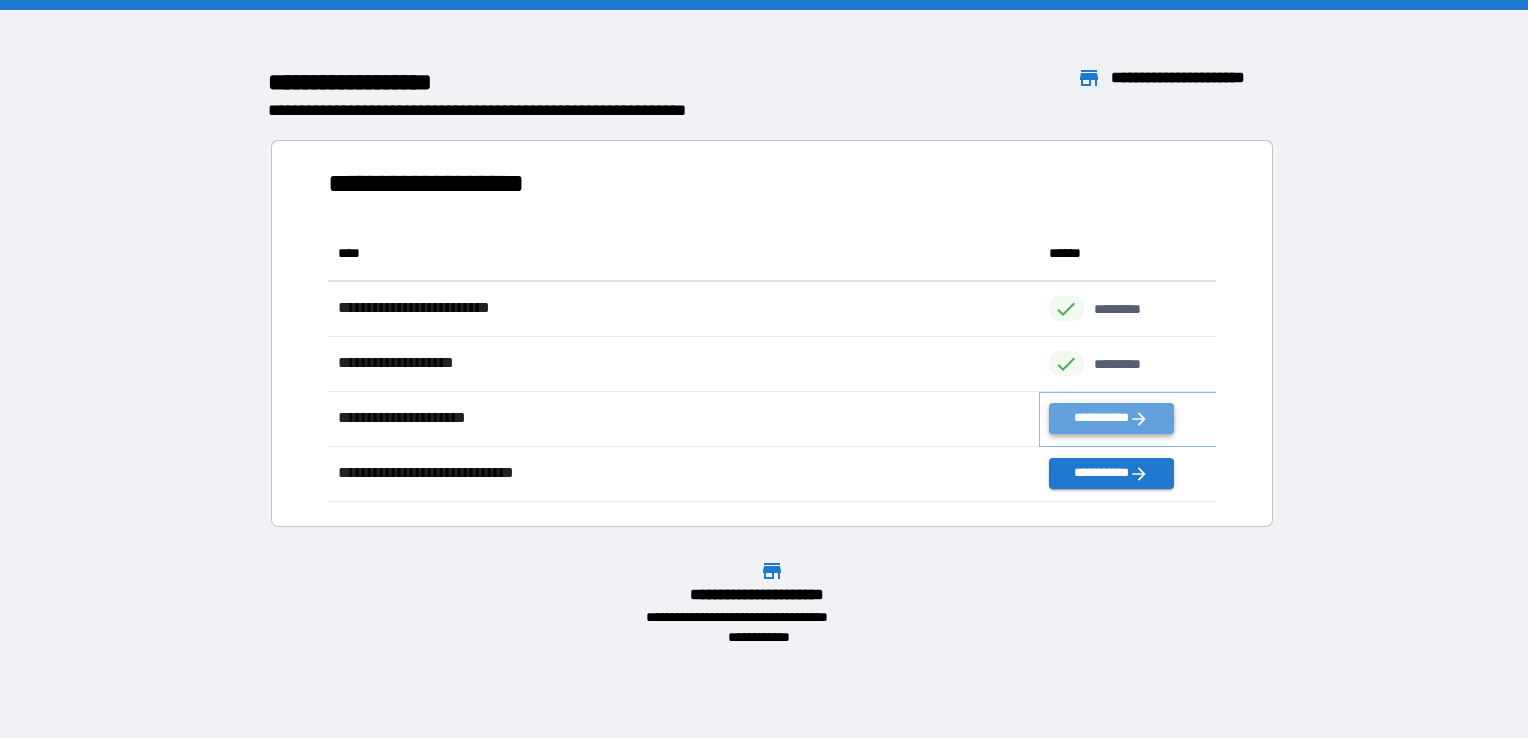 click on "**********" at bounding box center (1111, 418) 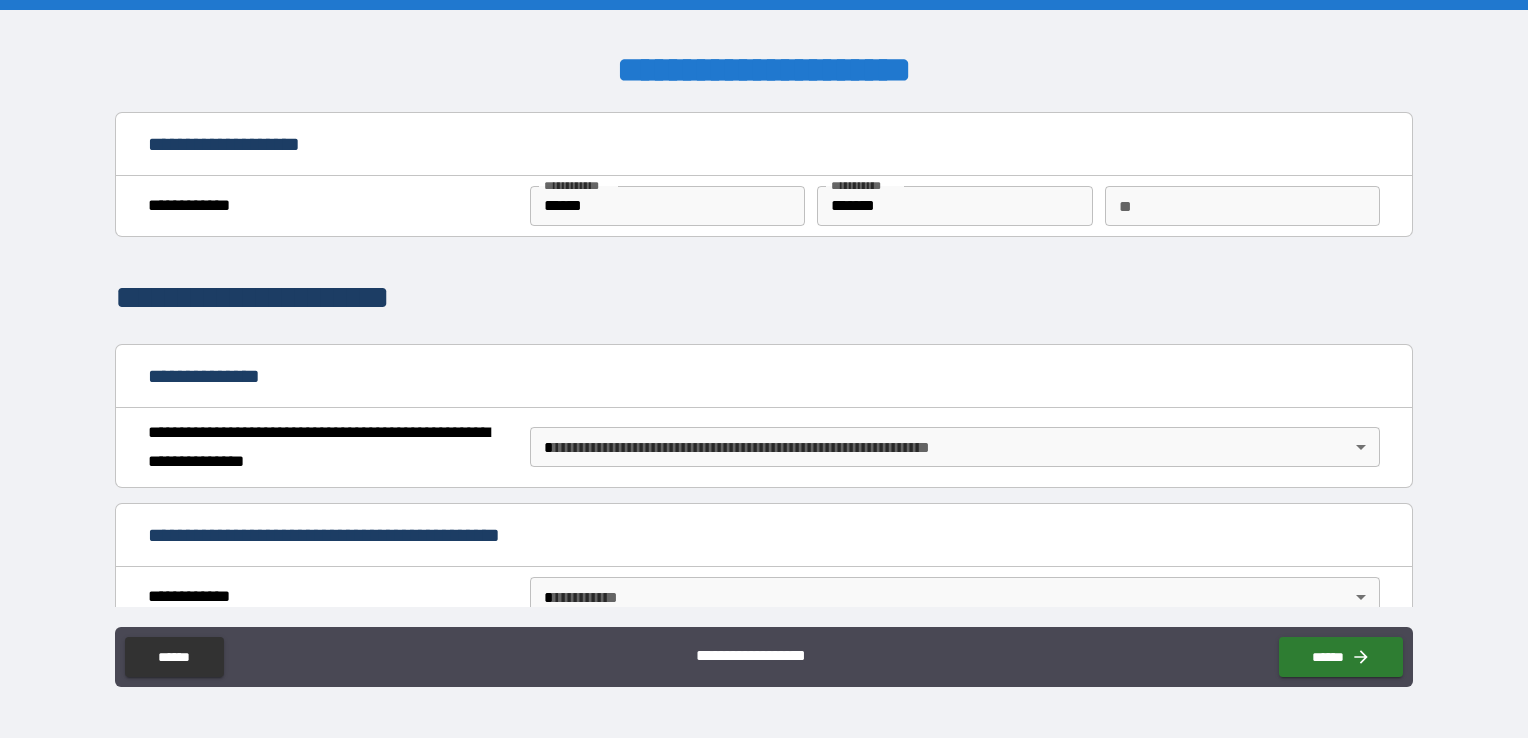 click on "**********" at bounding box center [764, 369] 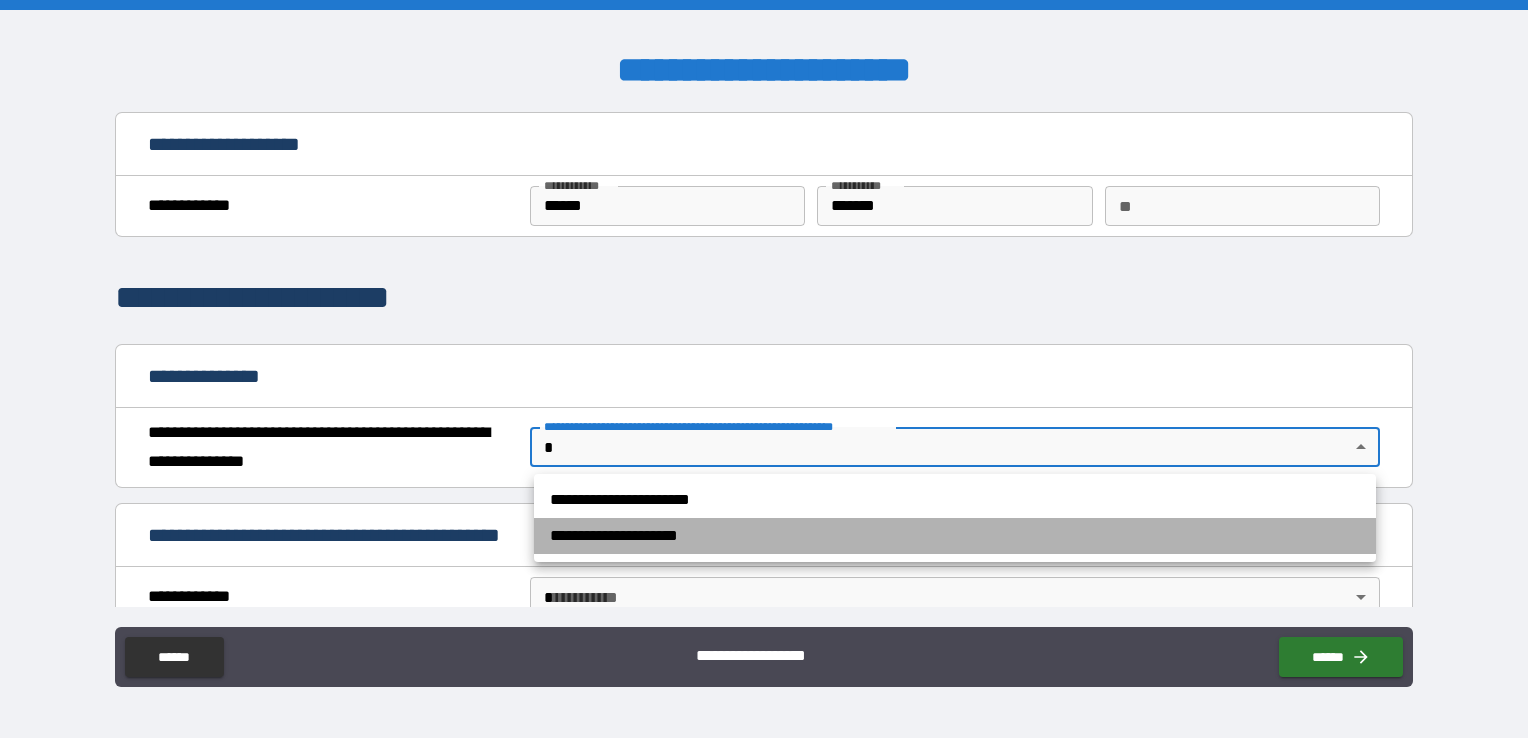 click on "**********" at bounding box center (955, 536) 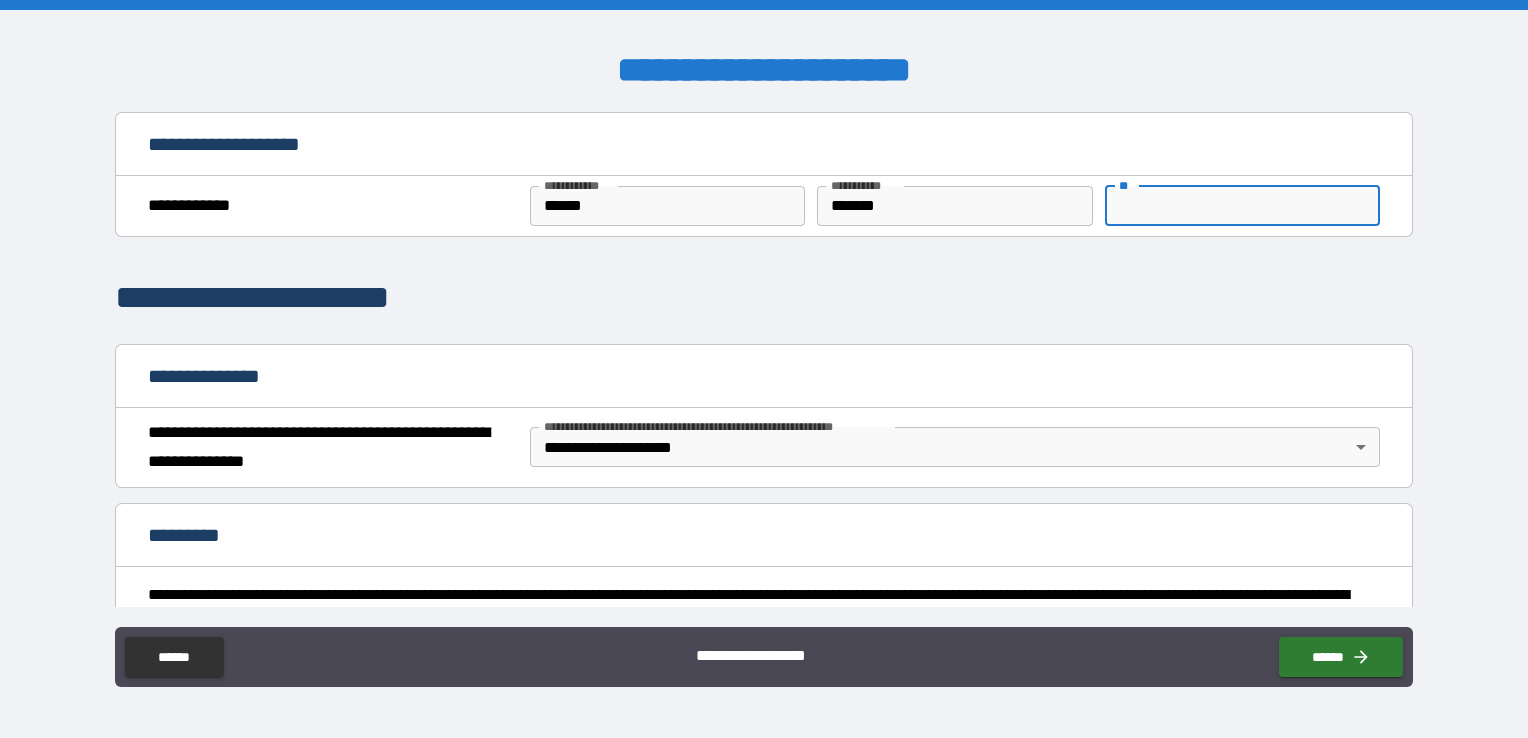 click on "**" at bounding box center [1242, 206] 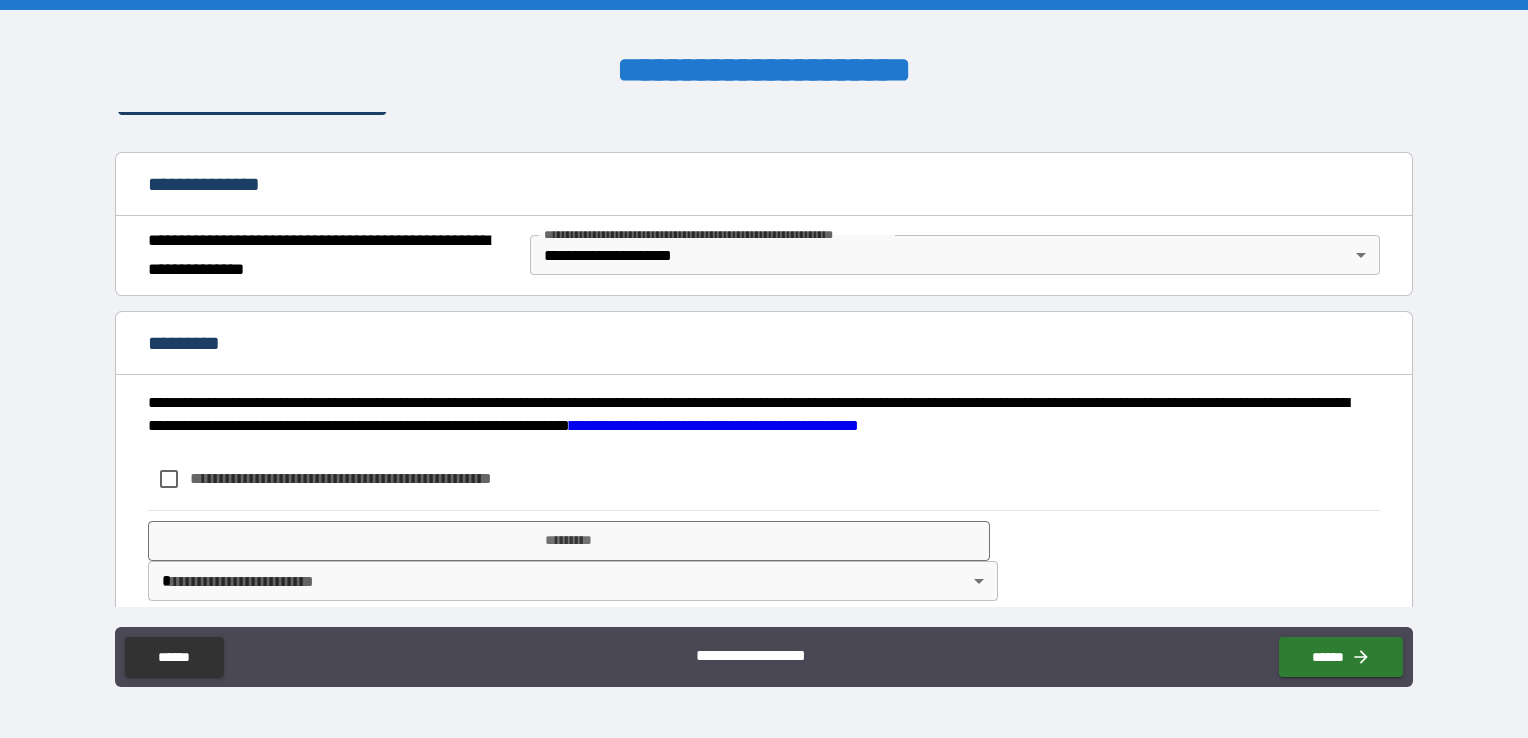 scroll, scrollTop: 214, scrollLeft: 0, axis: vertical 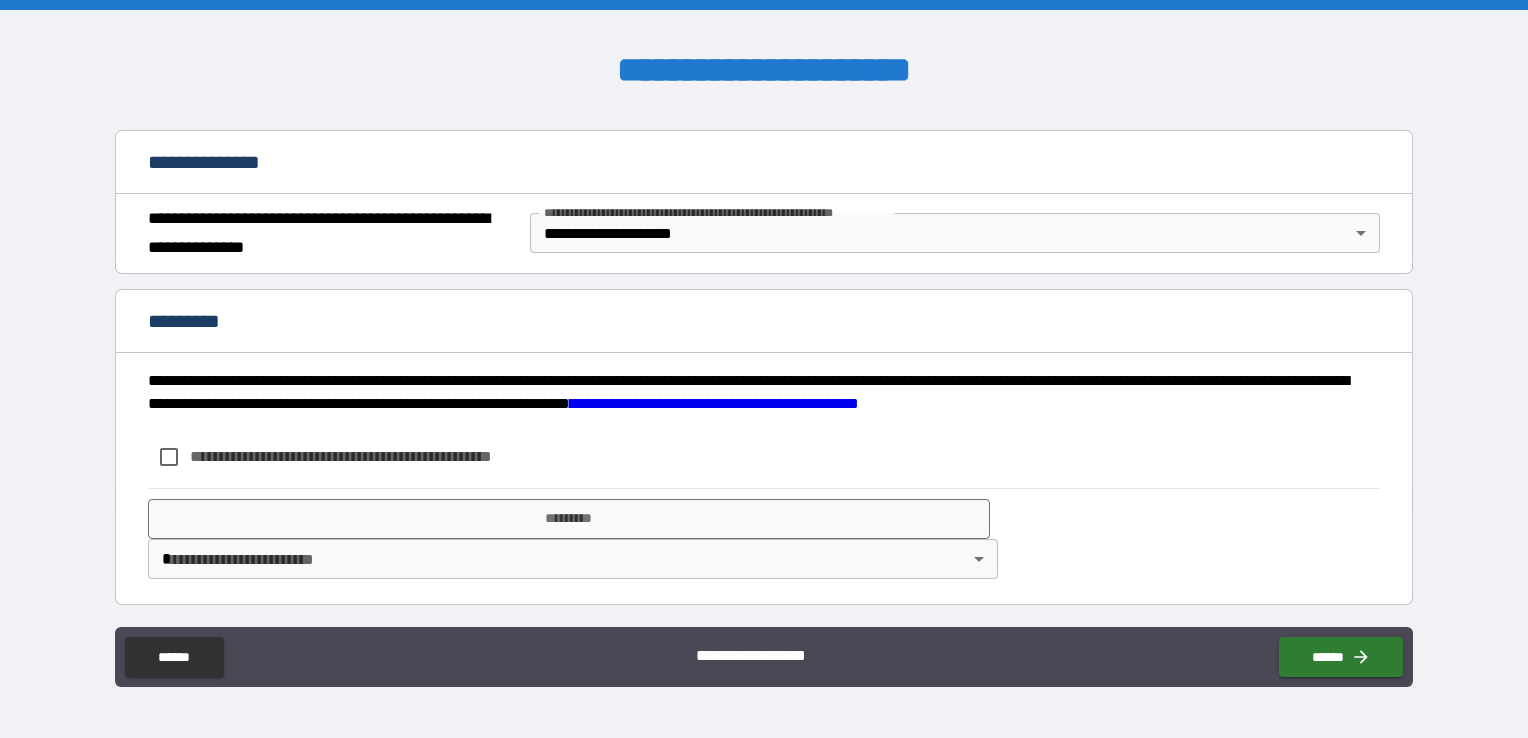 type on "*" 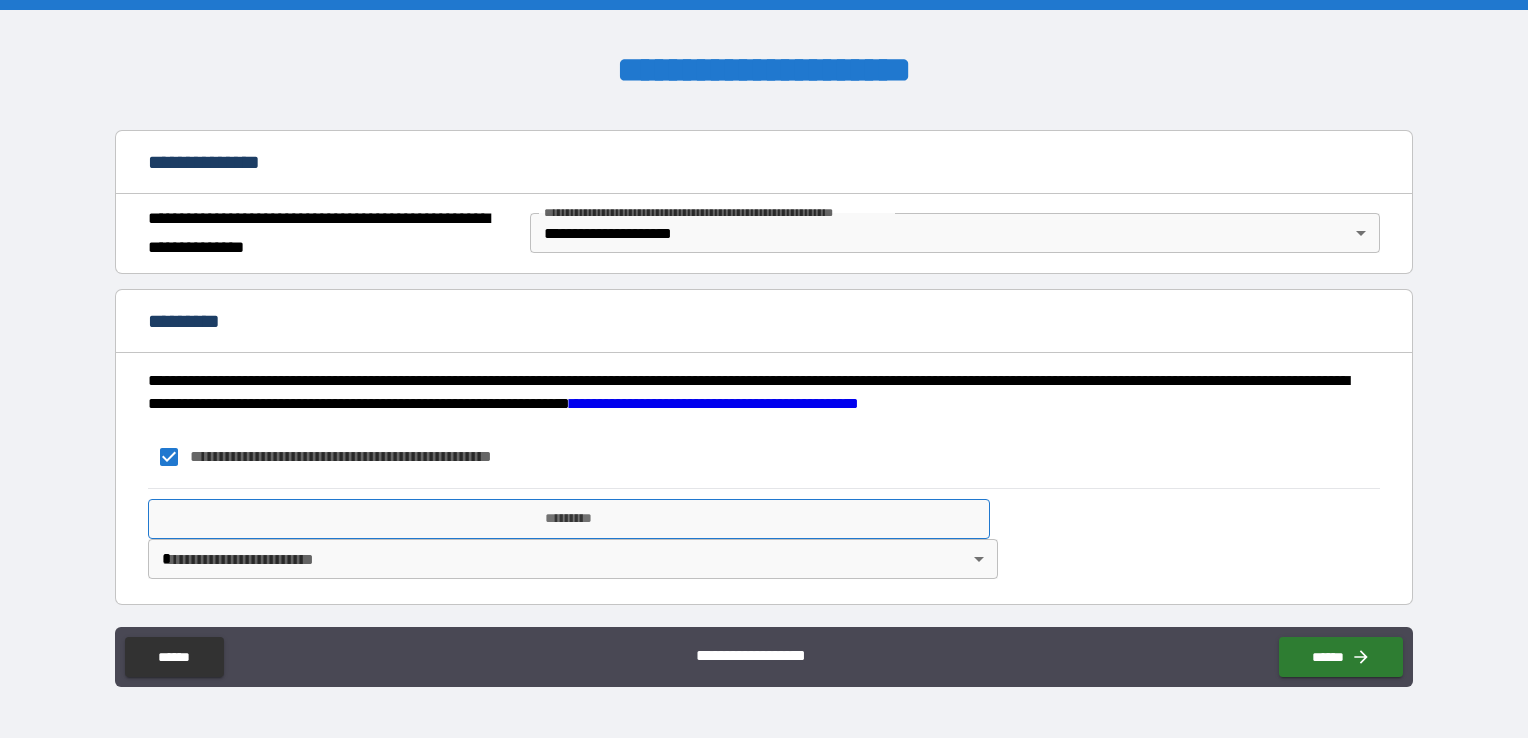 click on "*********" at bounding box center [569, 519] 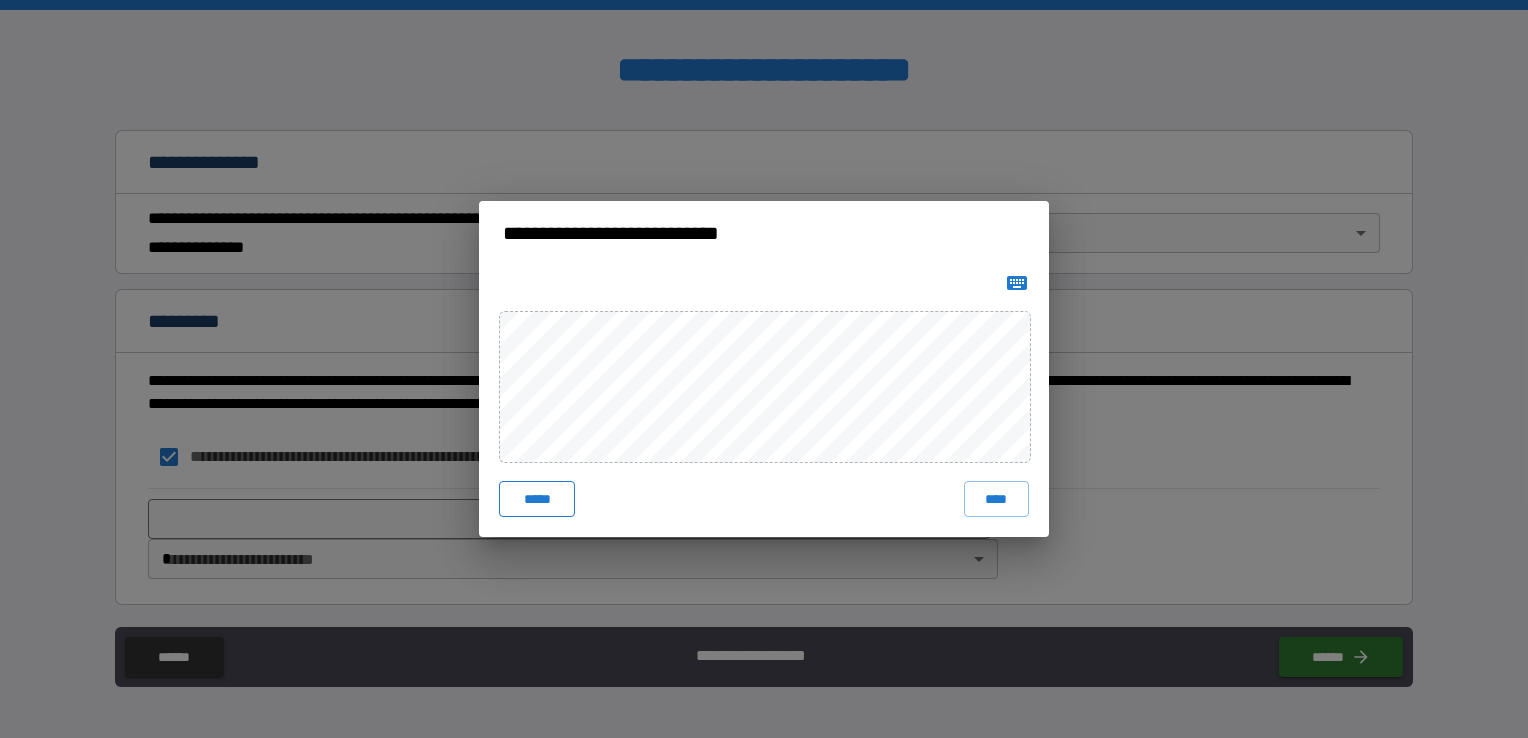 click on "*****" at bounding box center (537, 499) 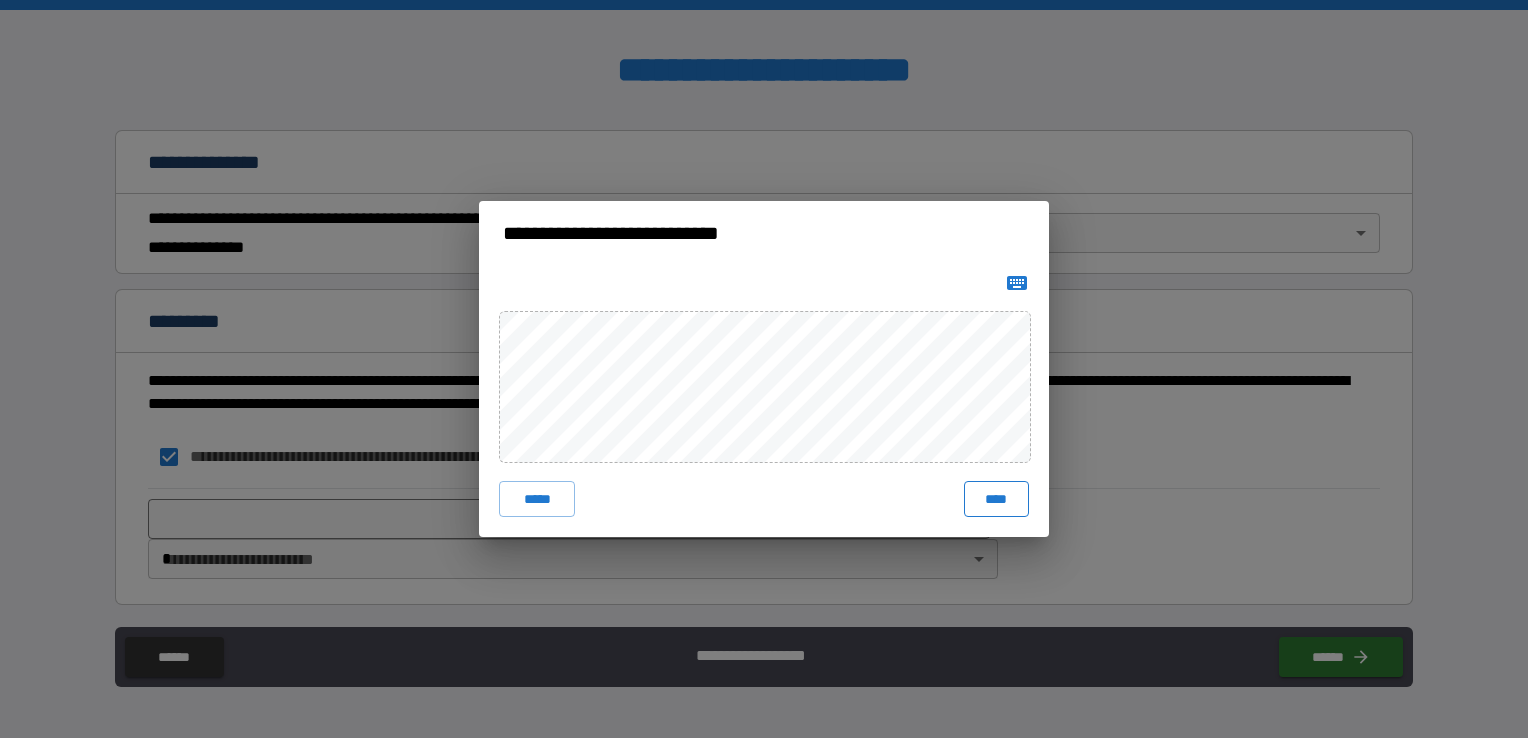 click on "****" at bounding box center [996, 499] 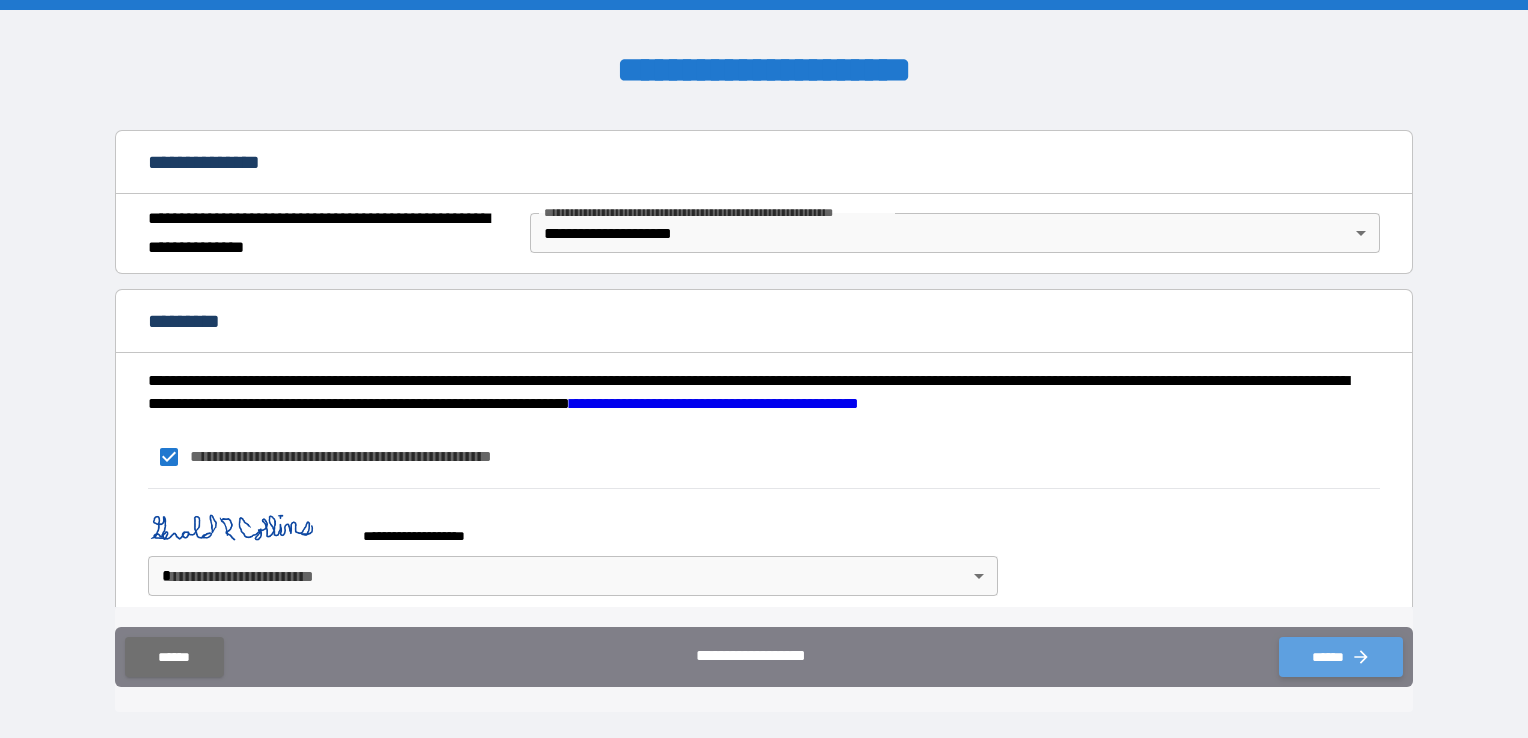click on "******" at bounding box center (1341, 657) 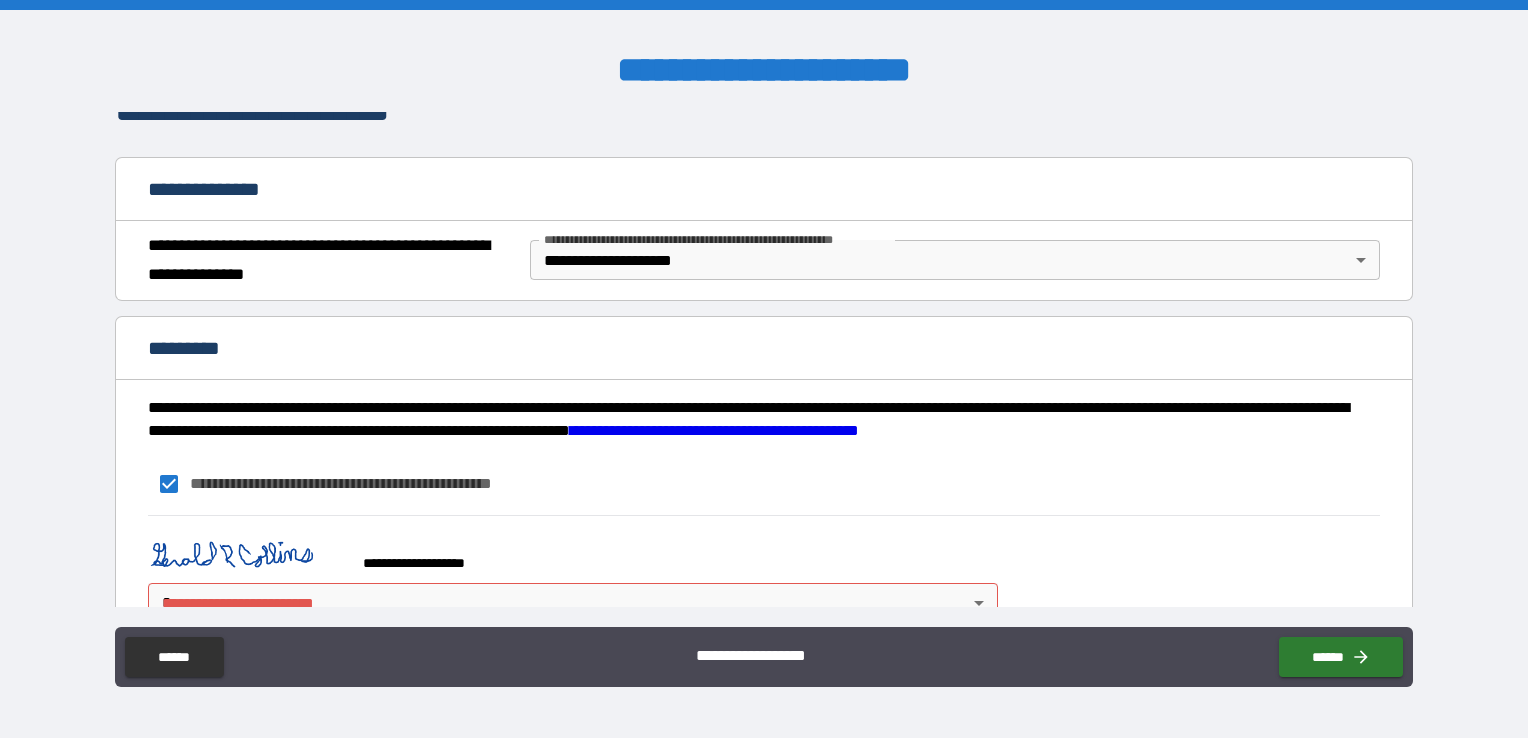 scroll, scrollTop: 232, scrollLeft: 0, axis: vertical 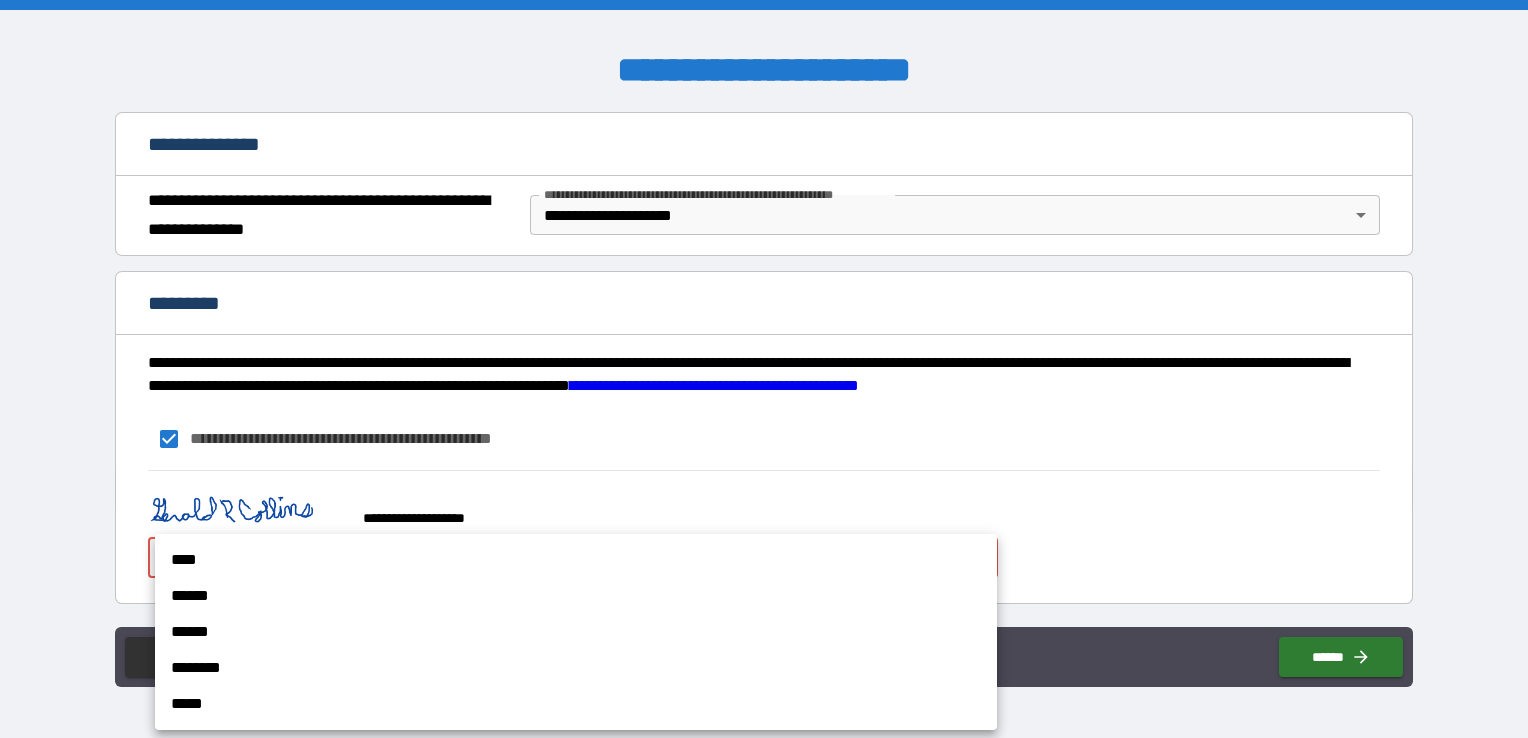 click on "[FIRST] [LAST] [CITY] [STATE] [POSTAL_CODE] [COUNTRY] [ADDRESS] [PHONE] [EMAIL] [NAME] [NAME]" at bounding box center (764, 369) 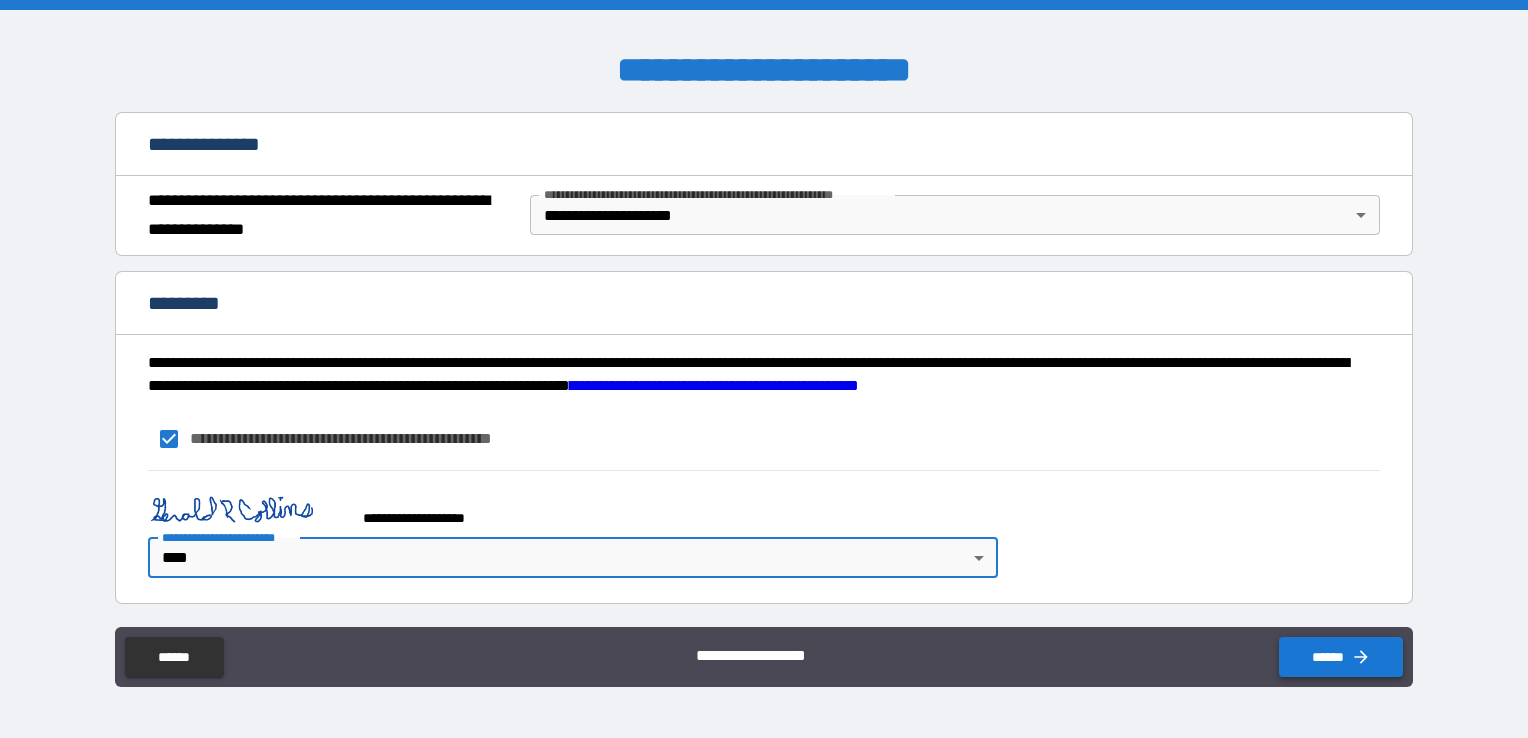 click on "******" at bounding box center (1341, 657) 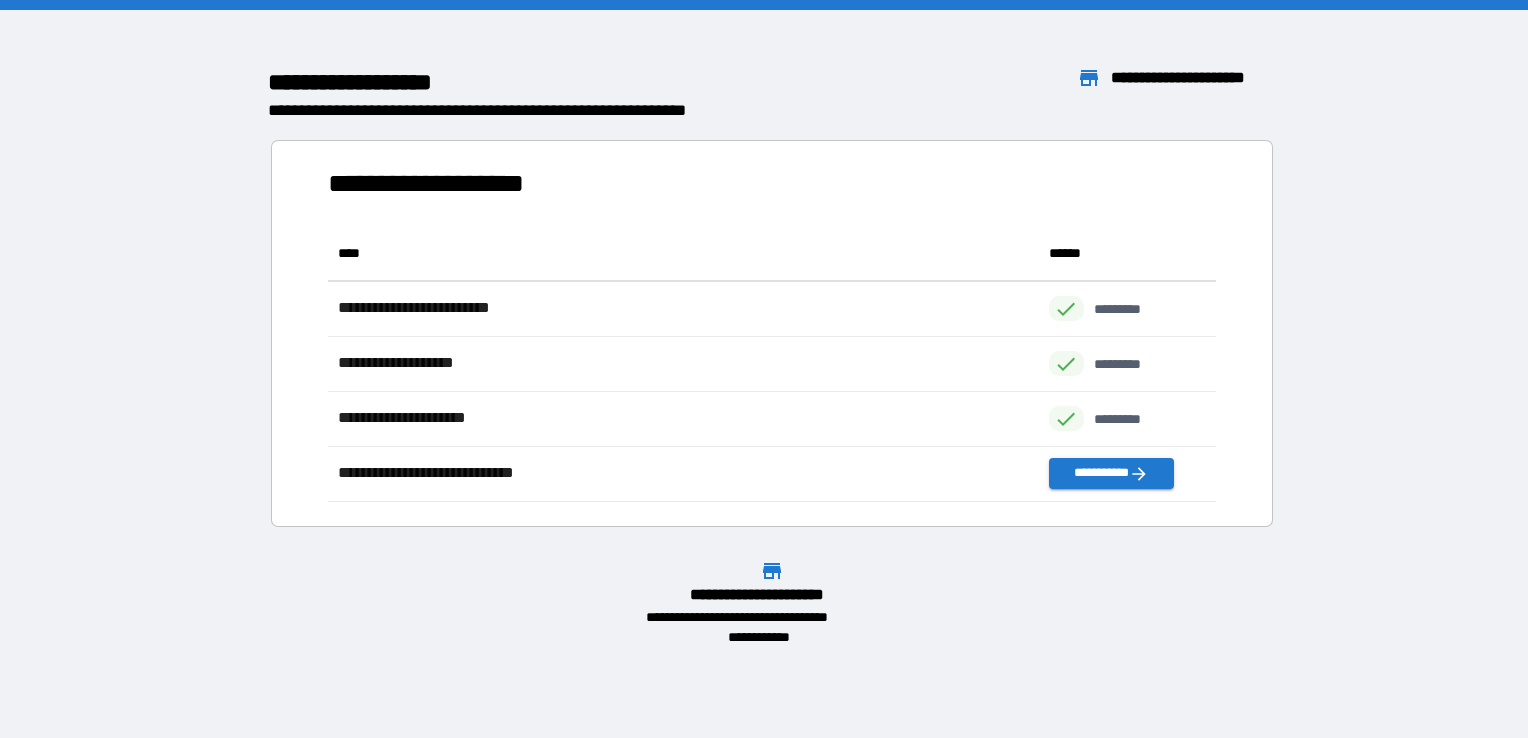 scroll, scrollTop: 16, scrollLeft: 16, axis: both 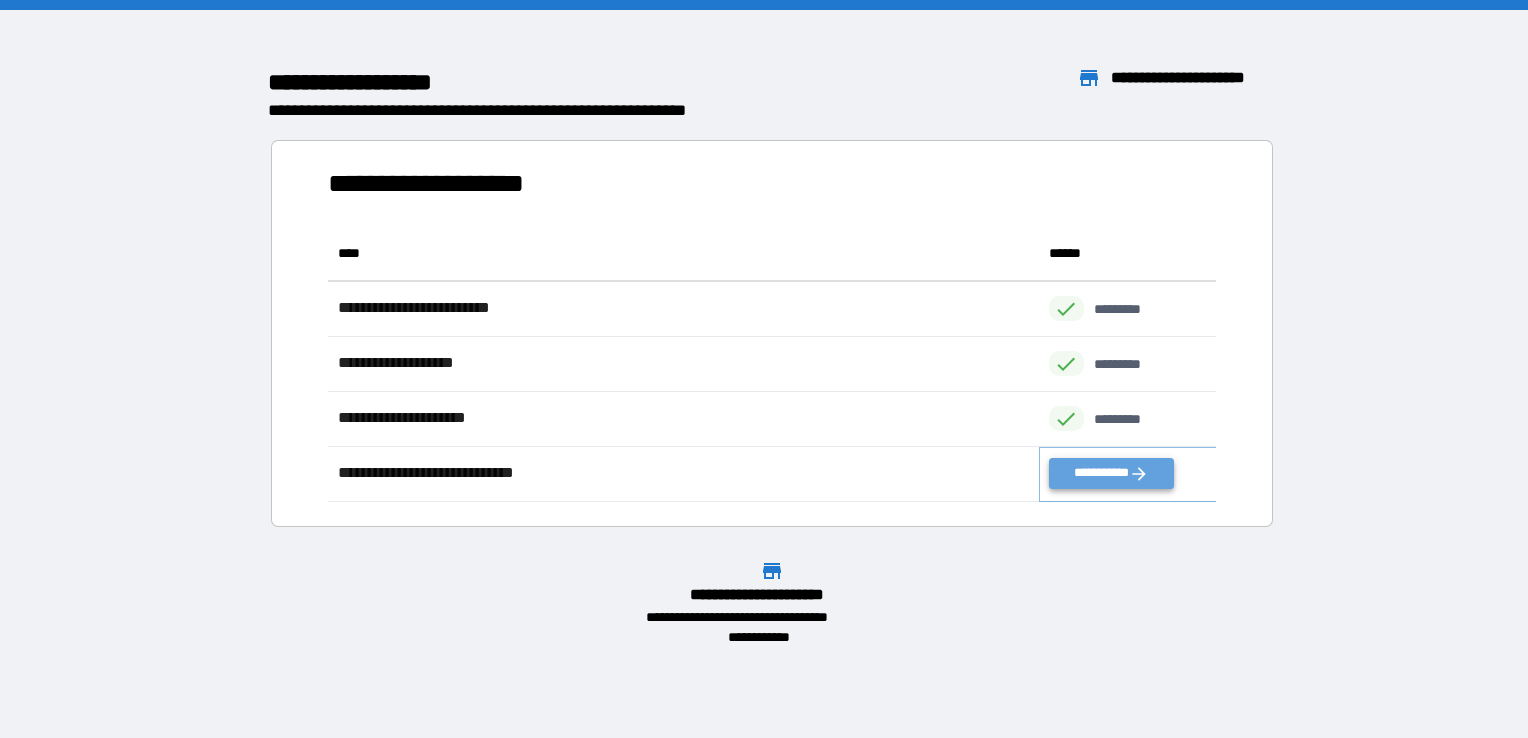 click on "**********" at bounding box center [1111, 473] 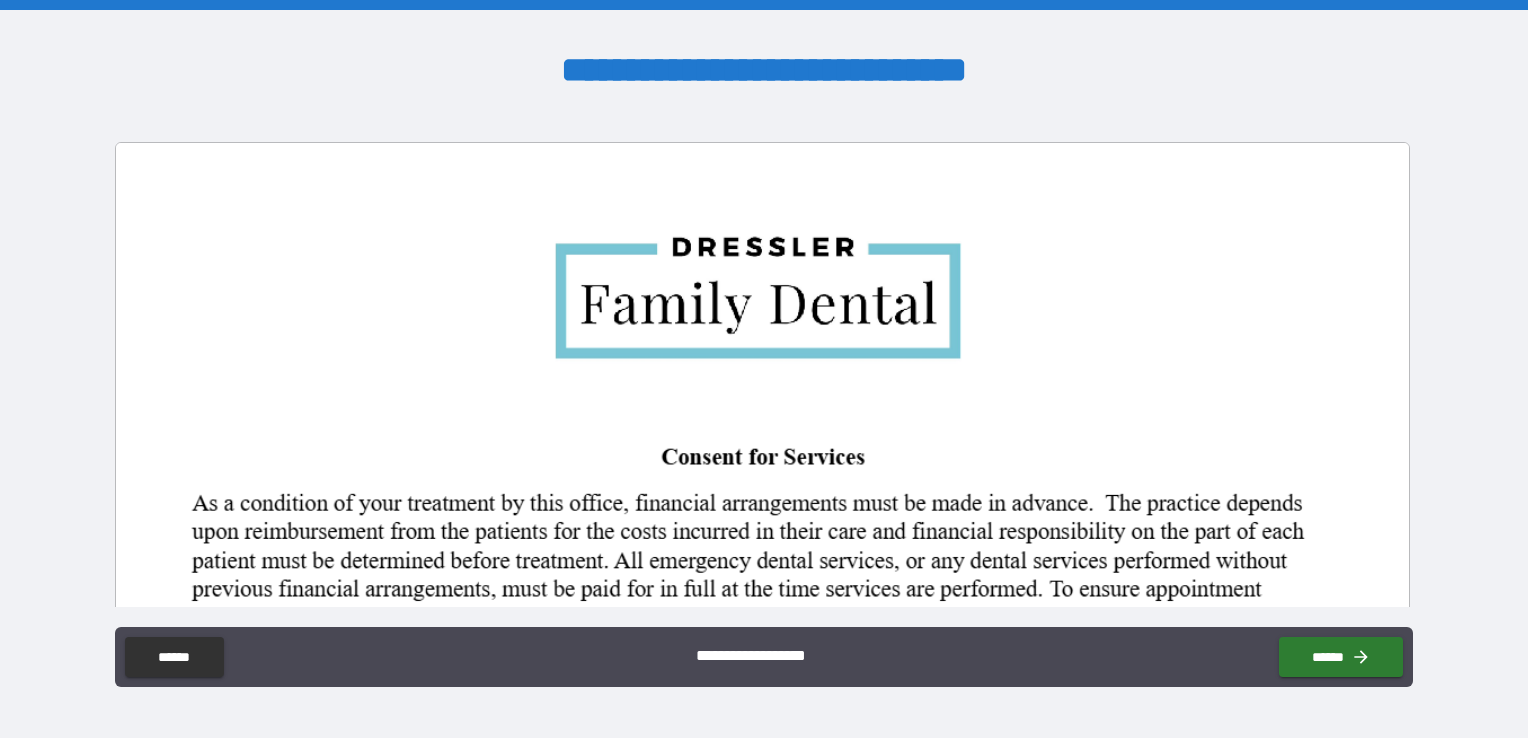 drag, startPoint x: 1398, startPoint y: 189, endPoint x: 1417, endPoint y: 409, distance: 220.81892 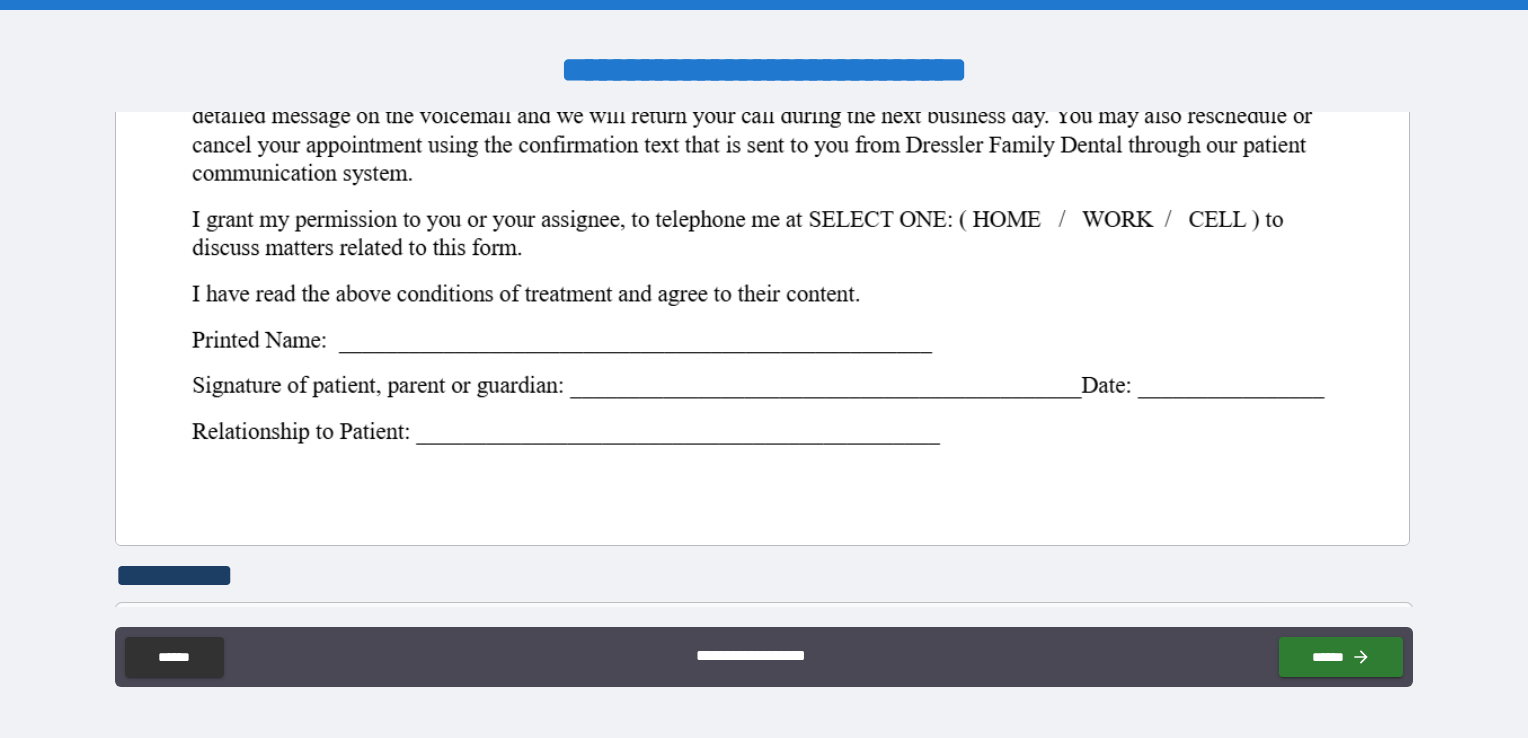 scroll, scrollTop: 1267, scrollLeft: 0, axis: vertical 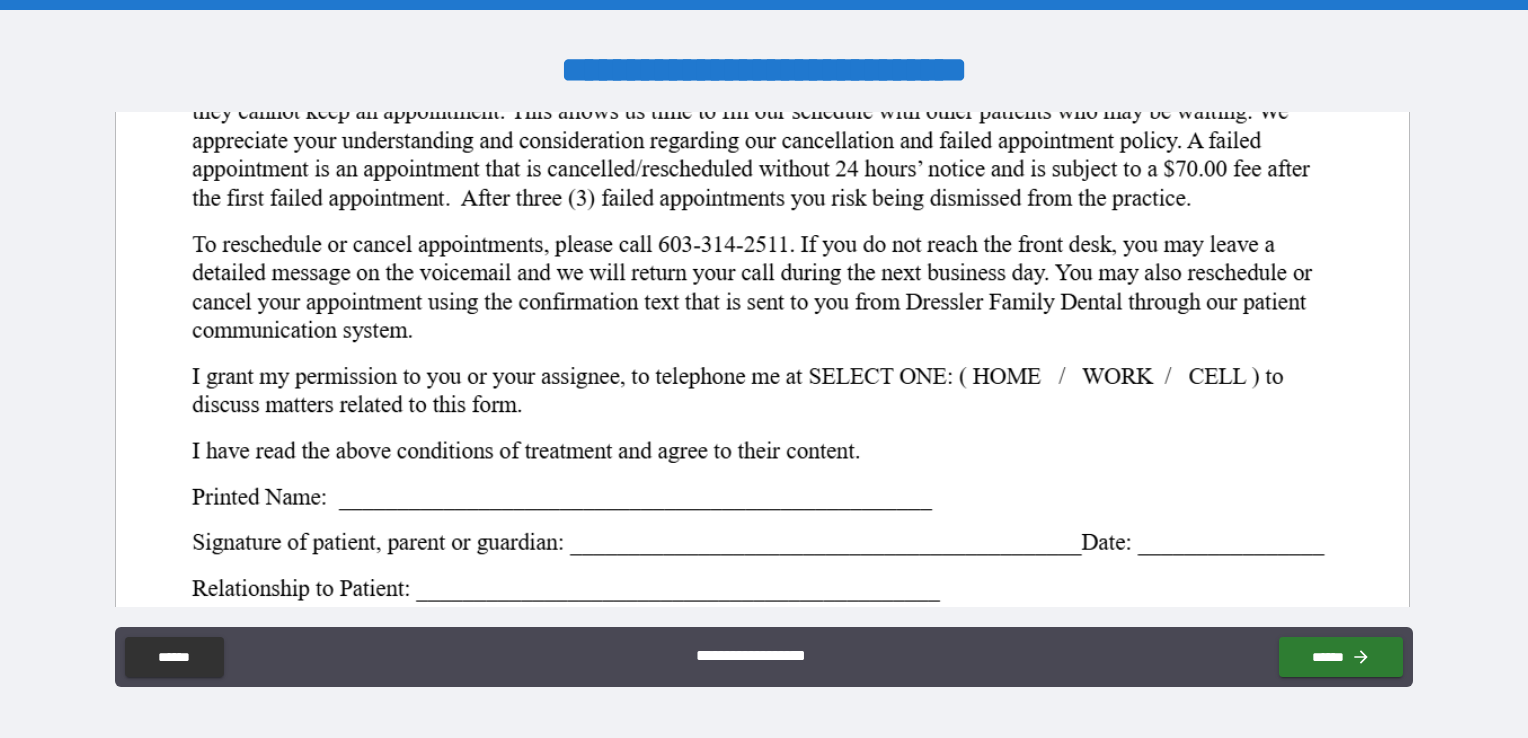 click at bounding box center (763, -136) 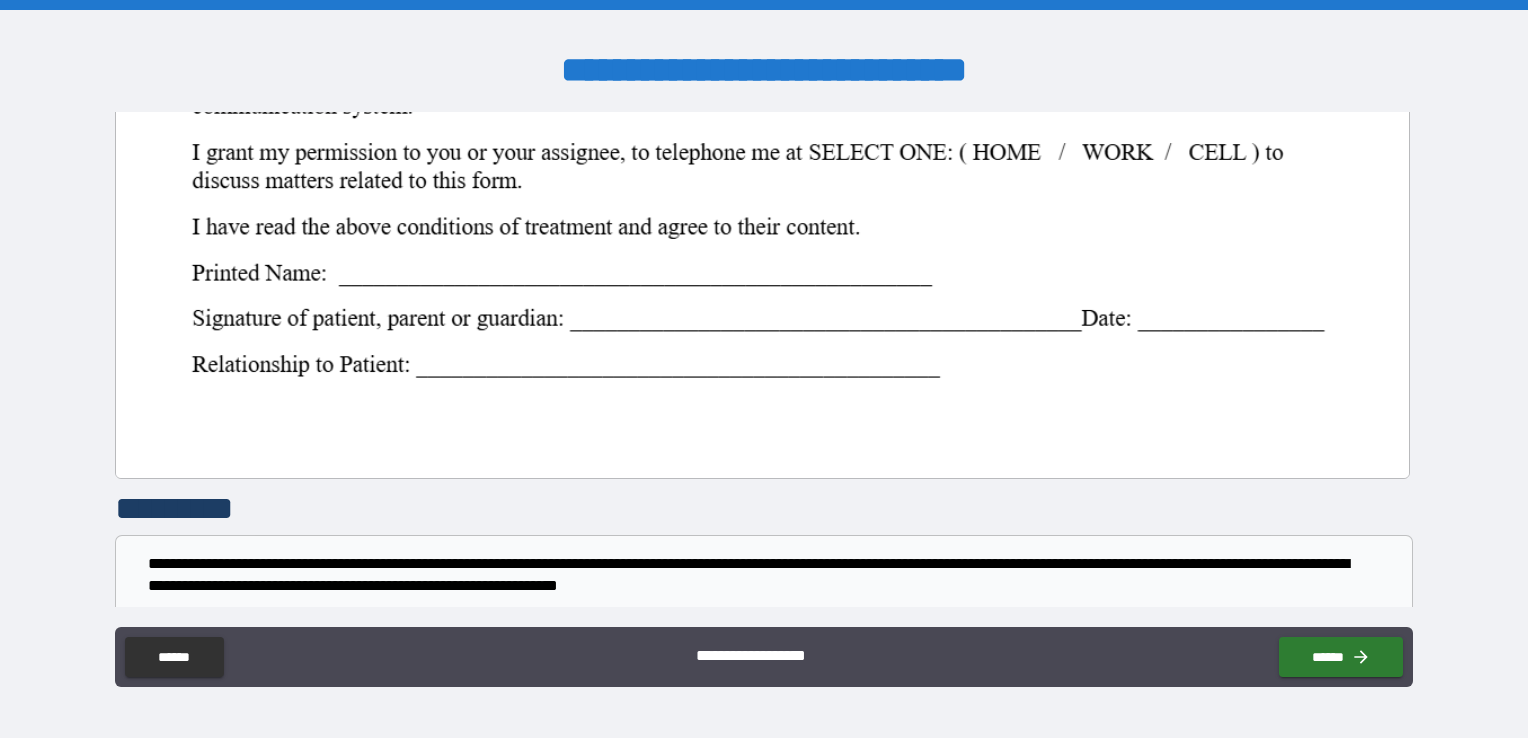 scroll, scrollTop: 1481, scrollLeft: 0, axis: vertical 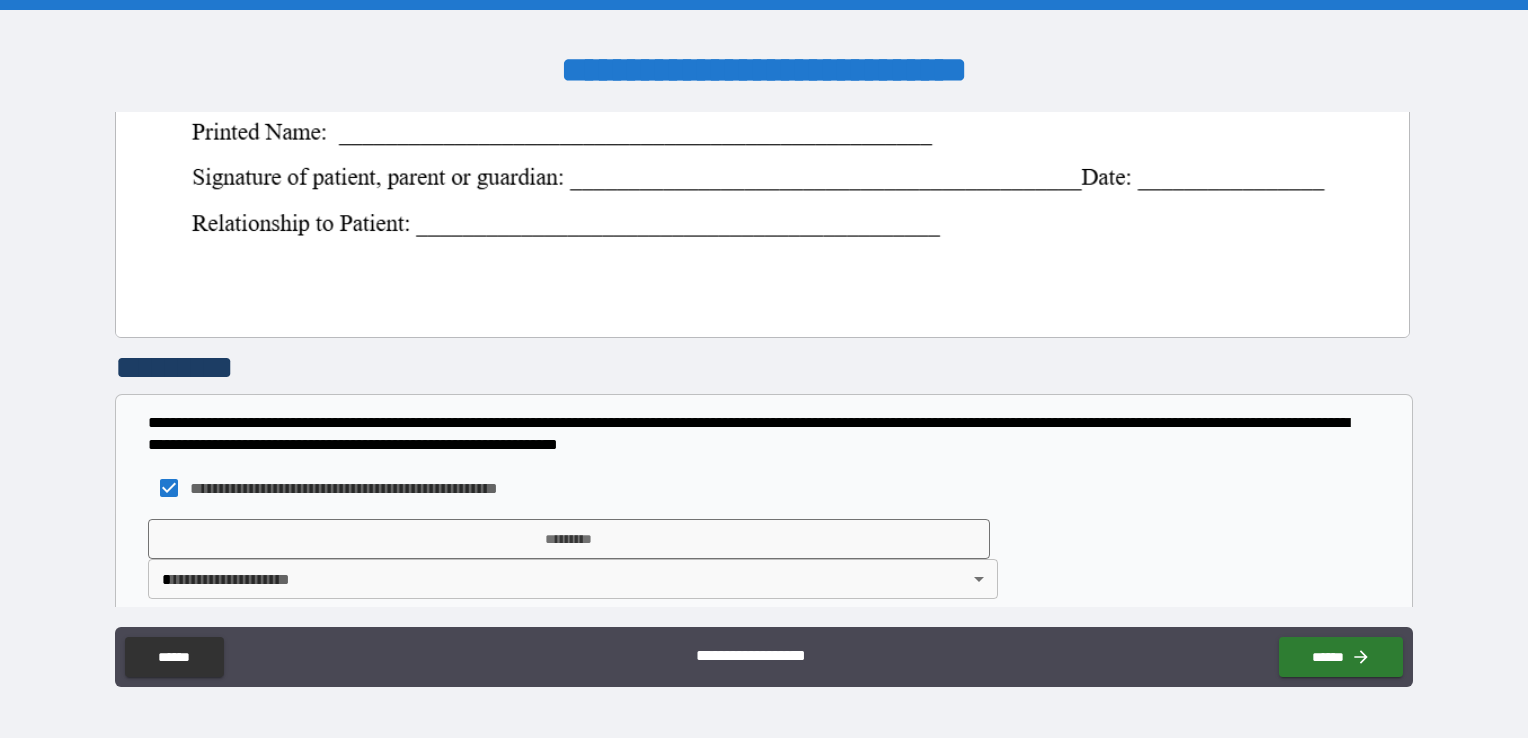 click on "[FIRST] [LAST] [CITY] [STATE] [POSTAL_CODE] [COUNTRY] [ADDRESS] [PHONE] [EMAIL] [NAME] [NAME]" at bounding box center (764, 369) 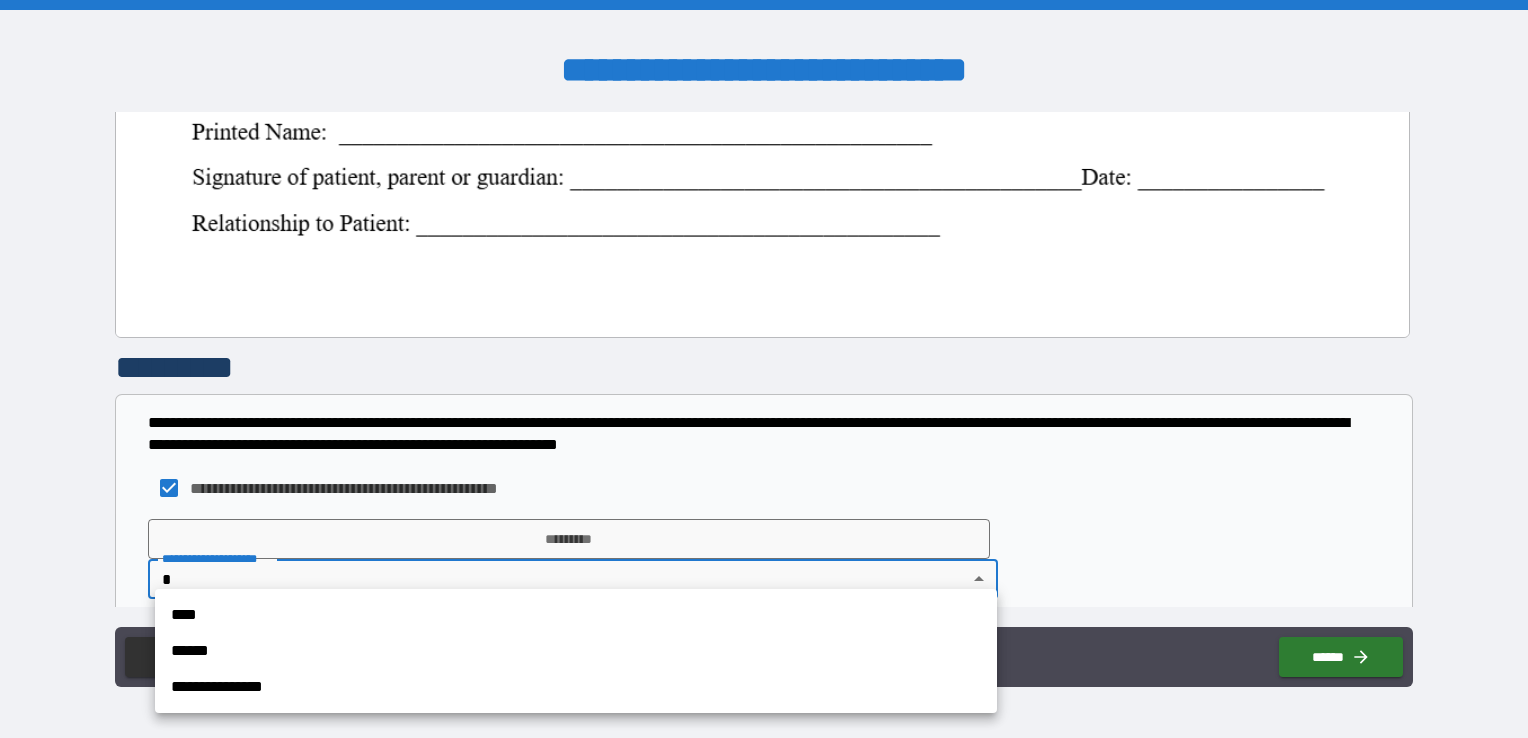 click on "****" at bounding box center [576, 615] 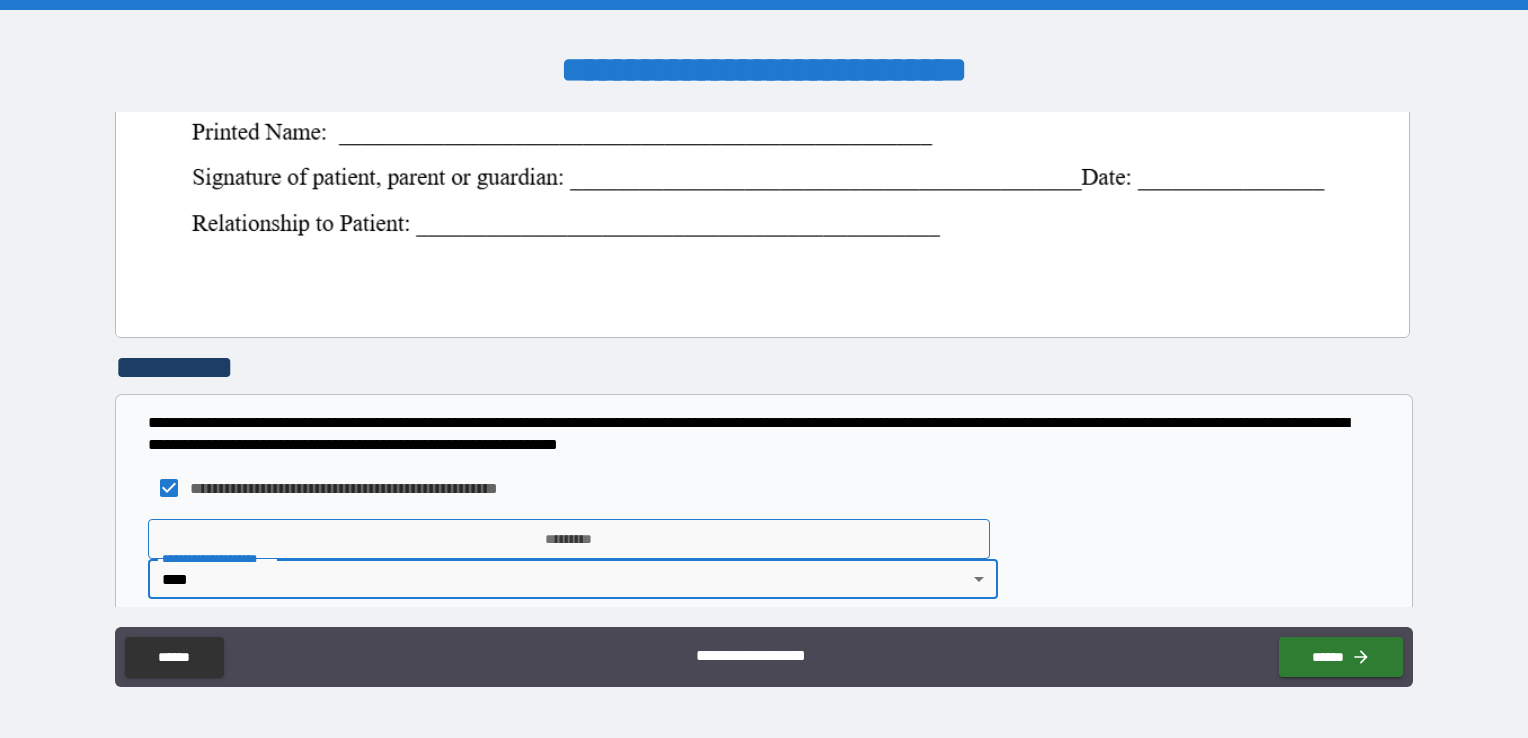 click on "*********" at bounding box center [569, 539] 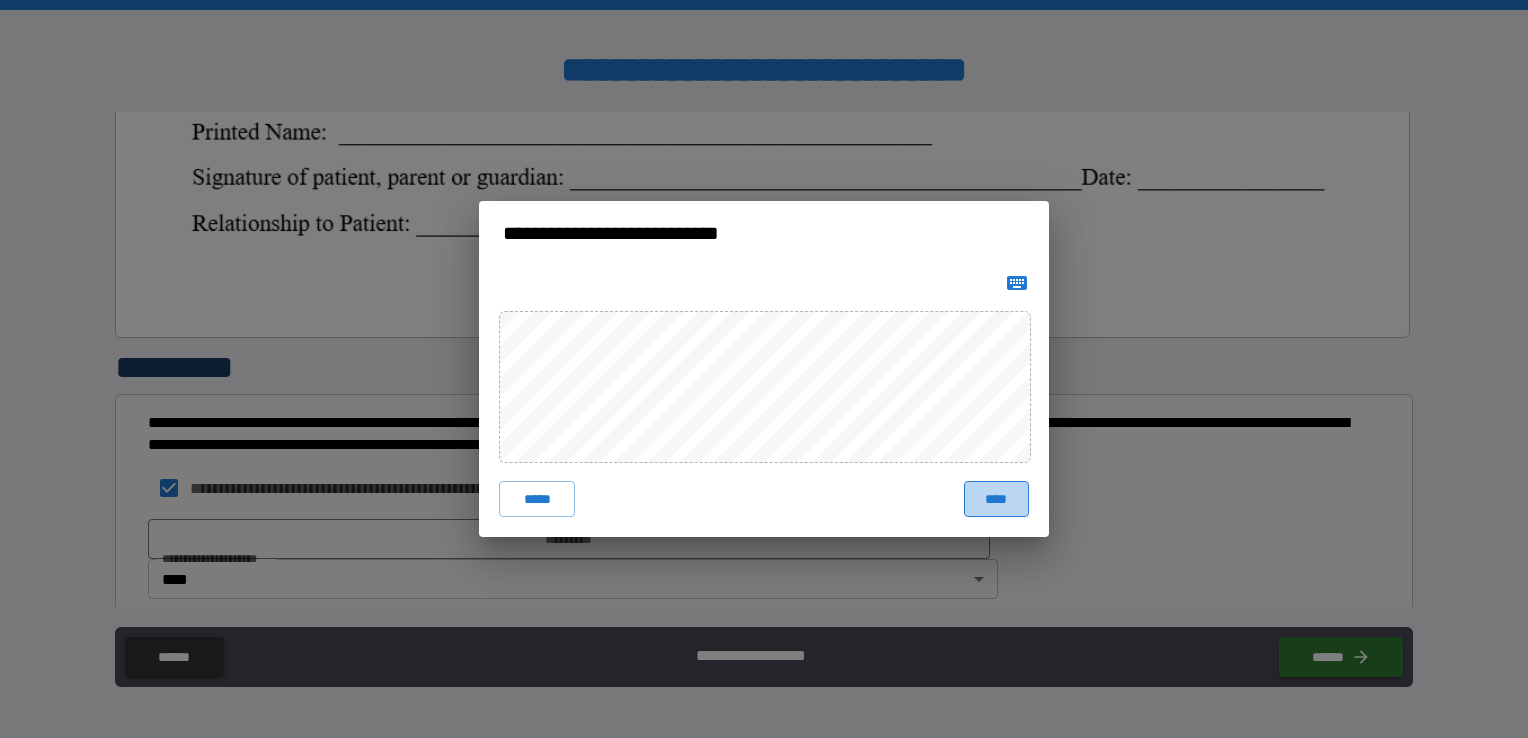 click on "****" at bounding box center [996, 499] 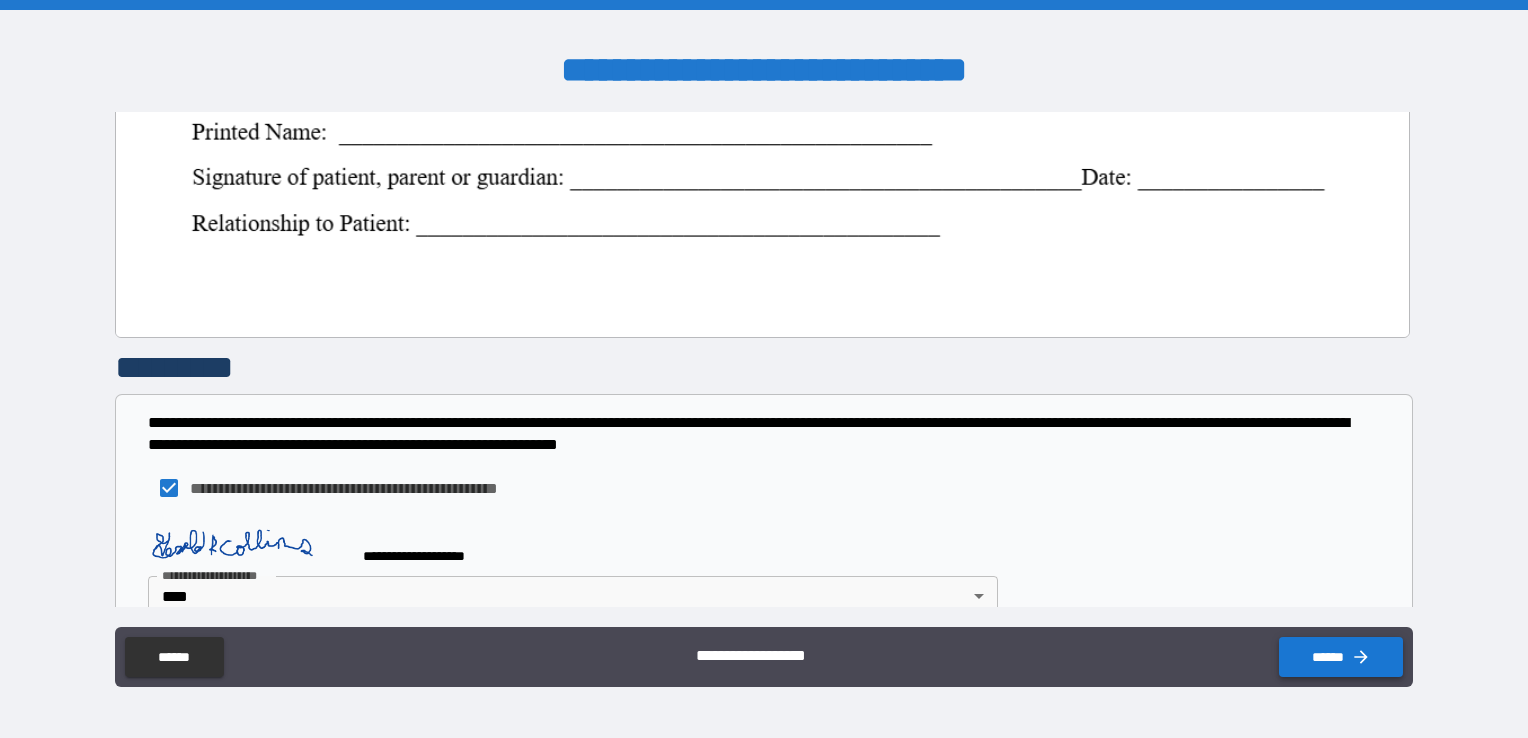 click on "******" at bounding box center (1341, 657) 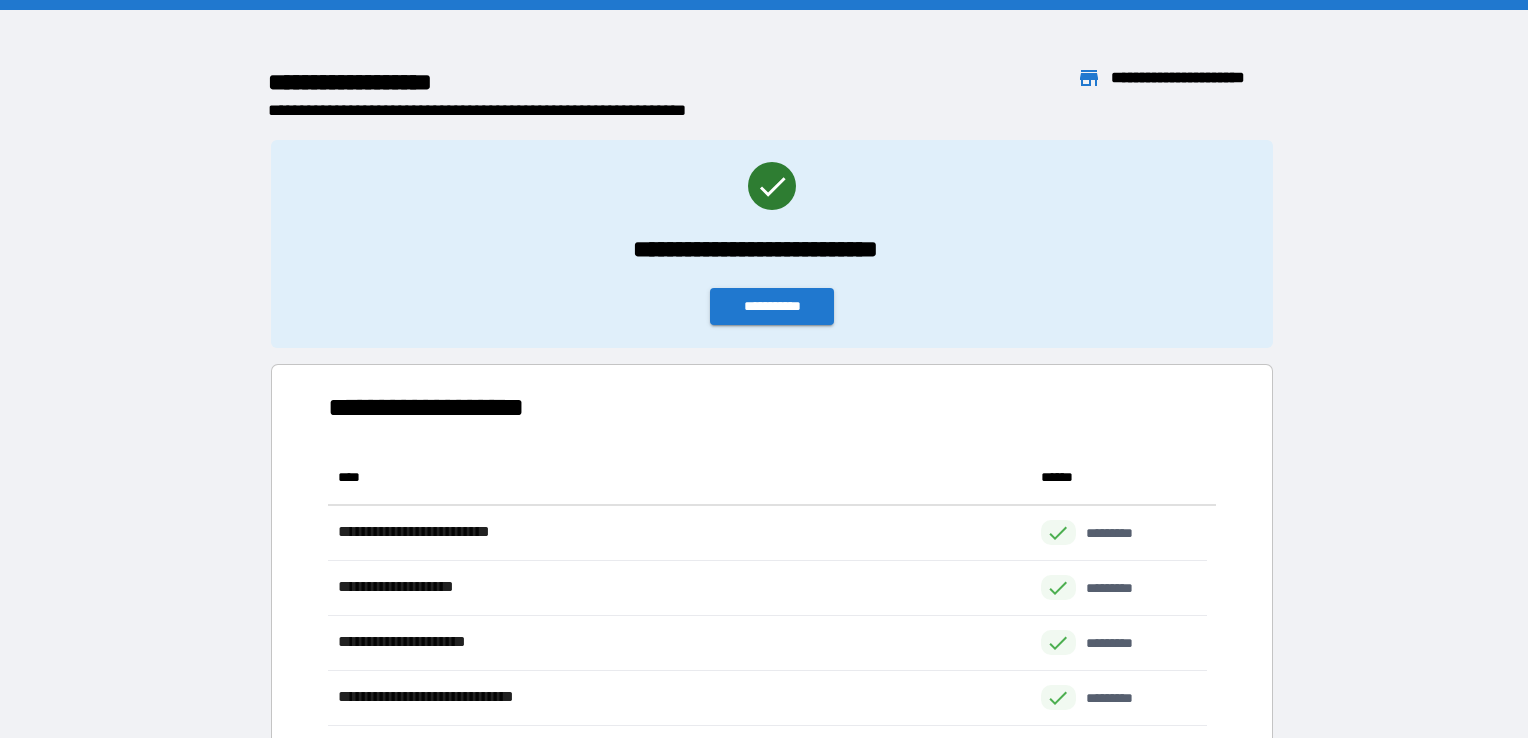 scroll, scrollTop: 16, scrollLeft: 16, axis: both 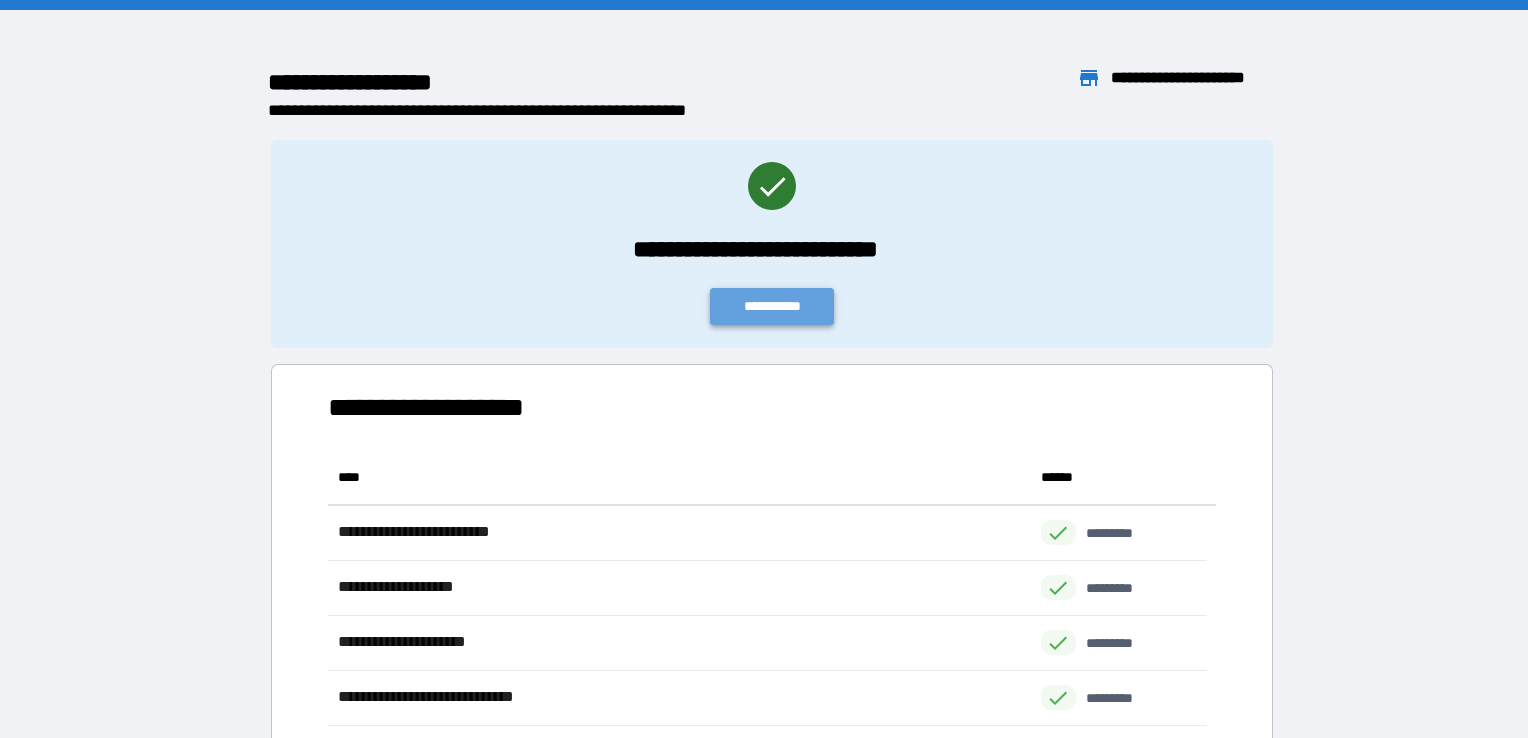 click on "**********" at bounding box center (772, 306) 